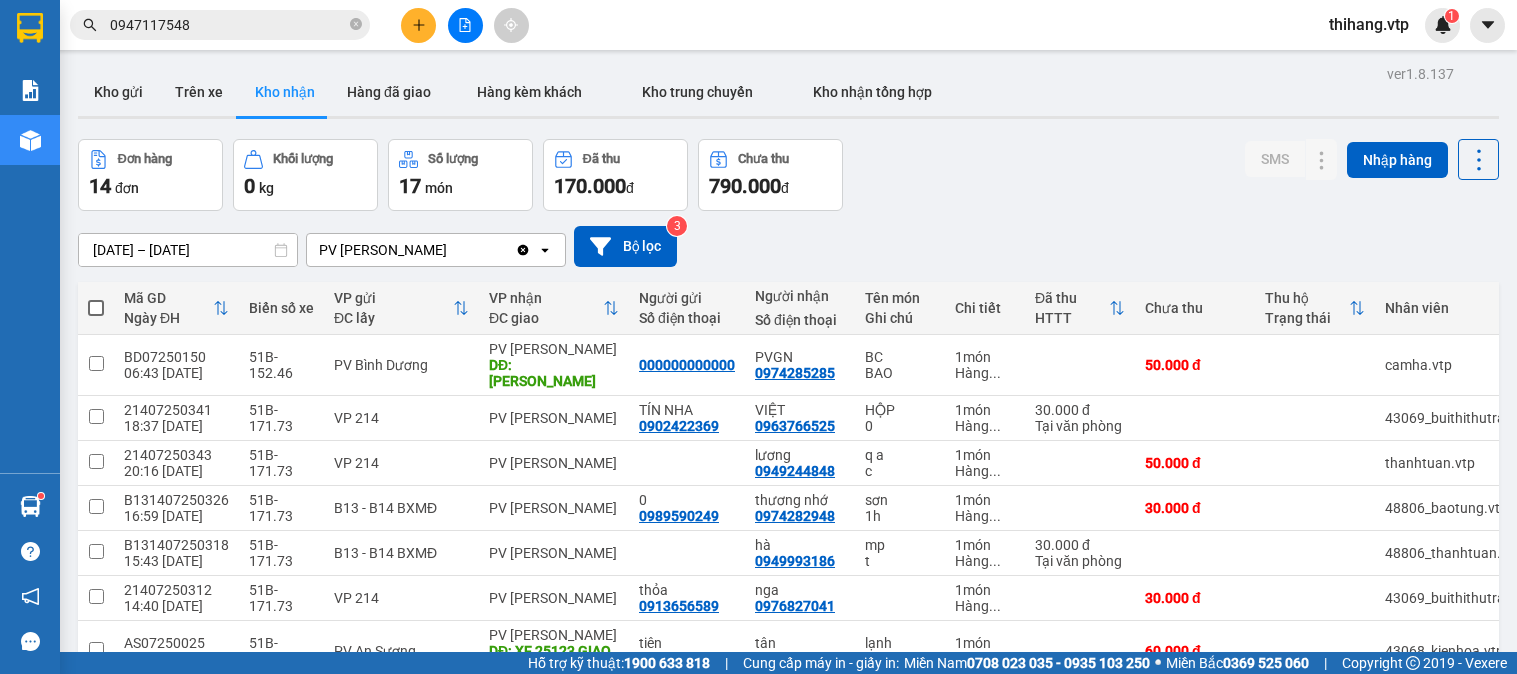 scroll, scrollTop: 0, scrollLeft: 0, axis: both 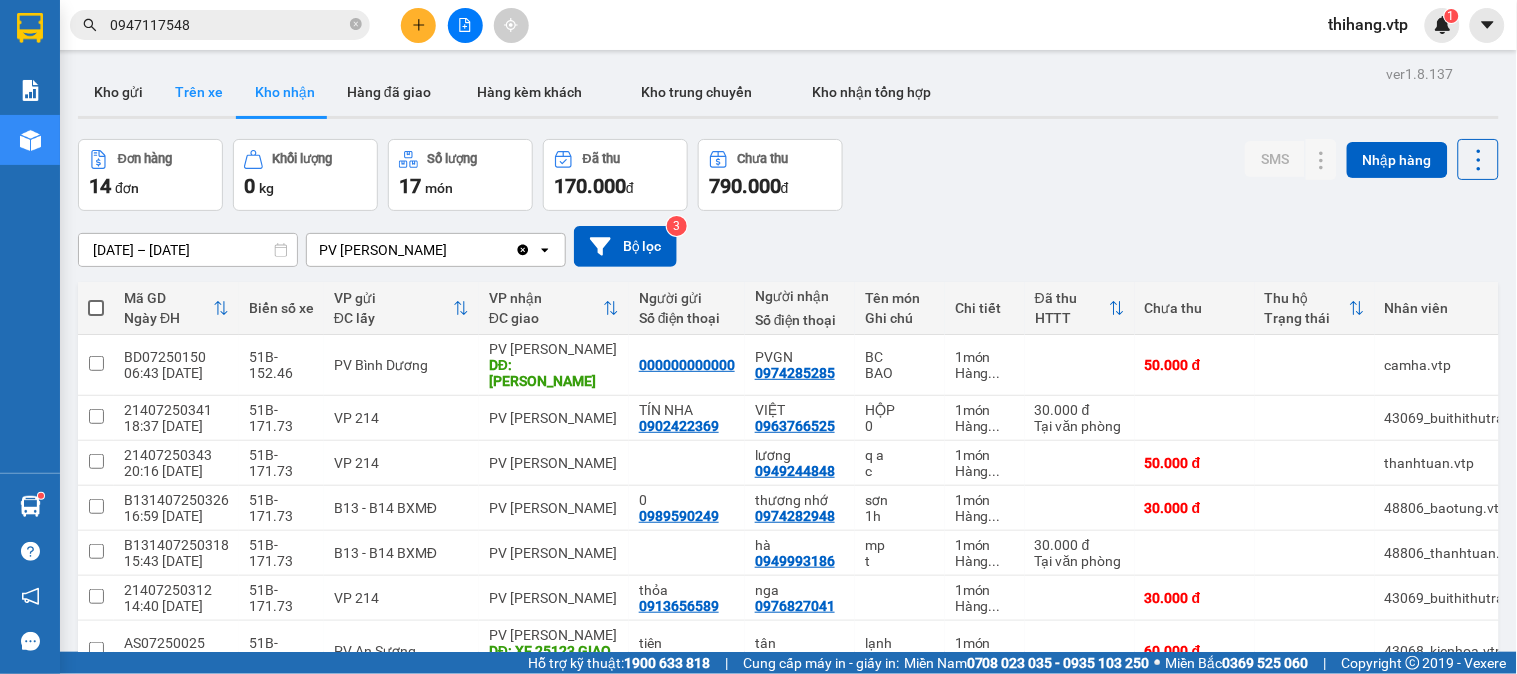 click on "Trên xe" at bounding box center [199, 92] 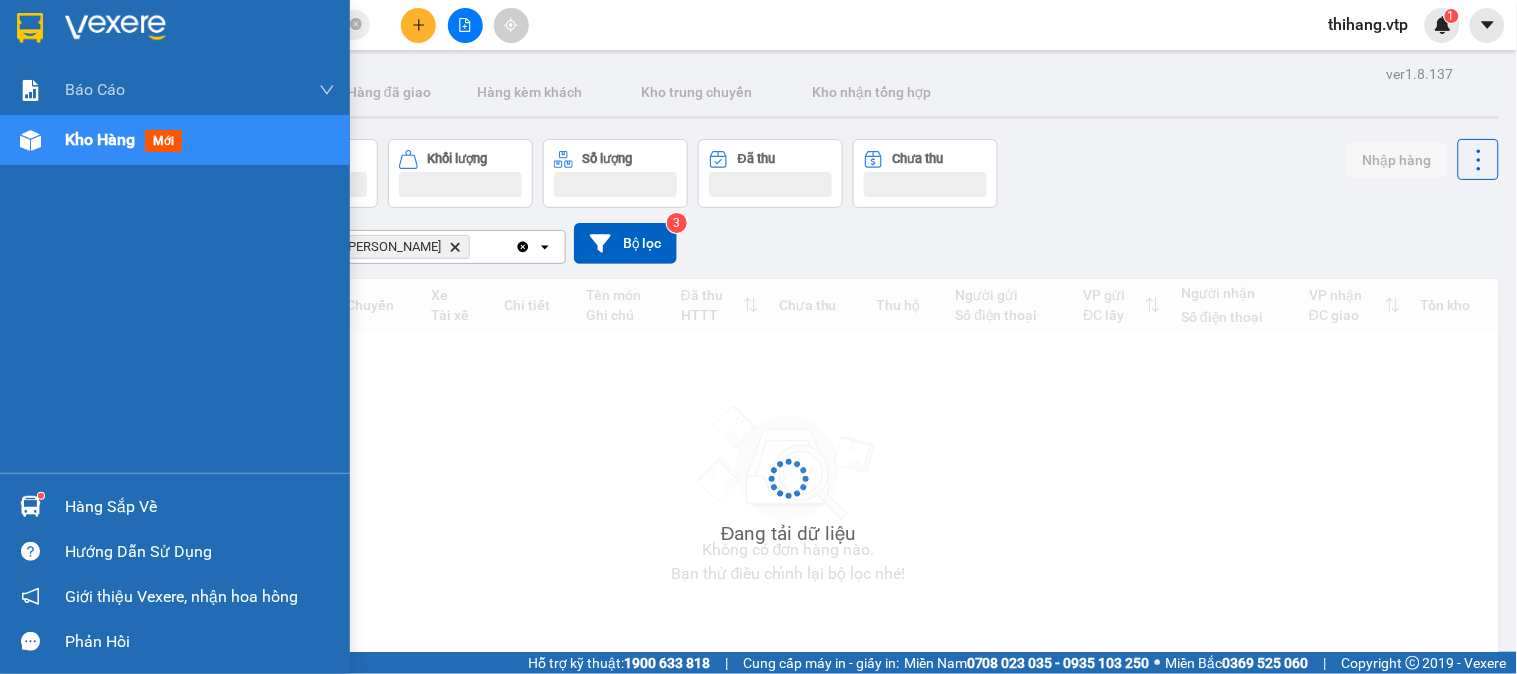click on "Hàng sắp về" at bounding box center [175, 506] 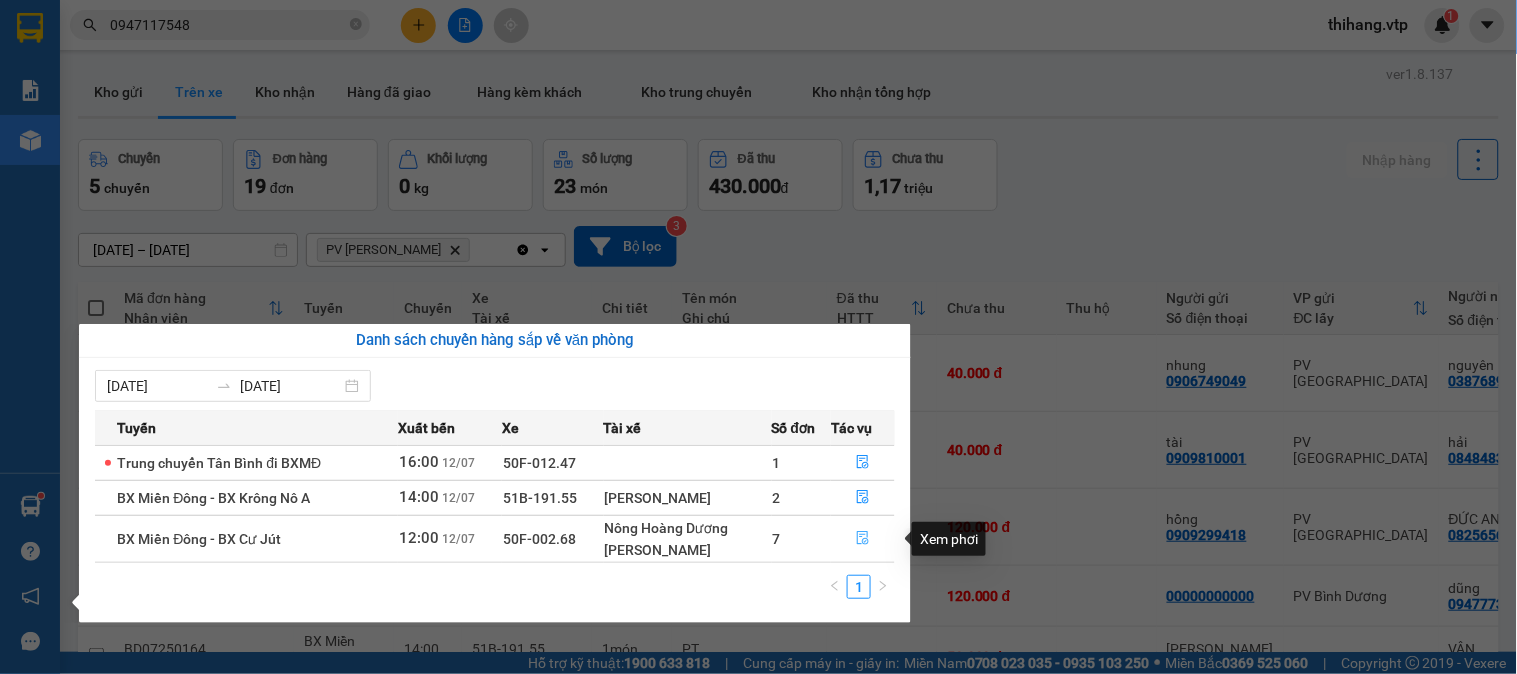 click 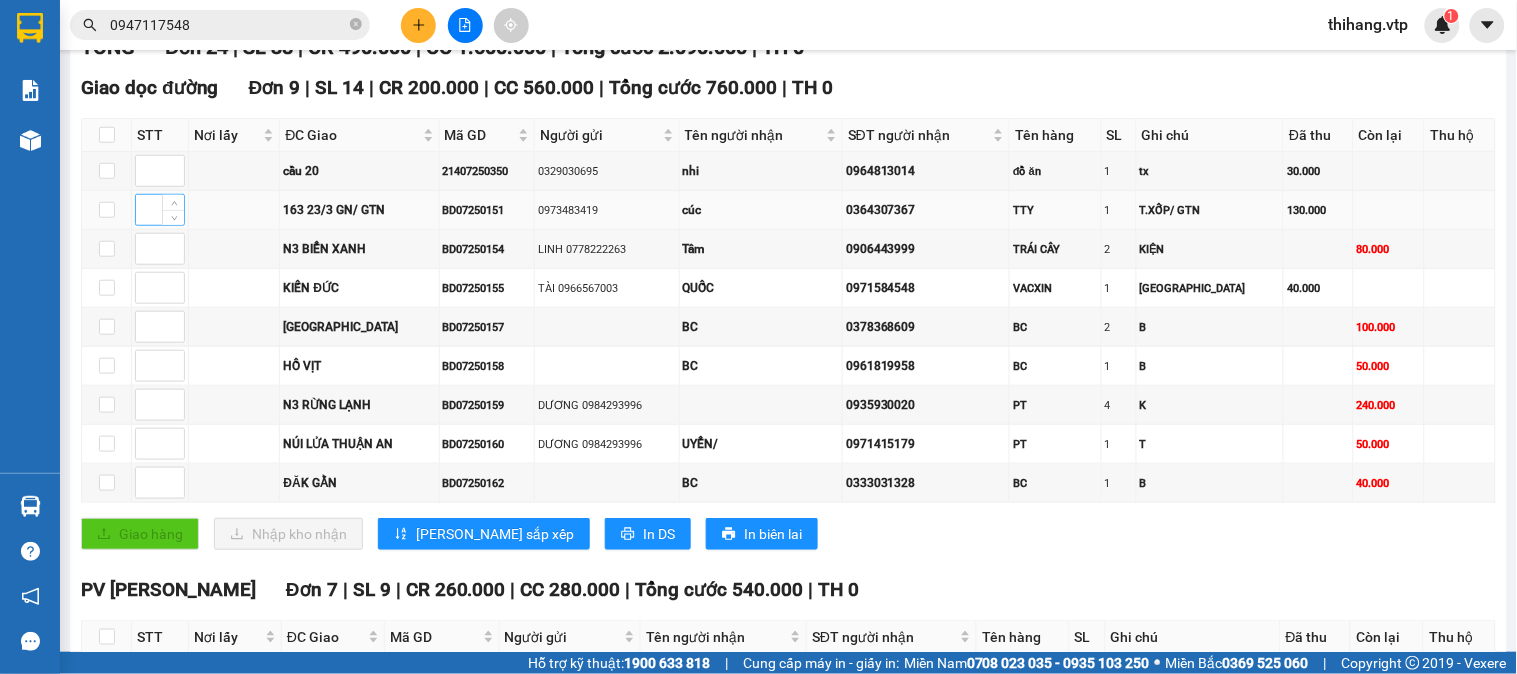 scroll, scrollTop: 333, scrollLeft: 0, axis: vertical 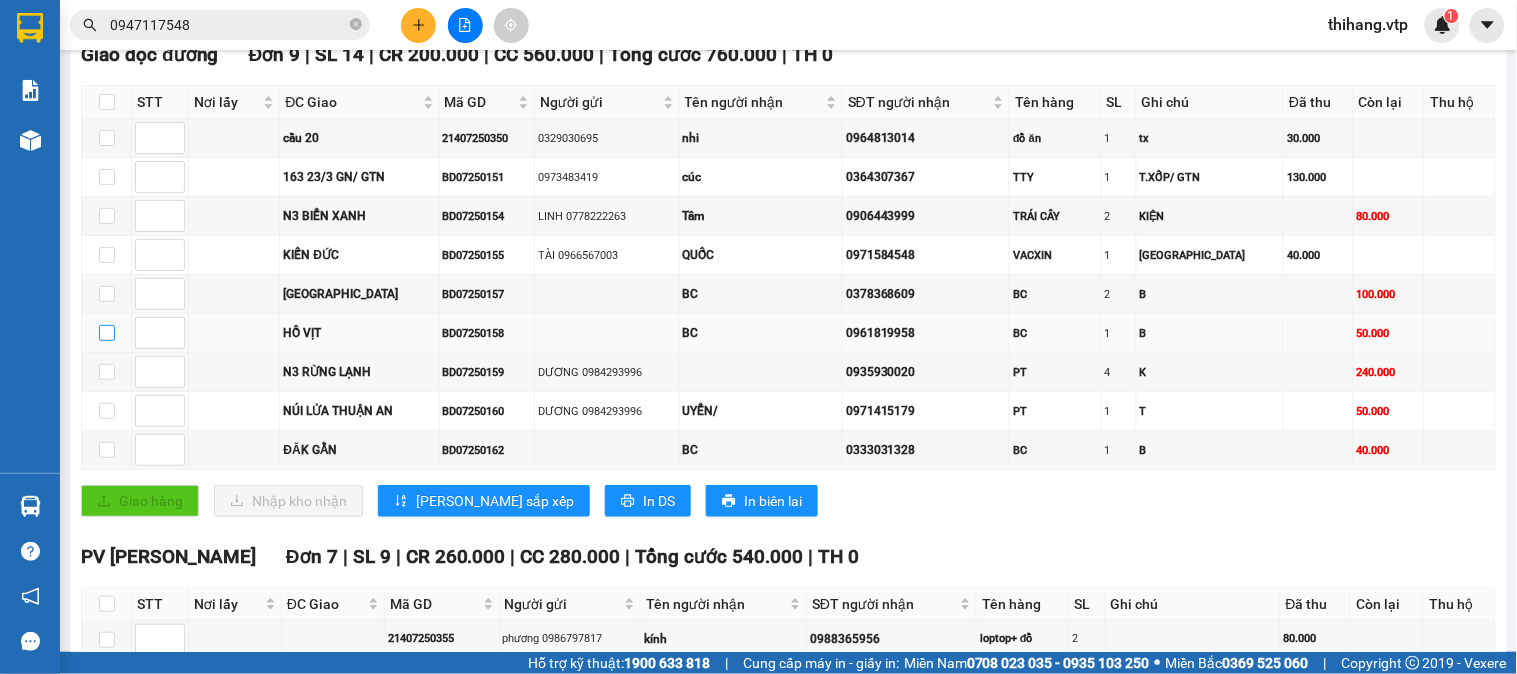 click at bounding box center [107, 333] 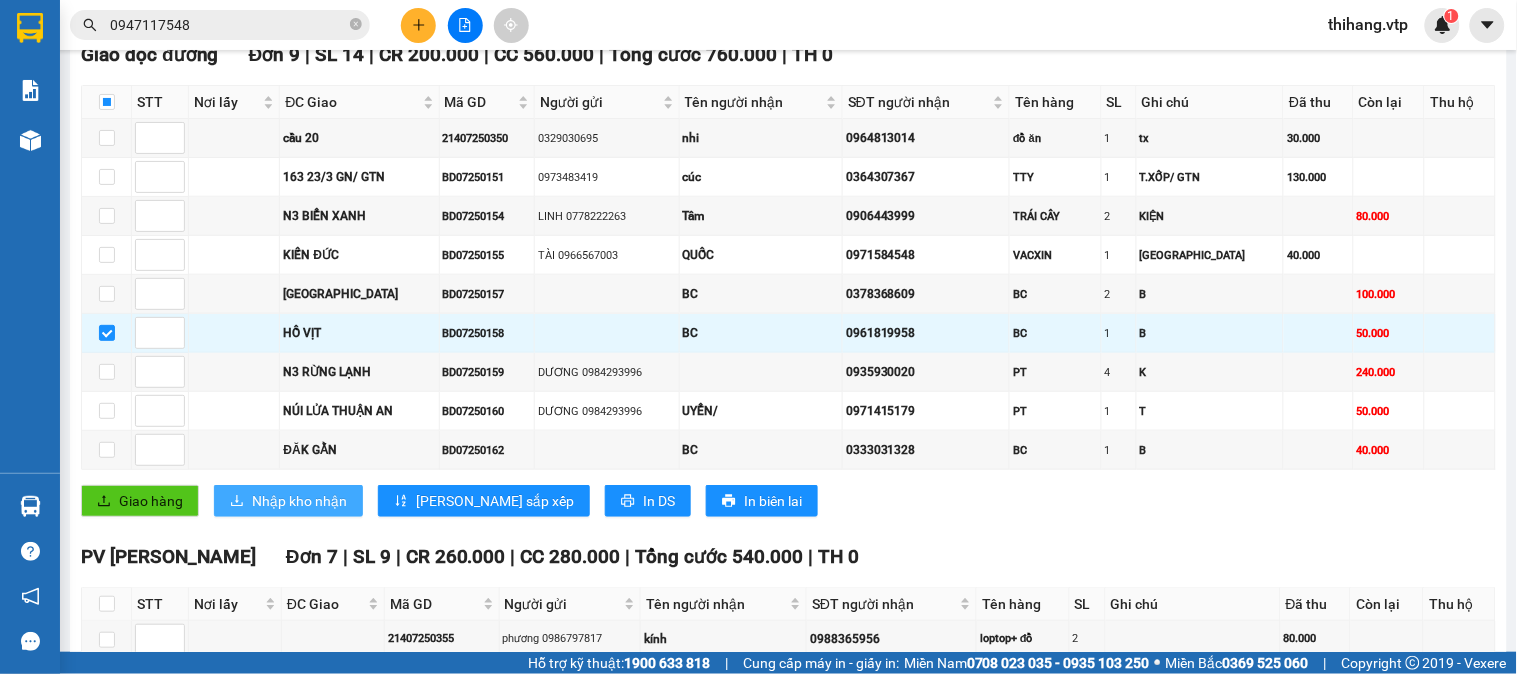 click on "Nhập kho nhận" at bounding box center [299, 501] 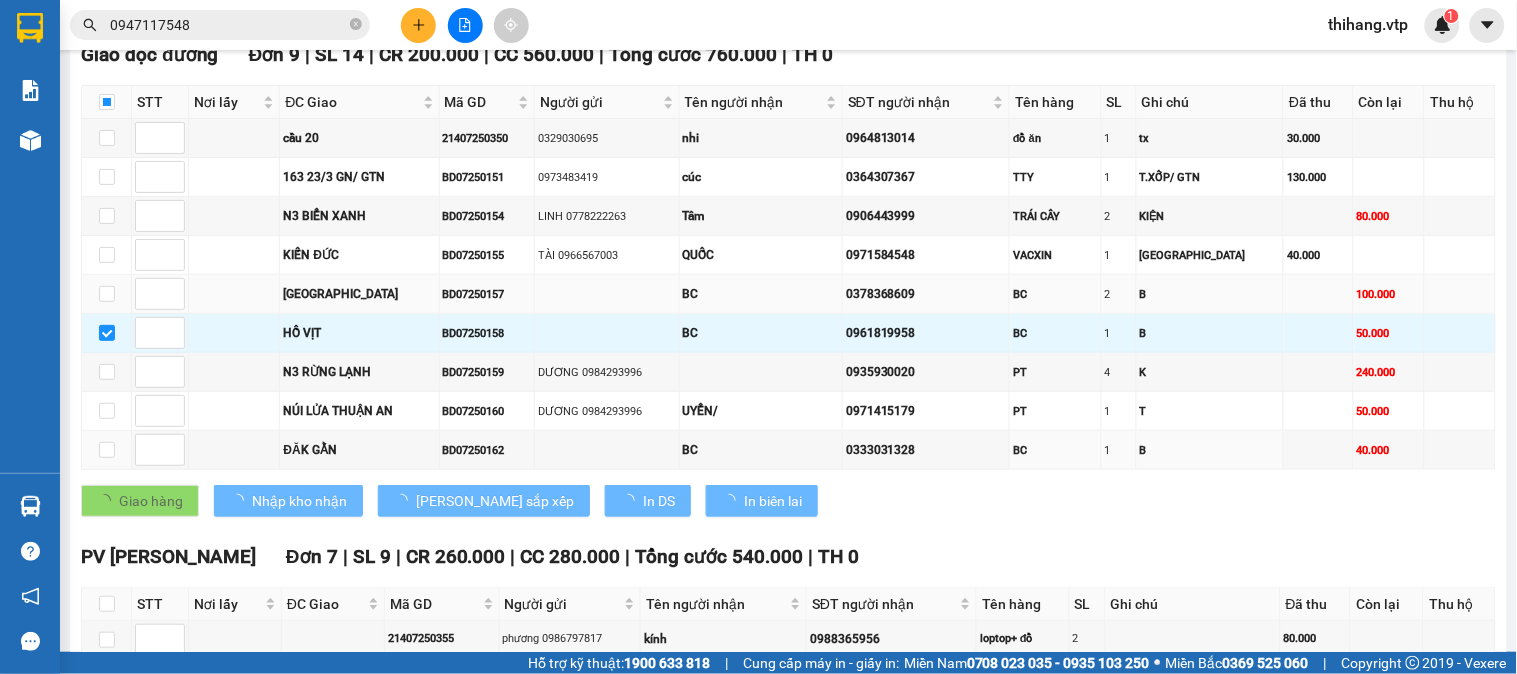 checkbox on "false" 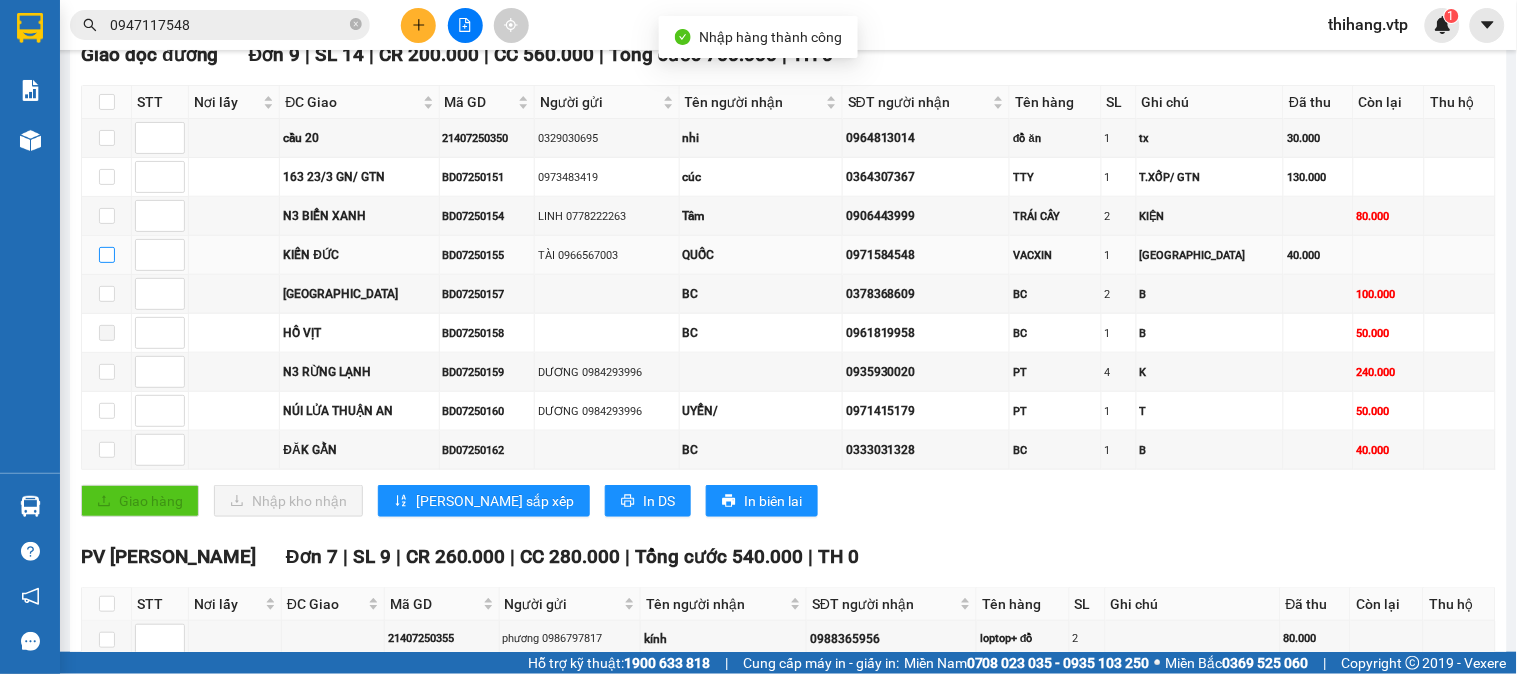 click at bounding box center [107, 255] 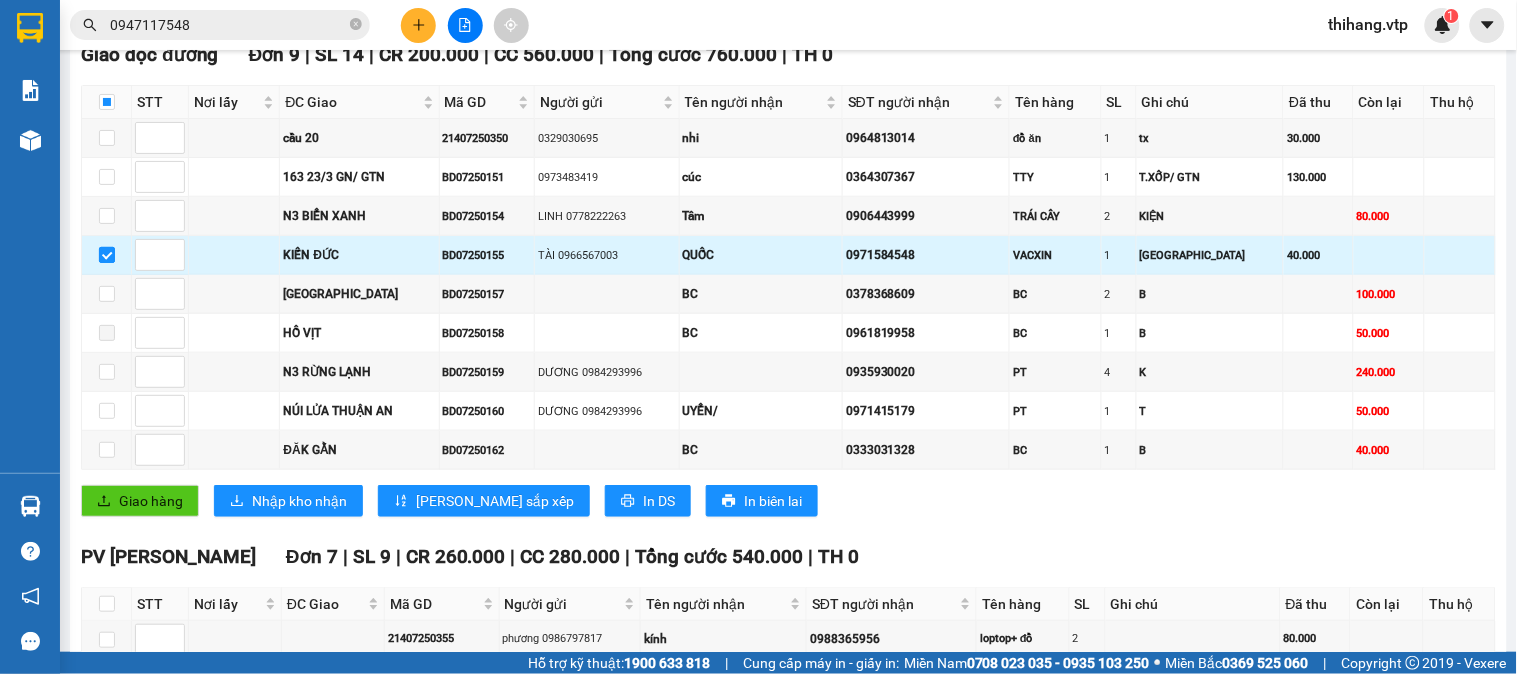 click at bounding box center [107, 255] 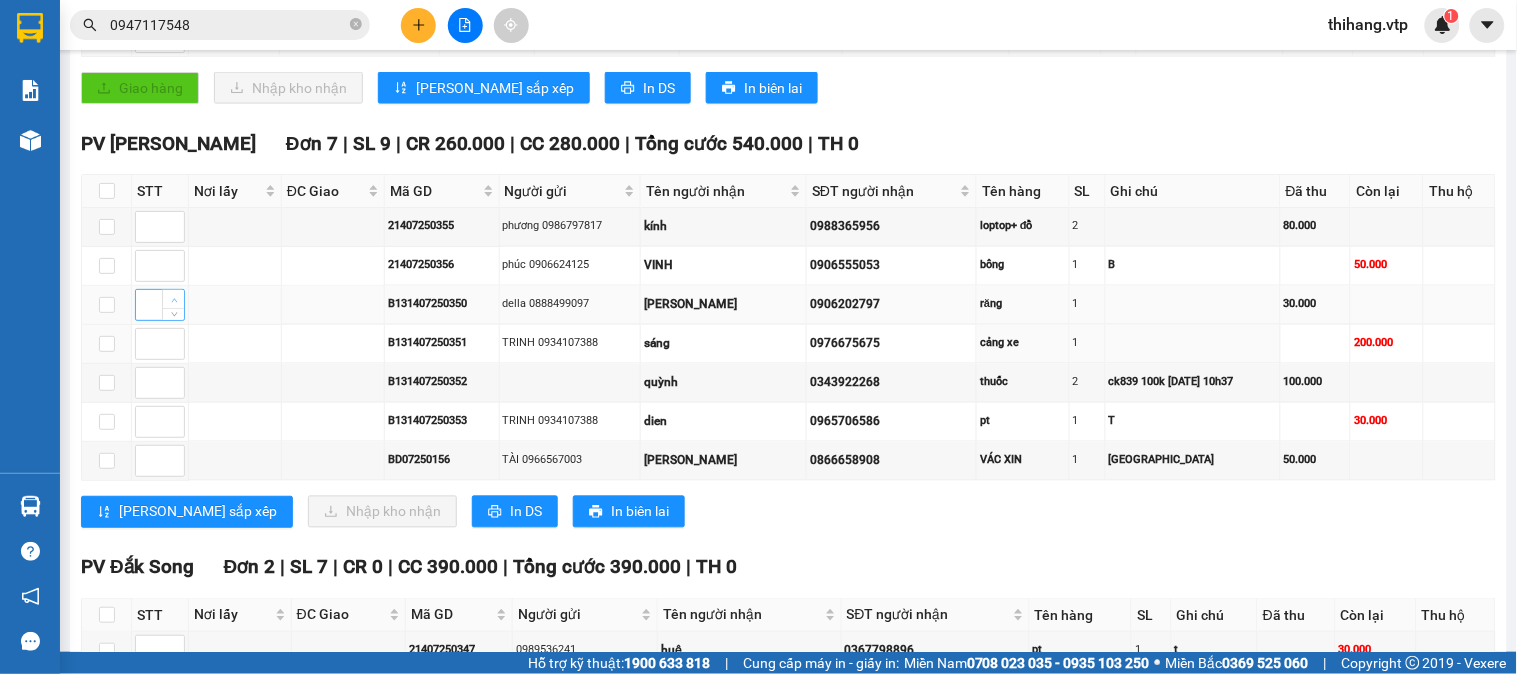 scroll, scrollTop: 777, scrollLeft: 0, axis: vertical 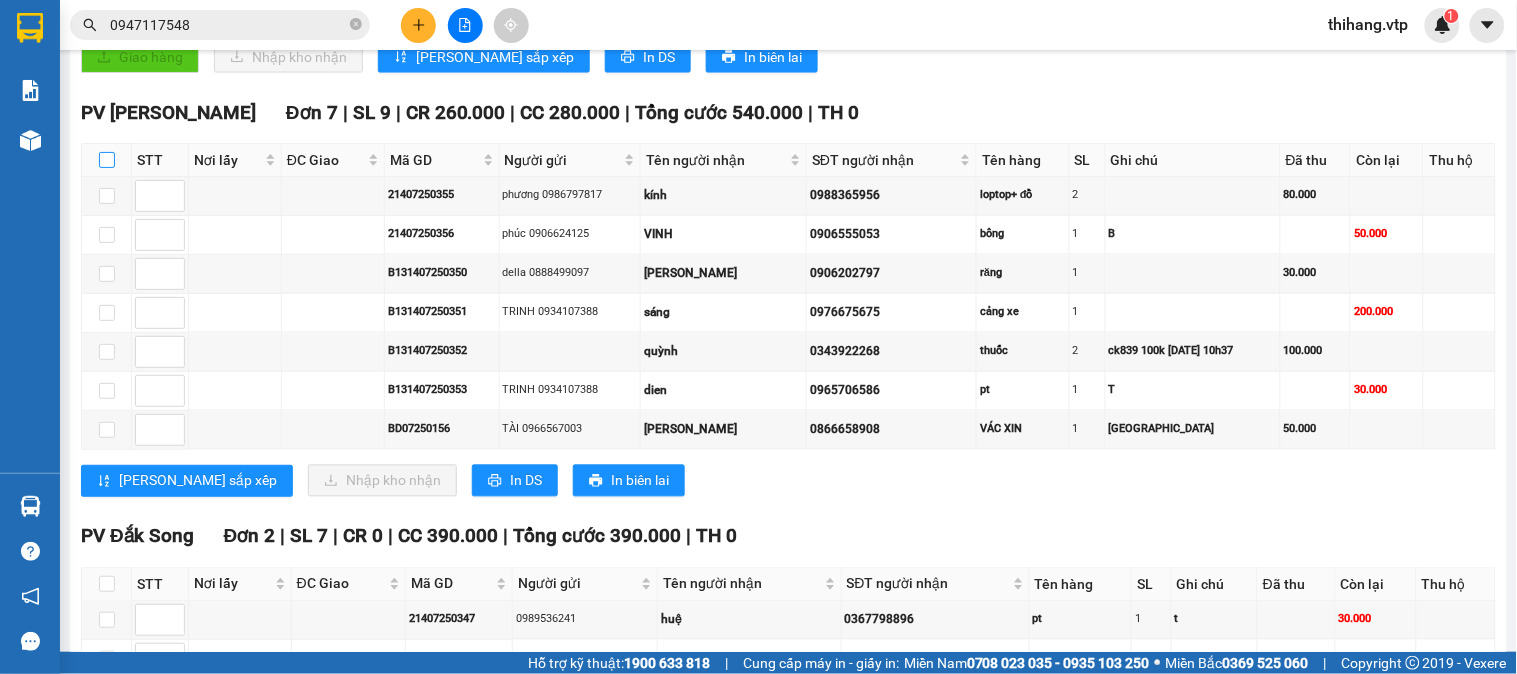 click at bounding box center (107, 160) 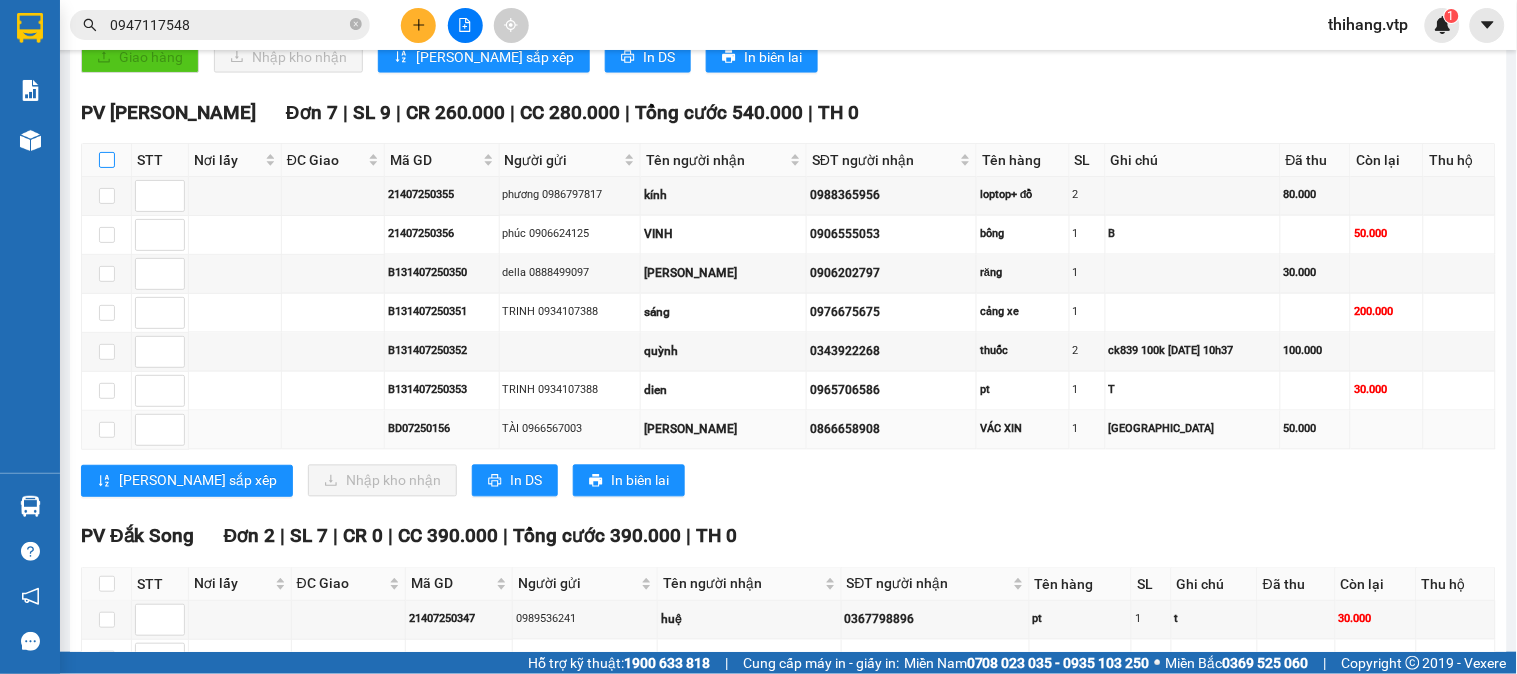 checkbox on "true" 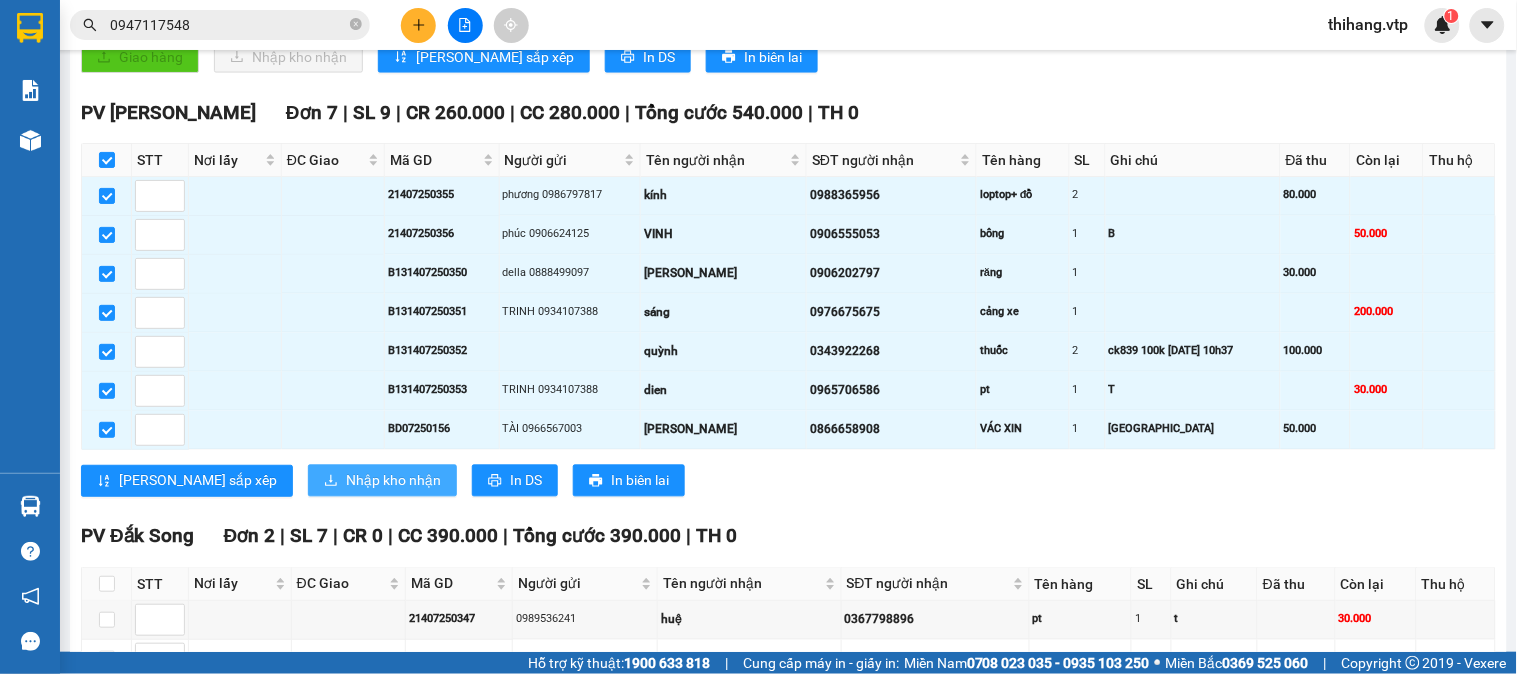 click on "Nhập kho nhận" at bounding box center [382, 481] 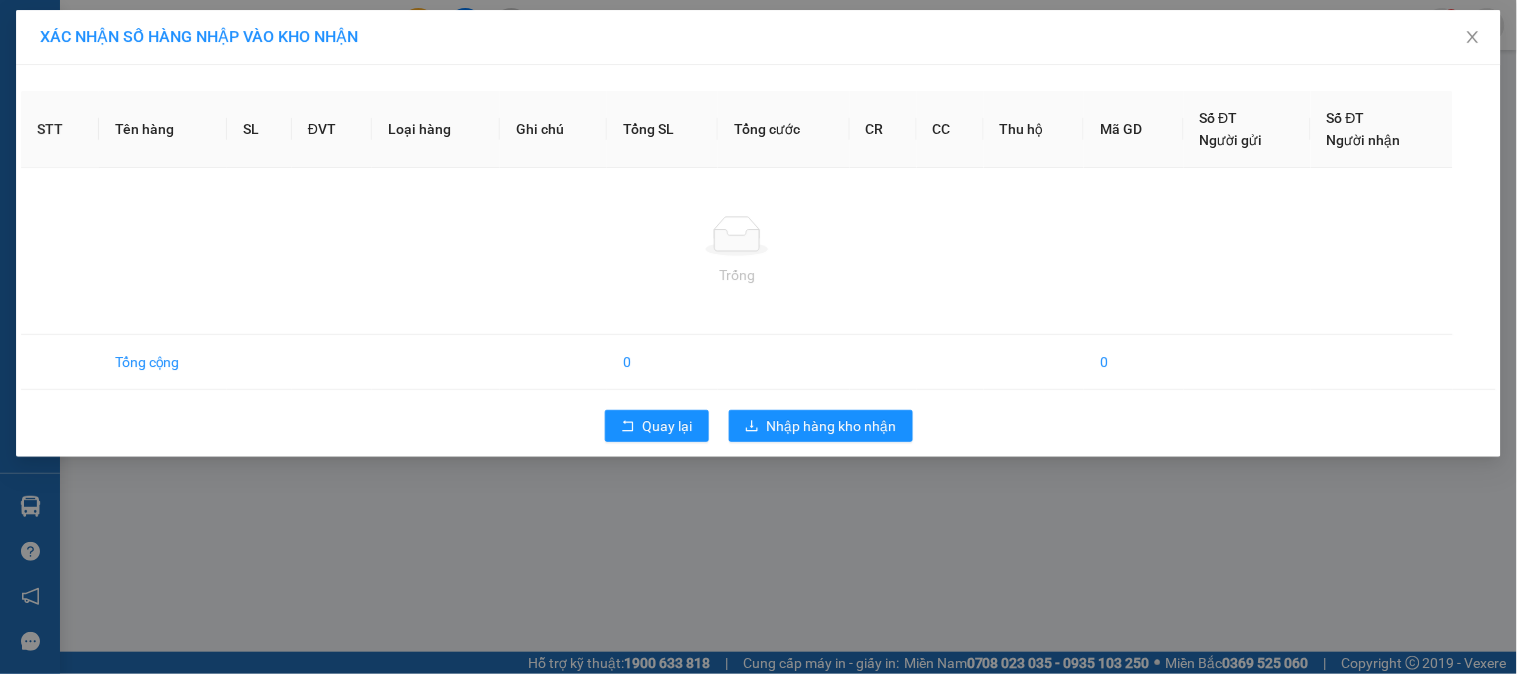scroll, scrollTop: 0, scrollLeft: 0, axis: both 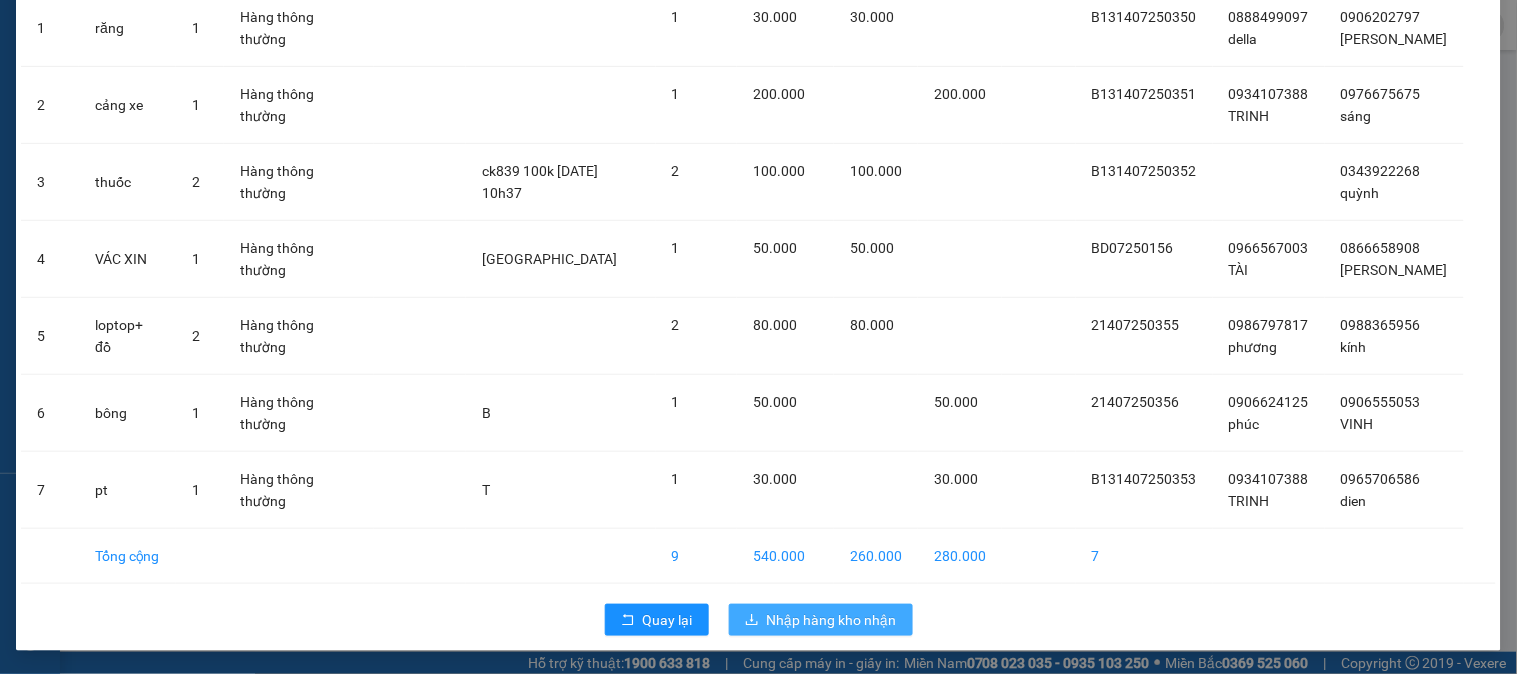 click on "Nhập hàng kho nhận" at bounding box center (832, 620) 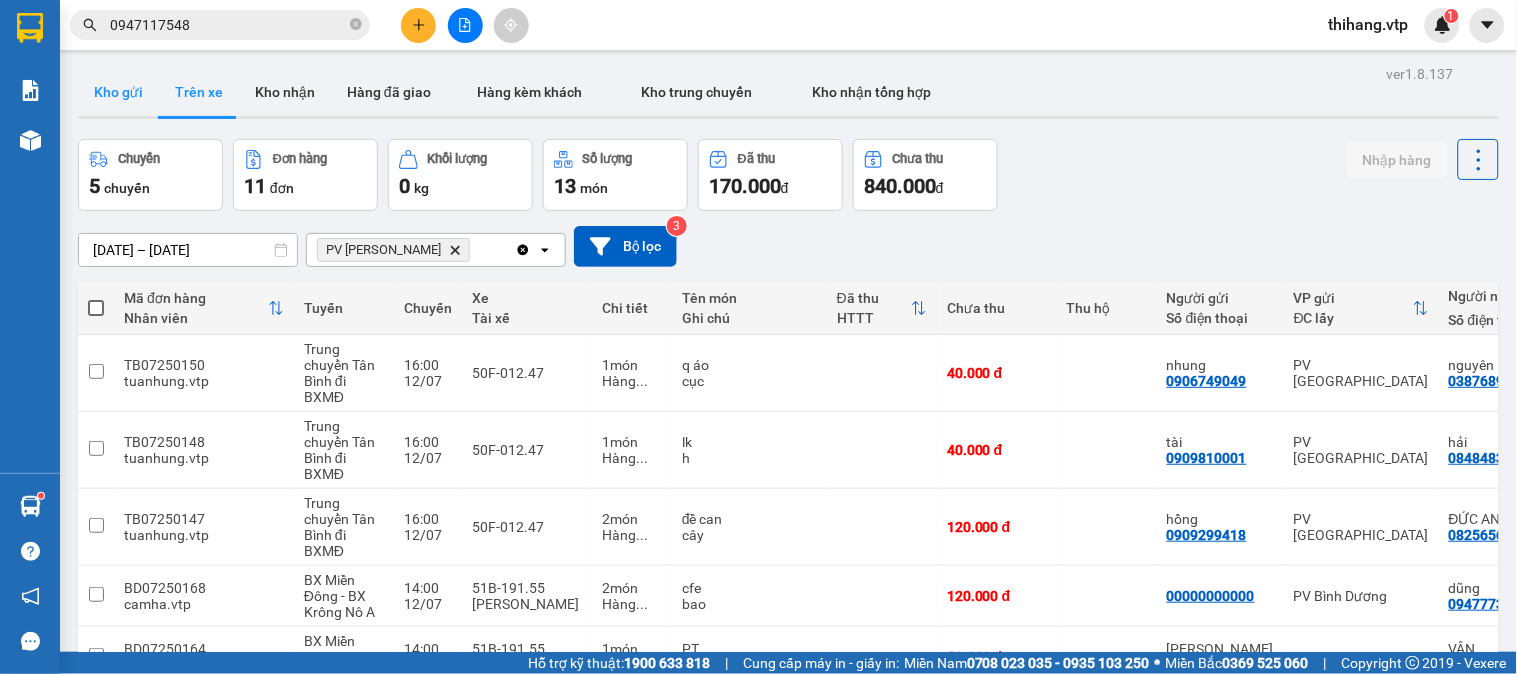 click on "Kho gửi" at bounding box center (118, 92) 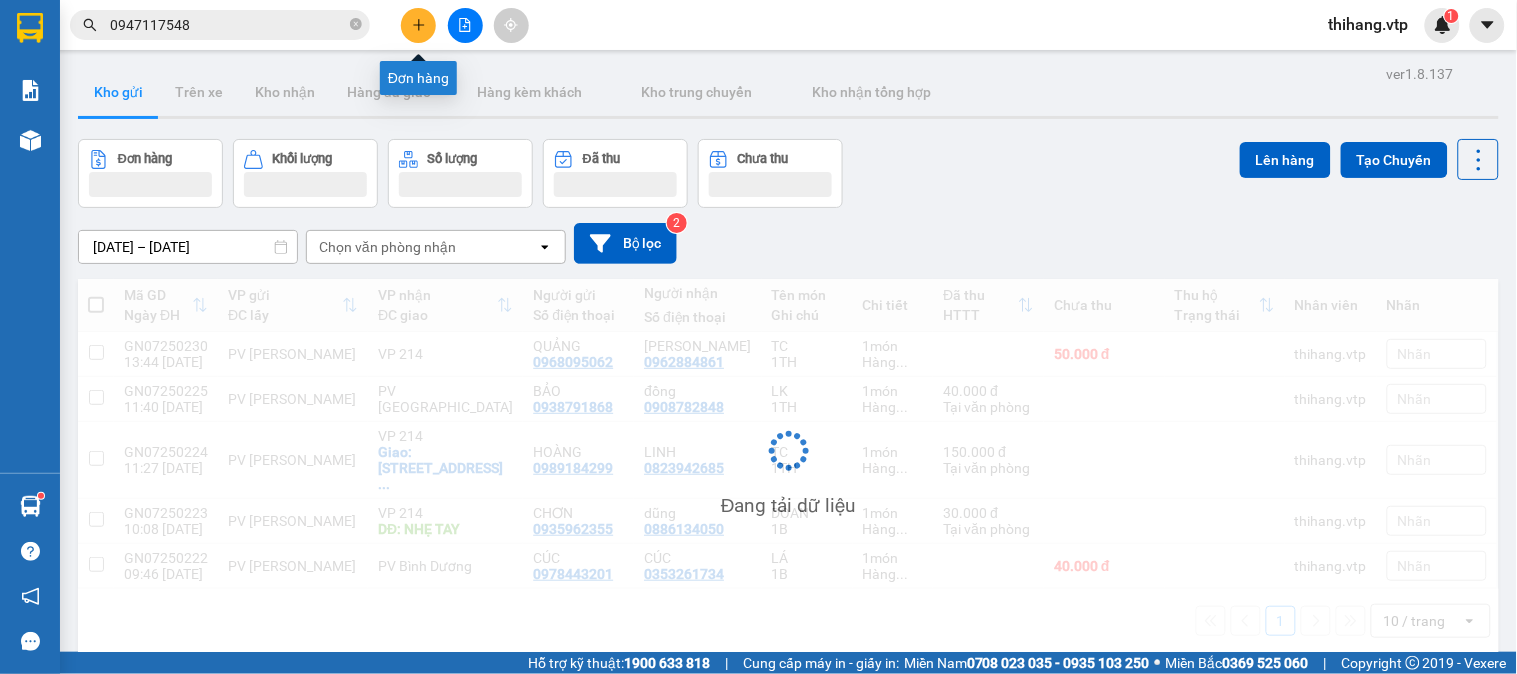 click 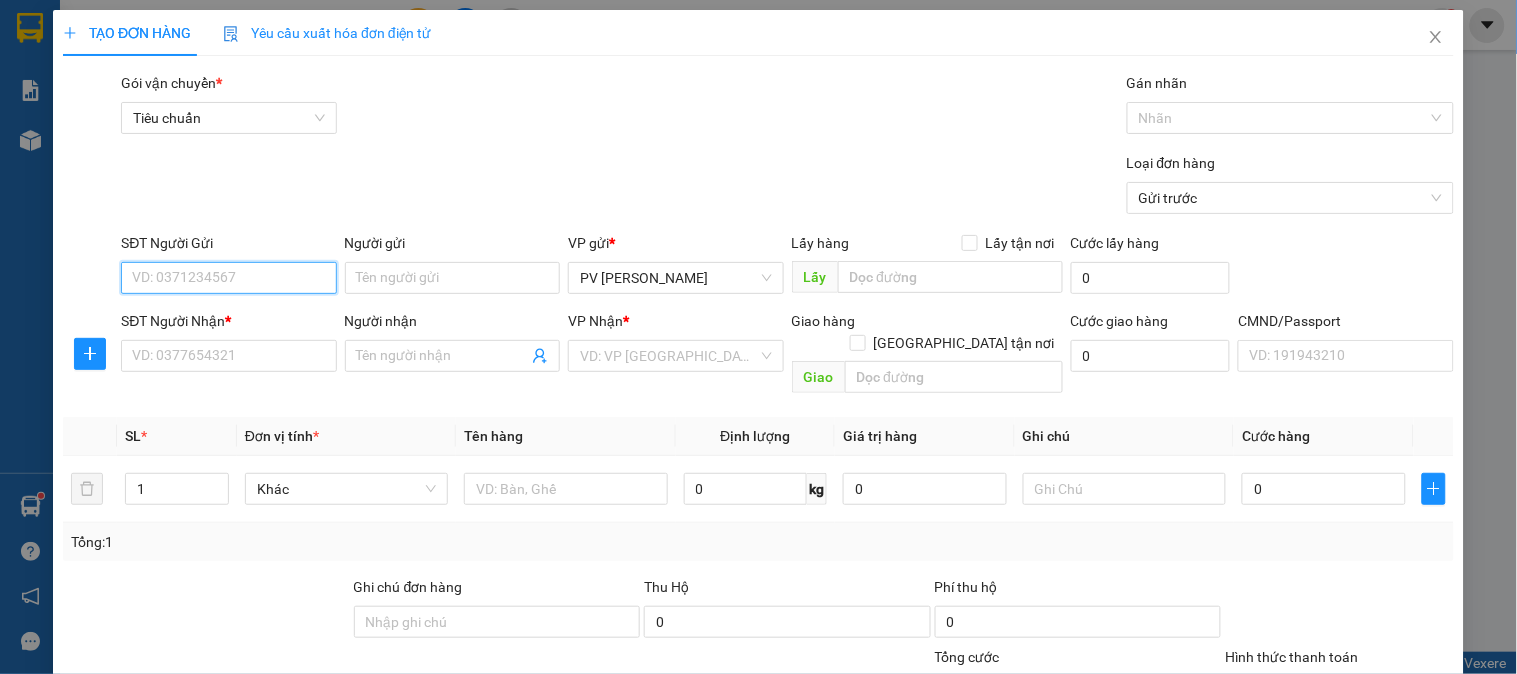 click on "SĐT Người Gửi" at bounding box center [228, 278] 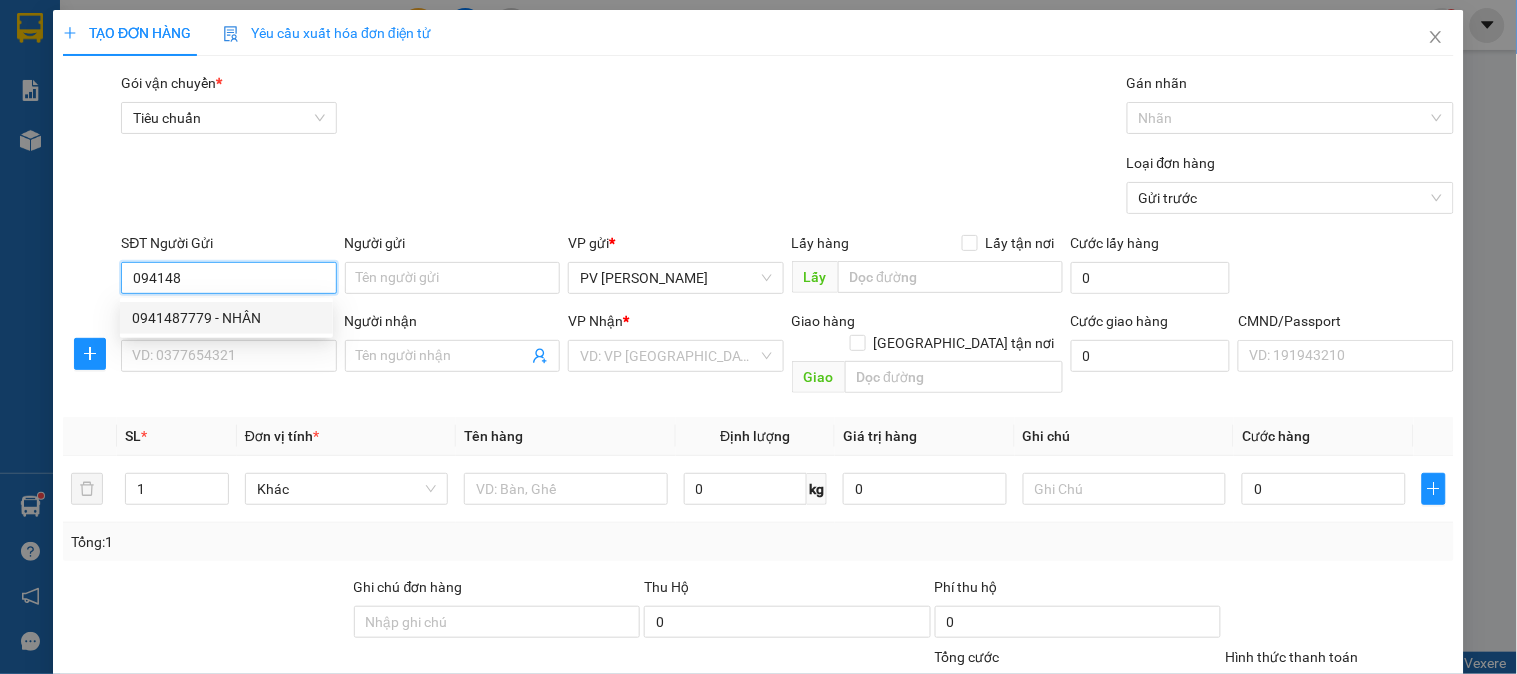 click on "0941487779 - NHÂN" at bounding box center (226, 318) 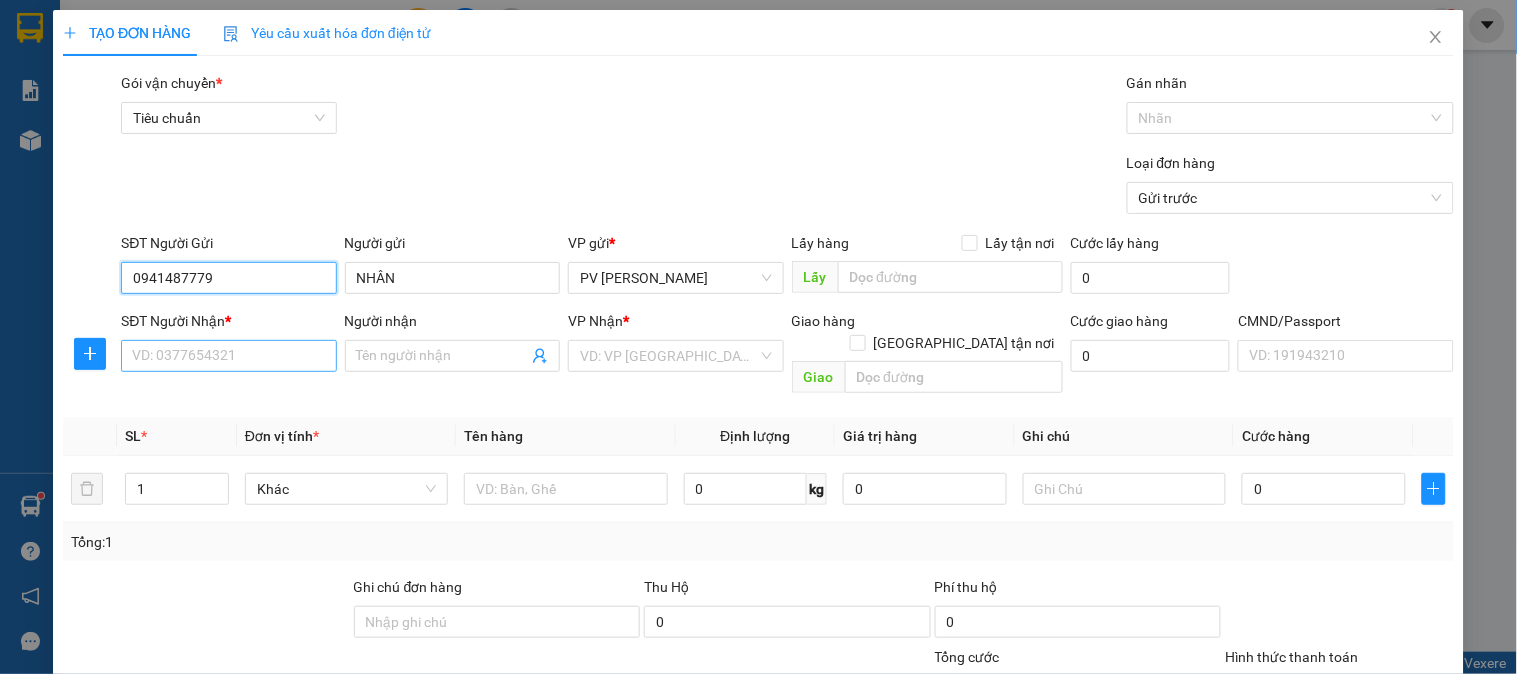 type on "0941487779" 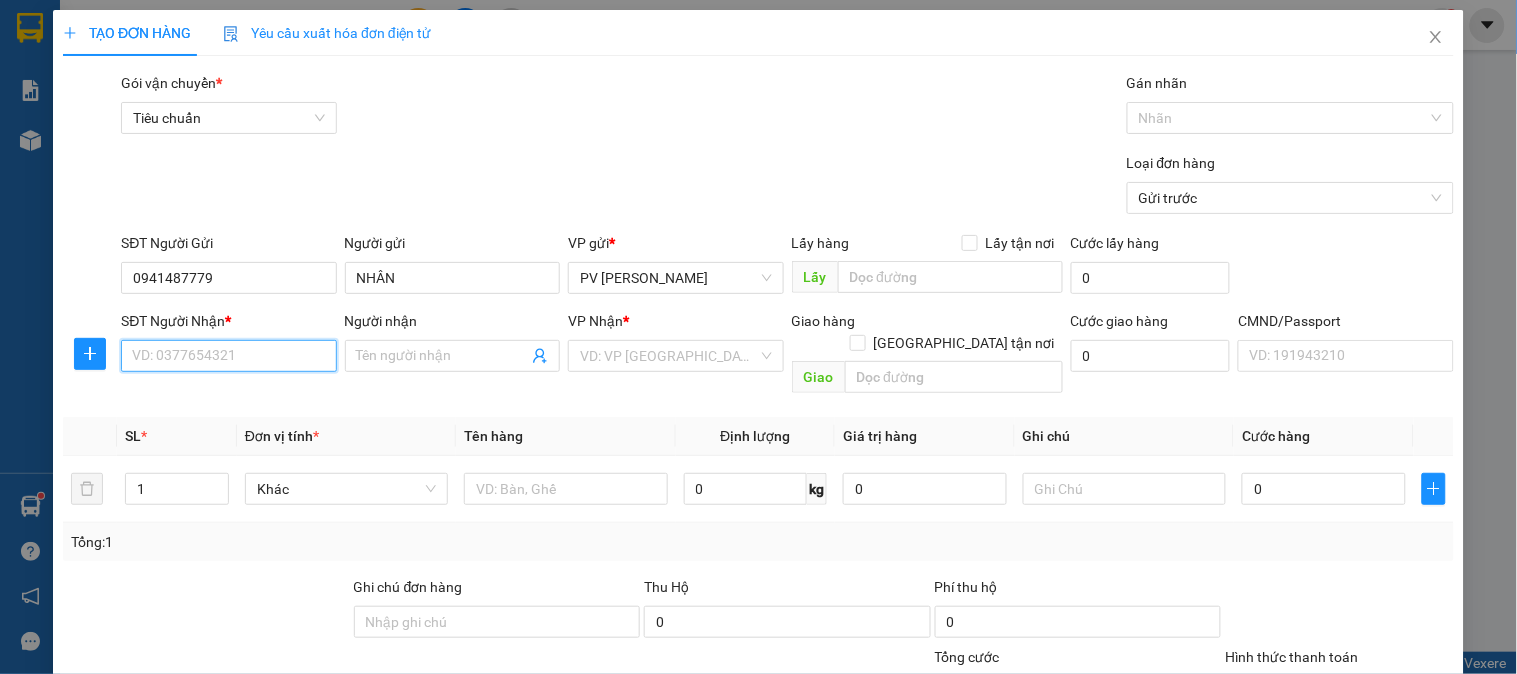 click on "SĐT Người Nhận  *" at bounding box center (228, 356) 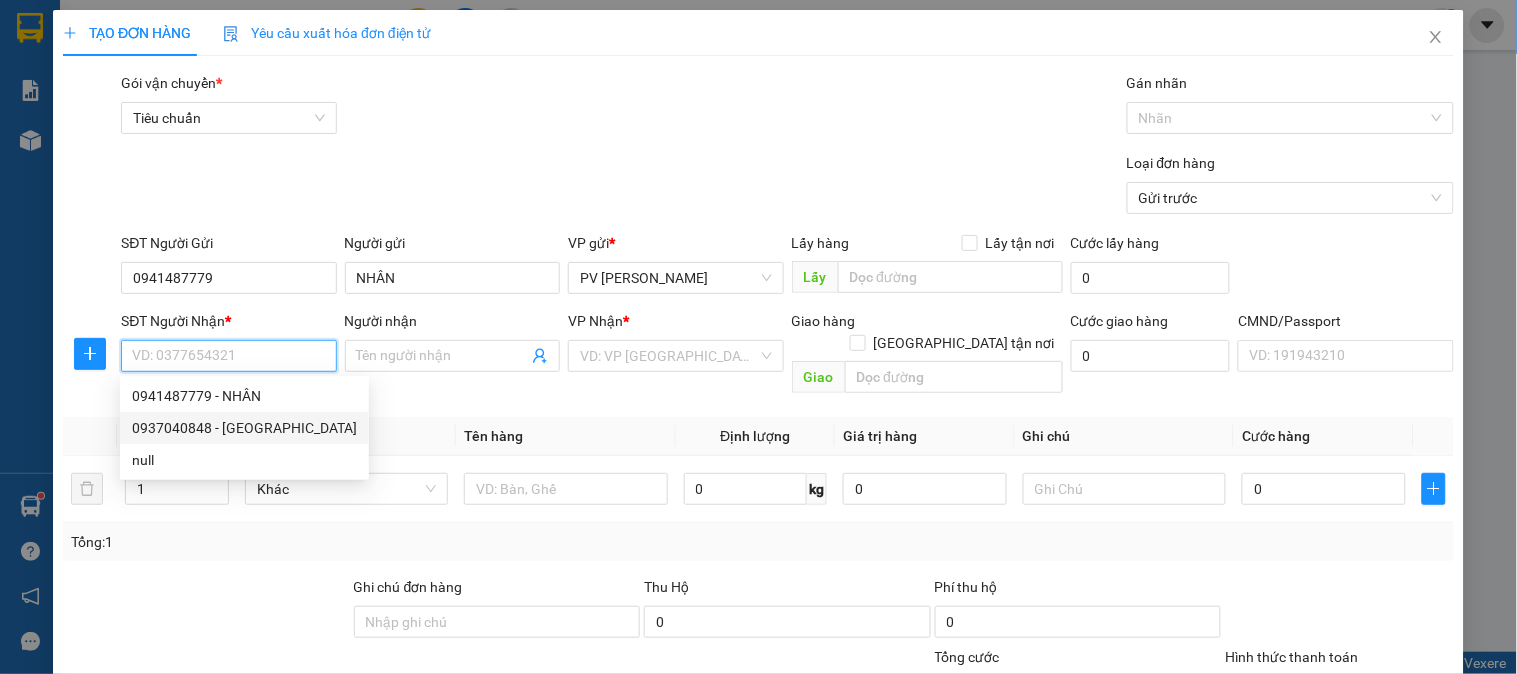 click on "0937040848 - [GEOGRAPHIC_DATA]" at bounding box center (244, 428) 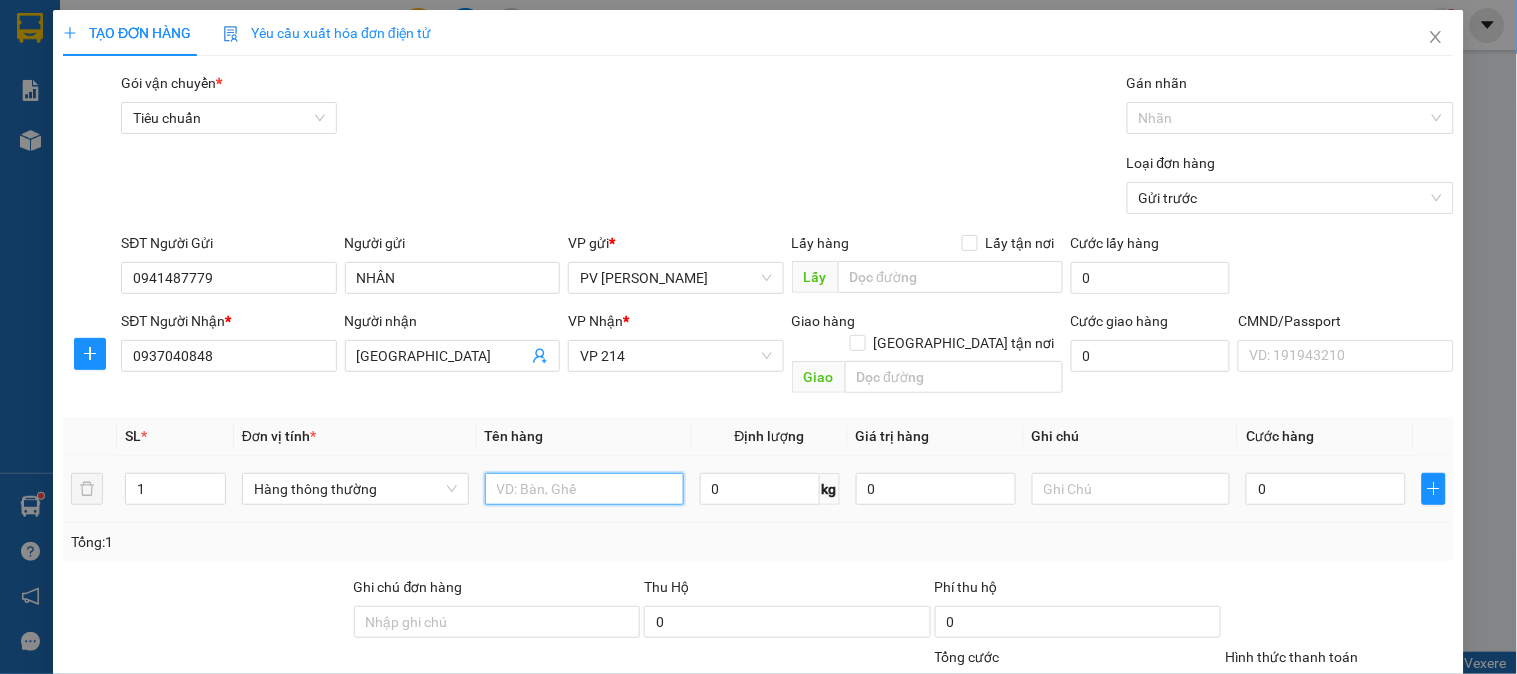 click at bounding box center (584, 489) 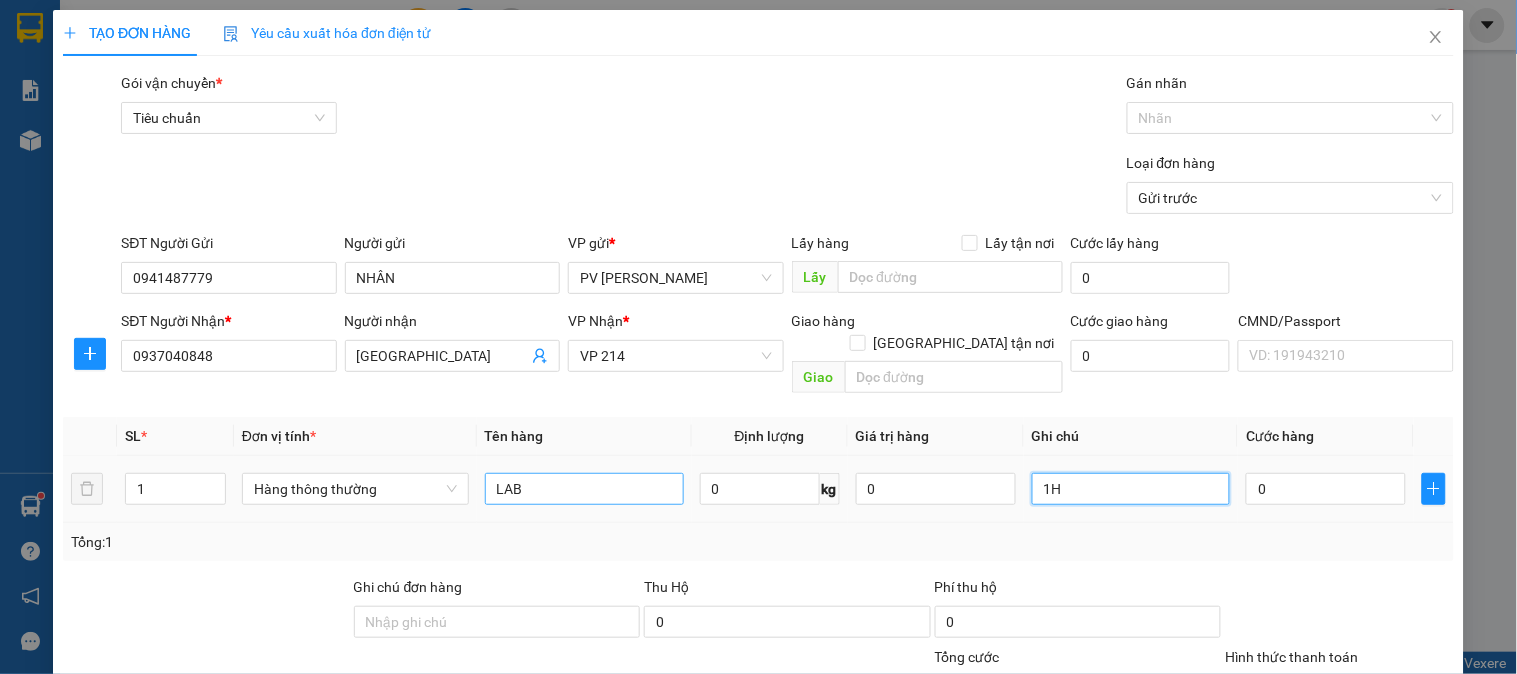 type on "1H" 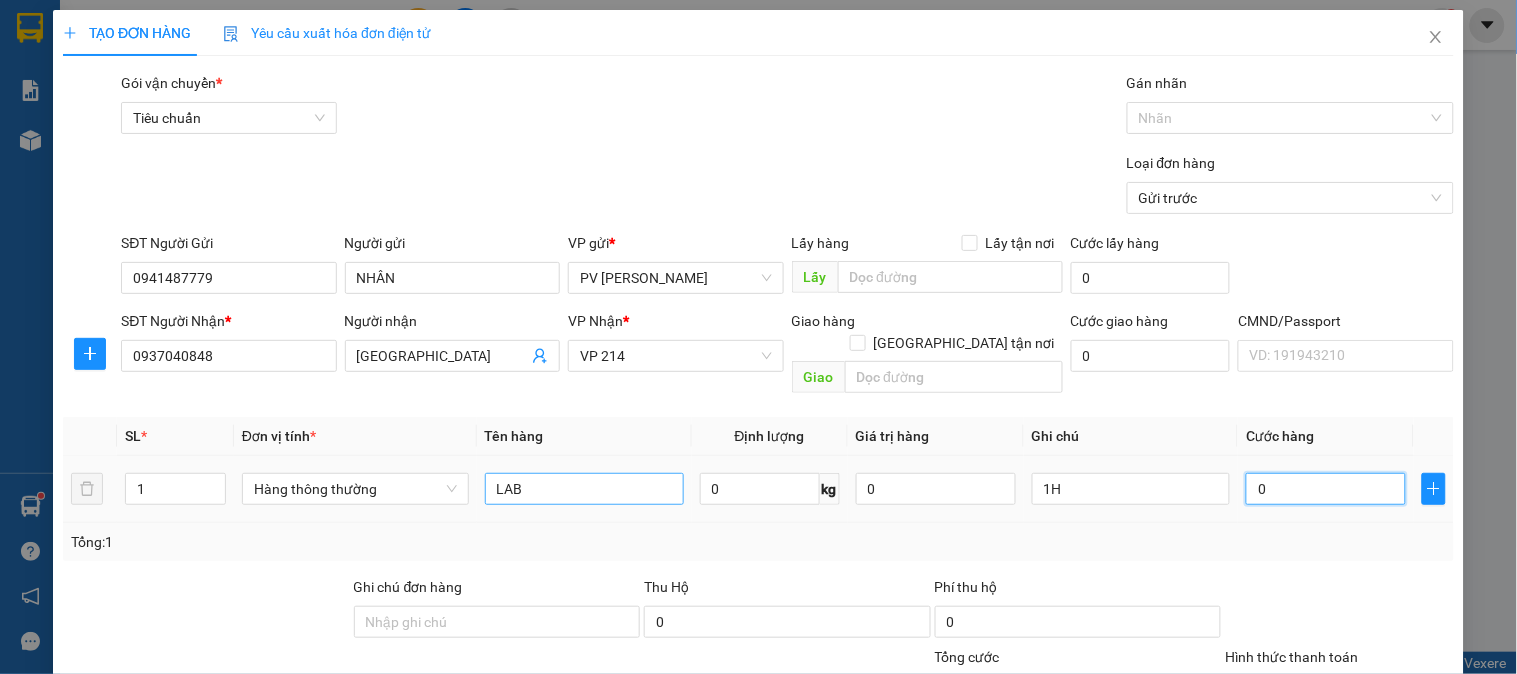 type on "3" 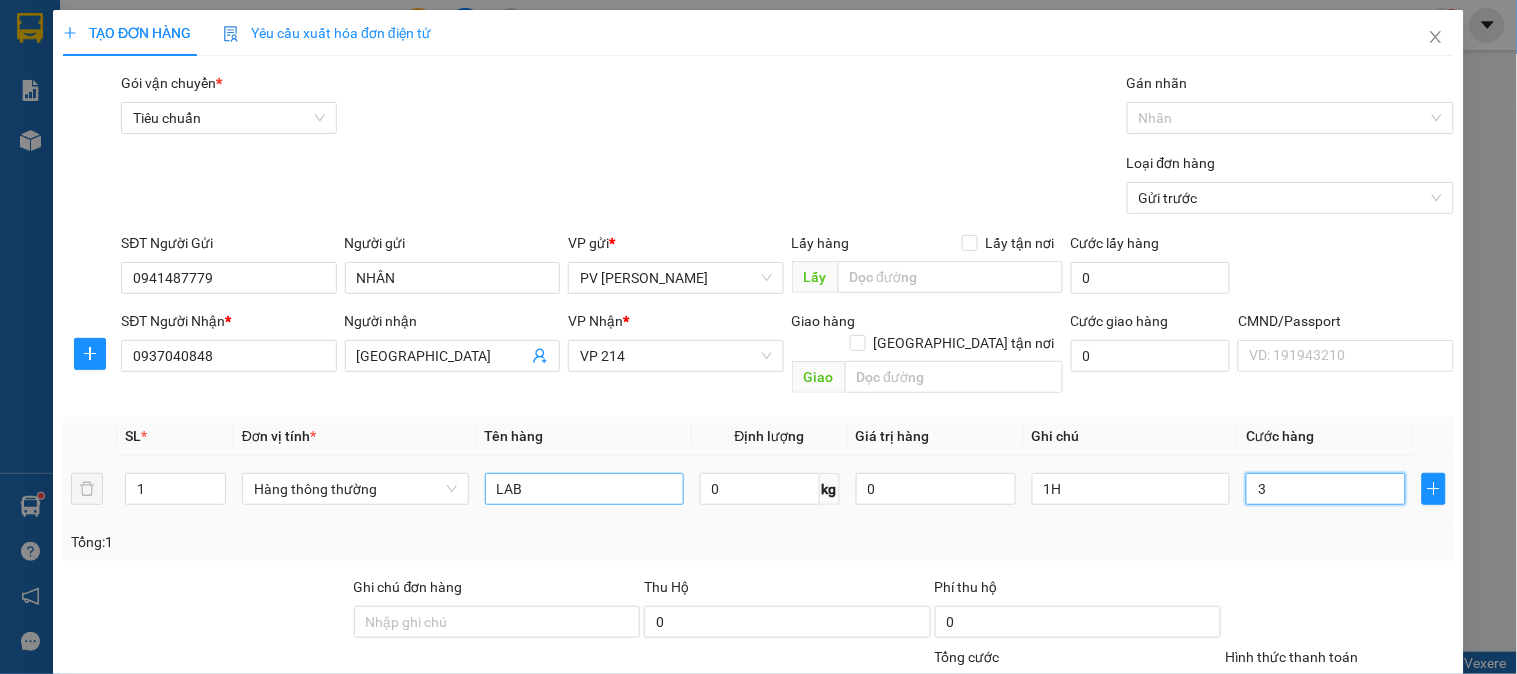 type on "30" 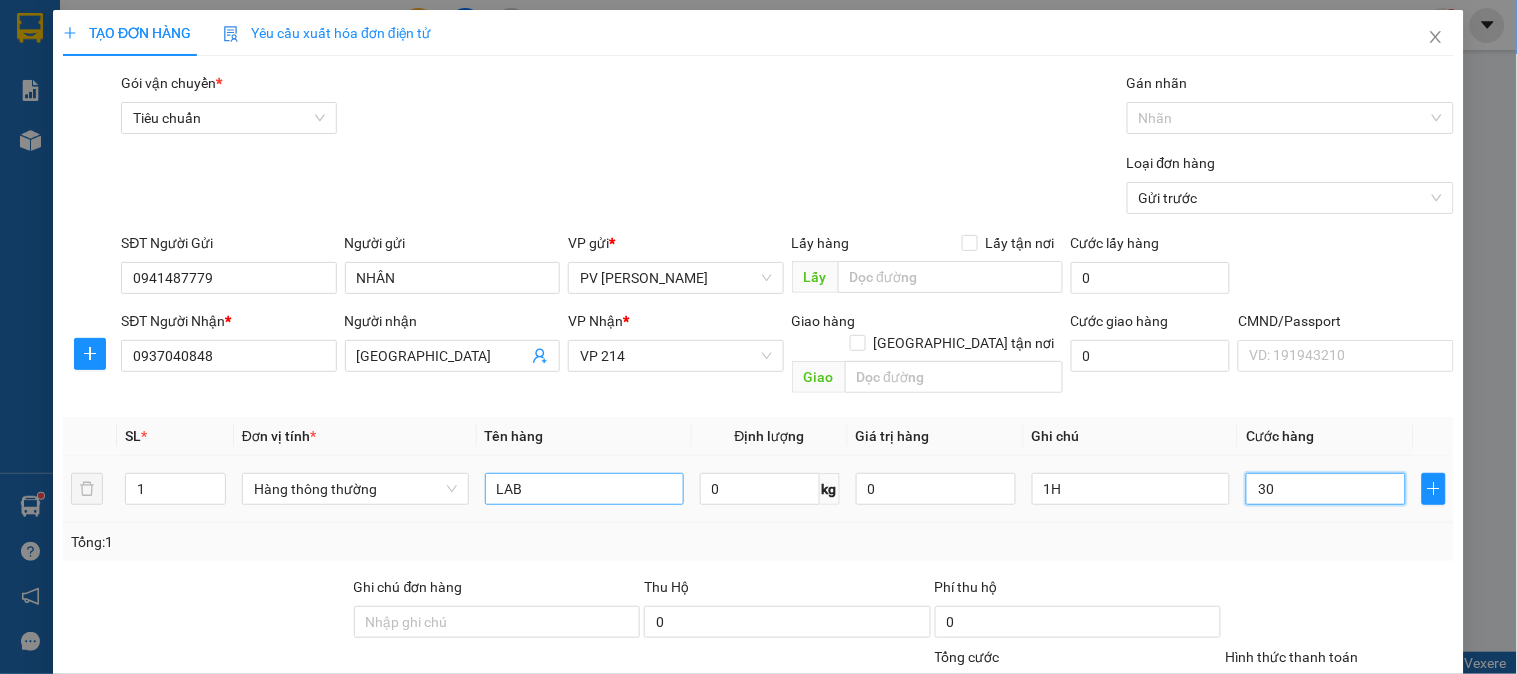 type on "300" 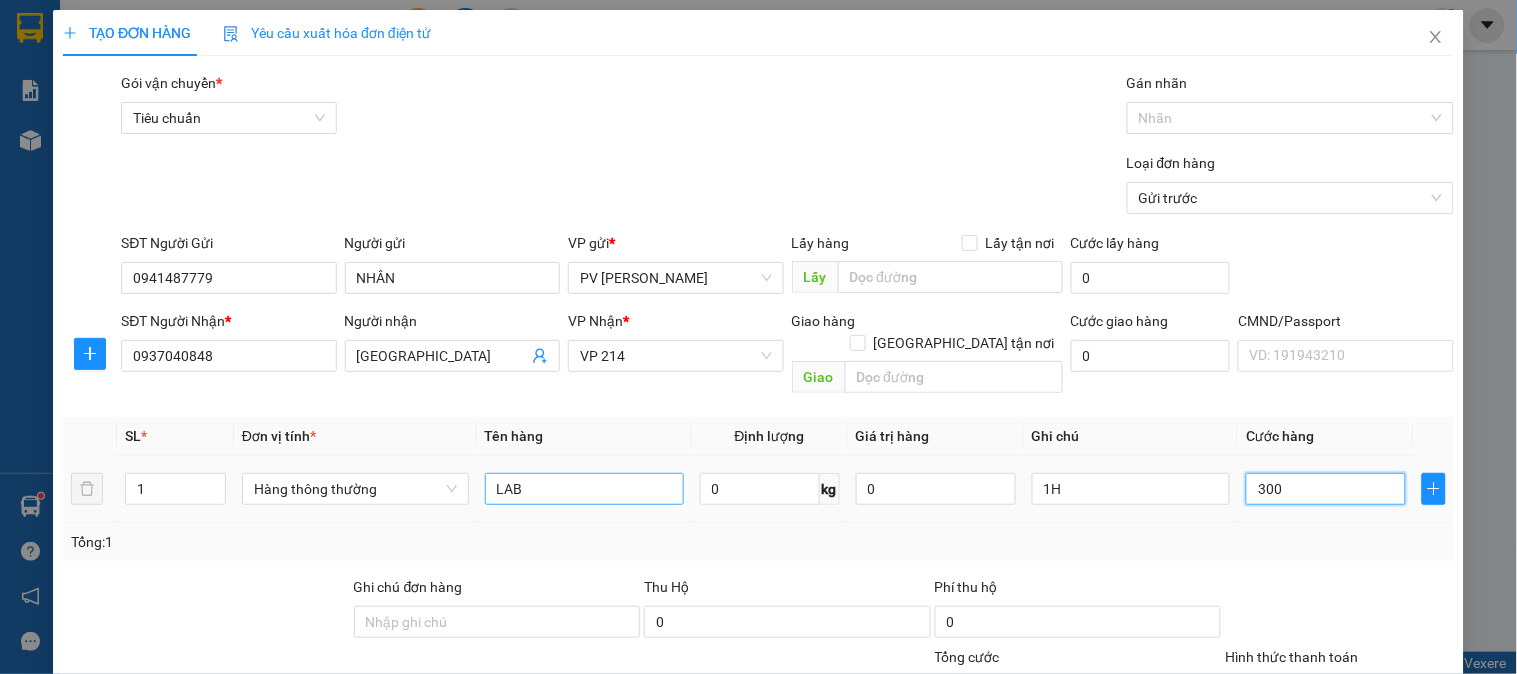 type on "3.000" 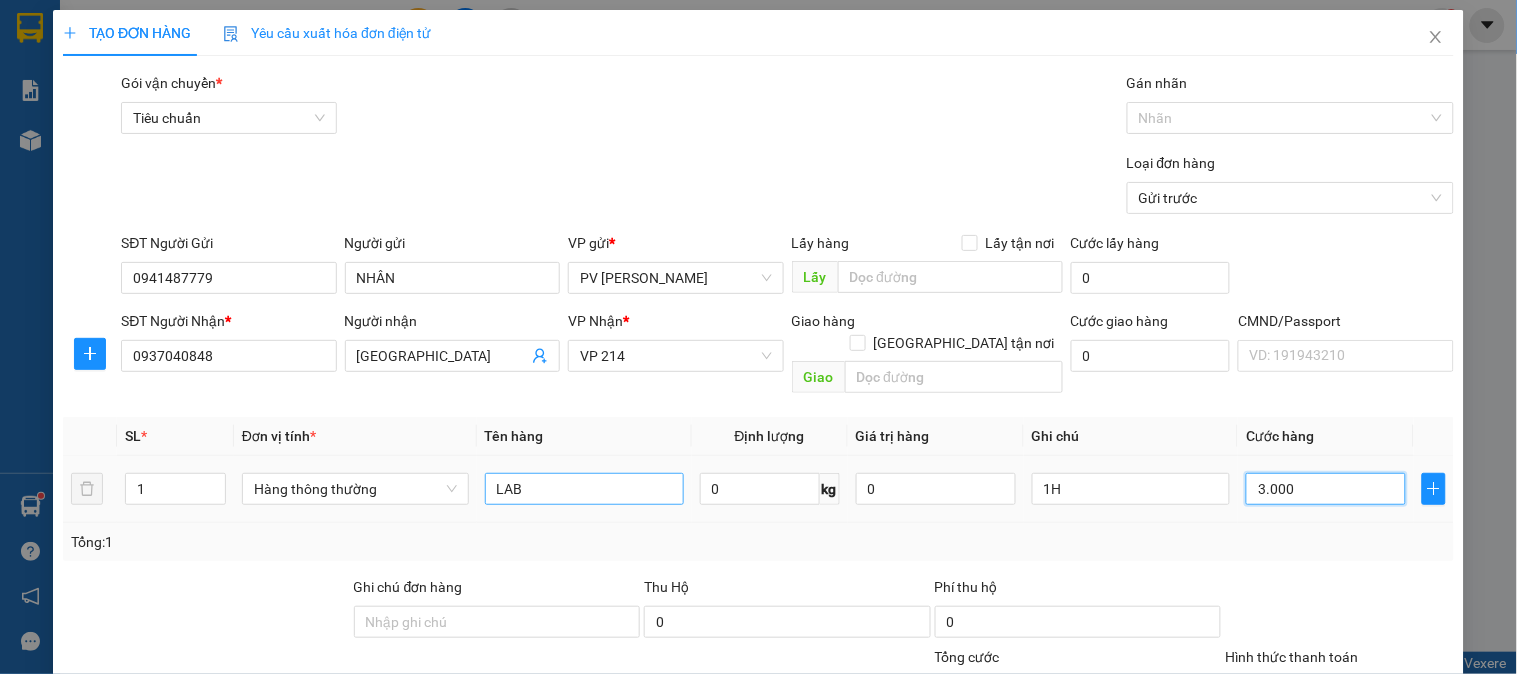 type on "30.000" 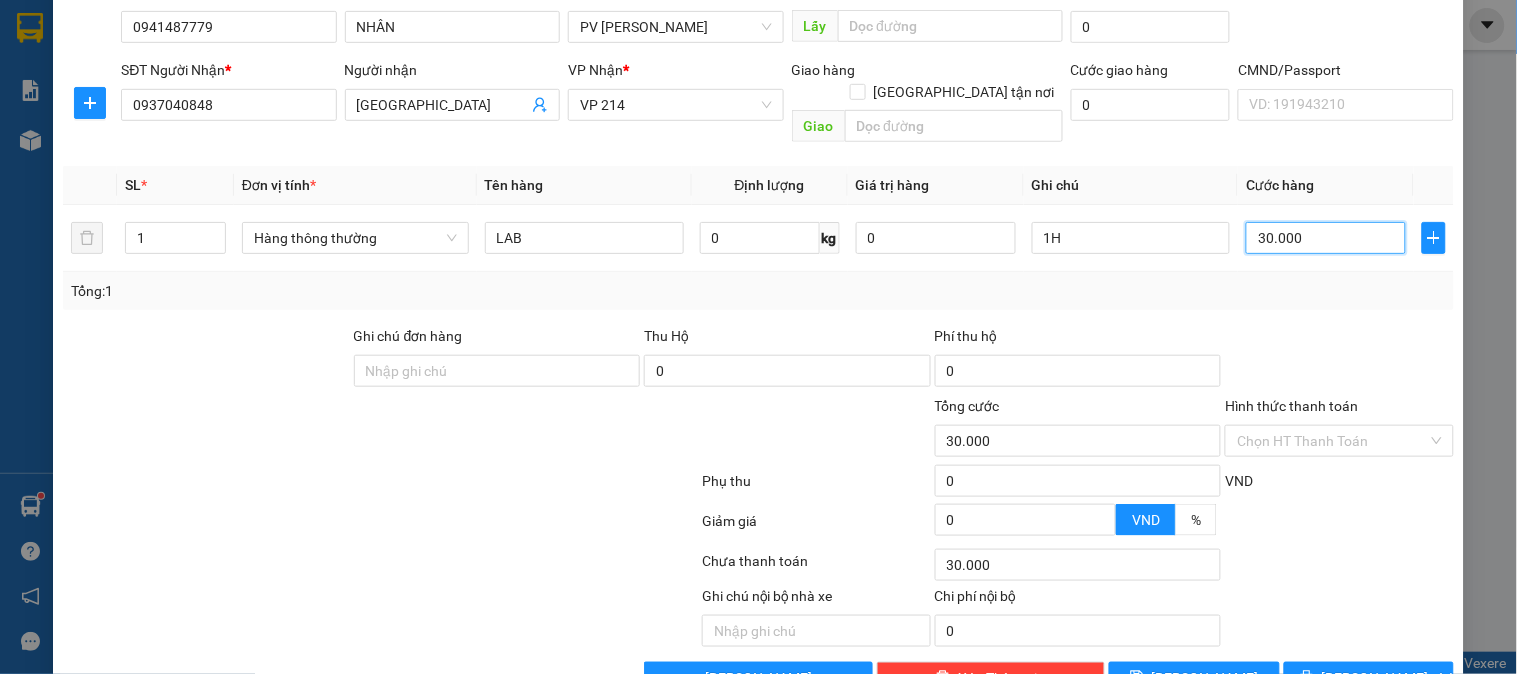 scroll, scrollTop: 287, scrollLeft: 0, axis: vertical 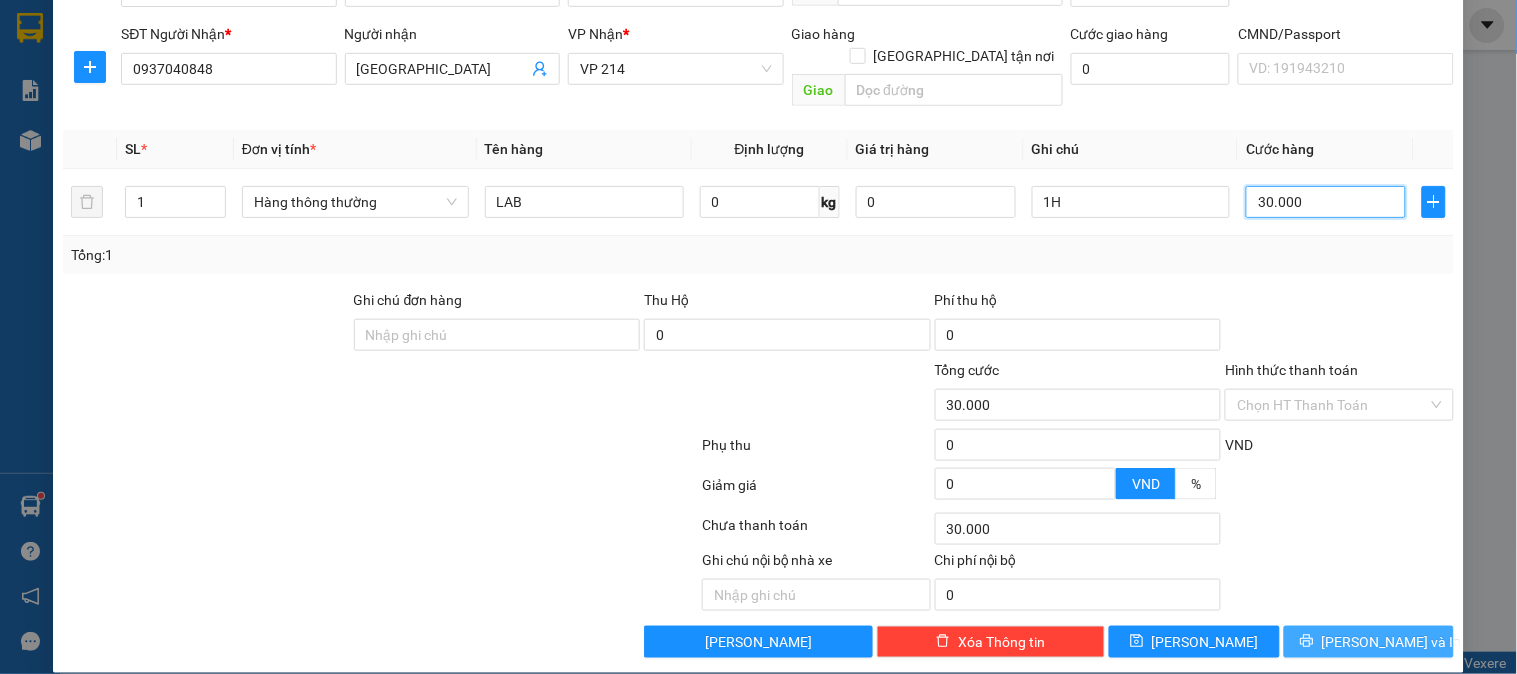 type on "30.000" 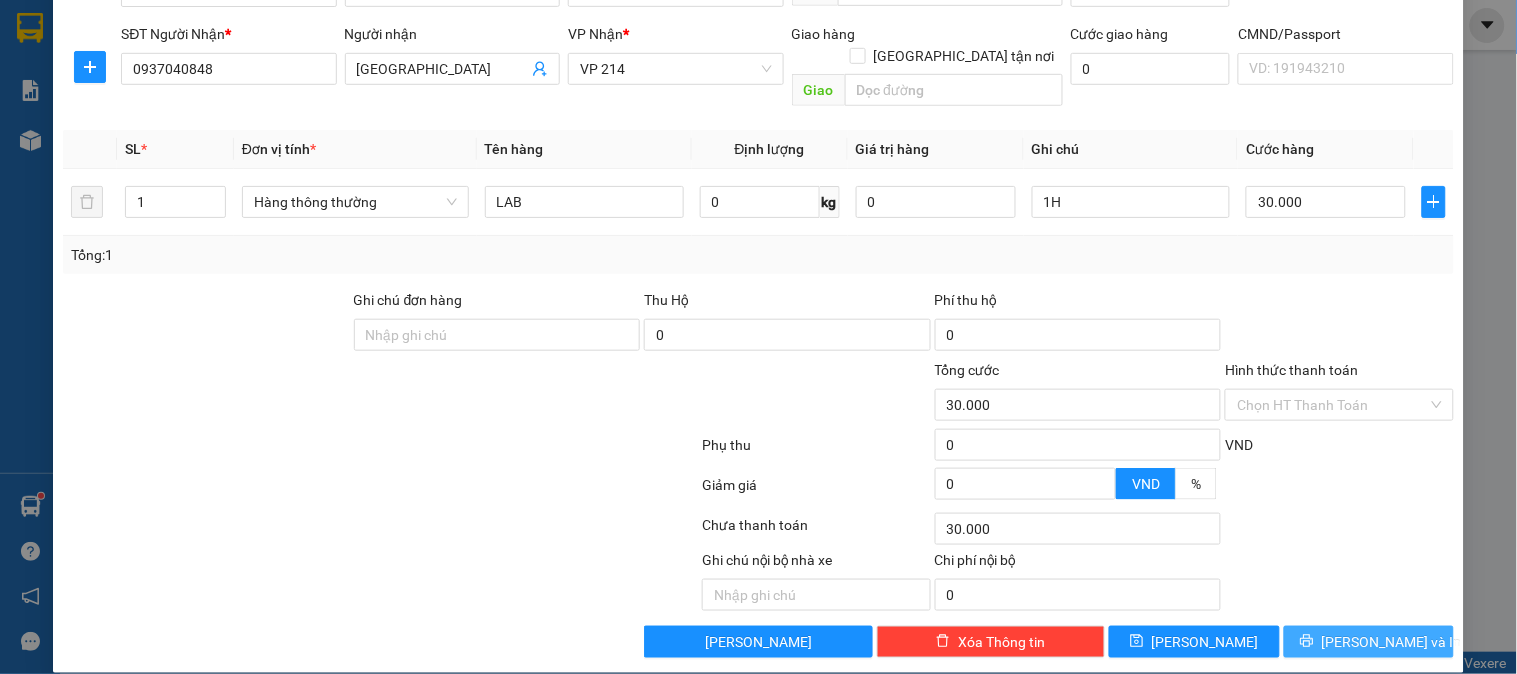 click on "[PERSON_NAME] và In" at bounding box center [1392, 642] 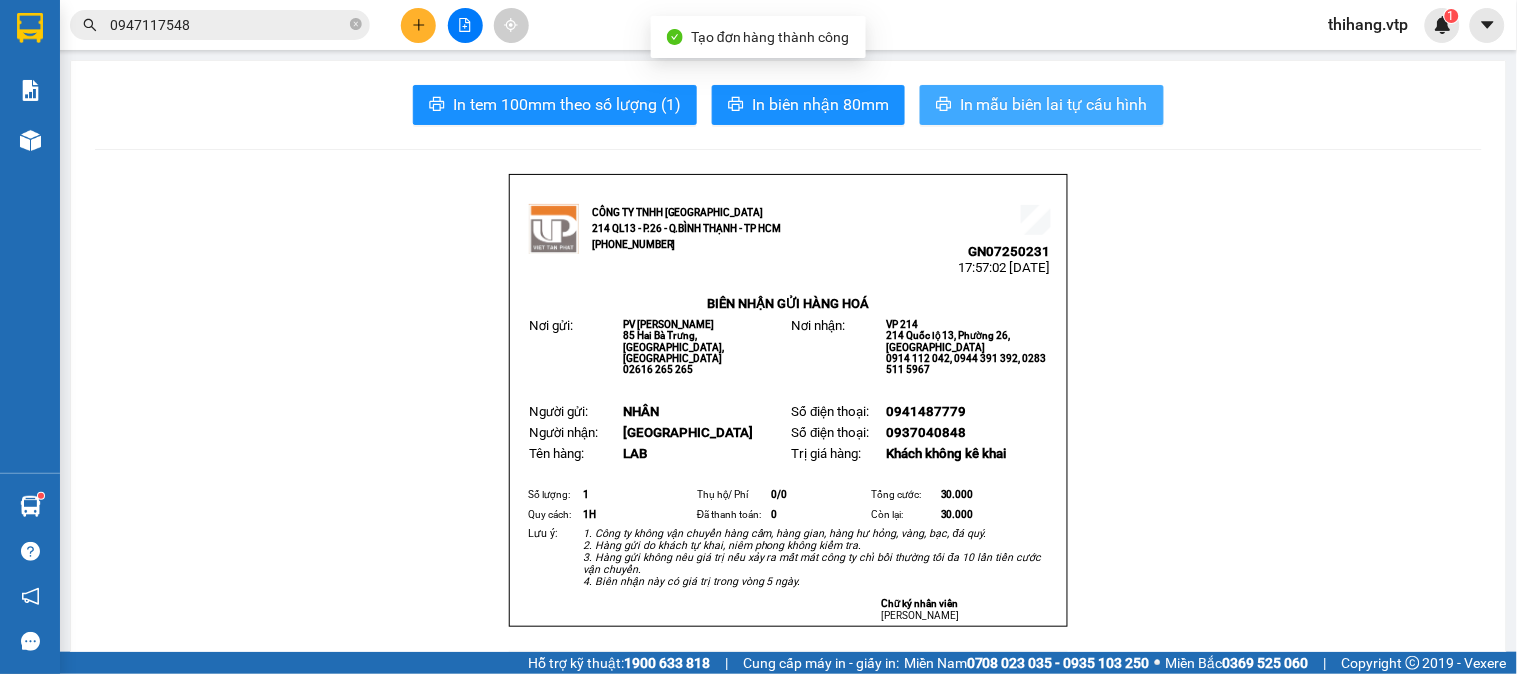 click on "In mẫu biên lai tự cấu hình" at bounding box center (1054, 104) 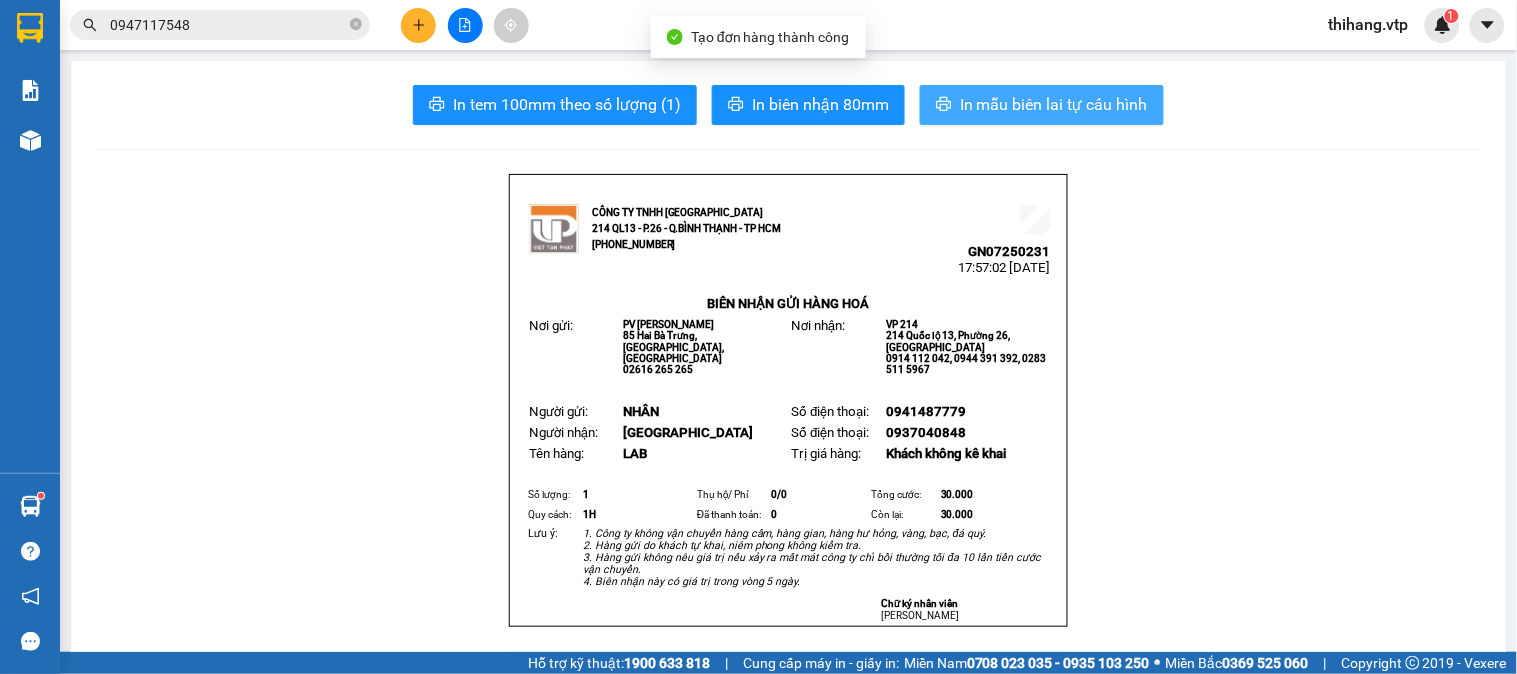scroll, scrollTop: 0, scrollLeft: 0, axis: both 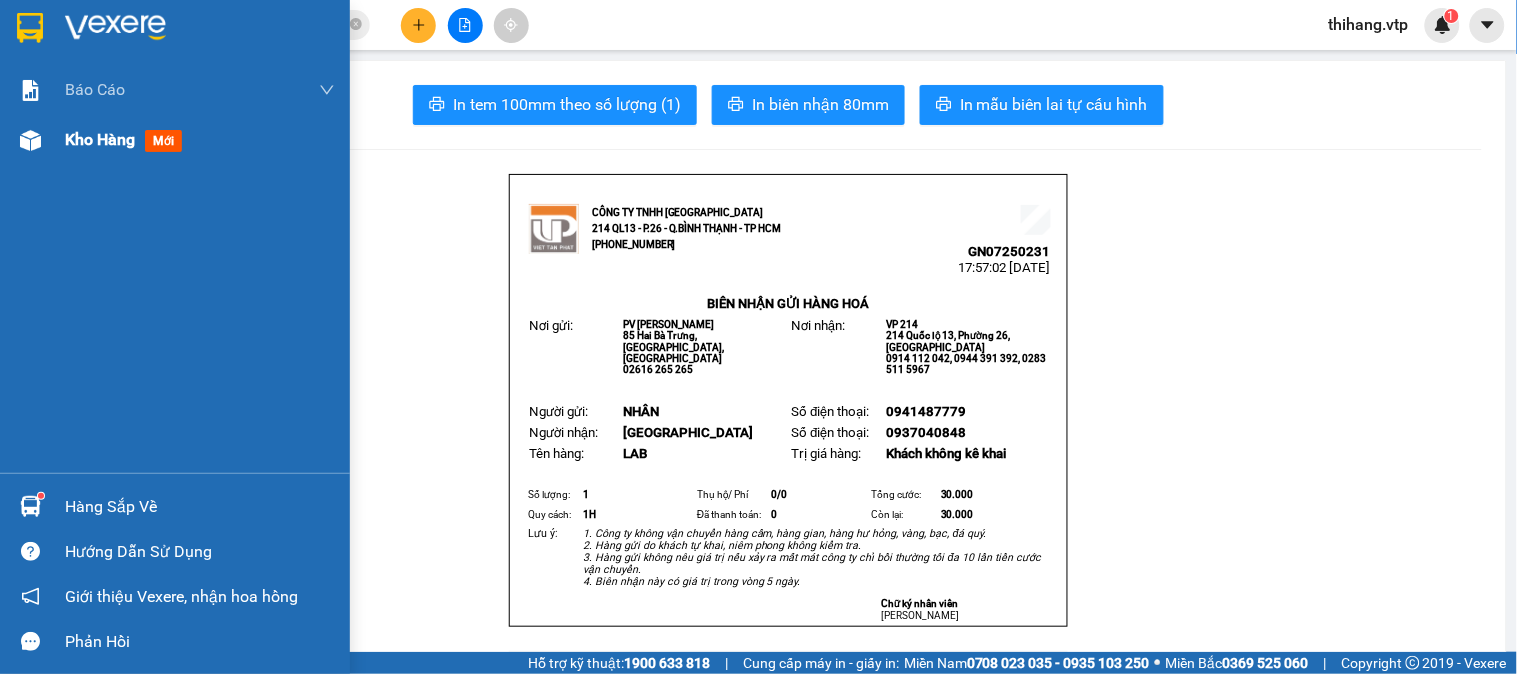 click on "Kho hàng" at bounding box center (100, 139) 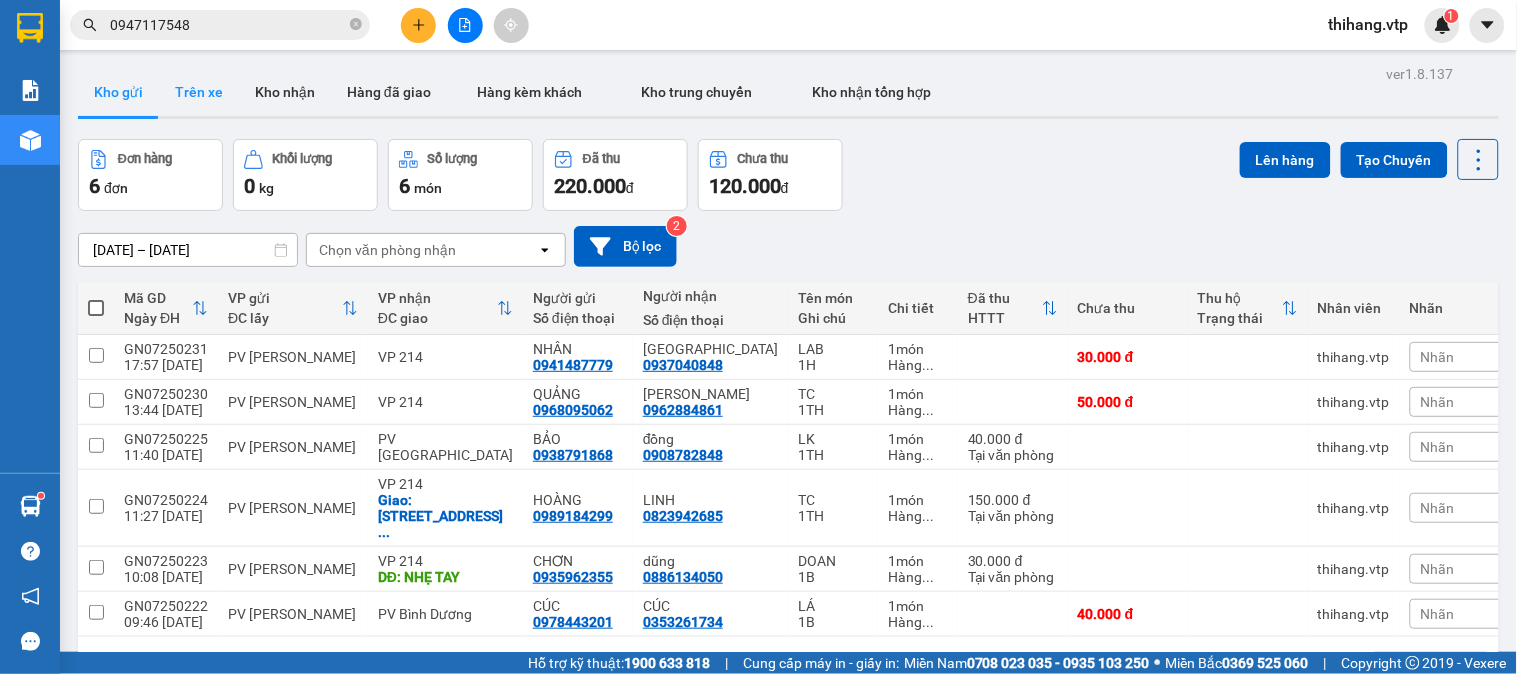 click on "Trên xe" at bounding box center (199, 92) 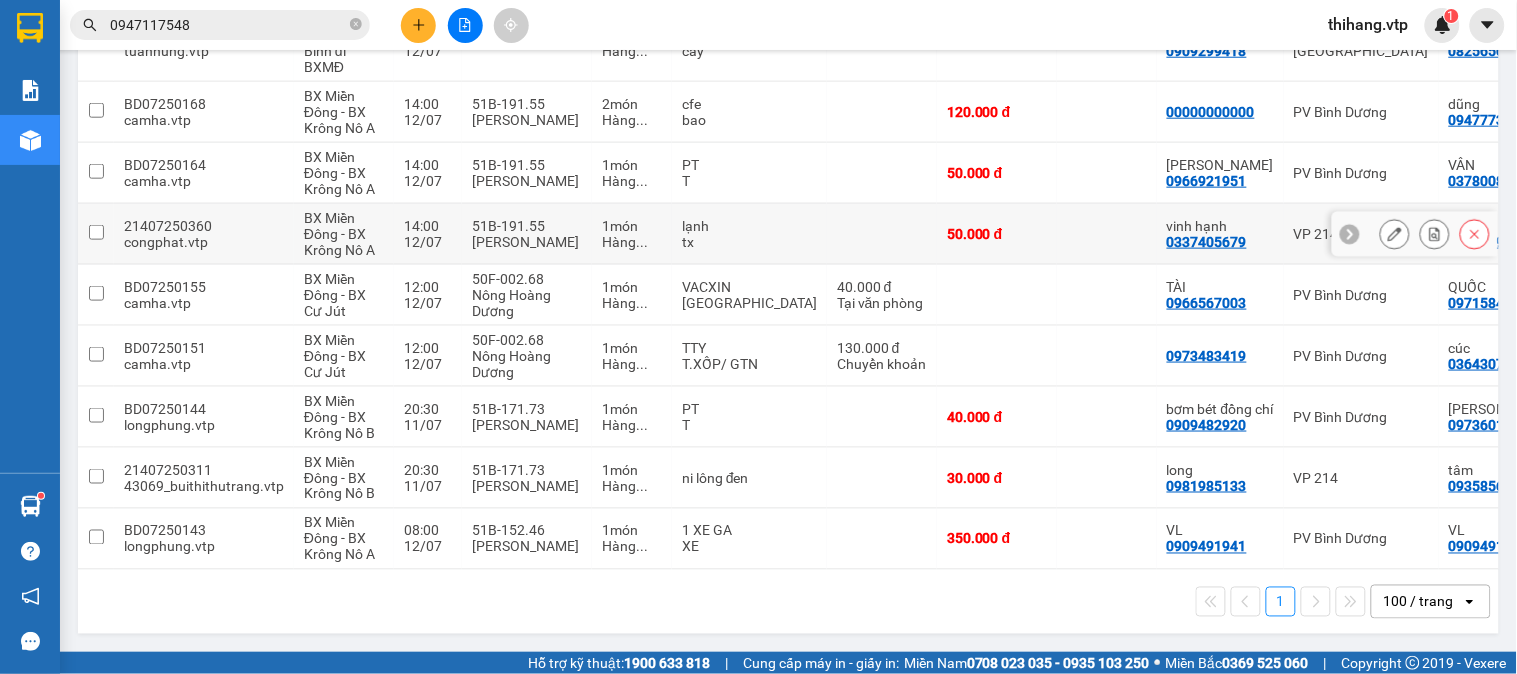 scroll, scrollTop: 493, scrollLeft: 0, axis: vertical 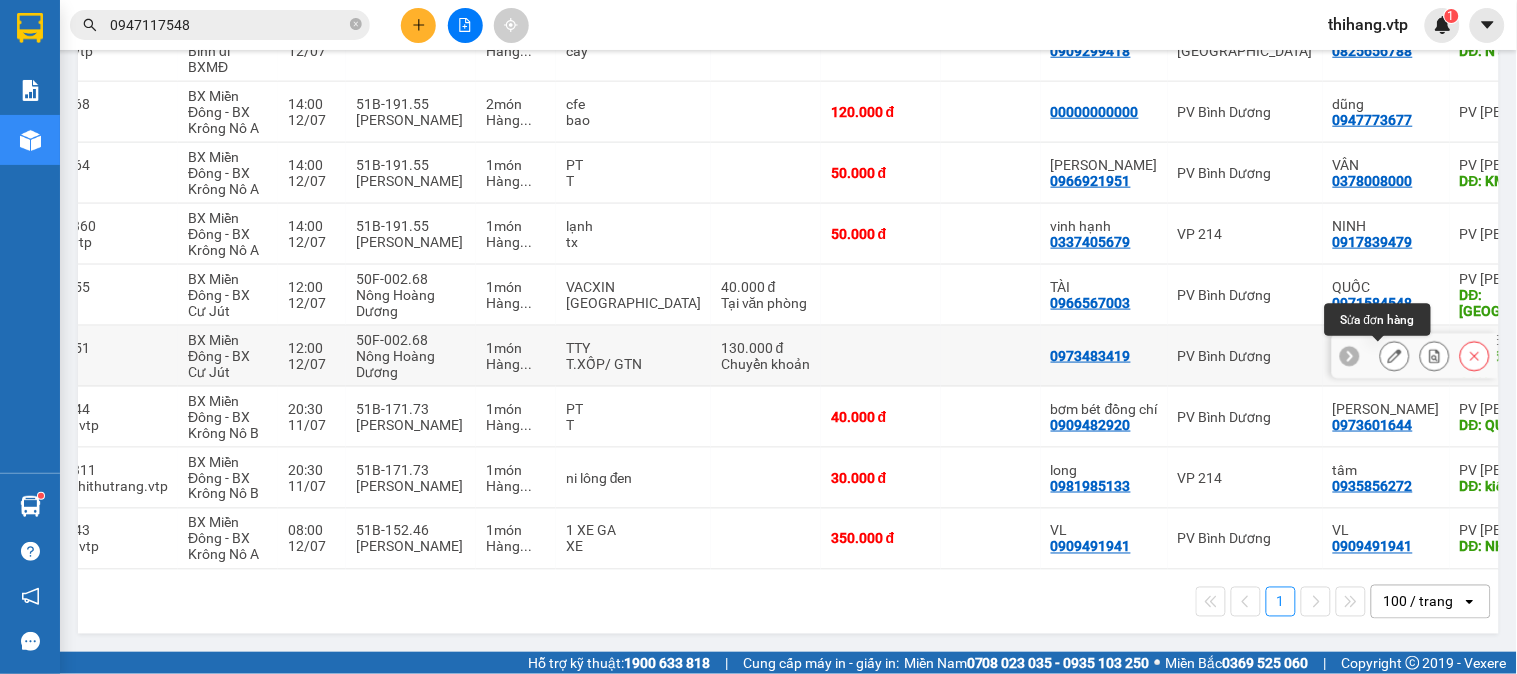 click 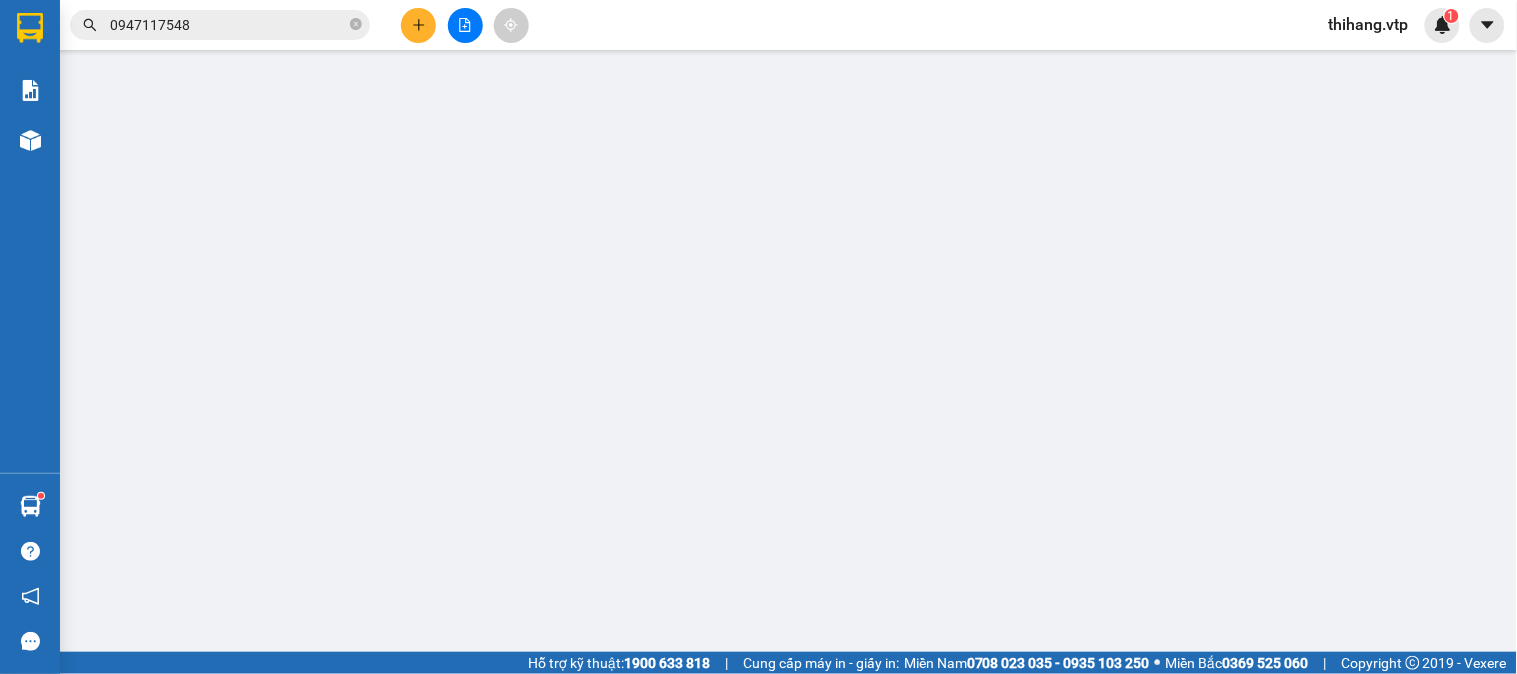 scroll, scrollTop: 0, scrollLeft: 0, axis: both 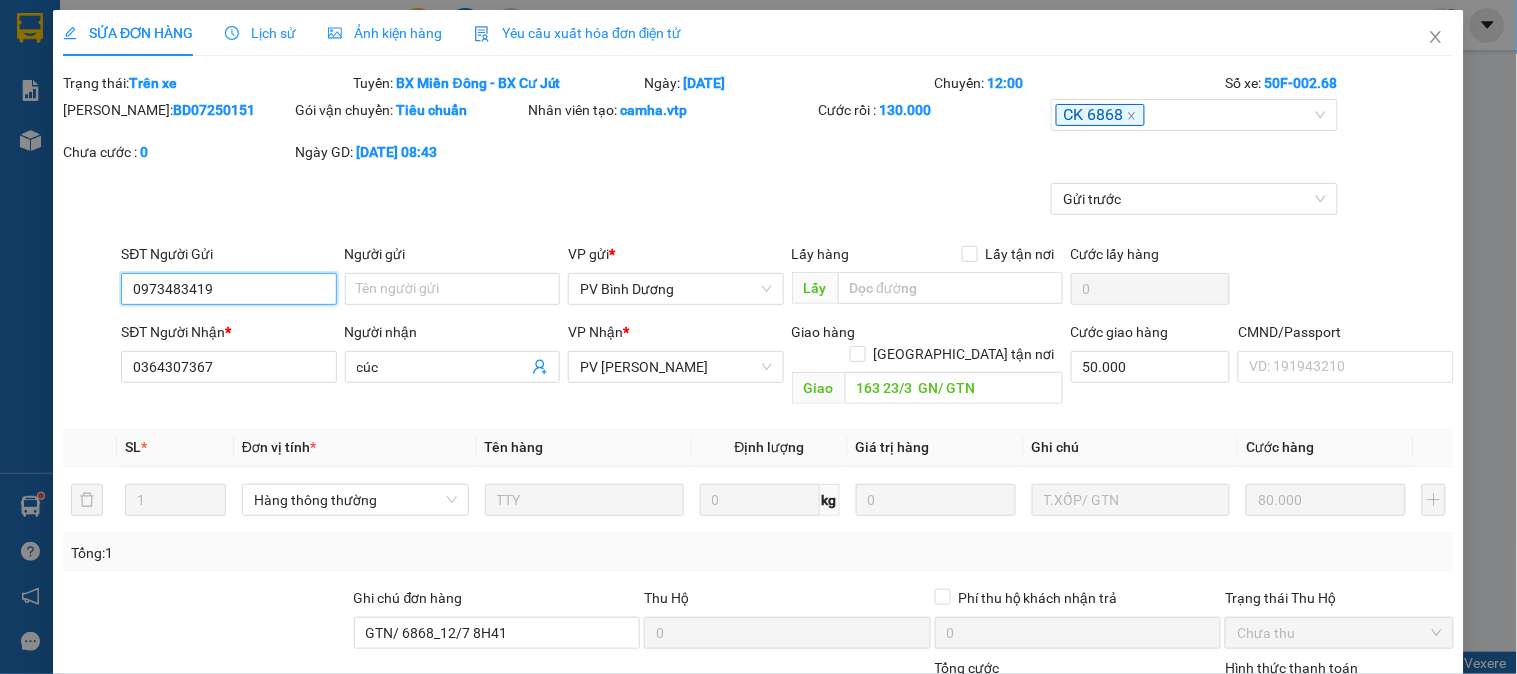 type on "4.000" 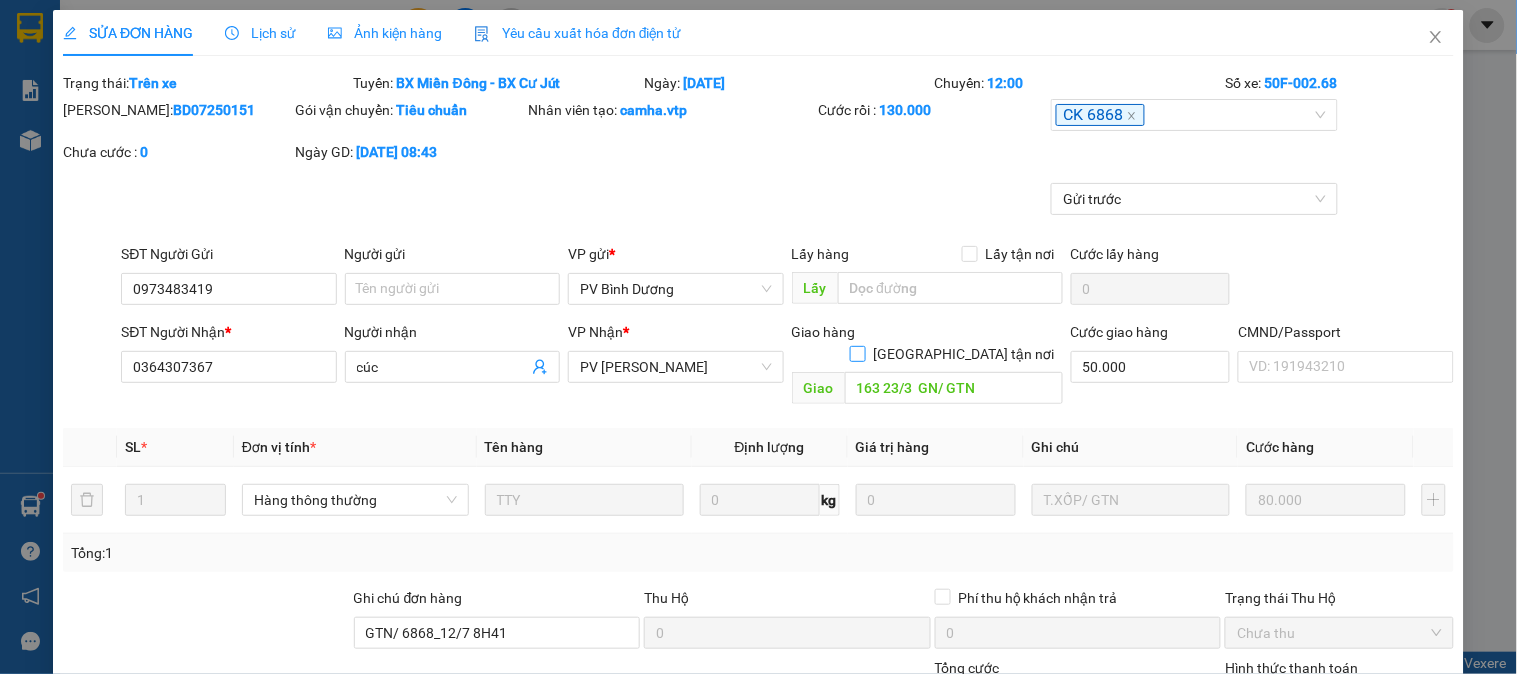 click on "[GEOGRAPHIC_DATA] tận nơi" at bounding box center [857, 353] 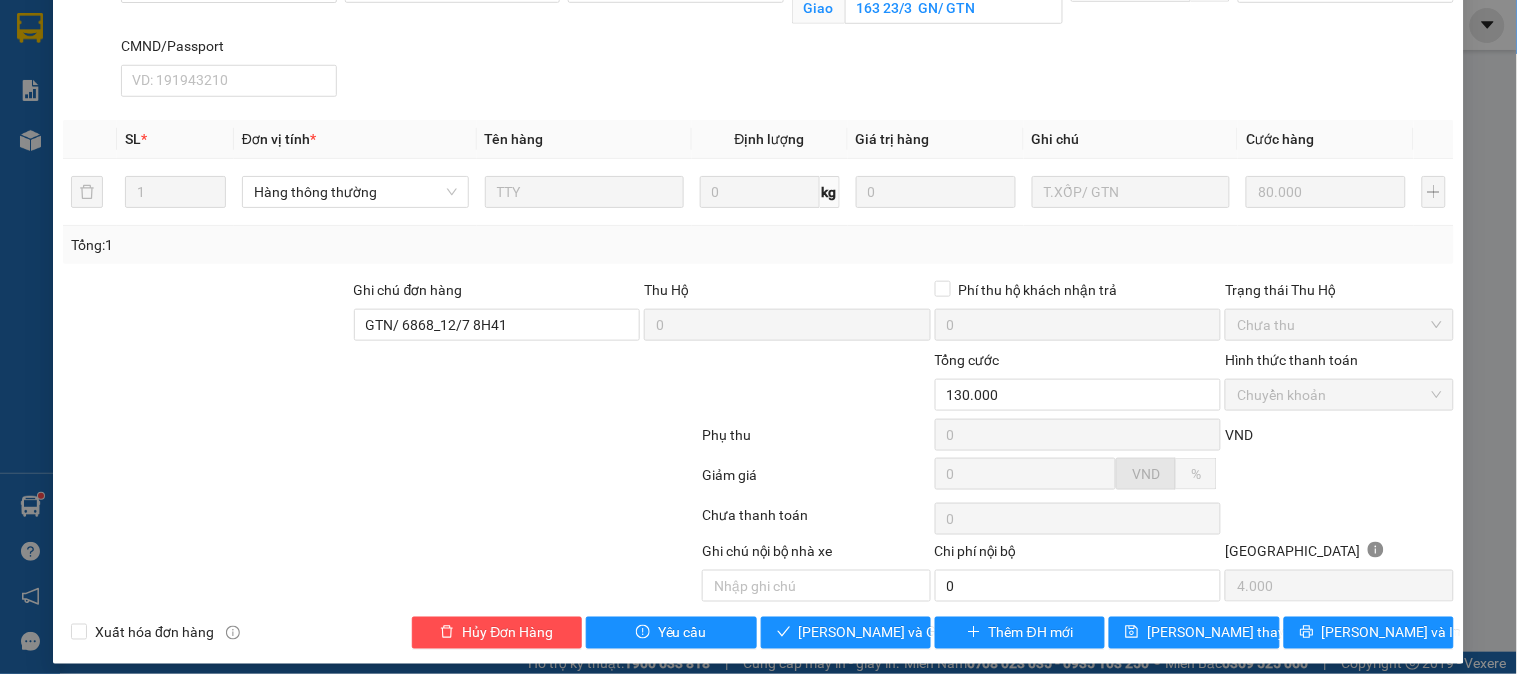 scroll, scrollTop: 394, scrollLeft: 0, axis: vertical 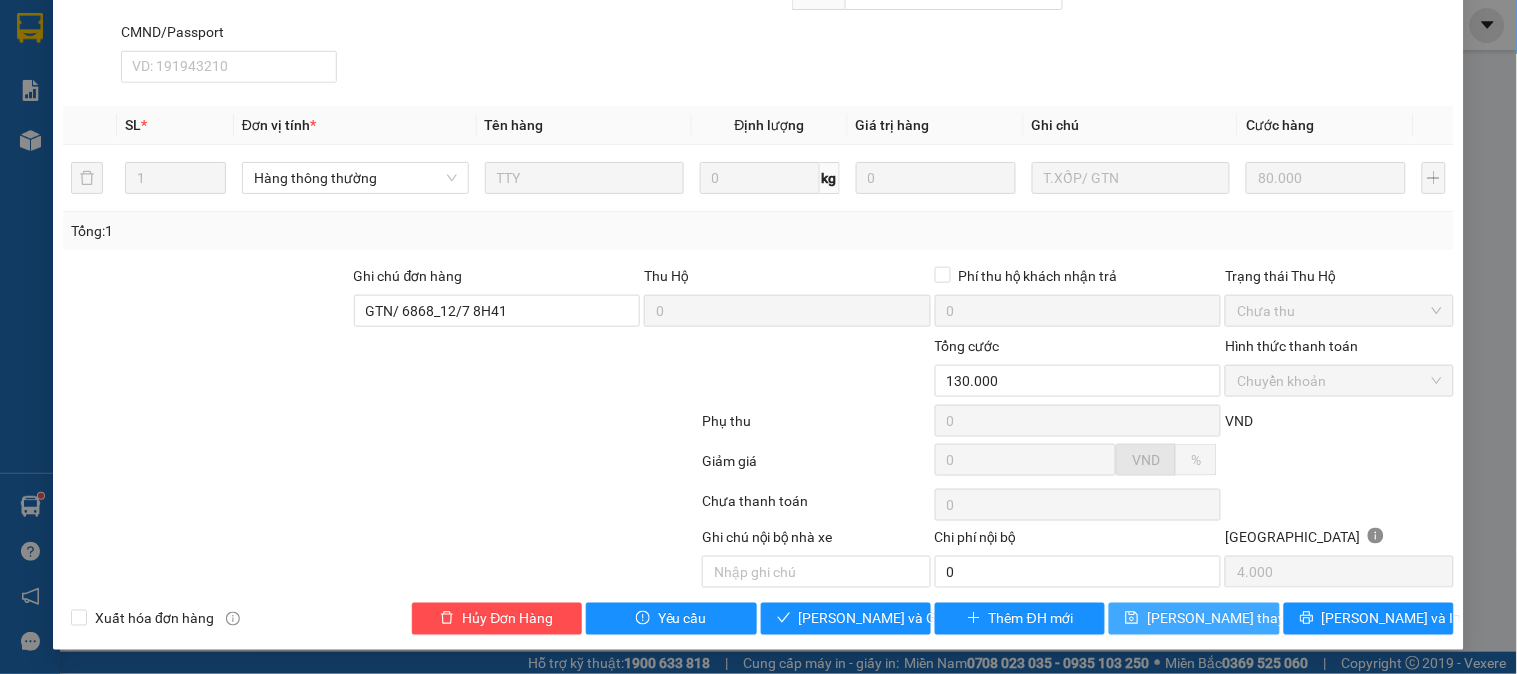 click on "[PERSON_NAME] thay đổi" at bounding box center [1227, 619] 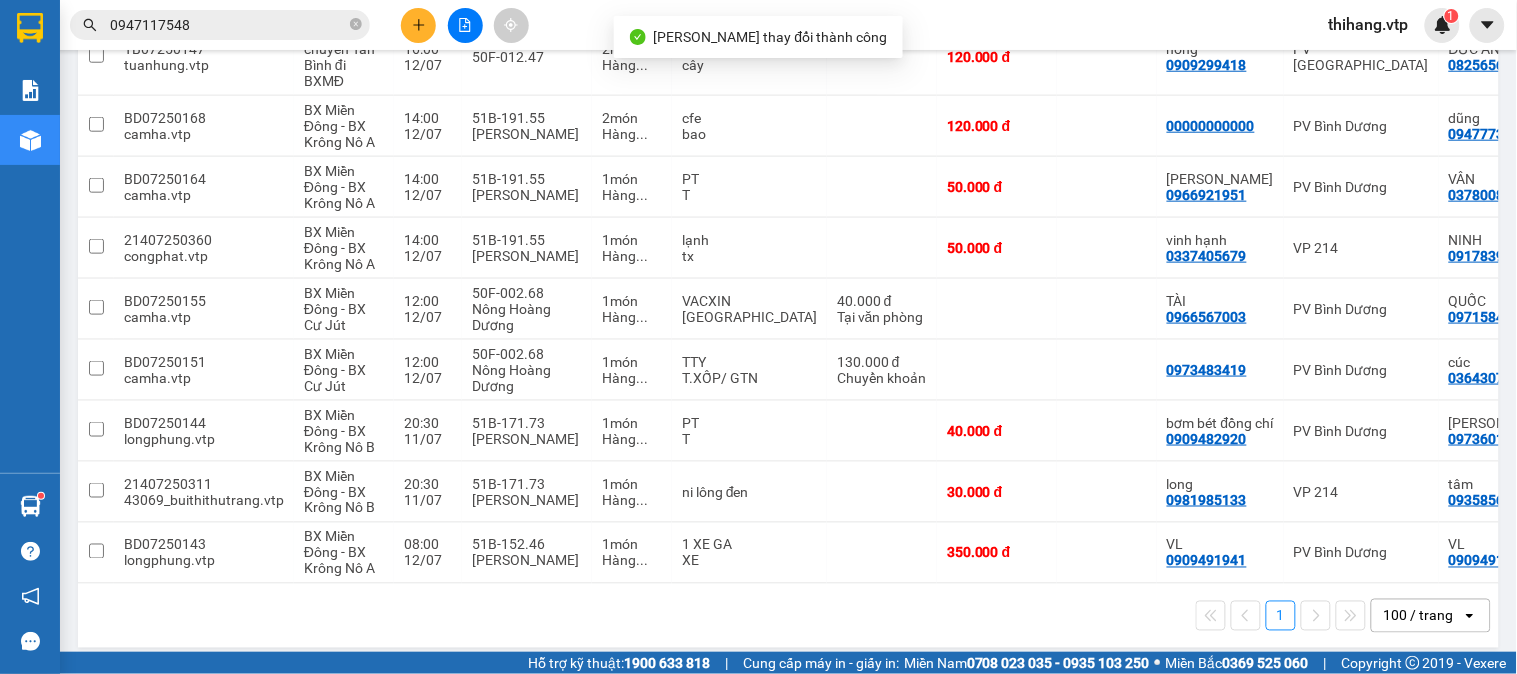 scroll, scrollTop: 493, scrollLeft: 0, axis: vertical 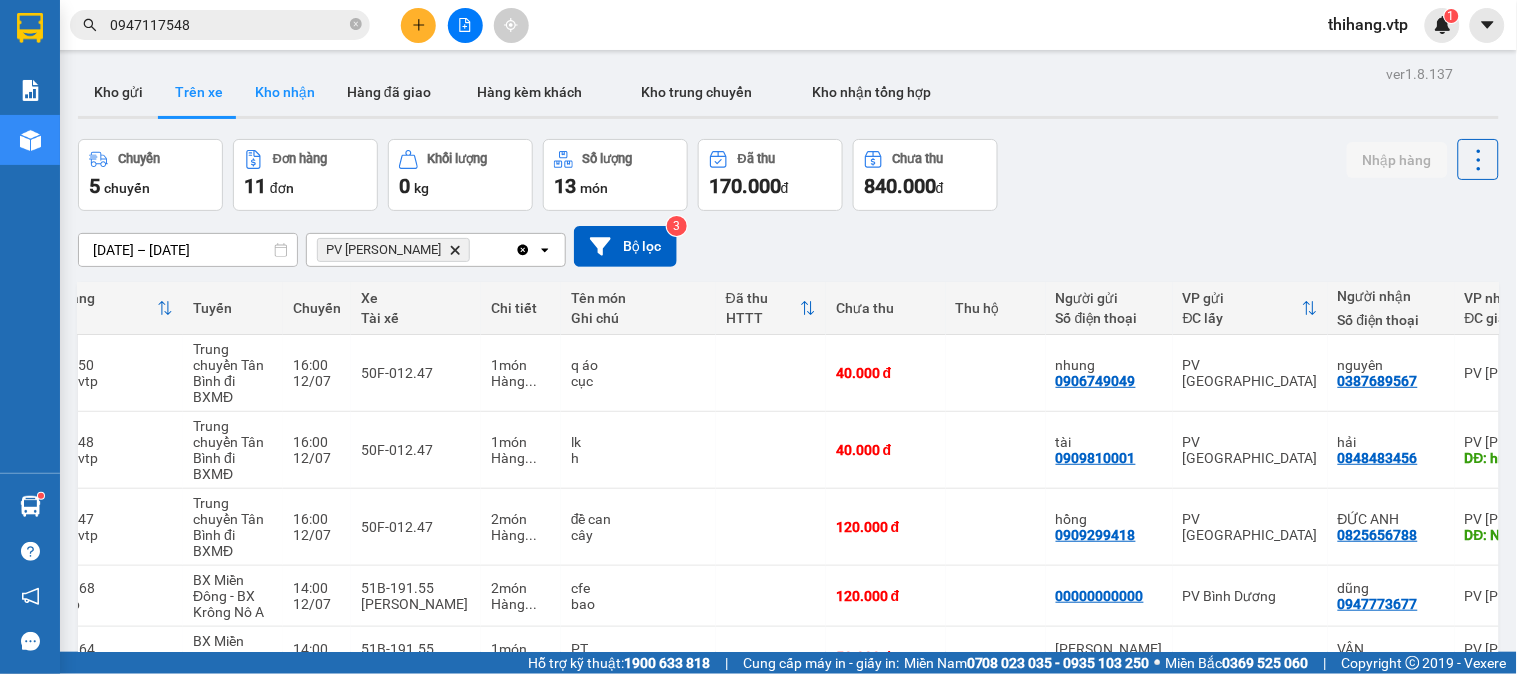 click on "Kho nhận" at bounding box center (285, 92) 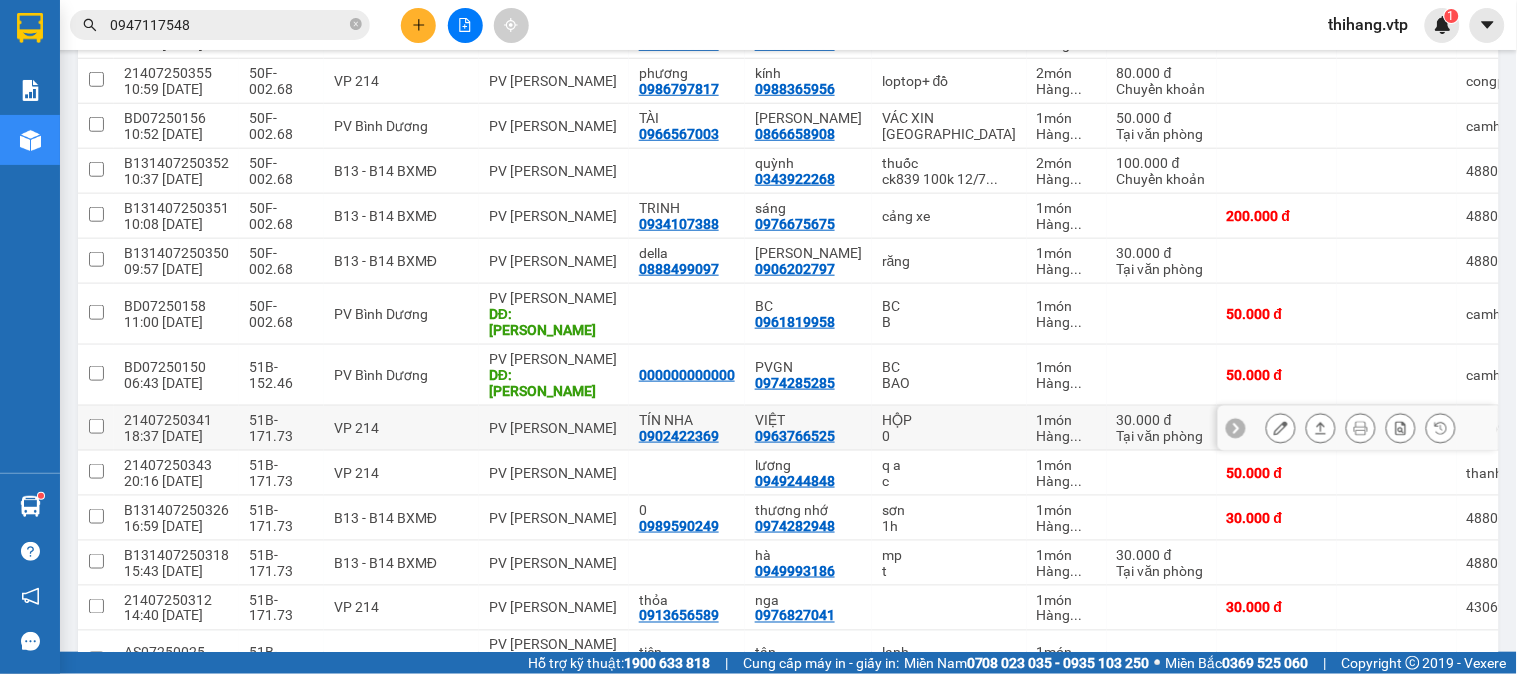 scroll, scrollTop: 333, scrollLeft: 0, axis: vertical 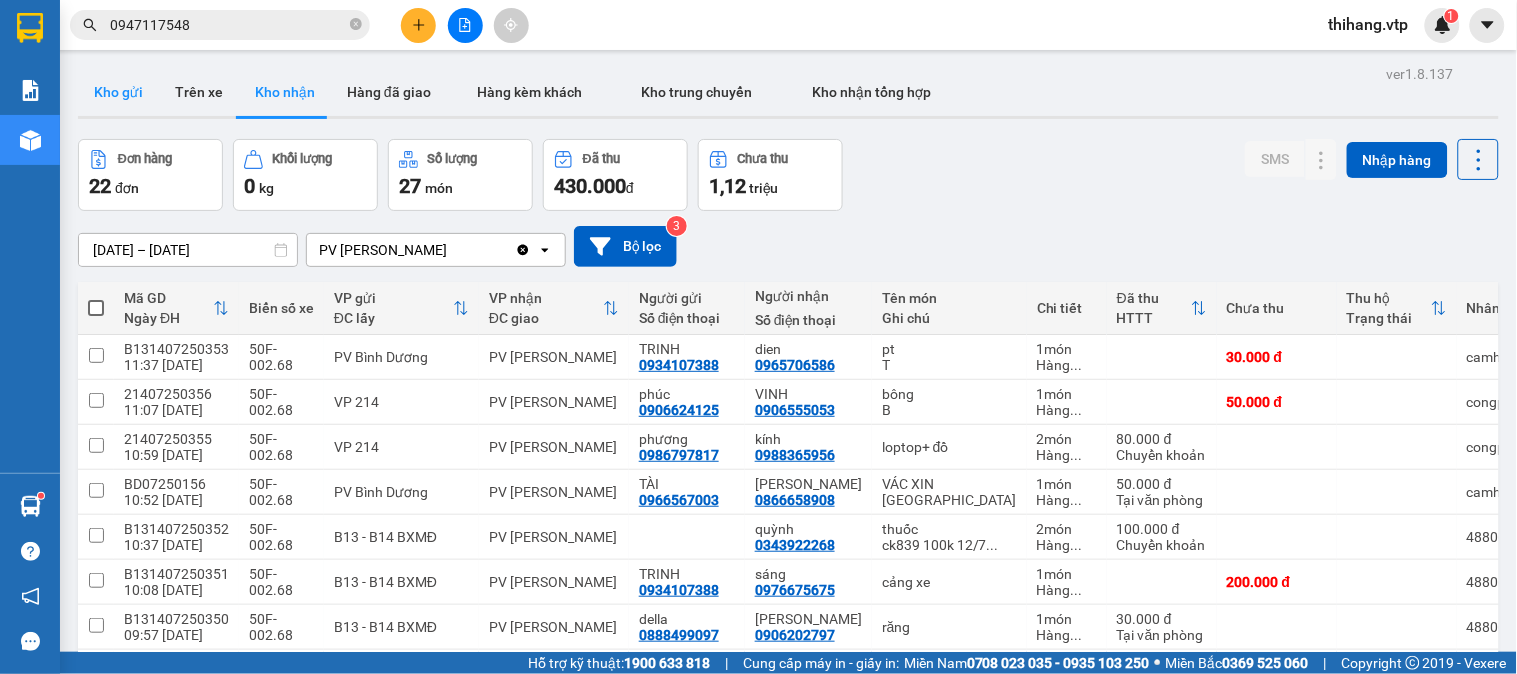 click on "Kho gửi" at bounding box center [118, 92] 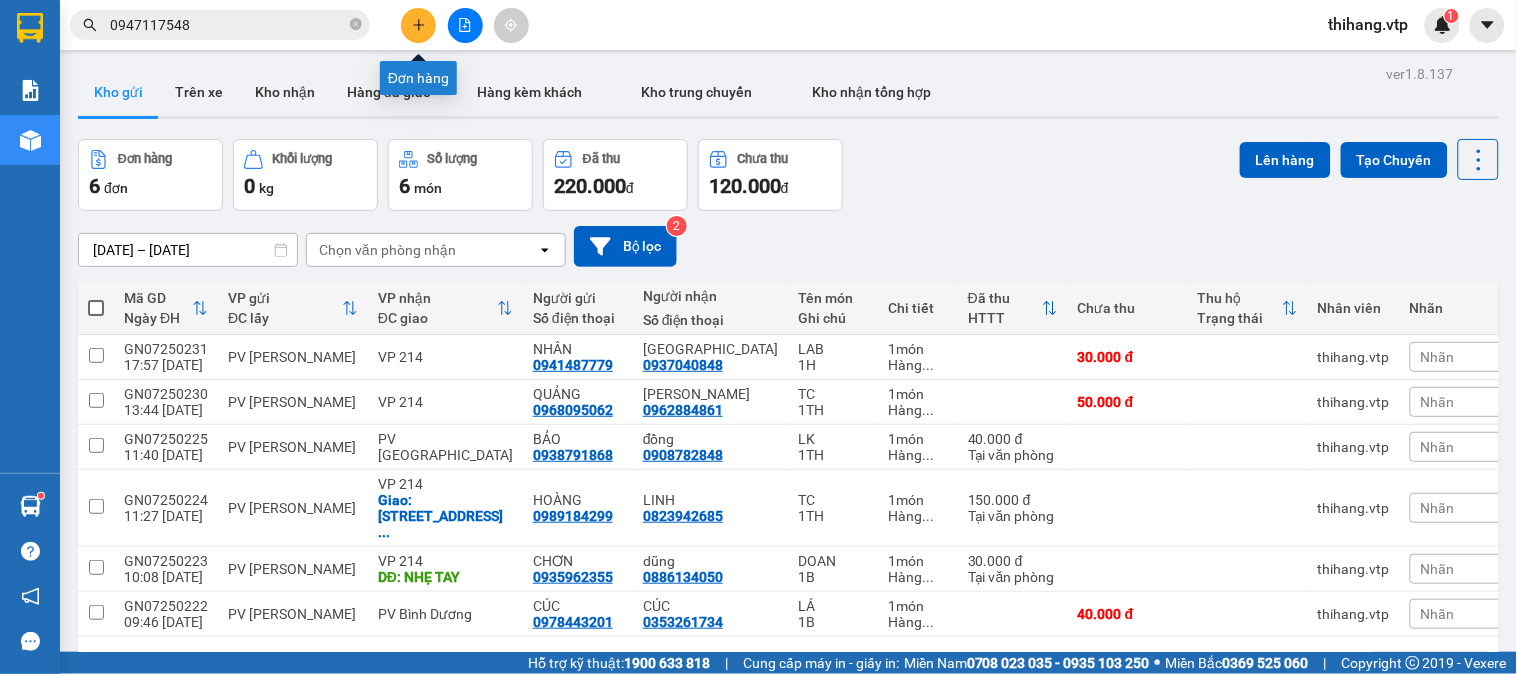 click 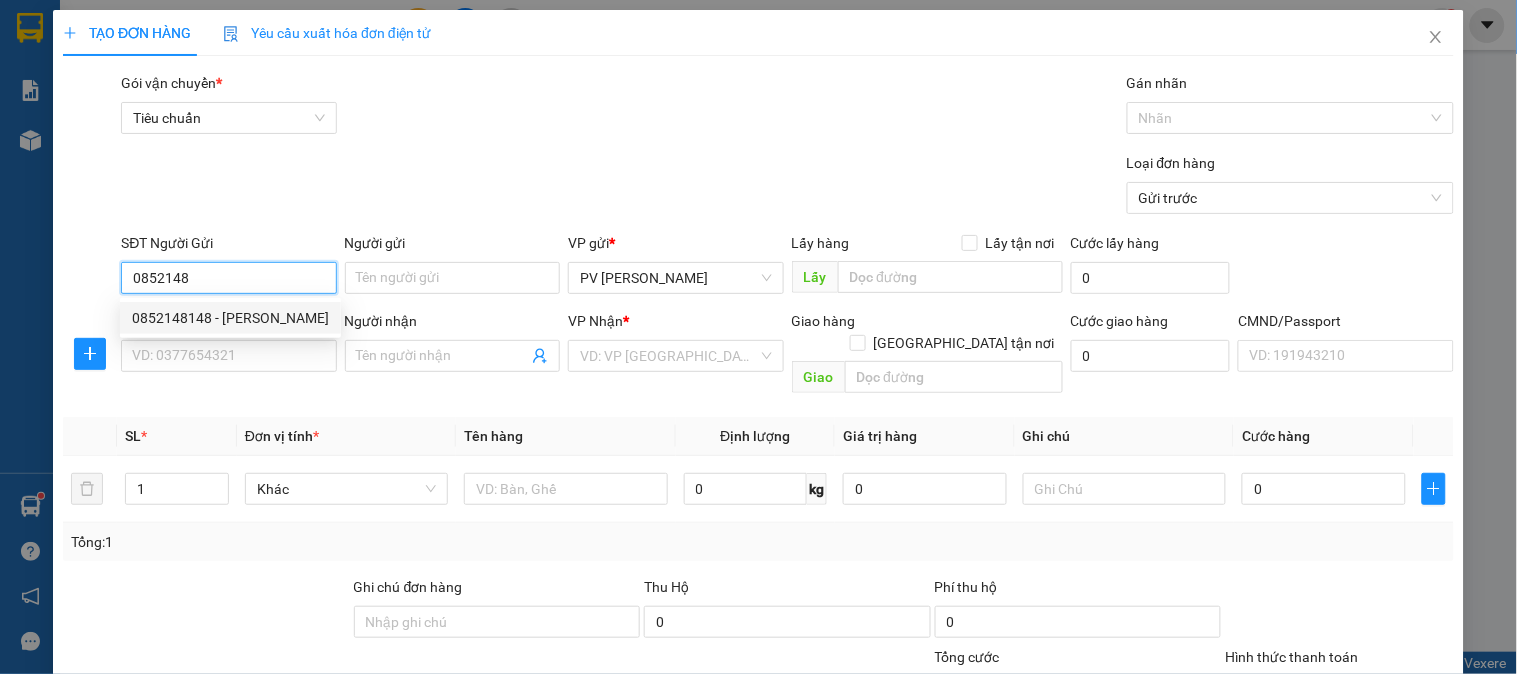 click on "0852148148 - [PERSON_NAME]" at bounding box center [230, 318] 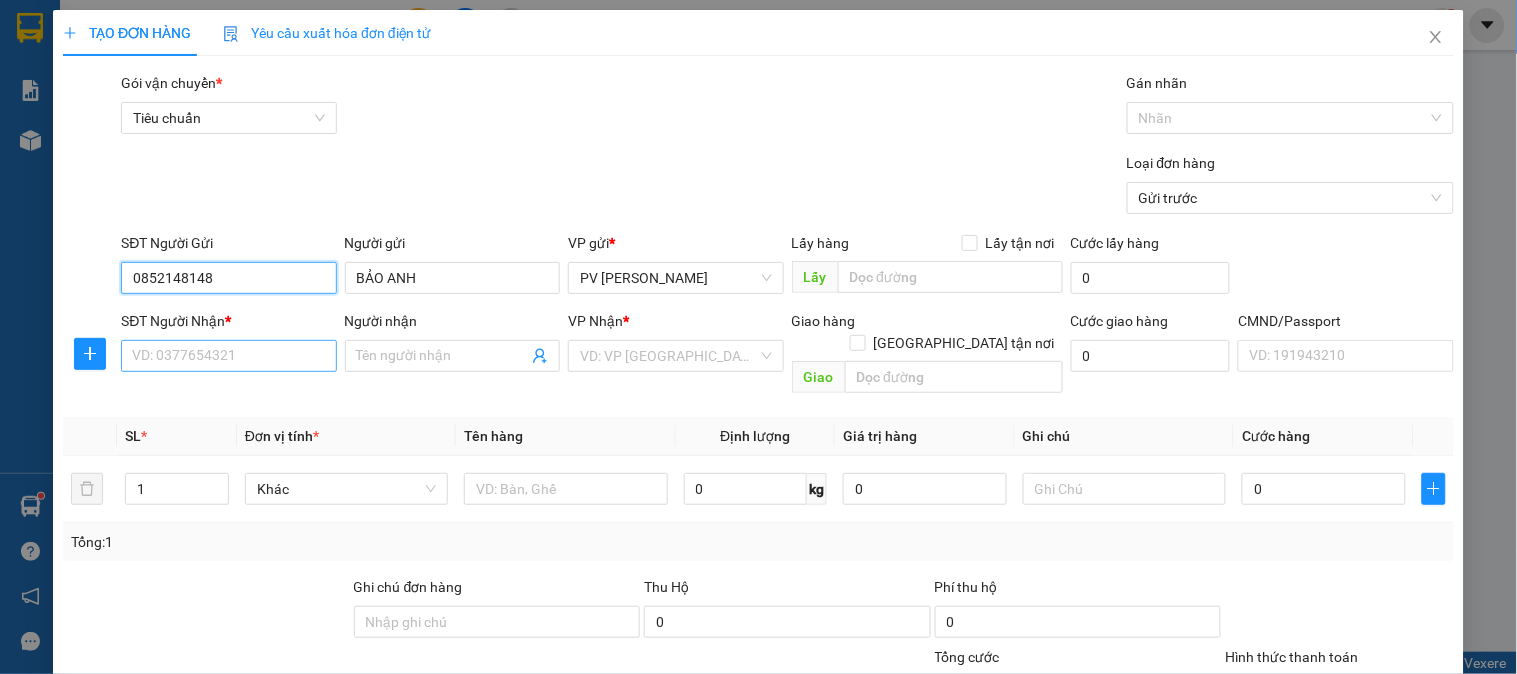type on "0852148148" 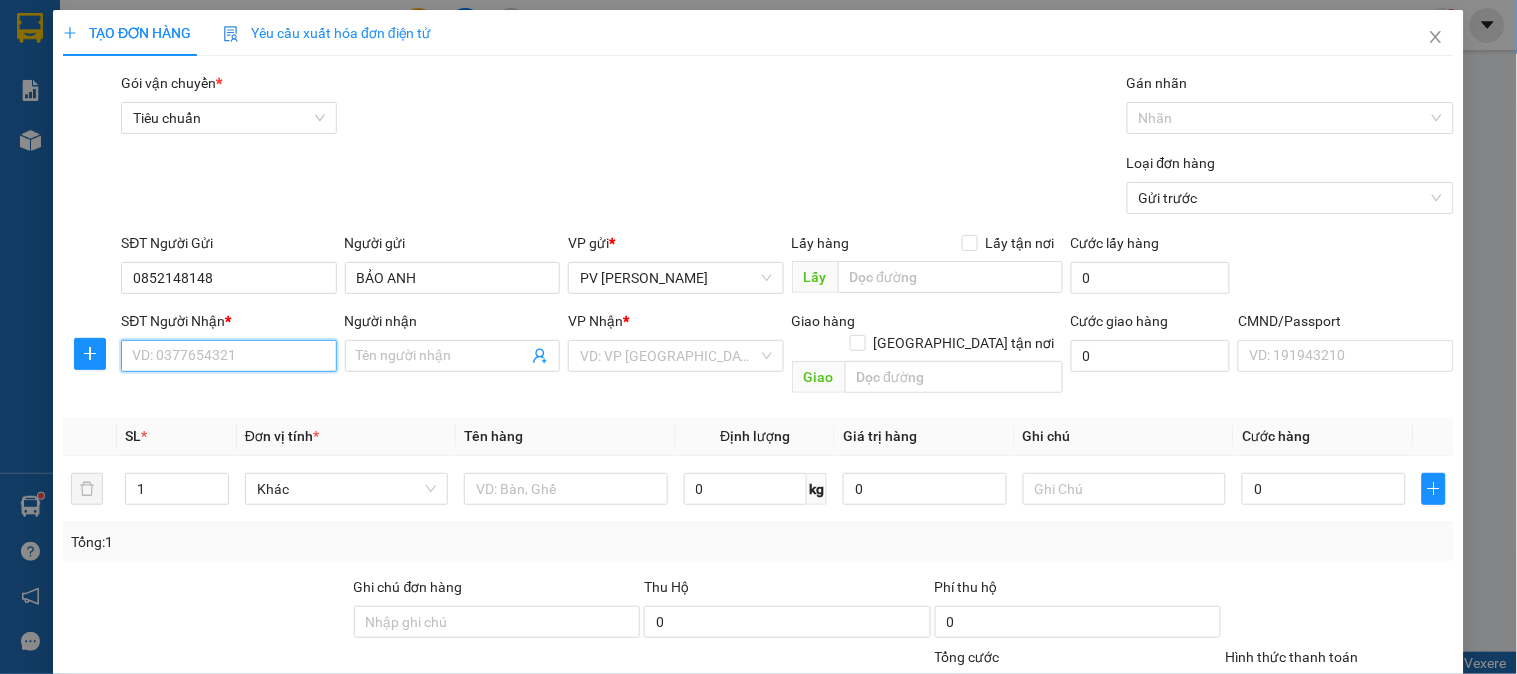 click on "SĐT Người Nhận  *" at bounding box center [228, 356] 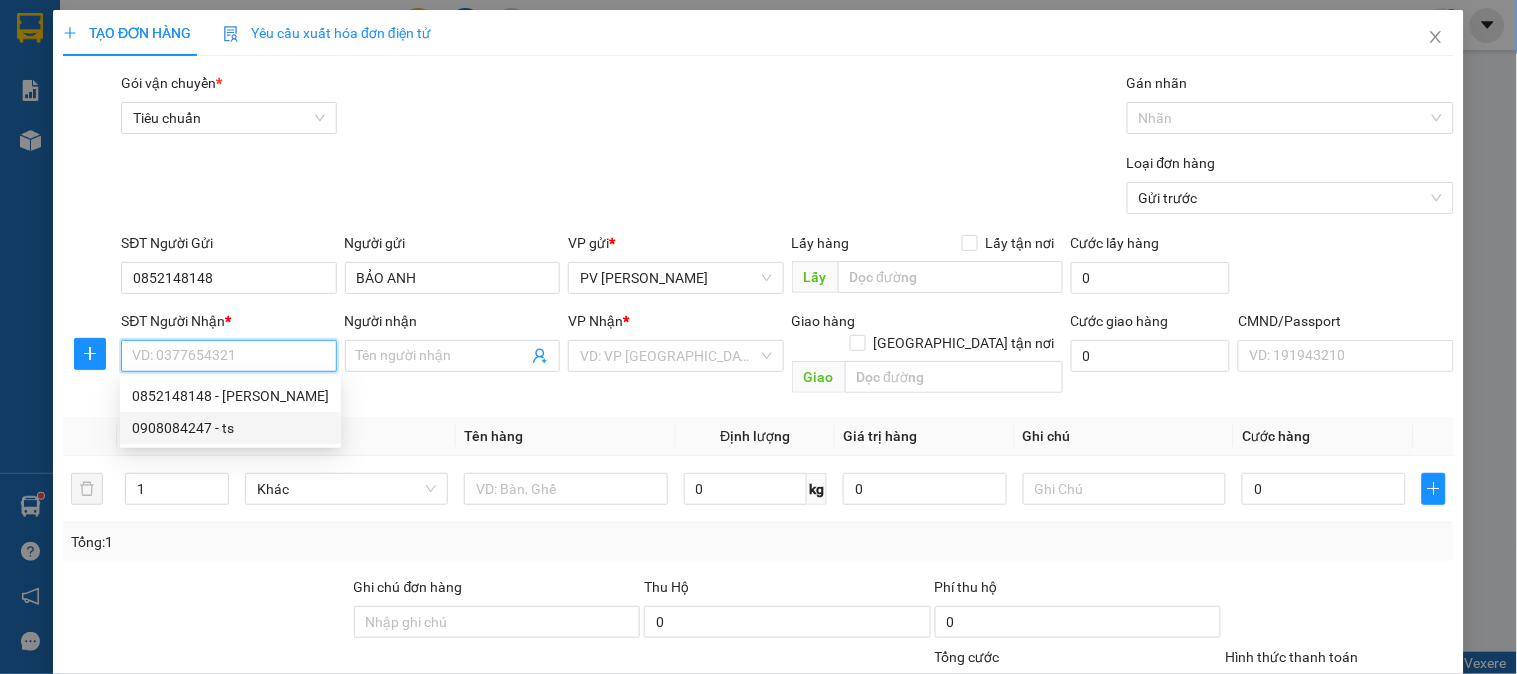 click on "0908084247 - ts" at bounding box center [230, 428] 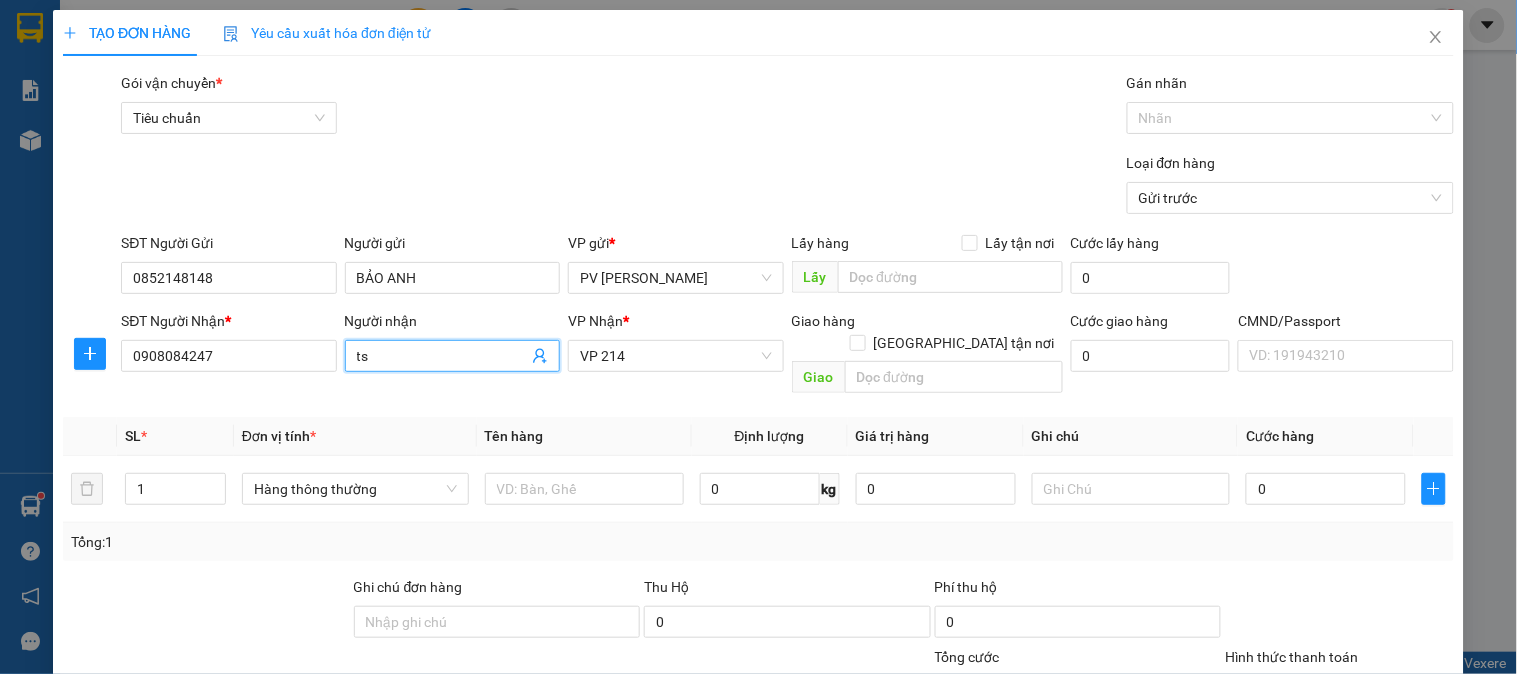 drag, startPoint x: 380, startPoint y: 368, endPoint x: 333, endPoint y: 366, distance: 47.042534 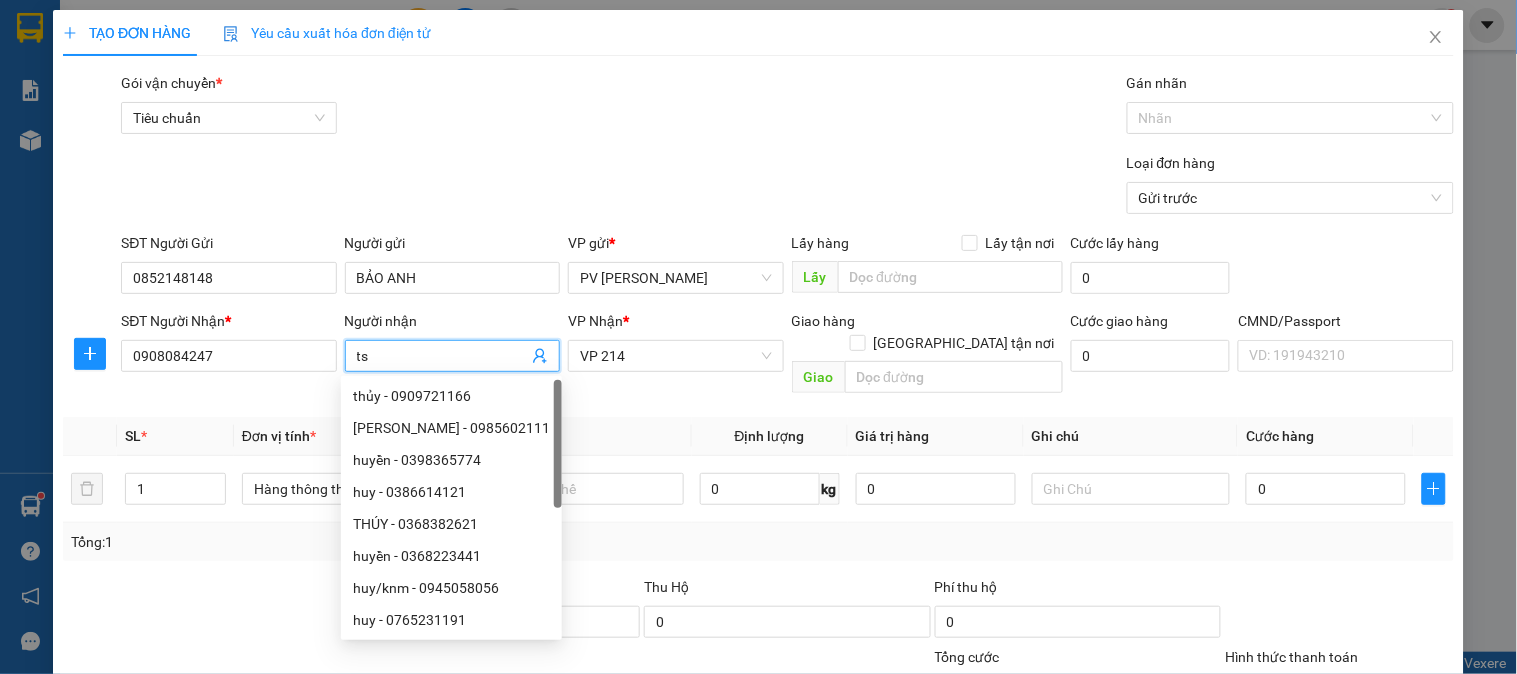 type on "t" 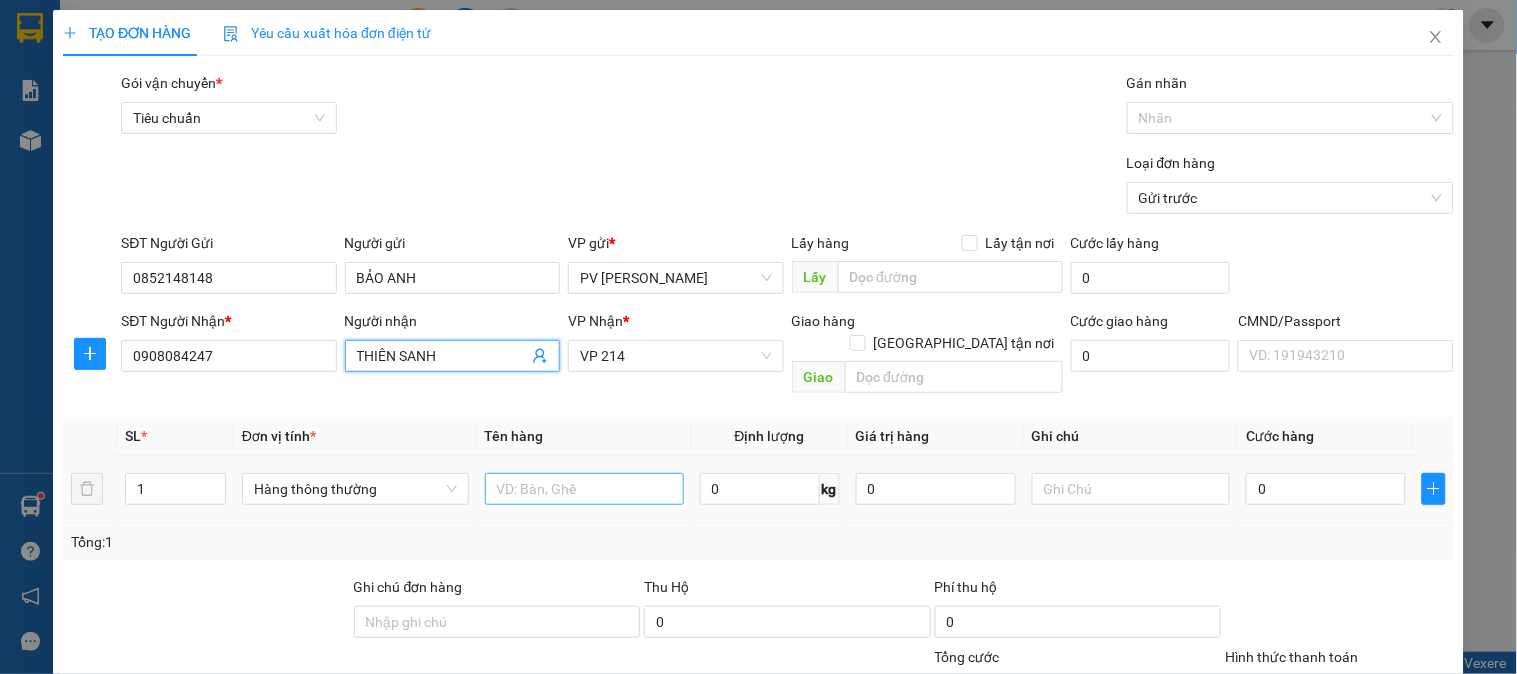 type on "THIÊN SANH" 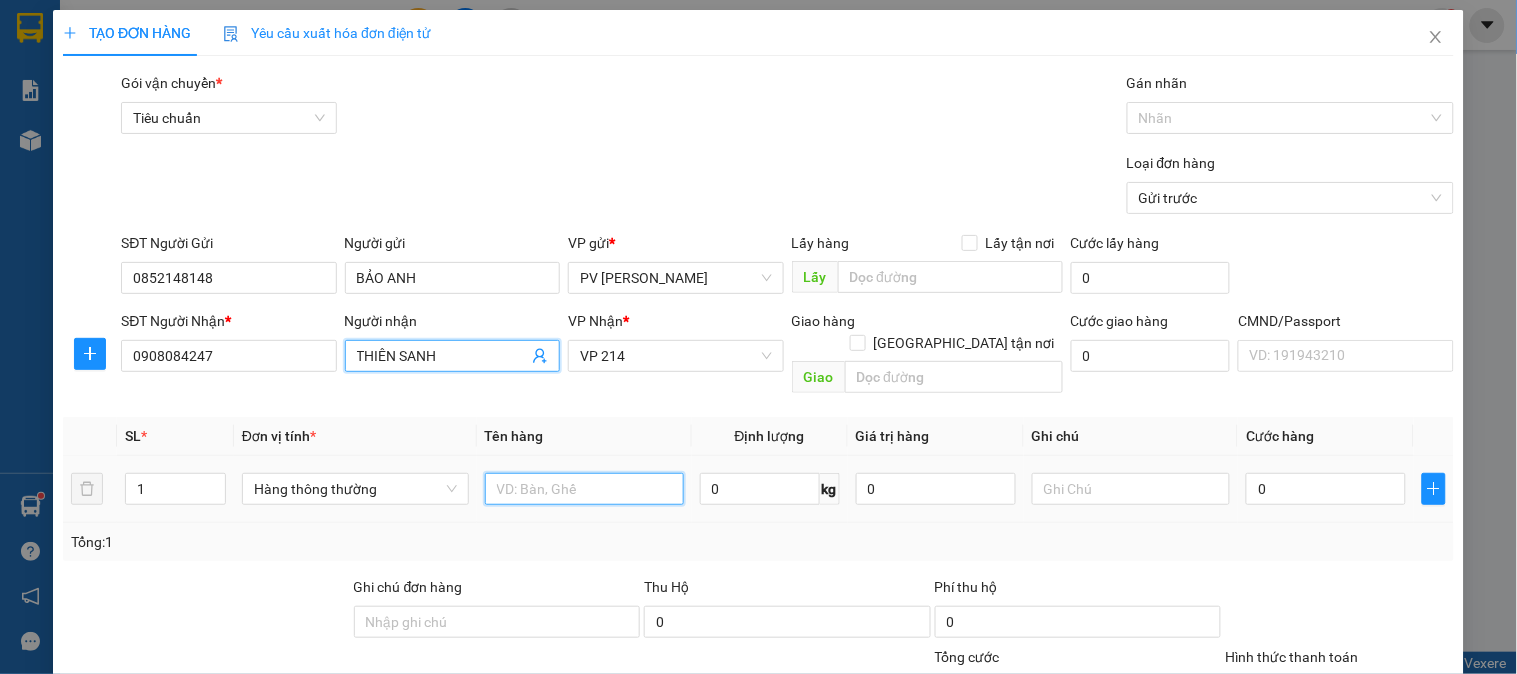 click at bounding box center (584, 489) 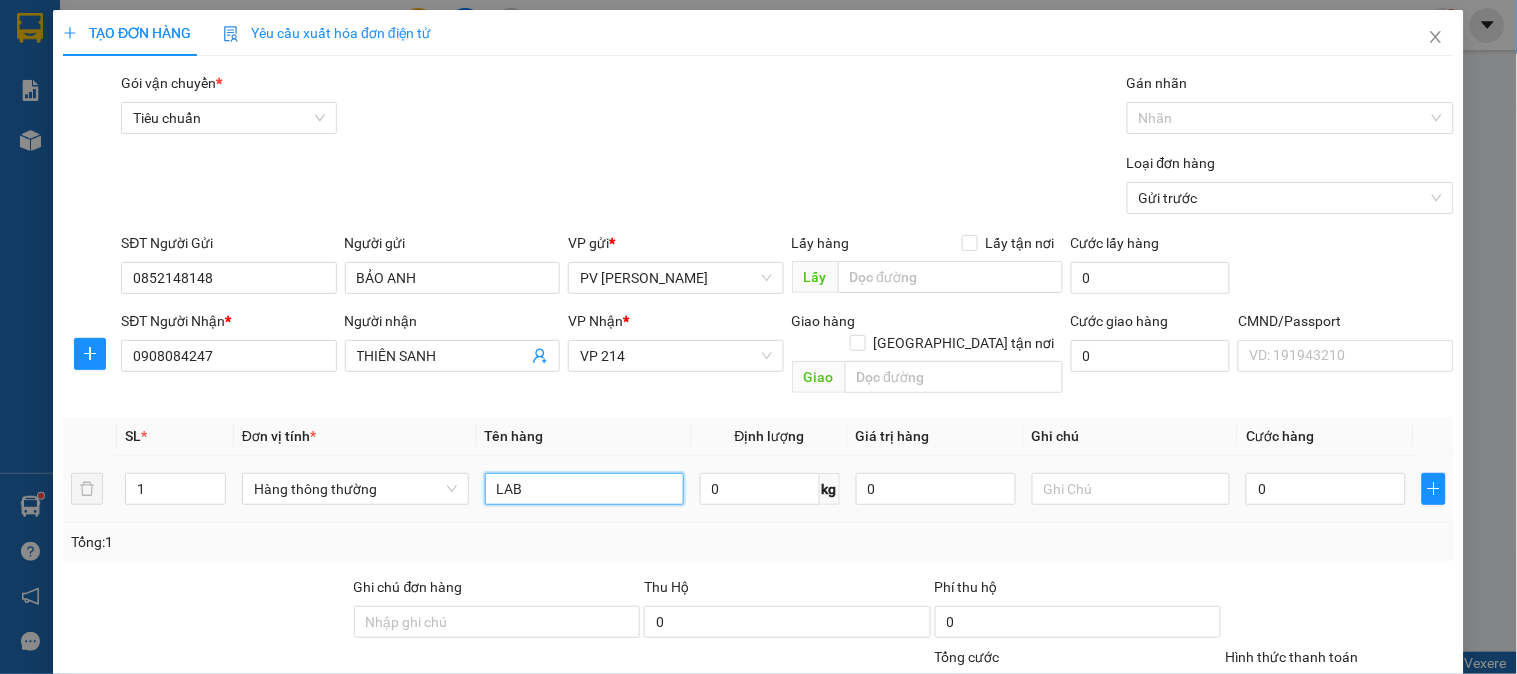type on "LAB" 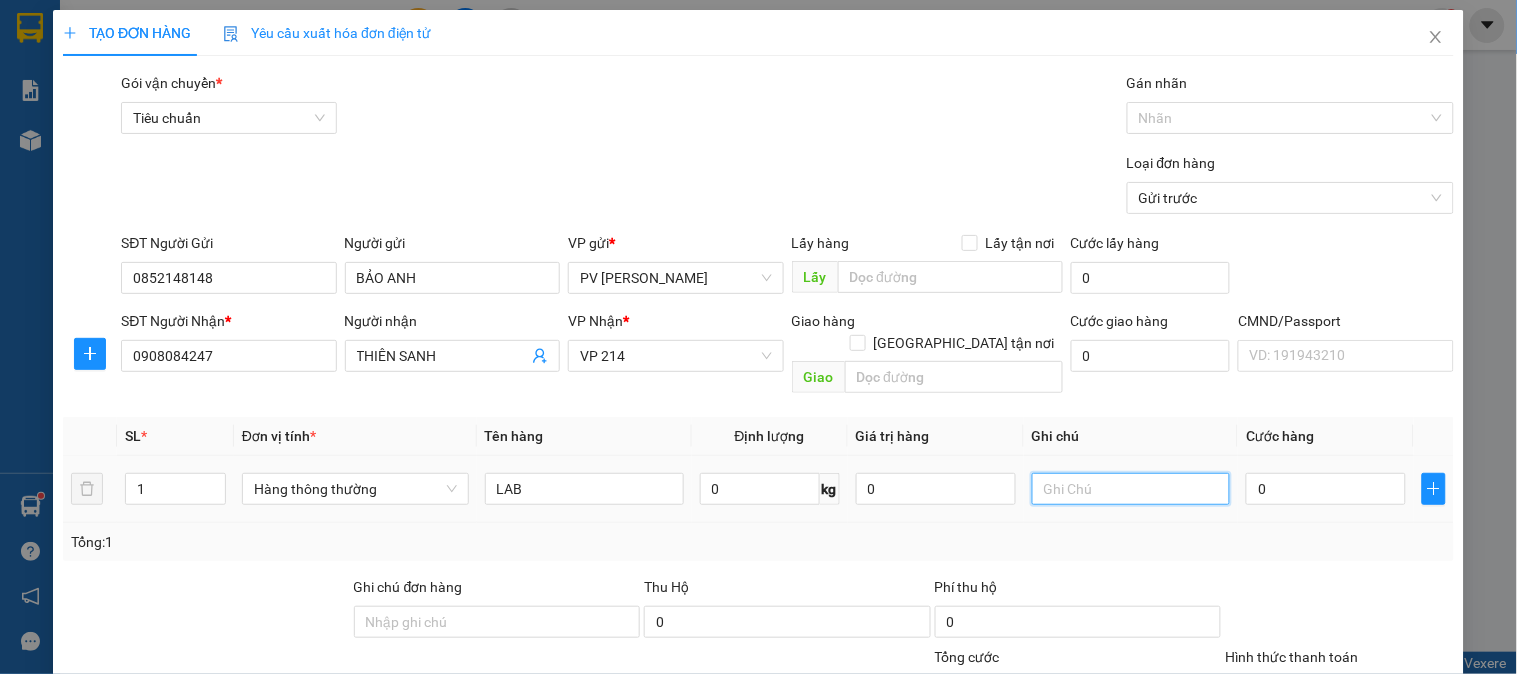 drag, startPoint x: 1091, startPoint y: 480, endPoint x: 1071, endPoint y: 465, distance: 25 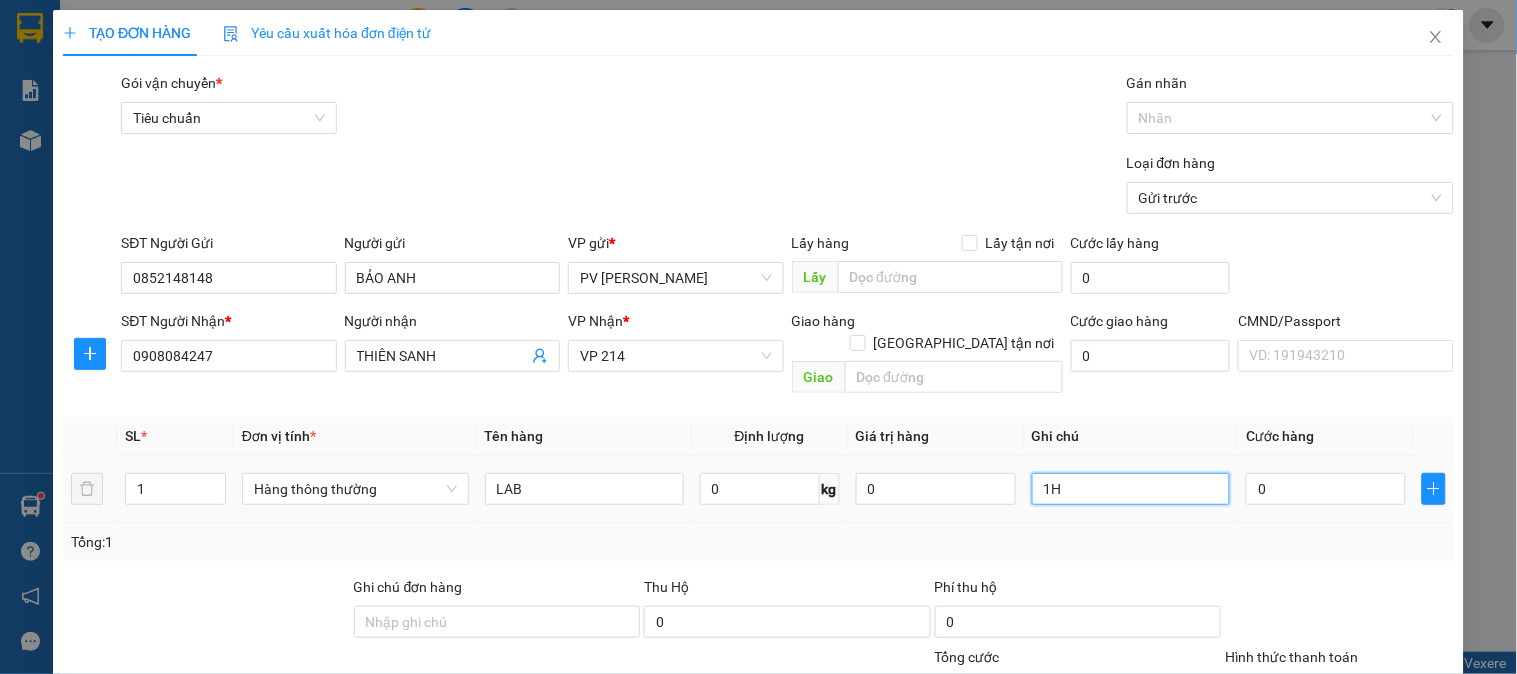 type on "1H" 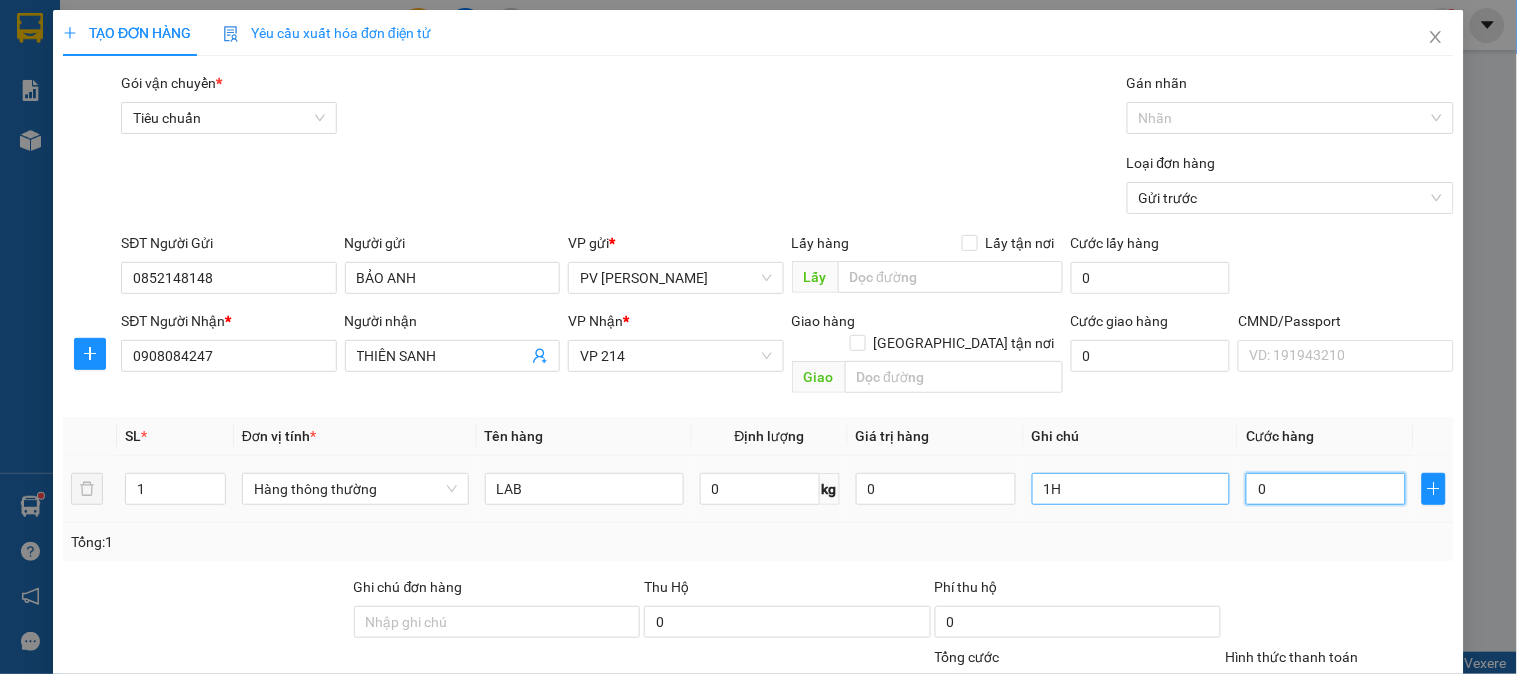 type on "3" 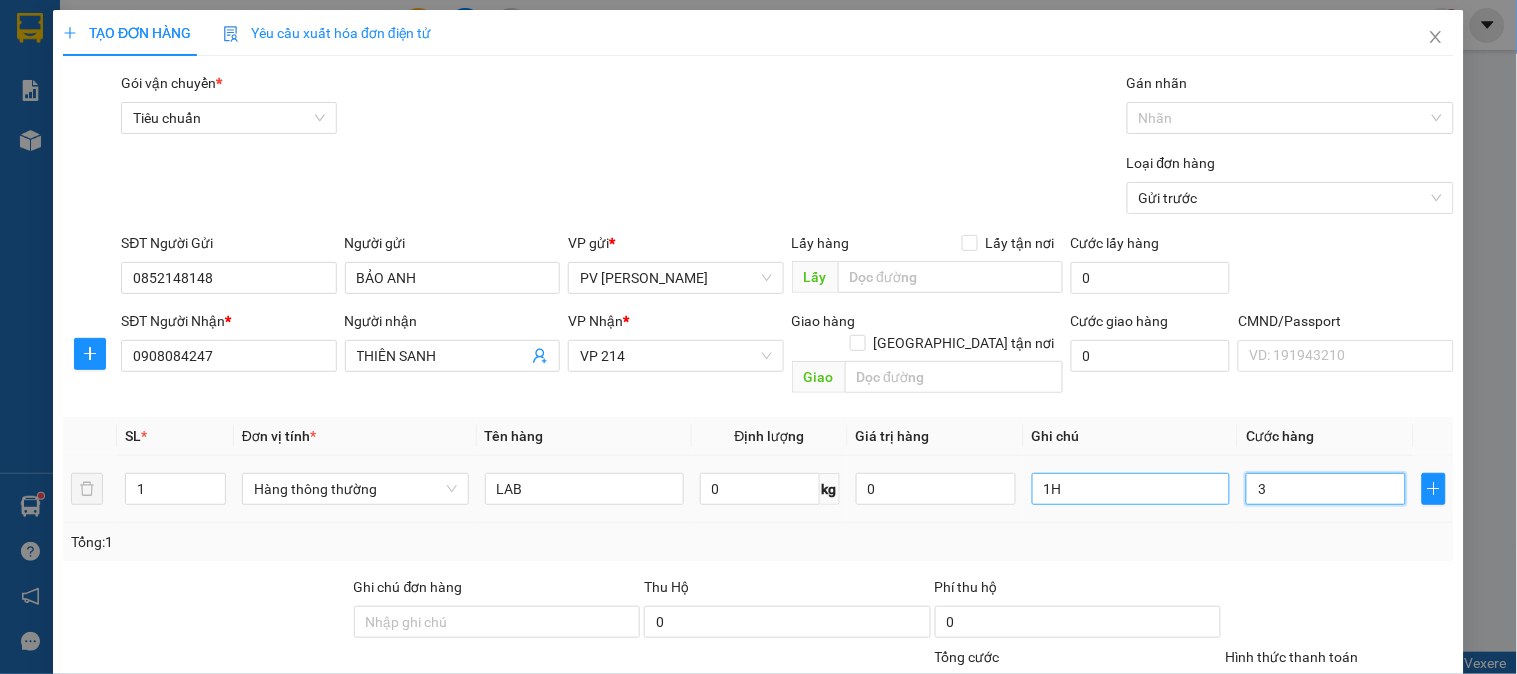 type on "30" 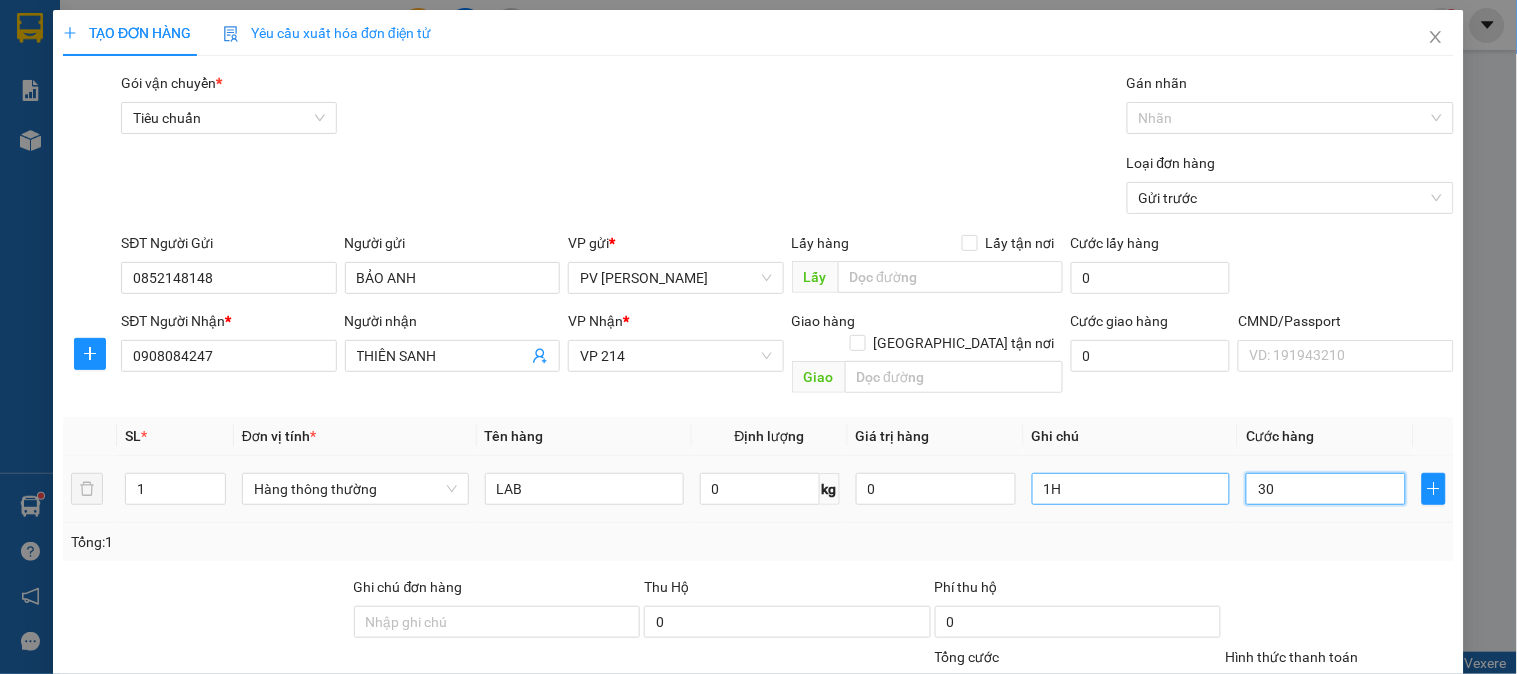 type on "300" 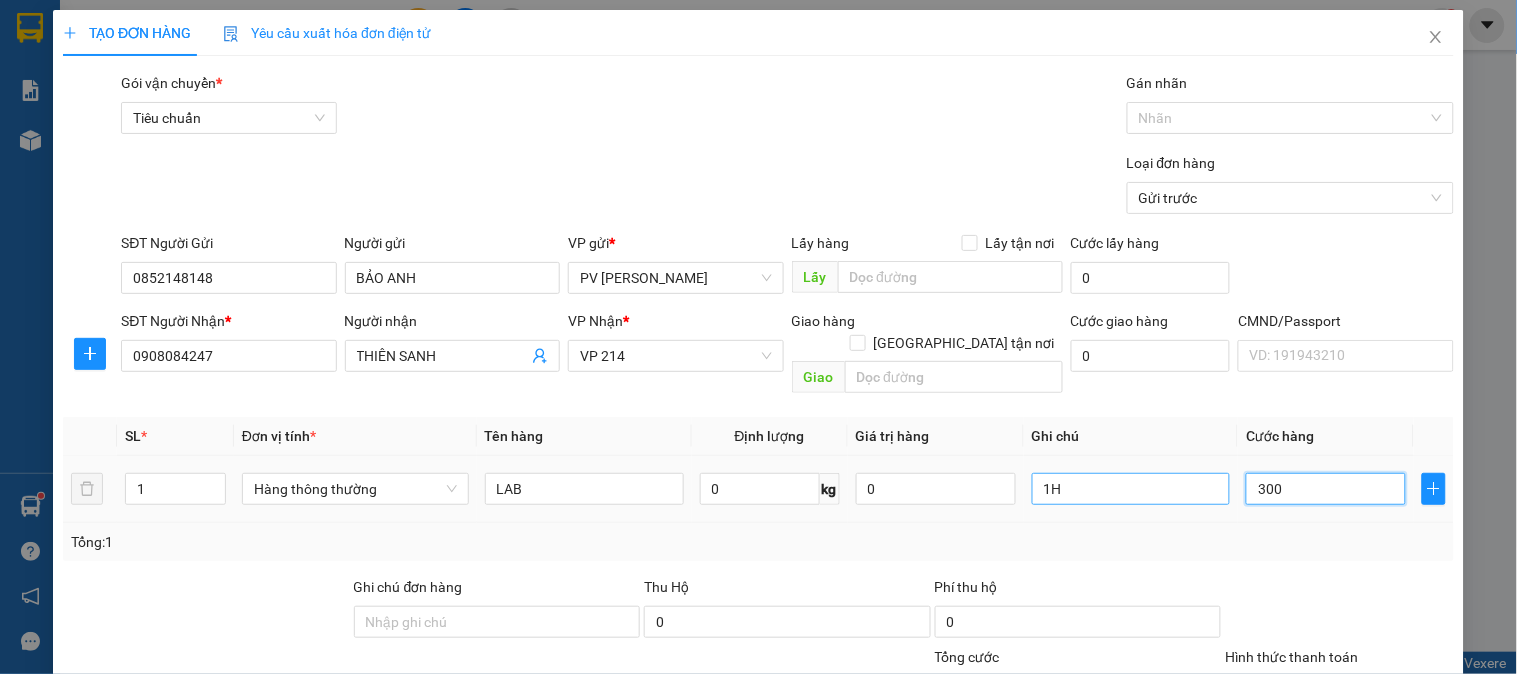 type on "3.000" 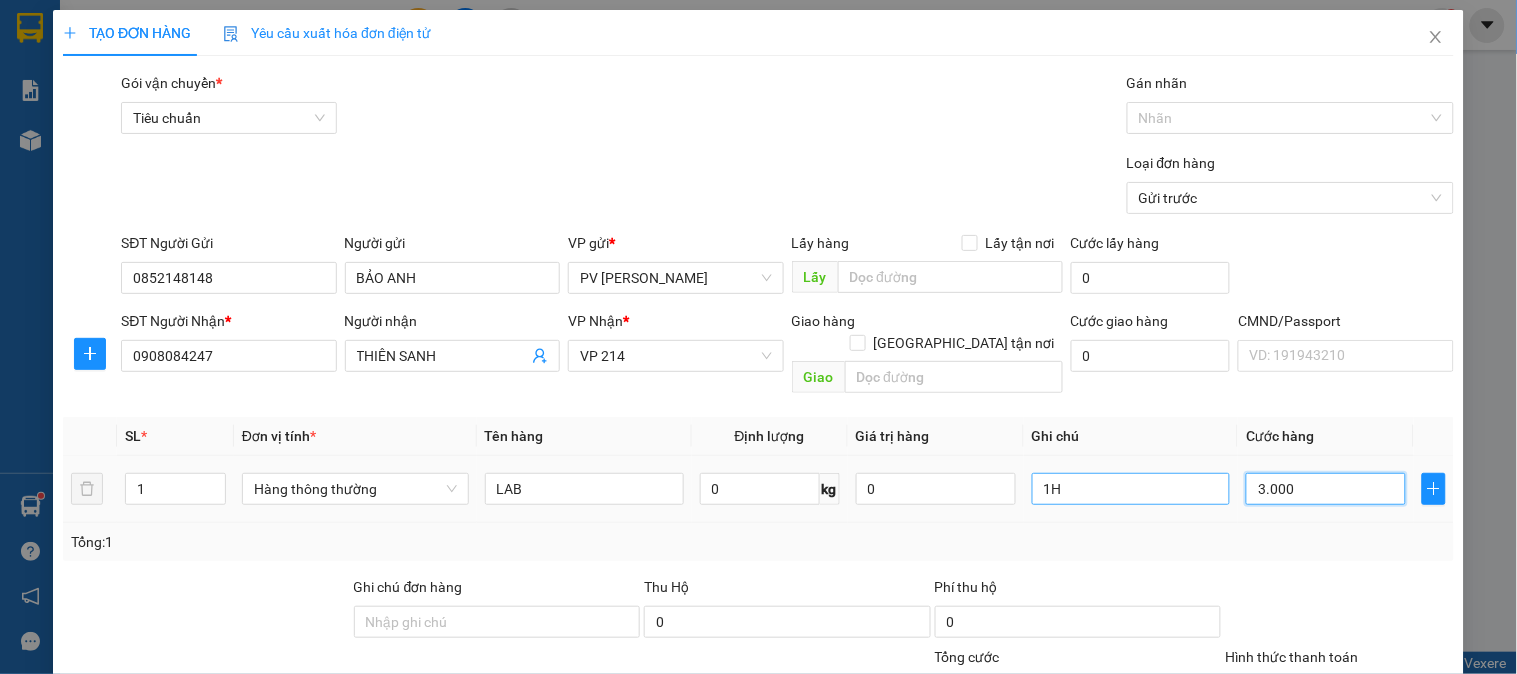 type on "30.000" 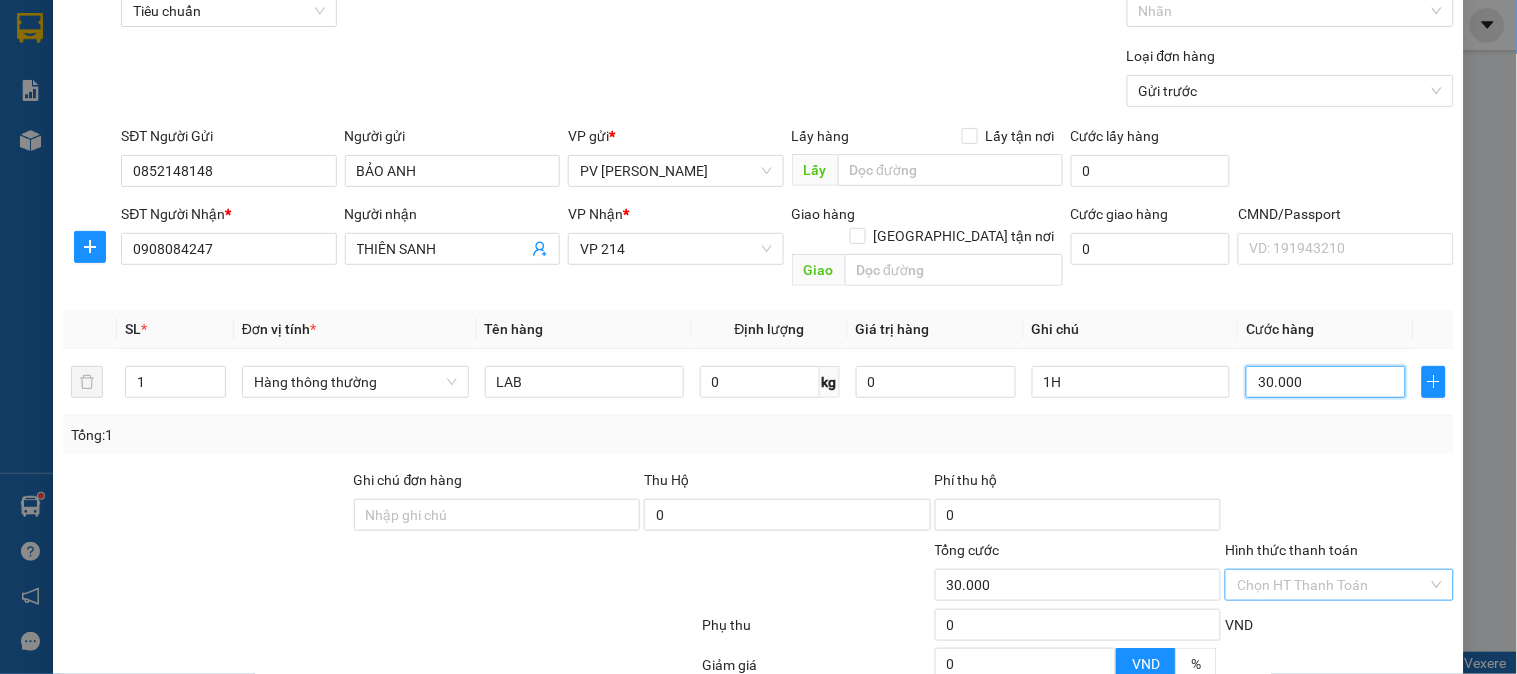 scroll, scrollTop: 287, scrollLeft: 0, axis: vertical 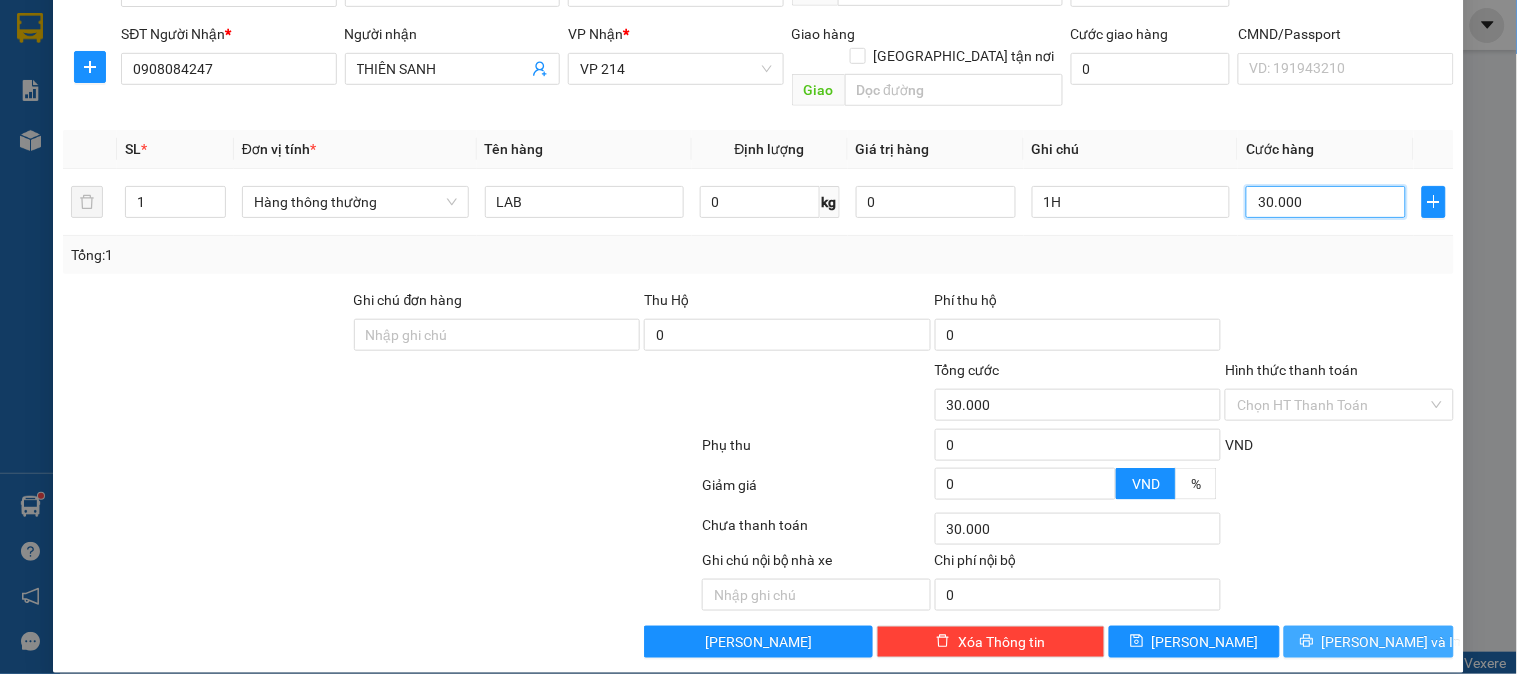 type on "30.000" 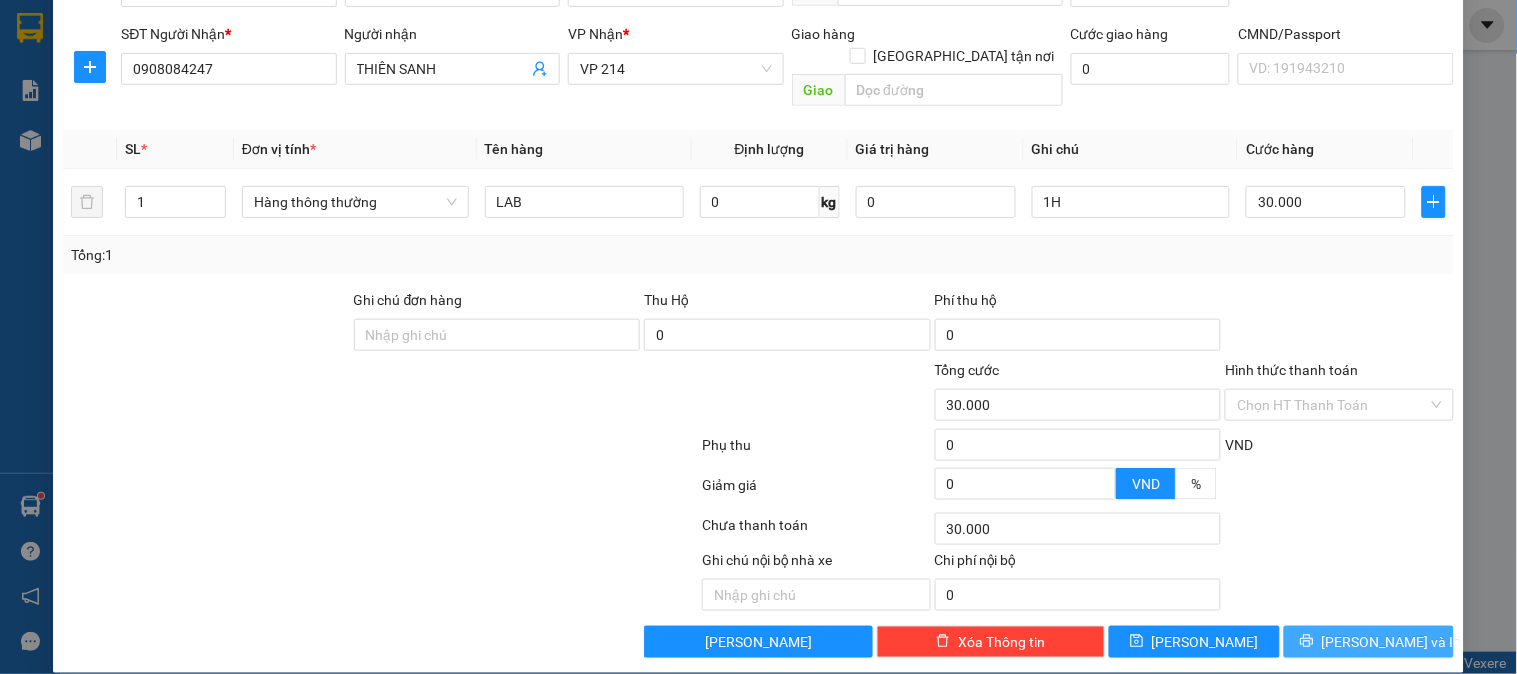 click on "[PERSON_NAME] và In" at bounding box center [1392, 642] 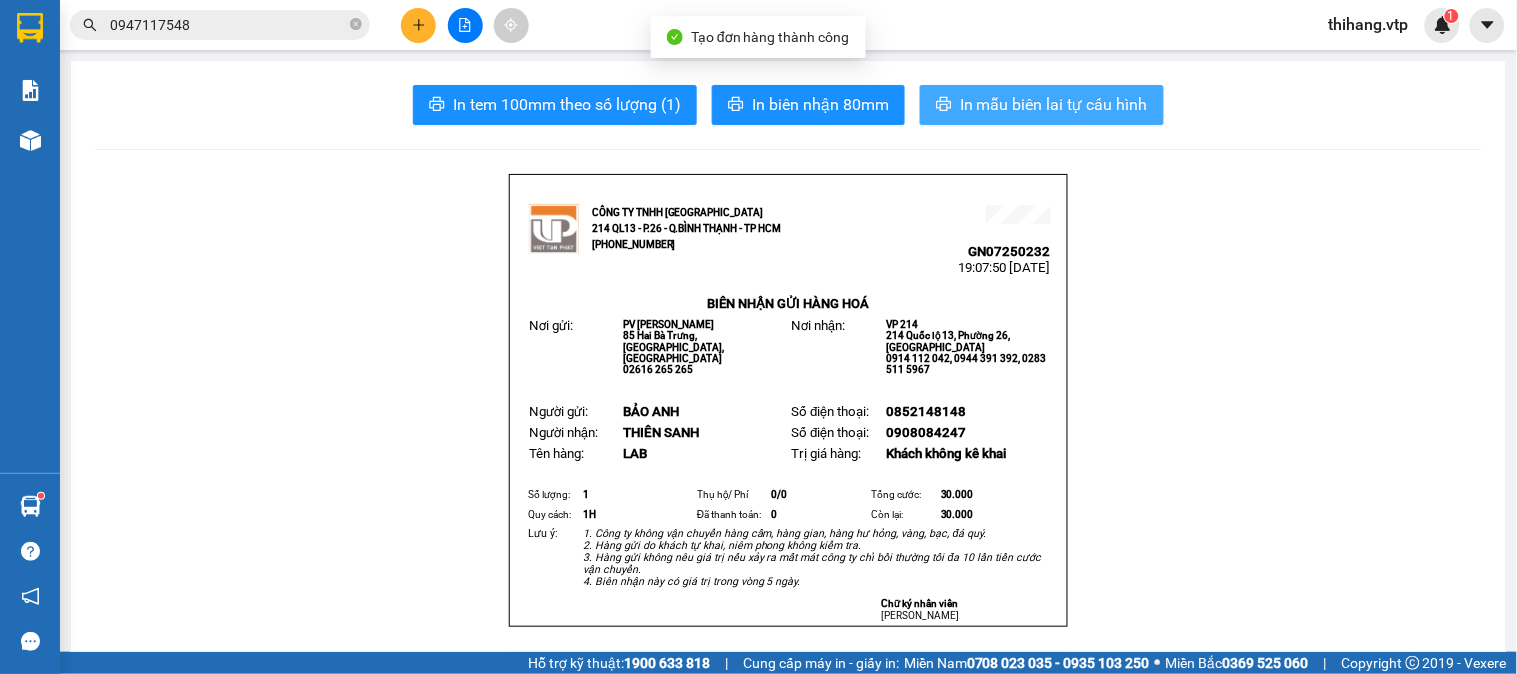 click on "In mẫu biên lai tự cấu hình" at bounding box center [1042, 105] 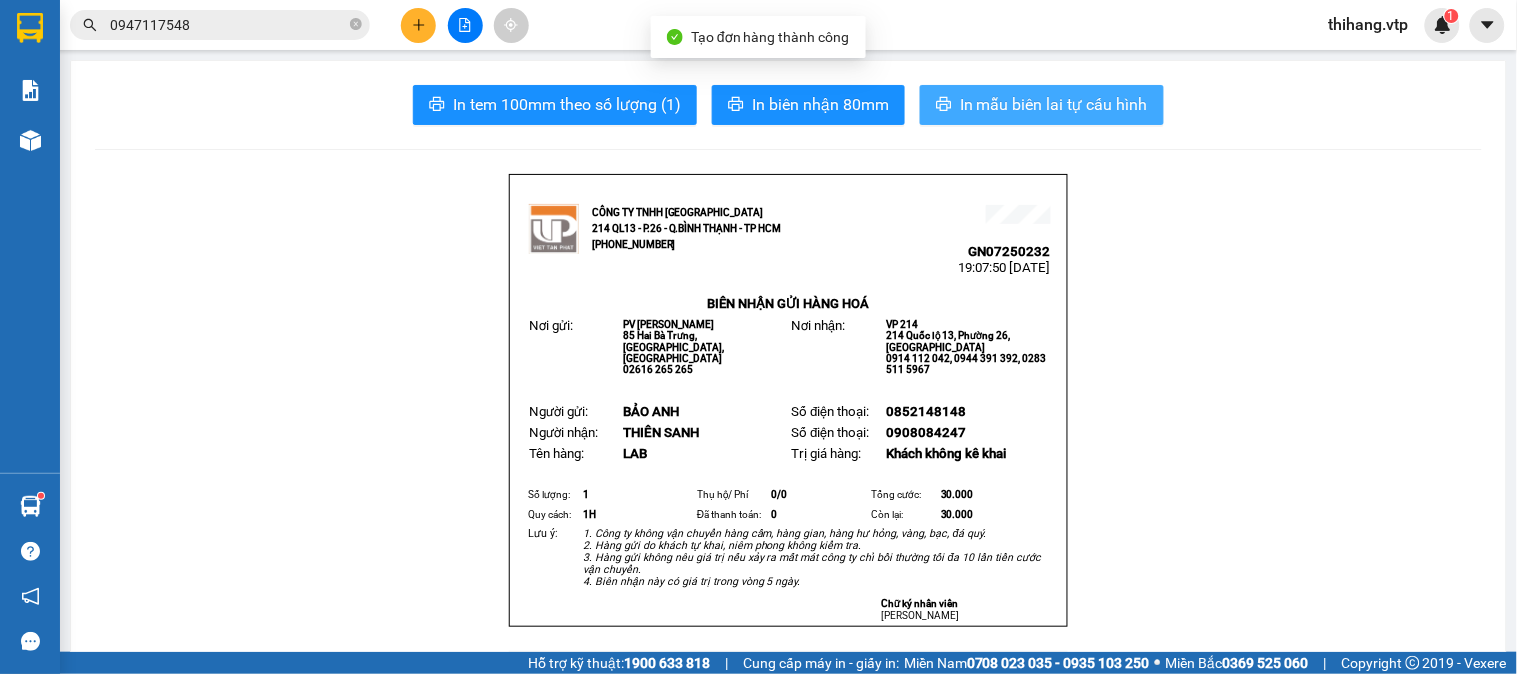 scroll, scrollTop: 0, scrollLeft: 0, axis: both 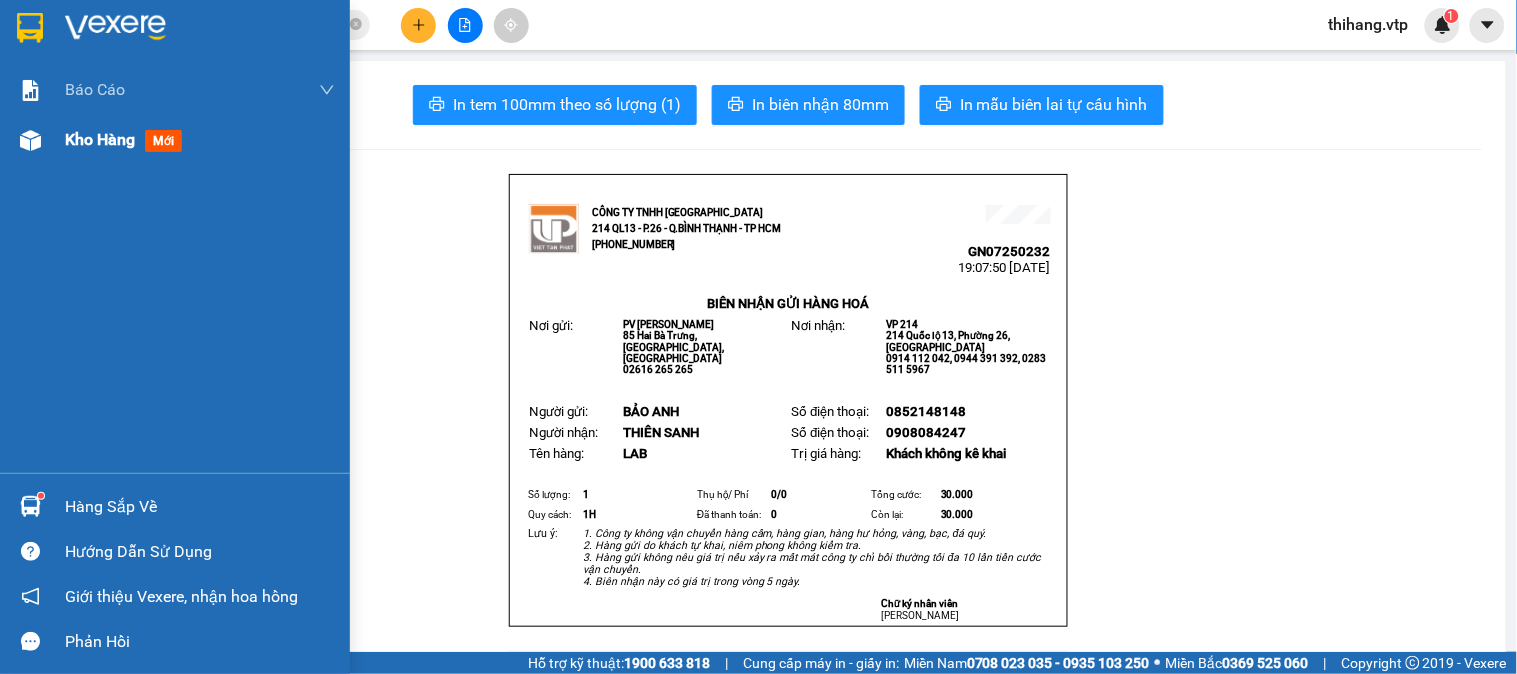 click on "Kho hàng" at bounding box center [100, 139] 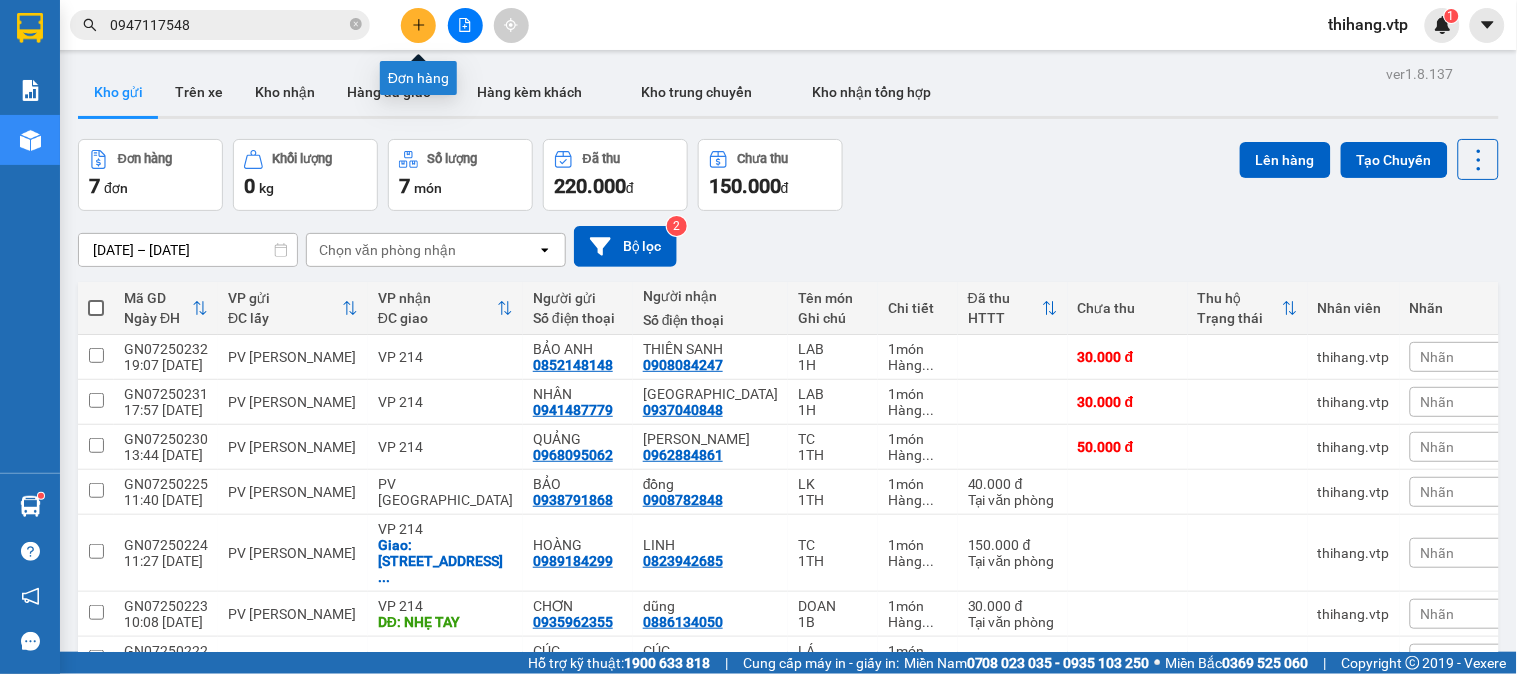 click 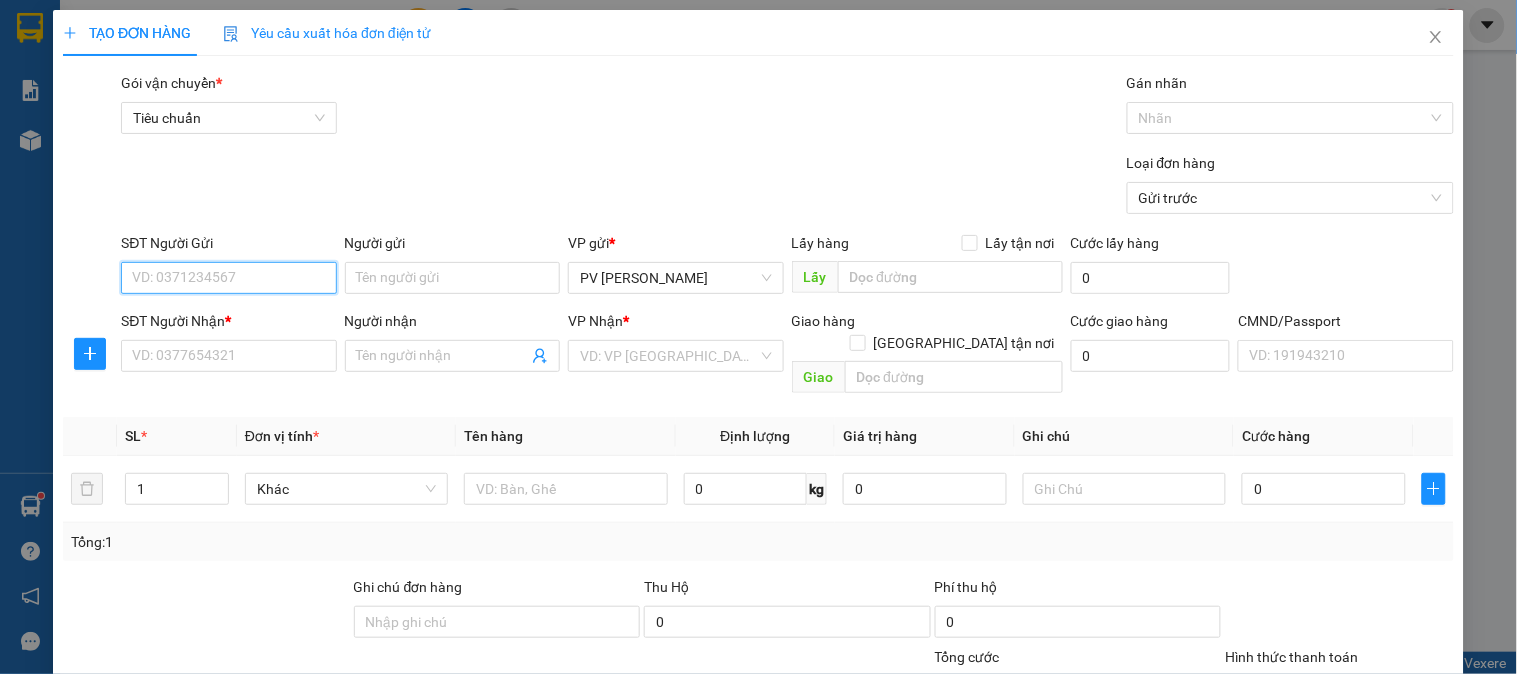 click on "SĐT Người Gửi" at bounding box center [228, 278] 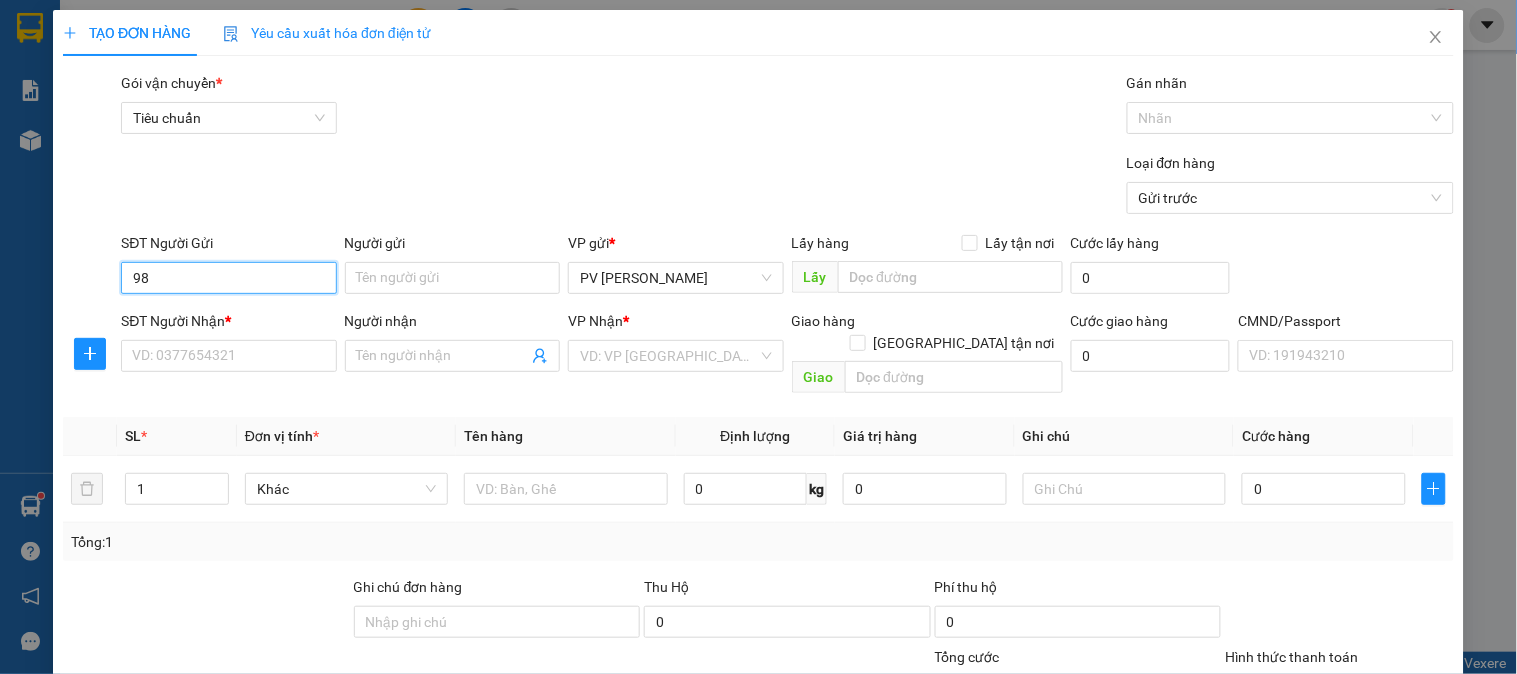 type on "9" 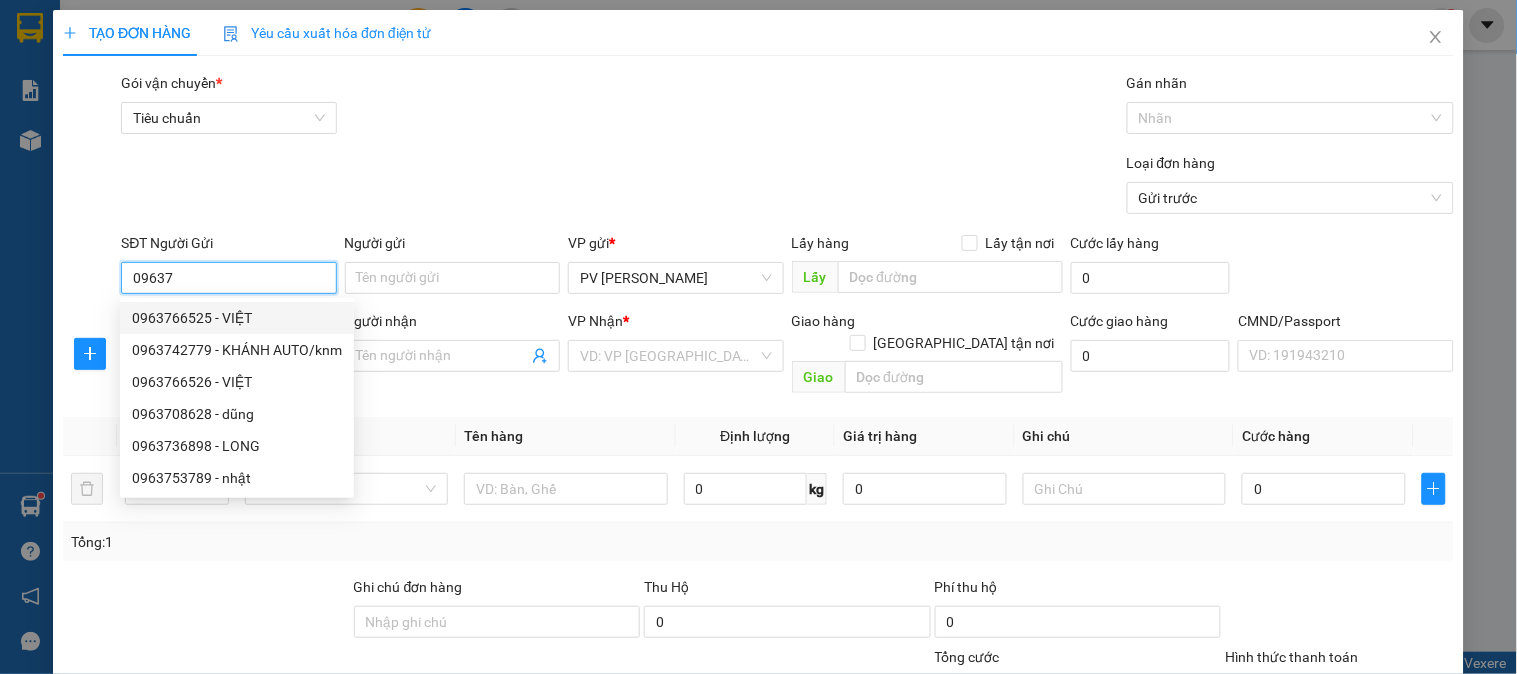 click on "0963766525 - VIỆT" at bounding box center (237, 318) 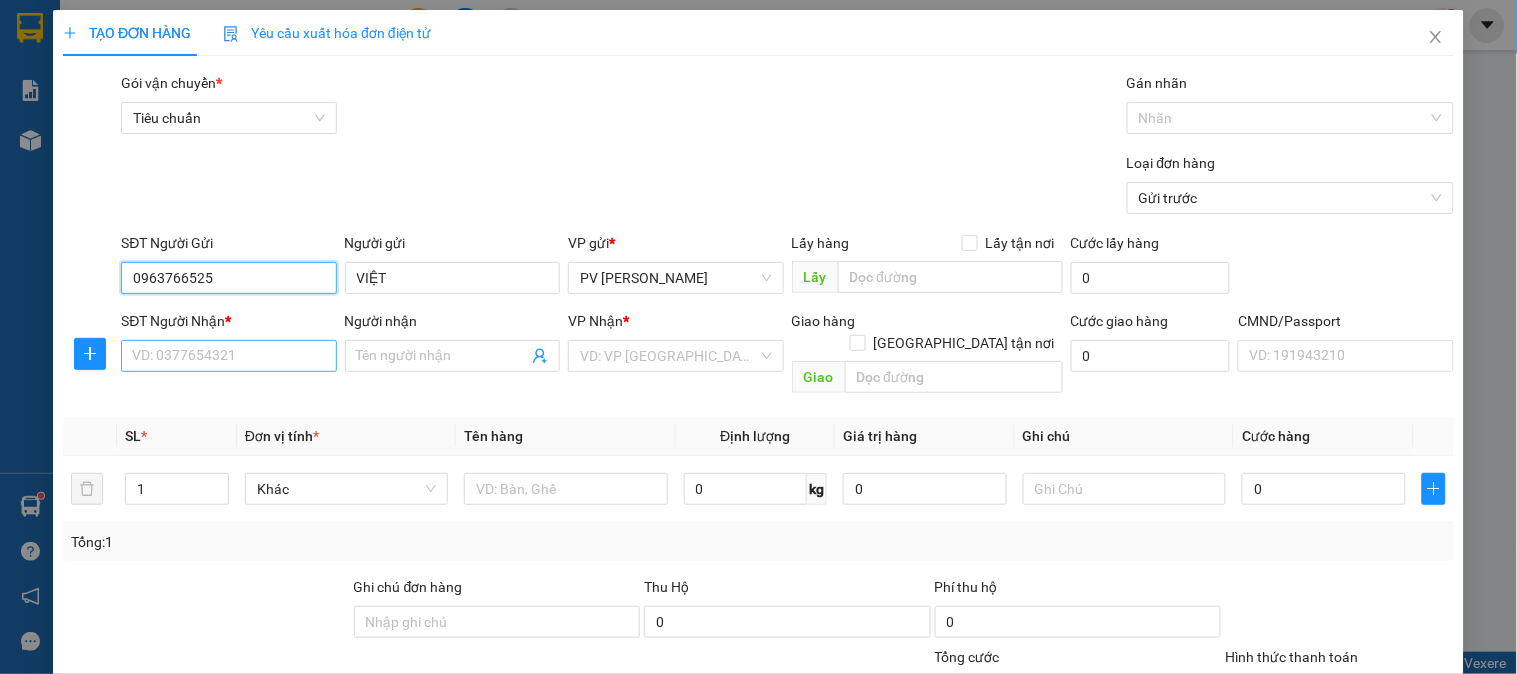 type on "0963766525" 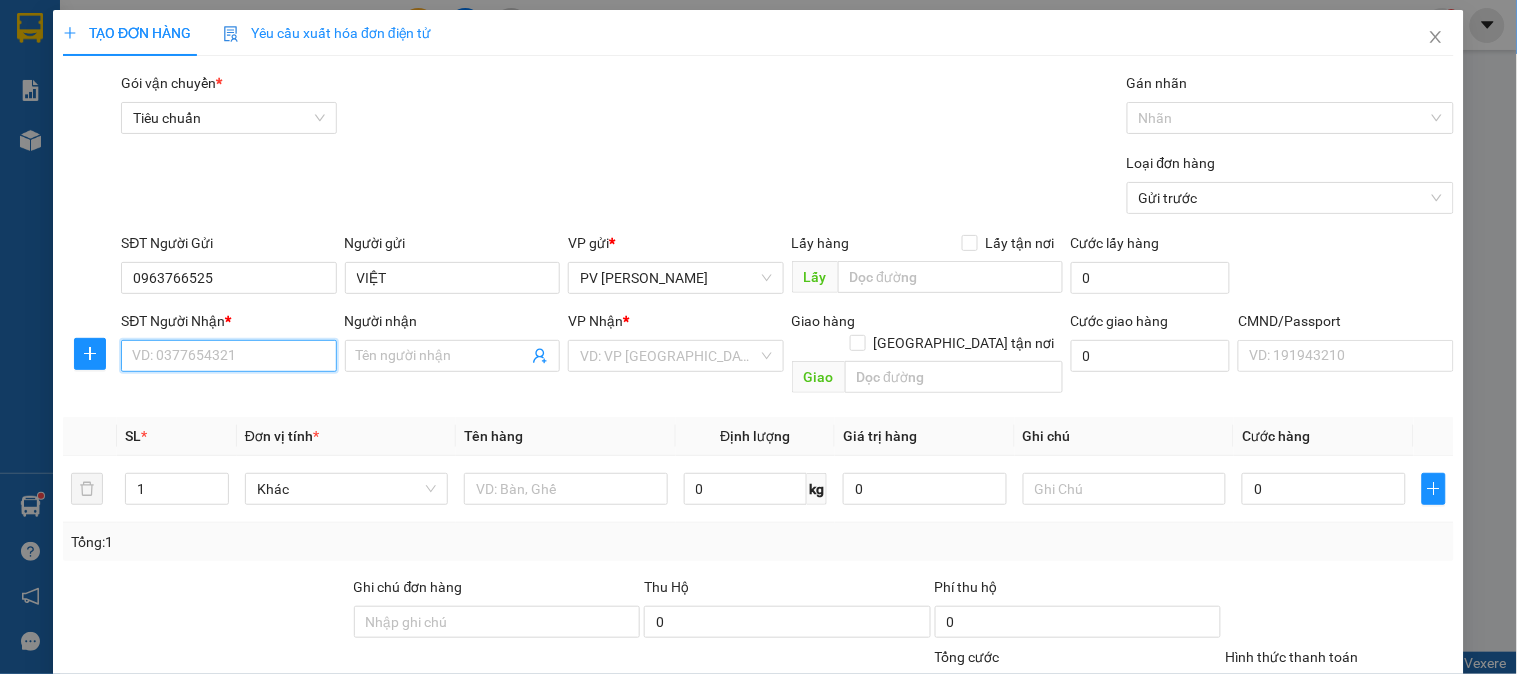 click on "SĐT Người Nhận  *" at bounding box center (228, 356) 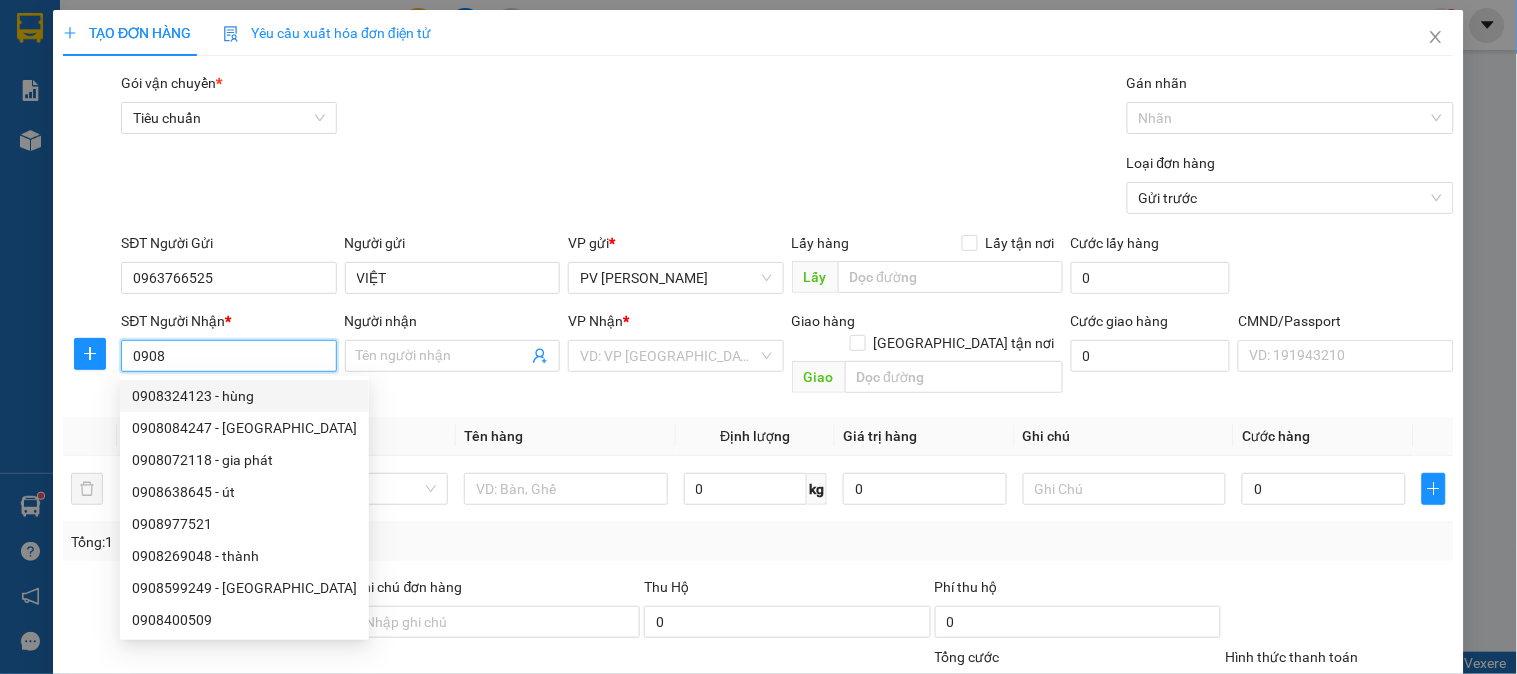 click on "0908" at bounding box center [228, 356] 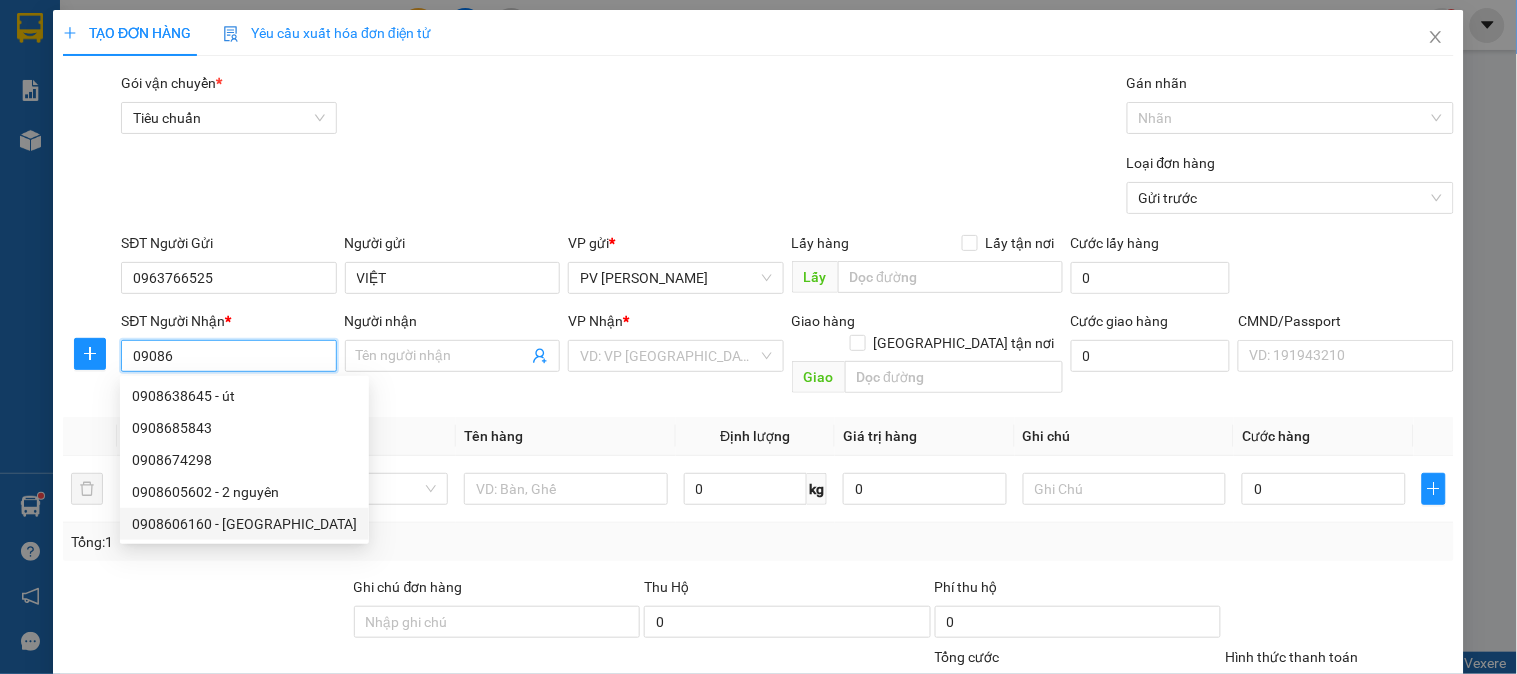 click on "0908606160 - [GEOGRAPHIC_DATA]" at bounding box center [244, 524] 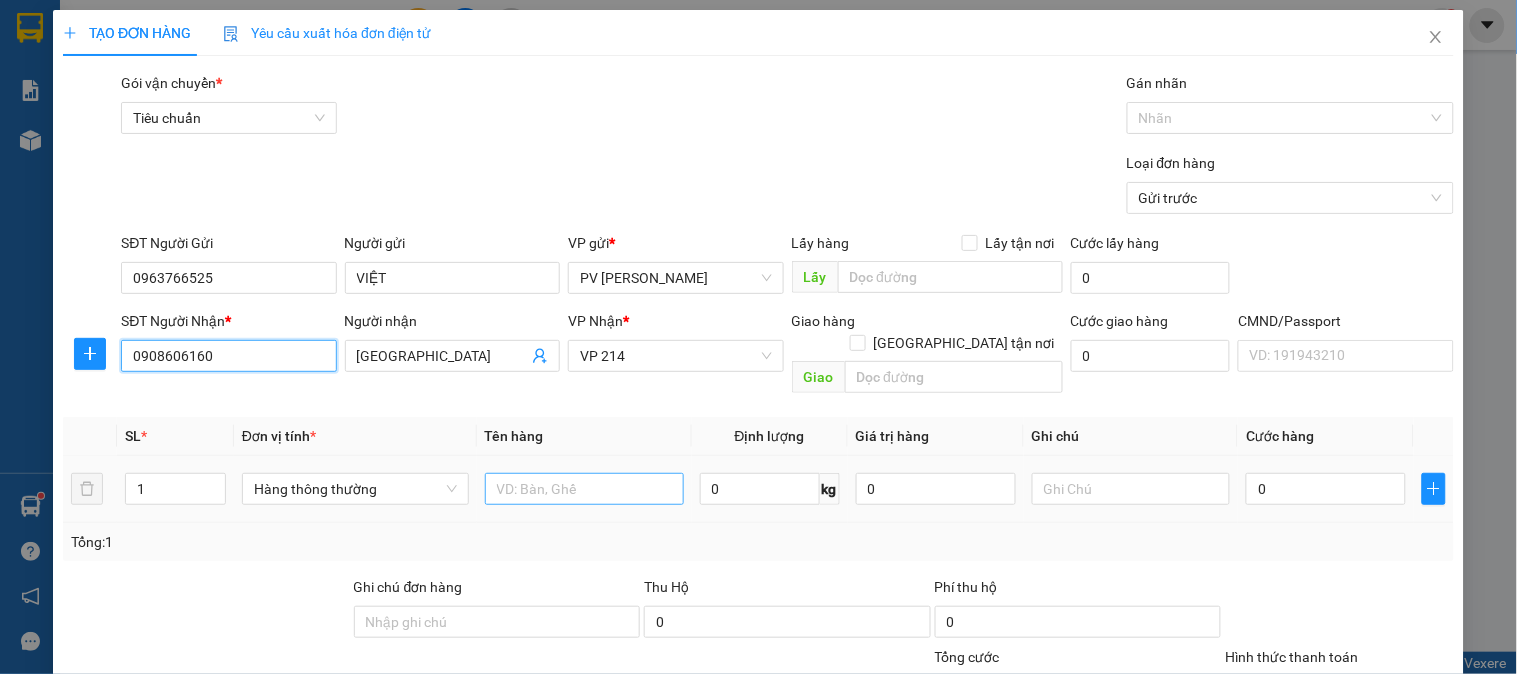 type on "0908606160" 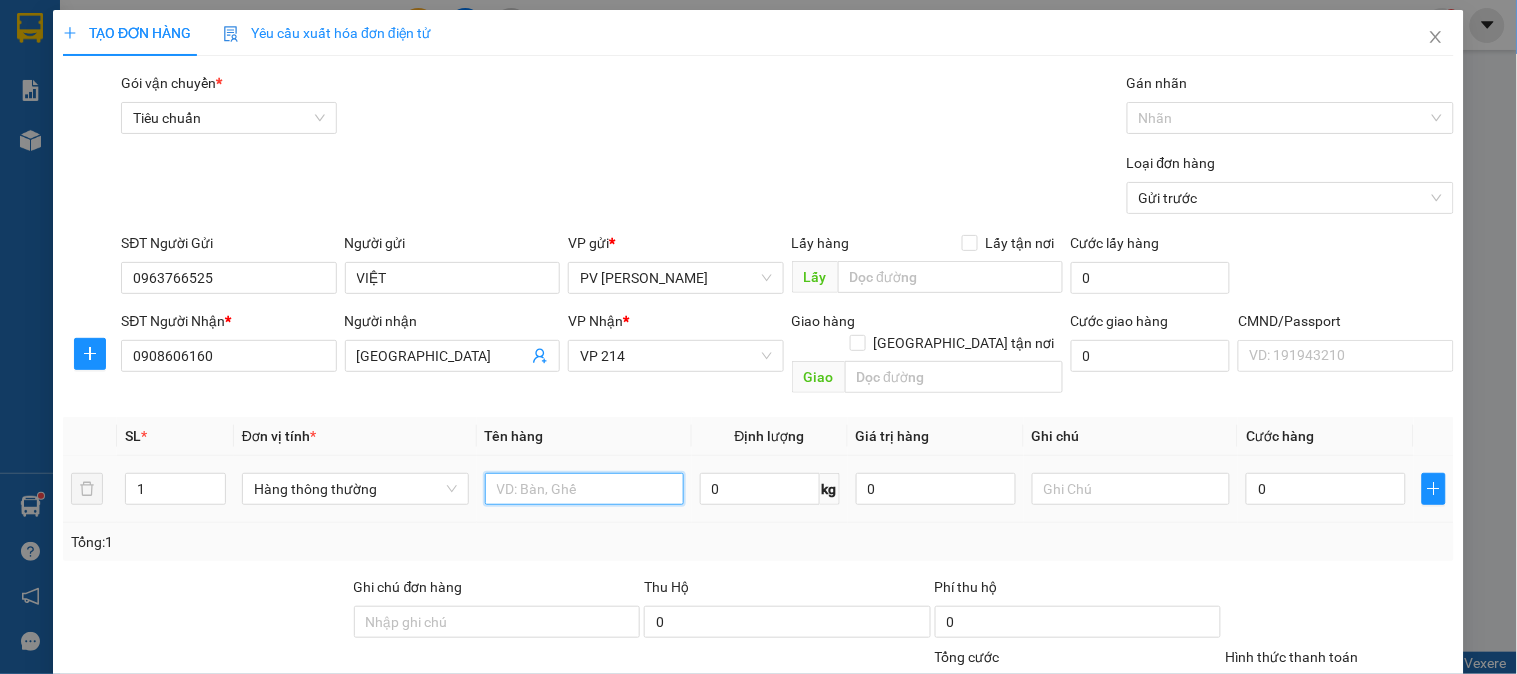 click at bounding box center [584, 489] 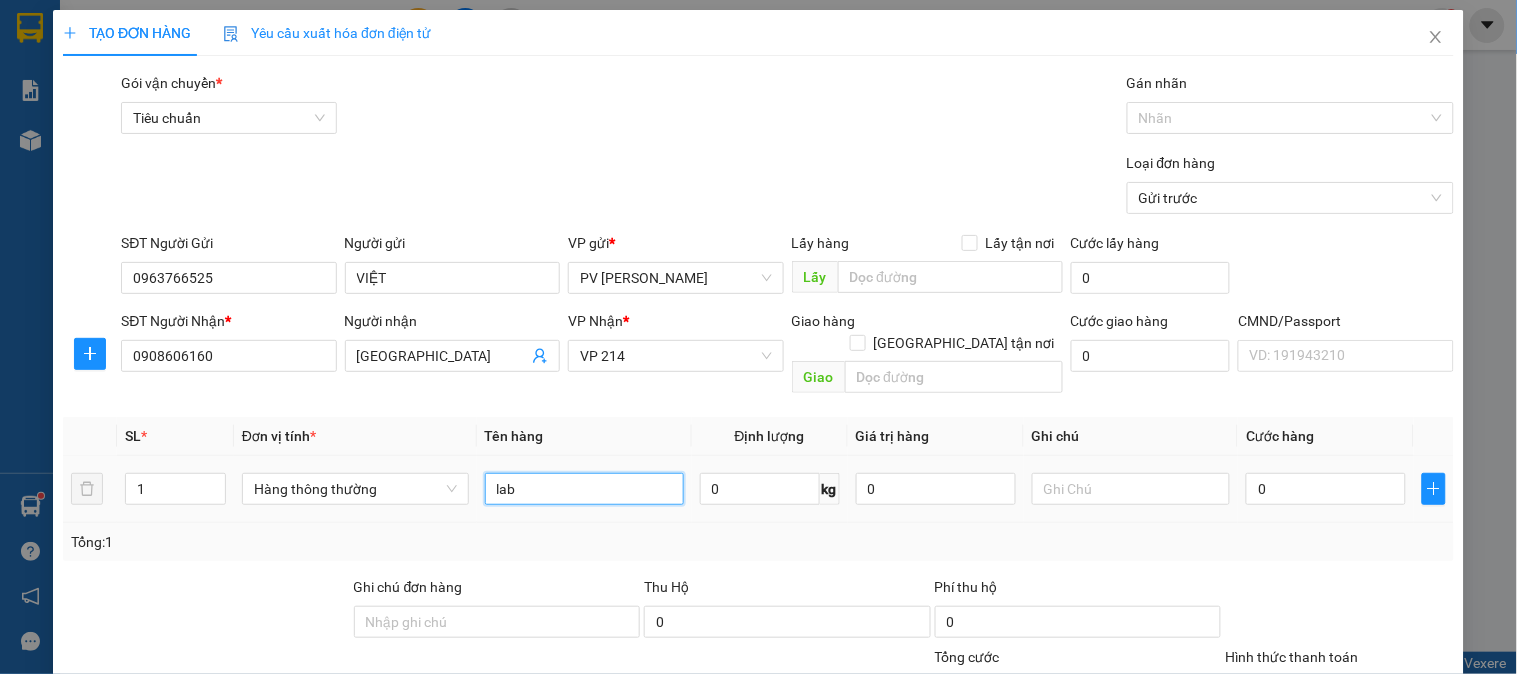 type on "lab" 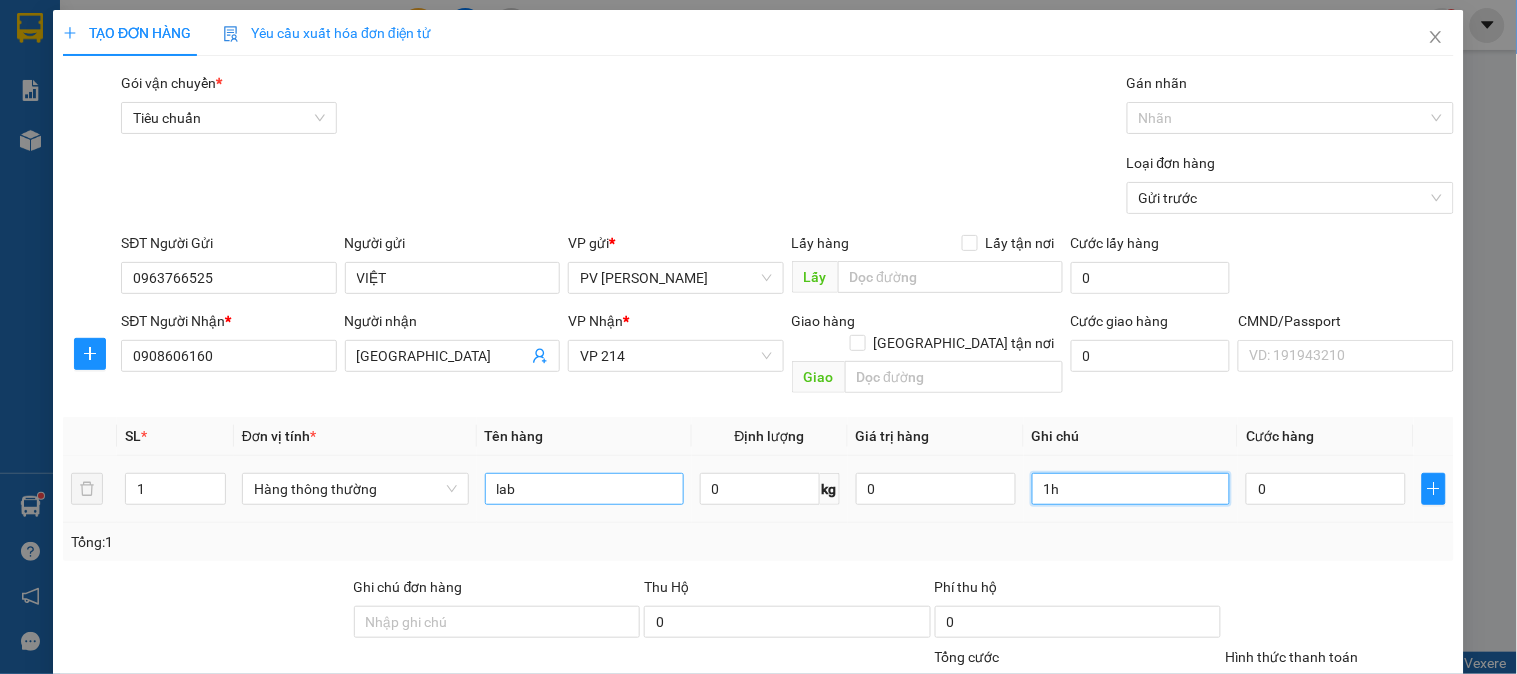type on "1h" 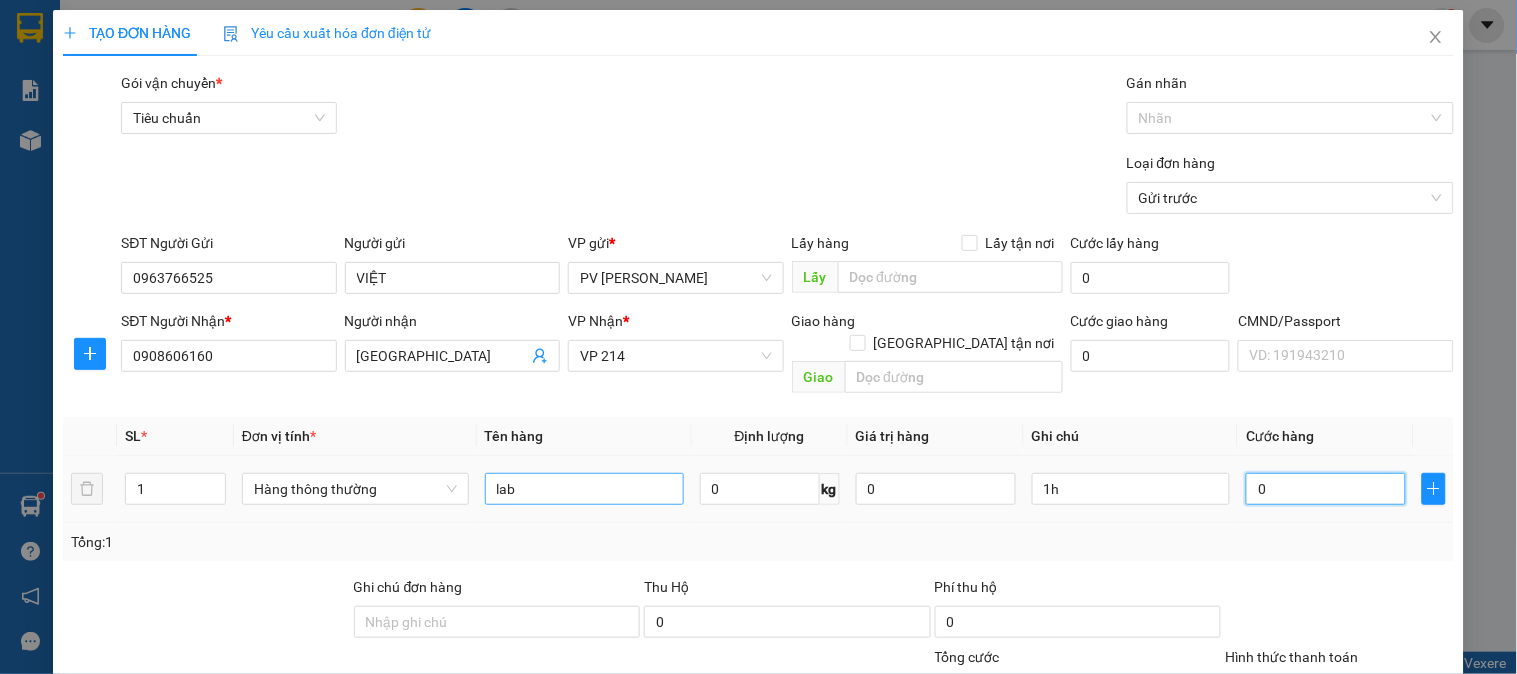 type on "3" 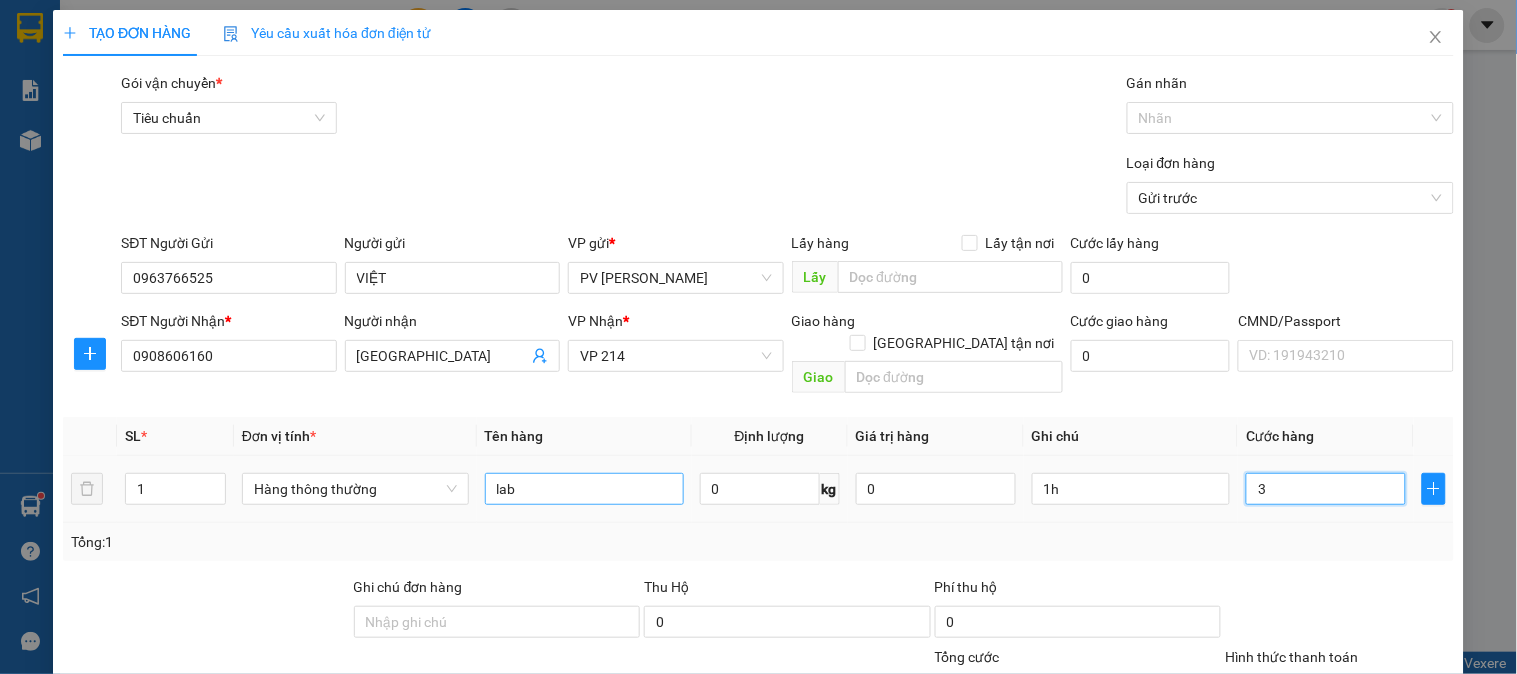 type on "30" 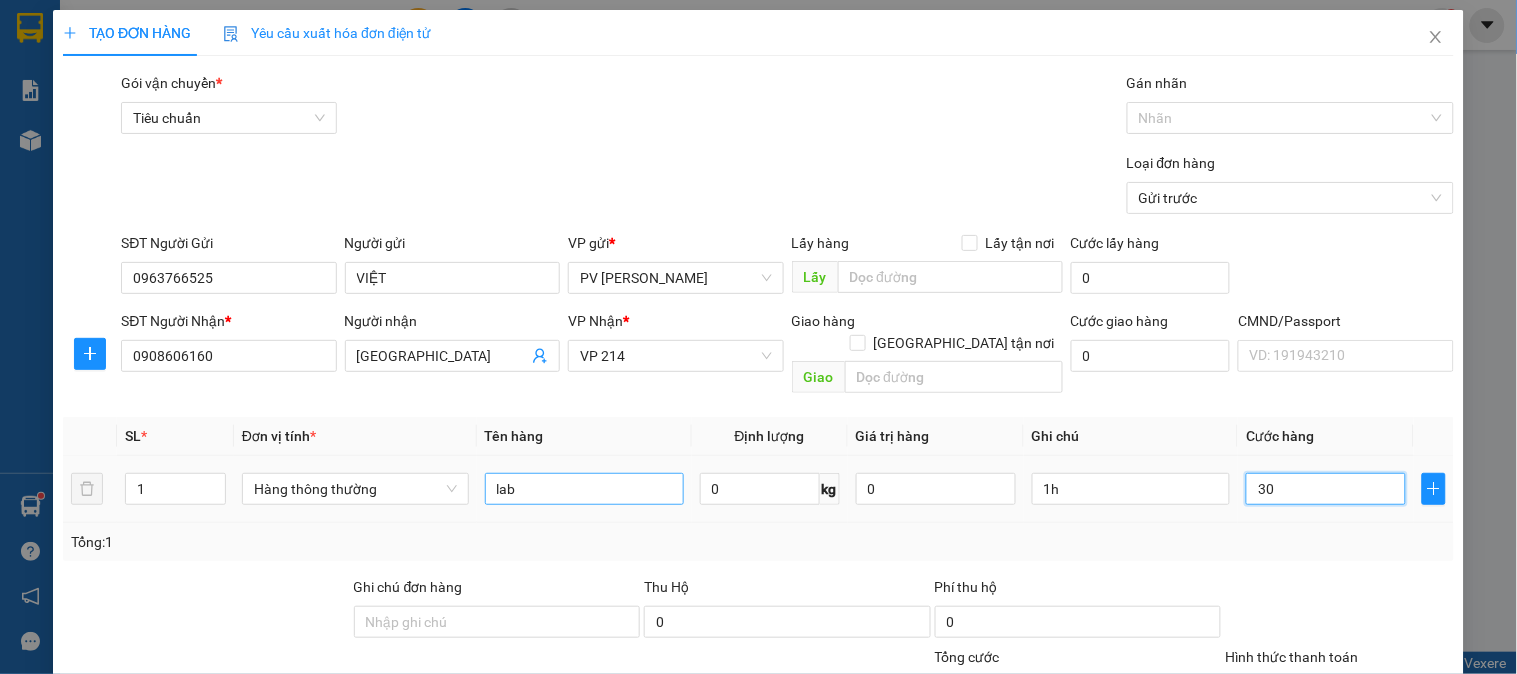 type on "300" 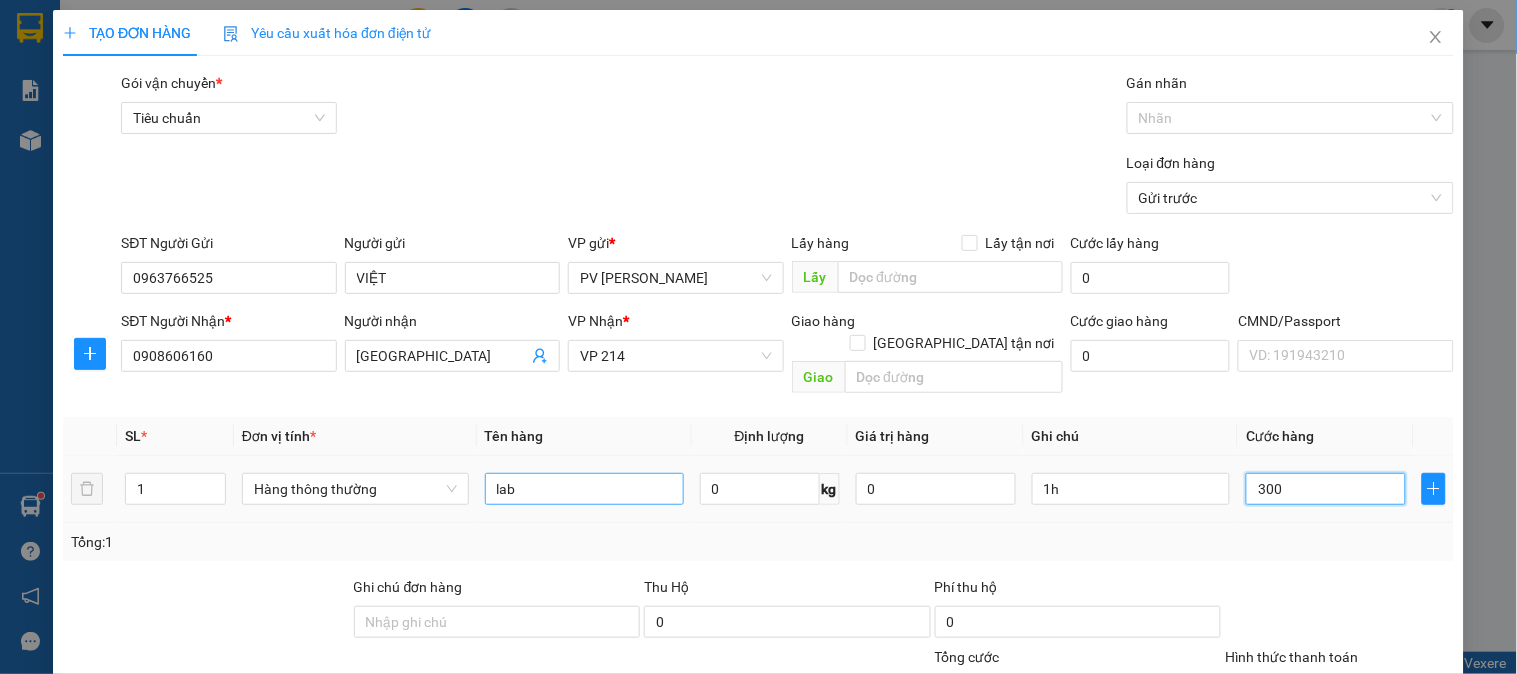 type on "3.000" 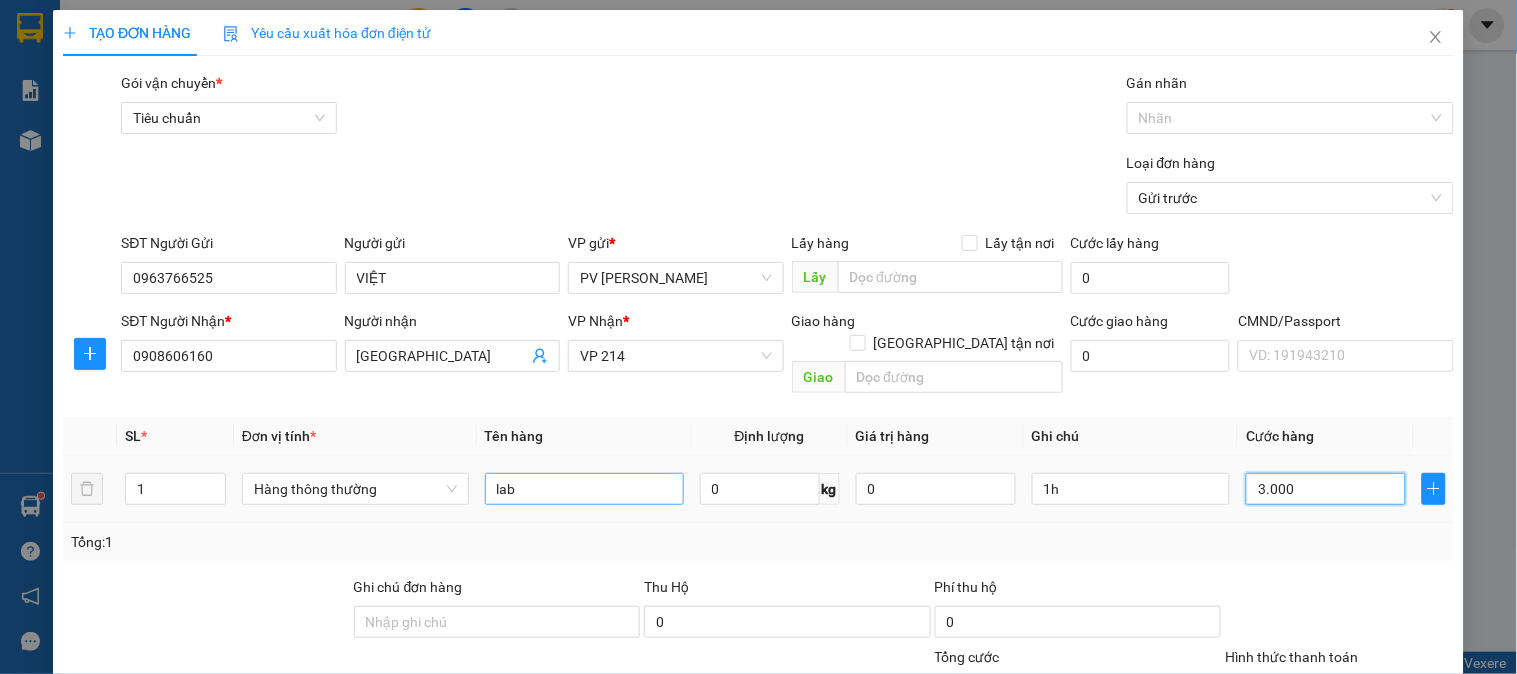 type on "30.000" 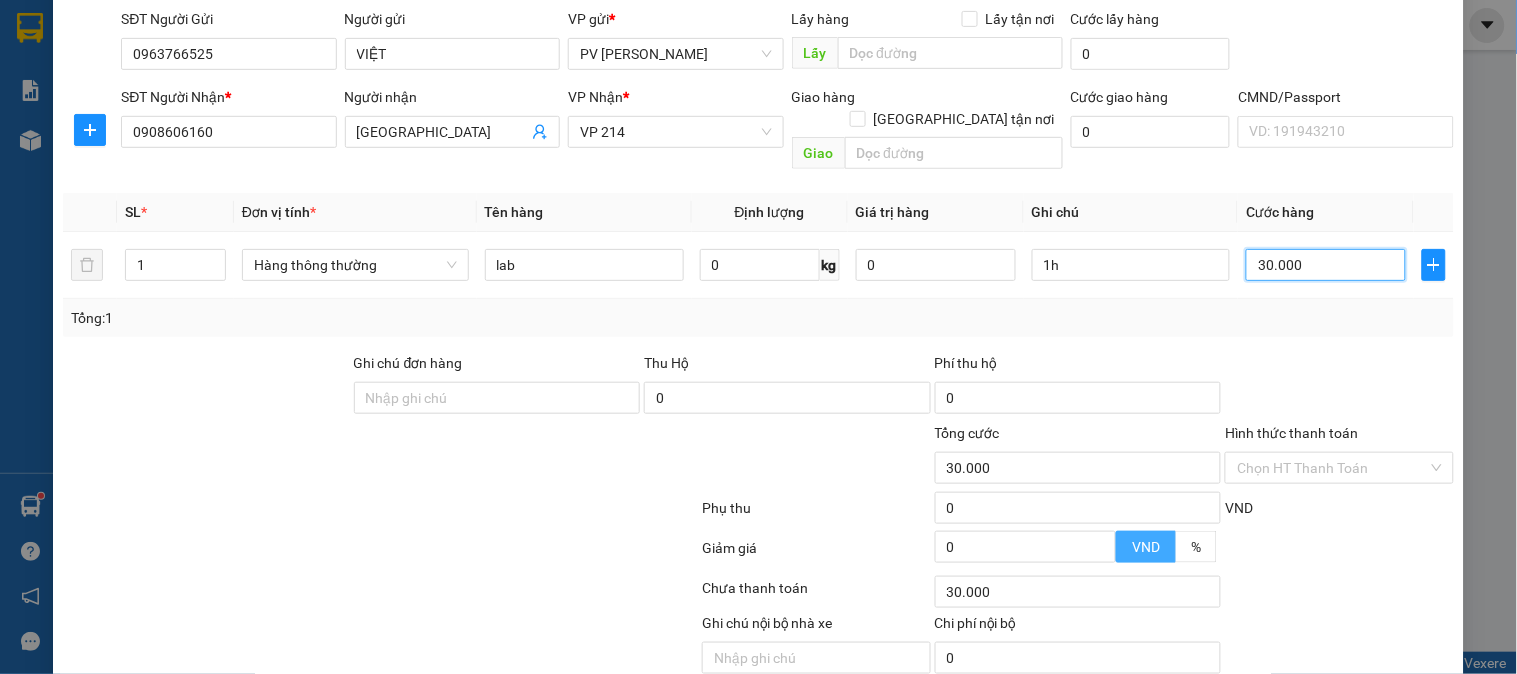 scroll, scrollTop: 287, scrollLeft: 0, axis: vertical 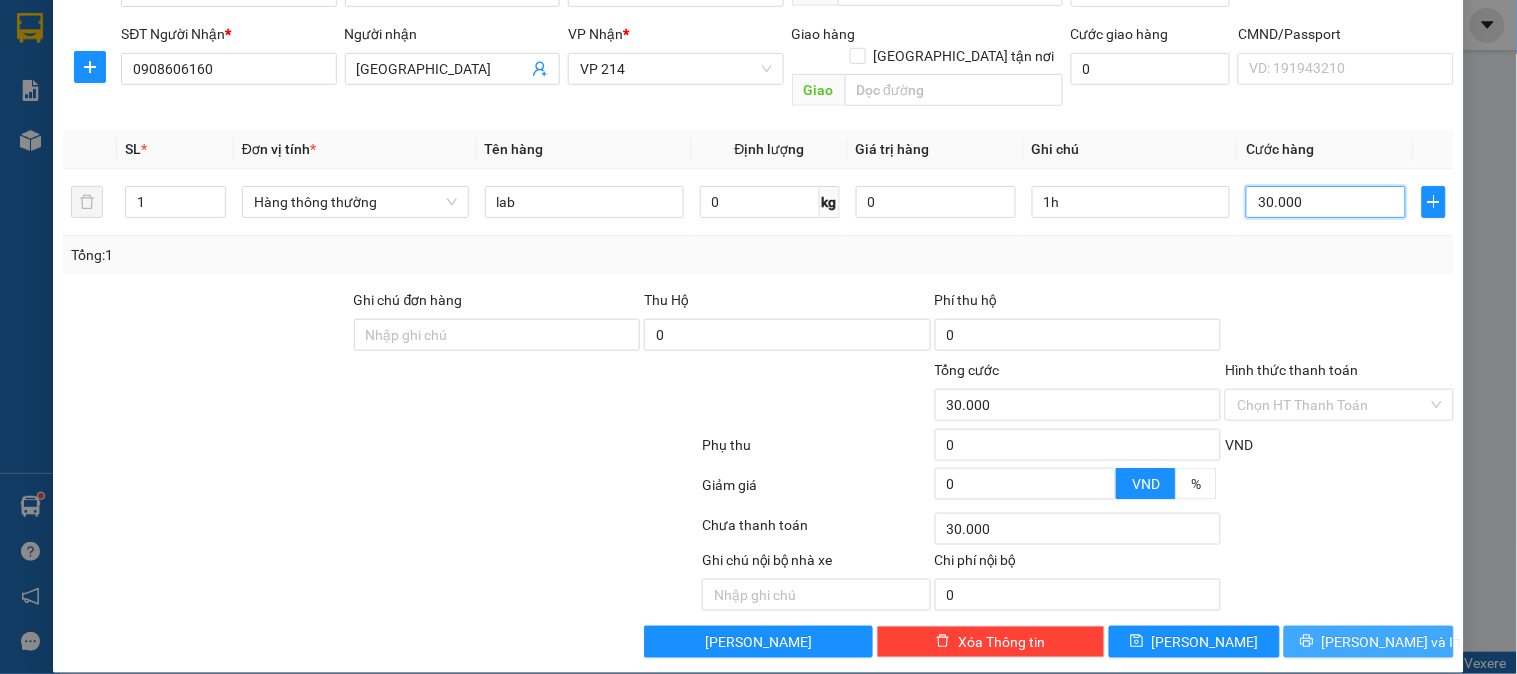 type on "30.000" 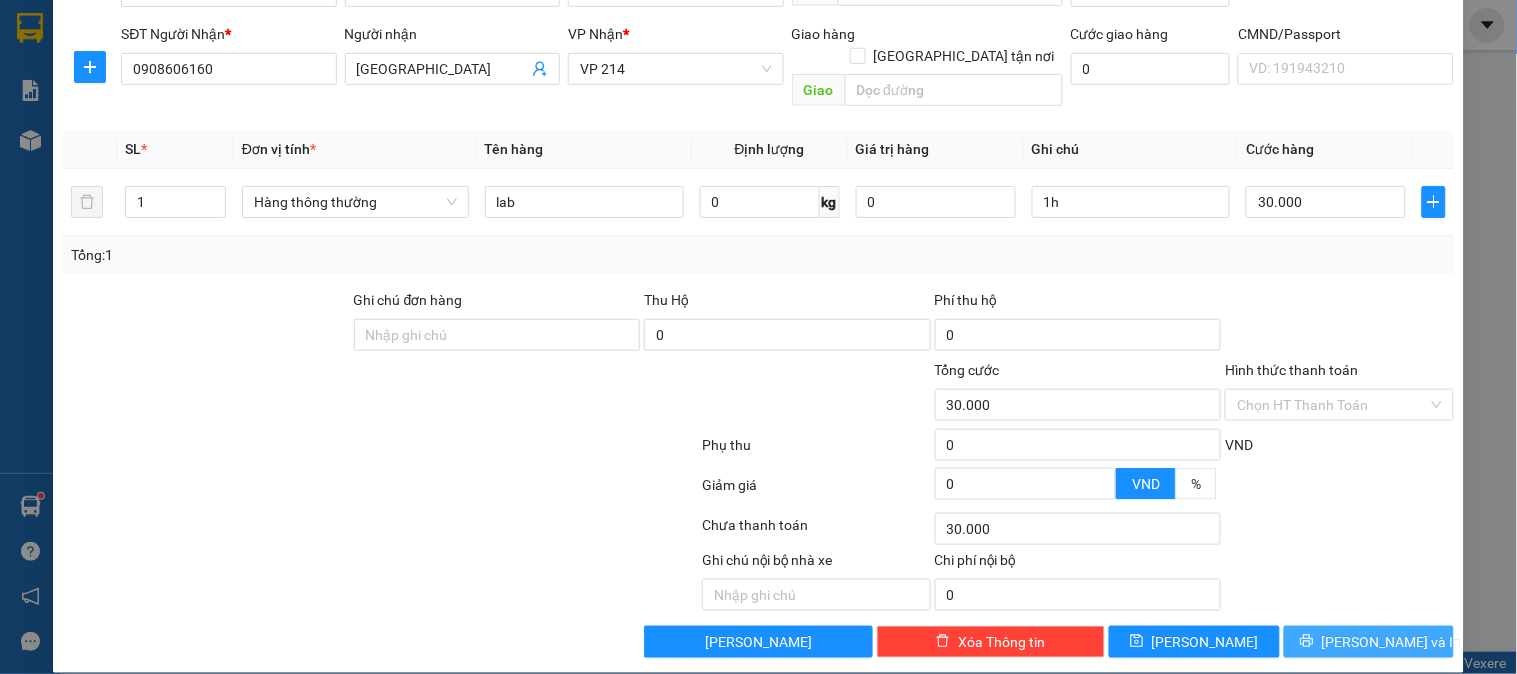 click 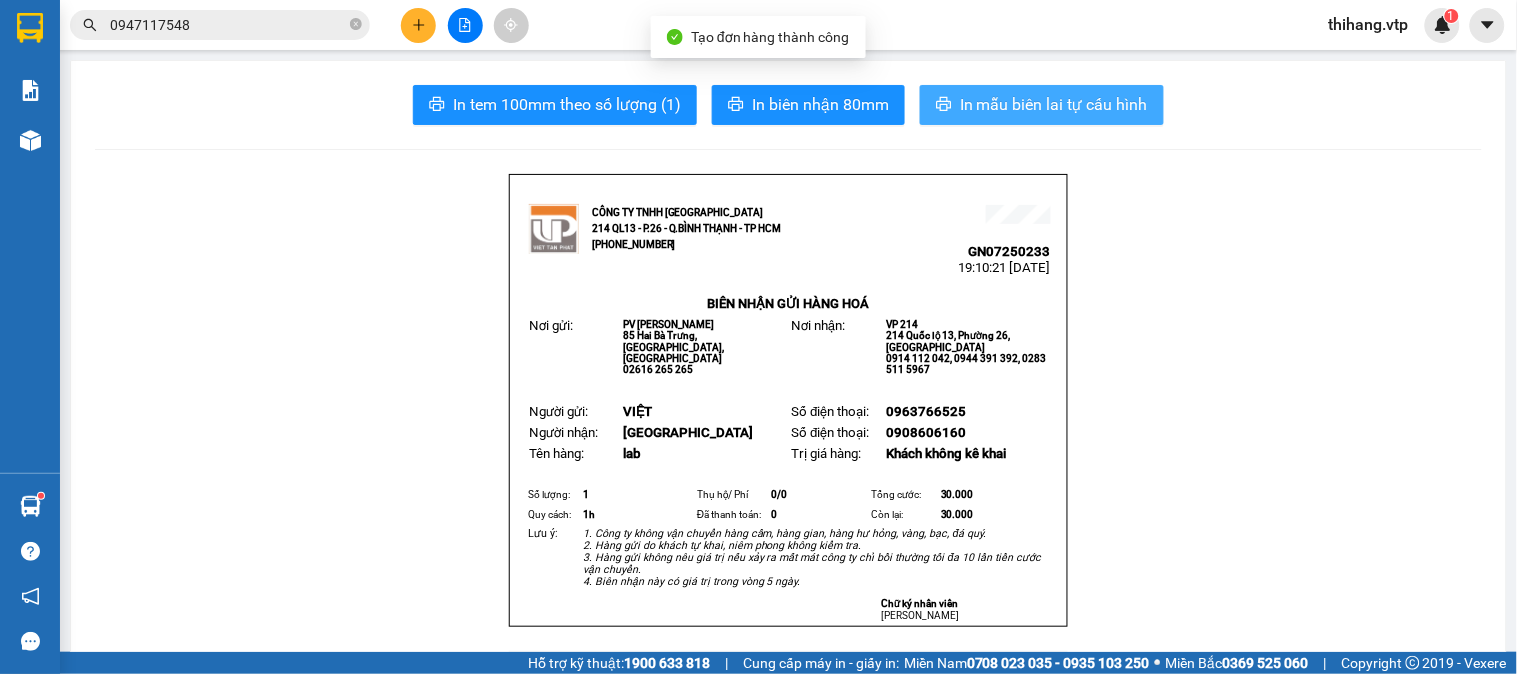 click on "In mẫu biên lai tự cấu hình" at bounding box center (1042, 105) 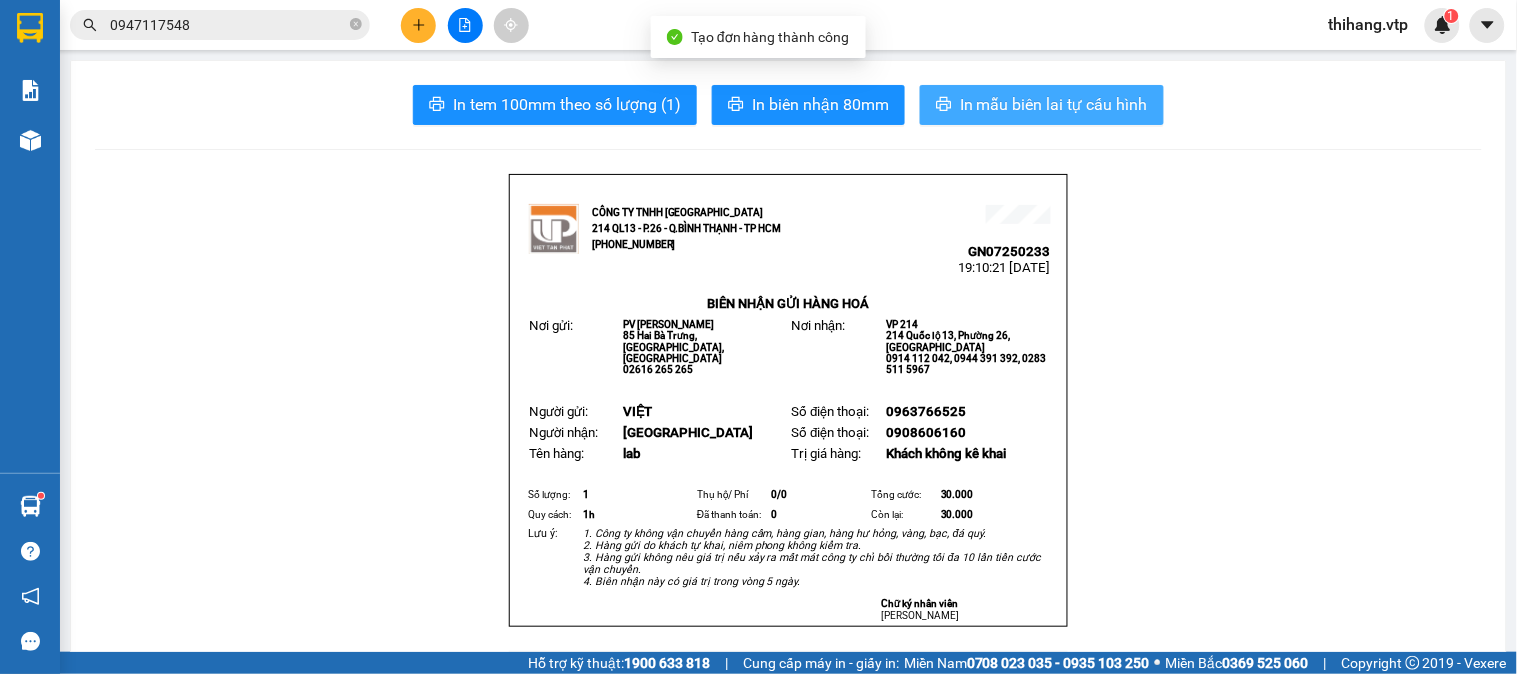 scroll, scrollTop: 0, scrollLeft: 0, axis: both 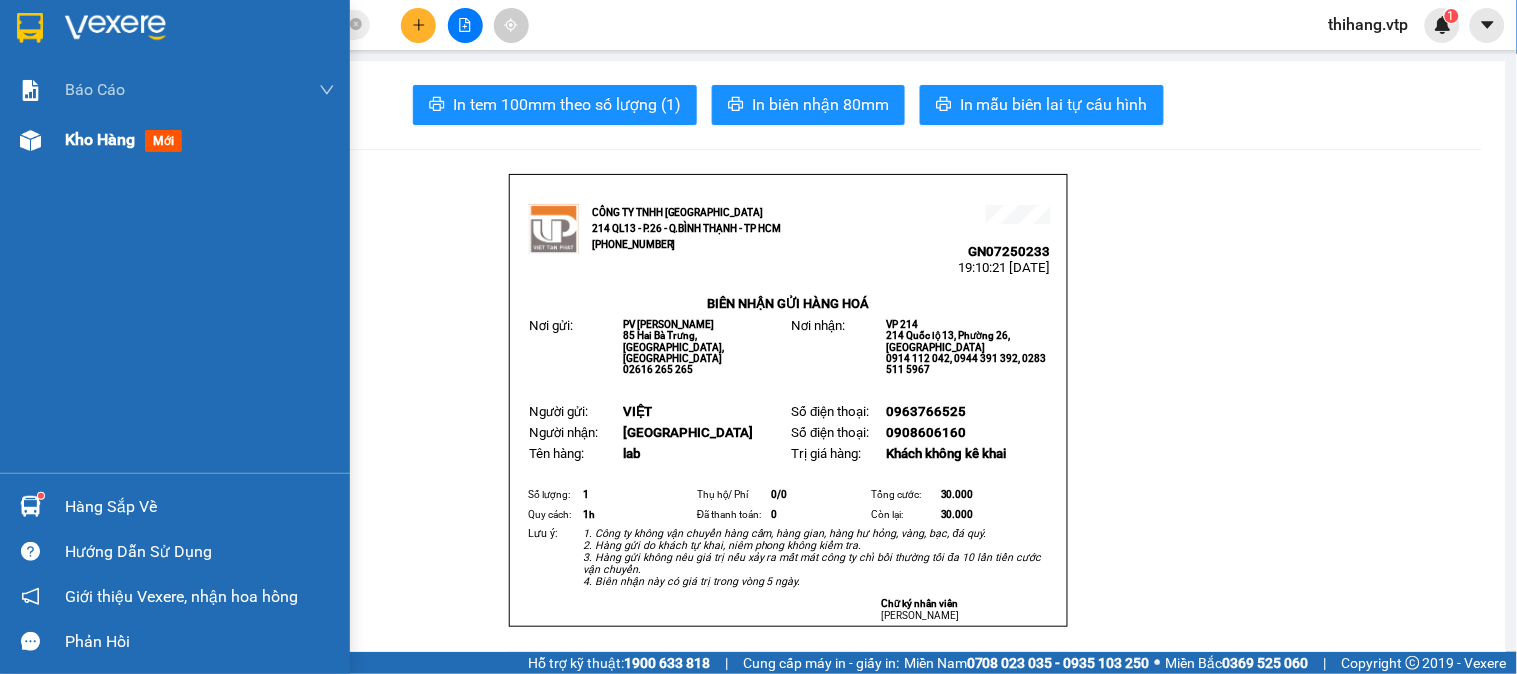 click on "Kho hàng" at bounding box center [100, 139] 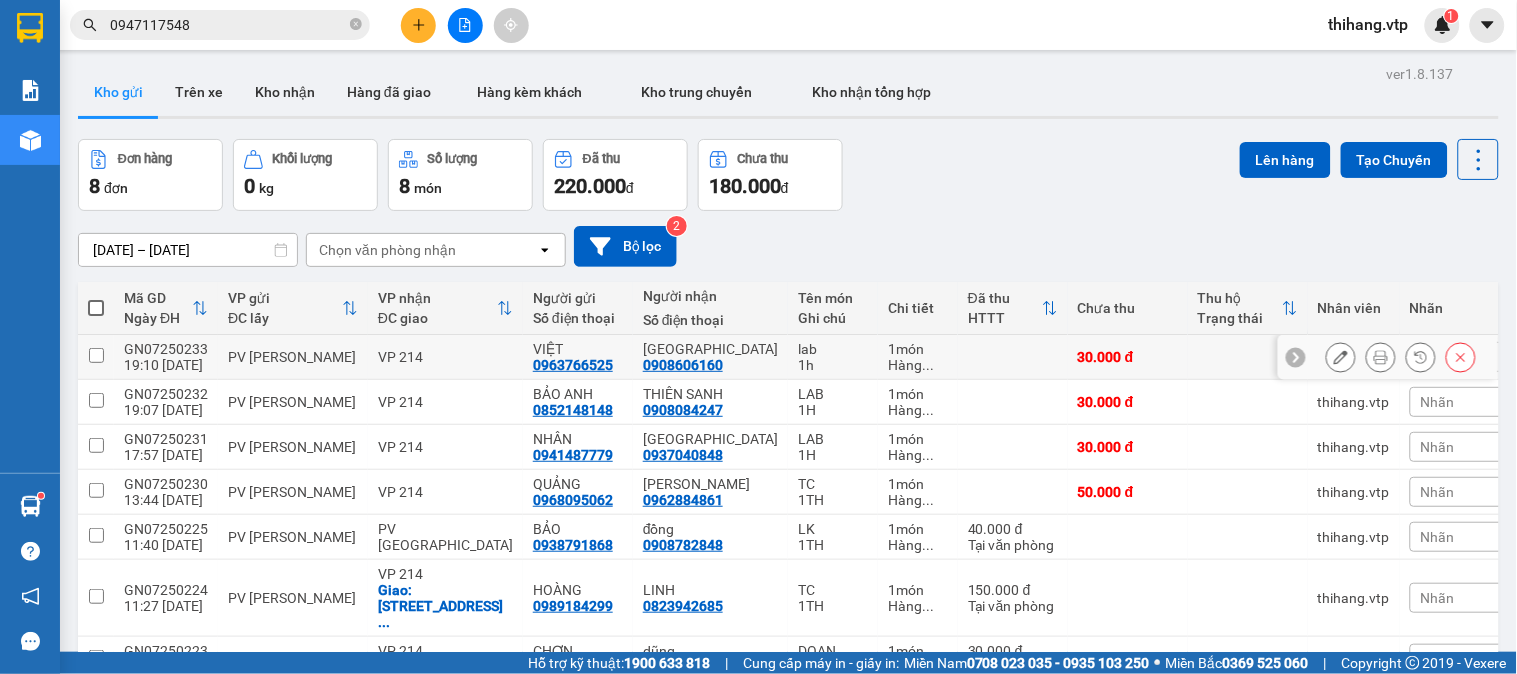scroll, scrollTop: 111, scrollLeft: 0, axis: vertical 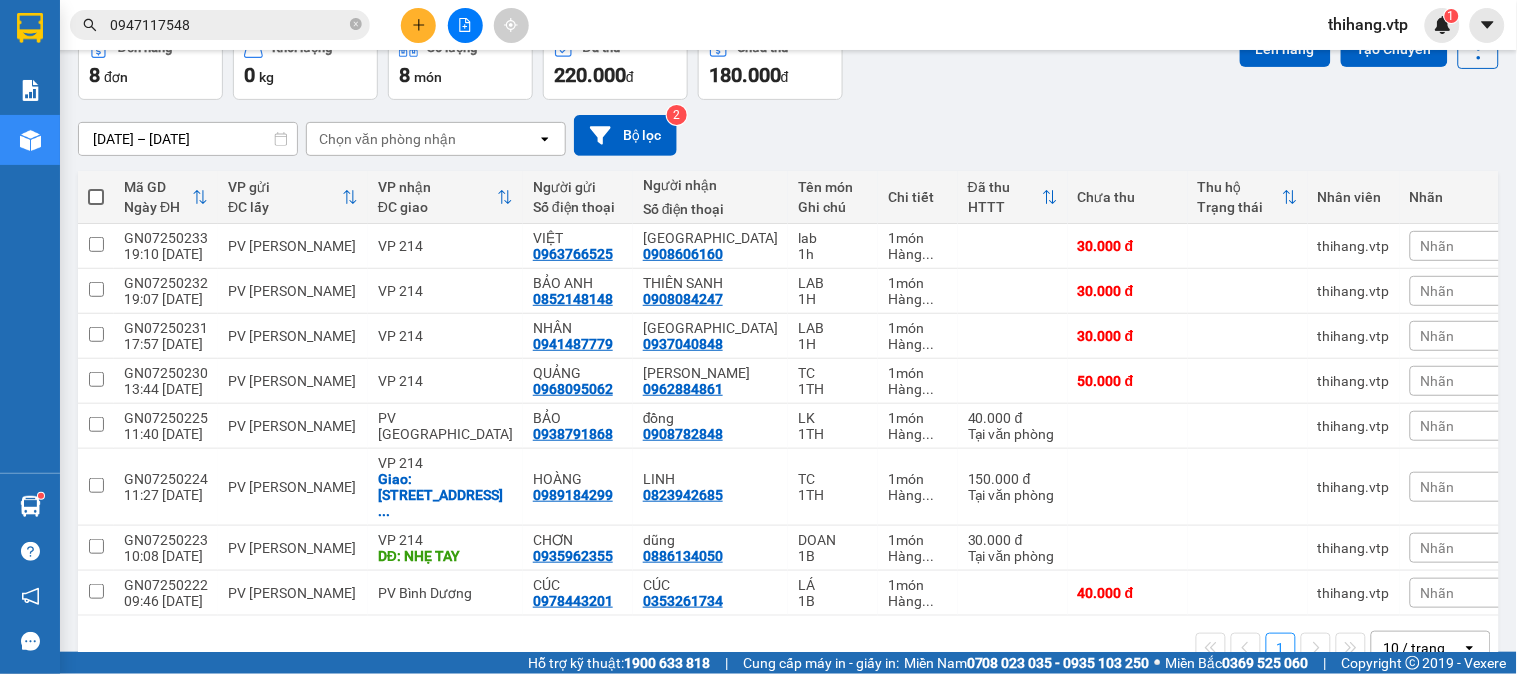 click 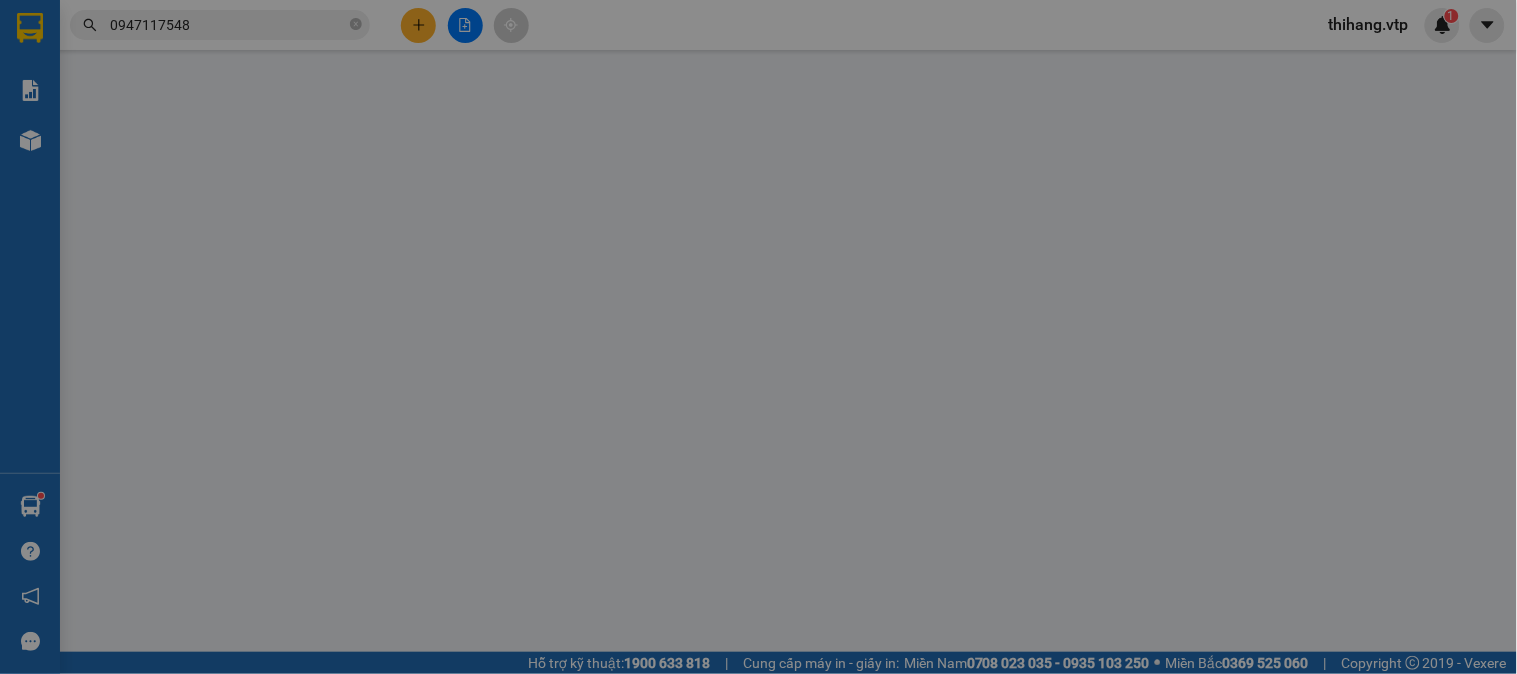 scroll, scrollTop: 0, scrollLeft: 0, axis: both 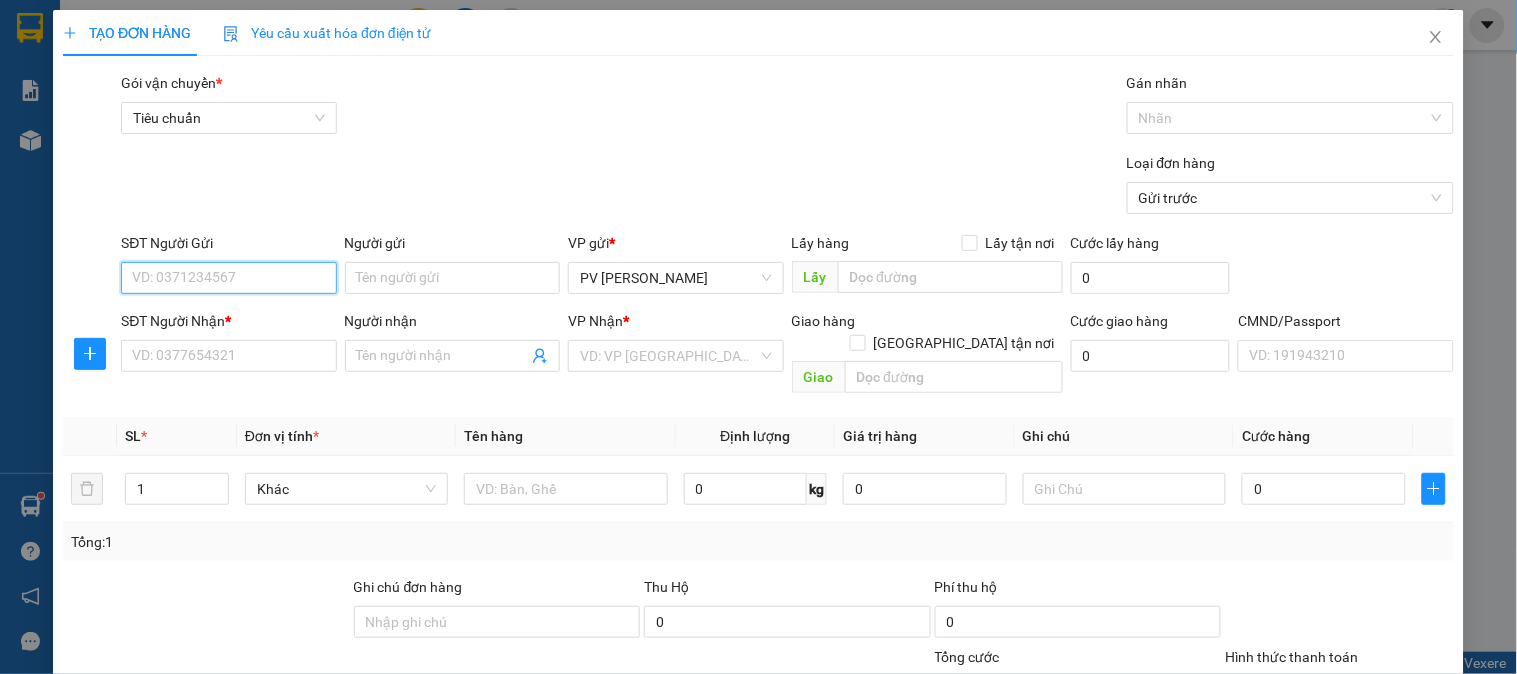 click on "SĐT Người Gửi" at bounding box center (228, 278) 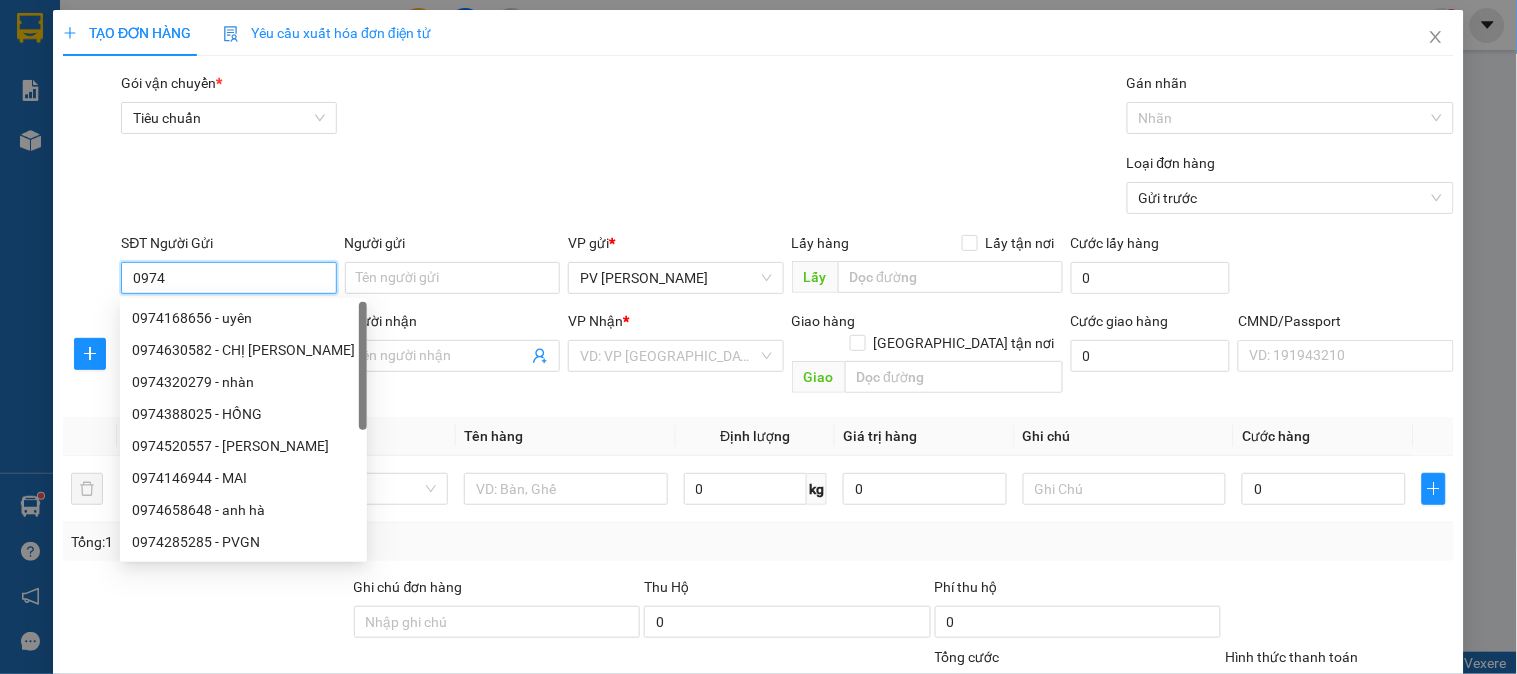 click on "0974" at bounding box center [228, 278] 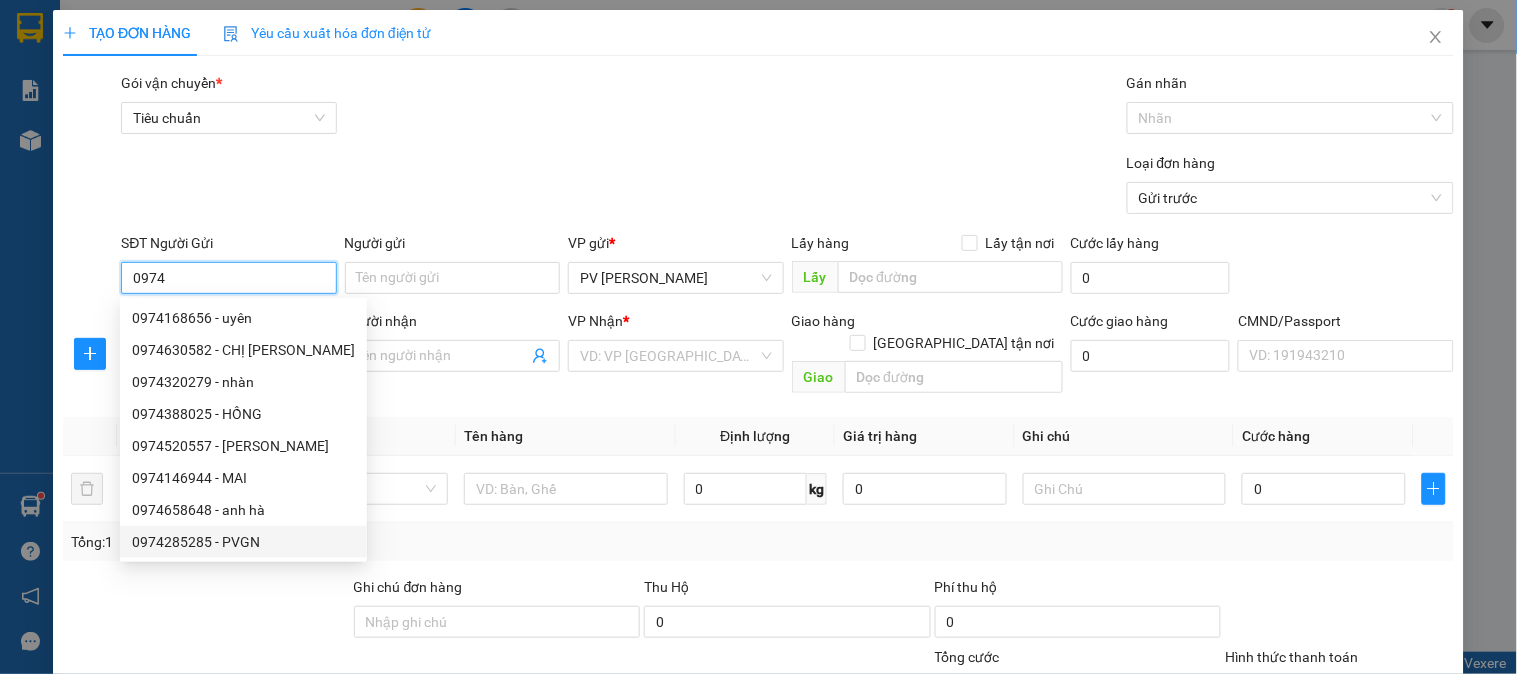 click on "0974285285 - PVGN" at bounding box center (243, 542) 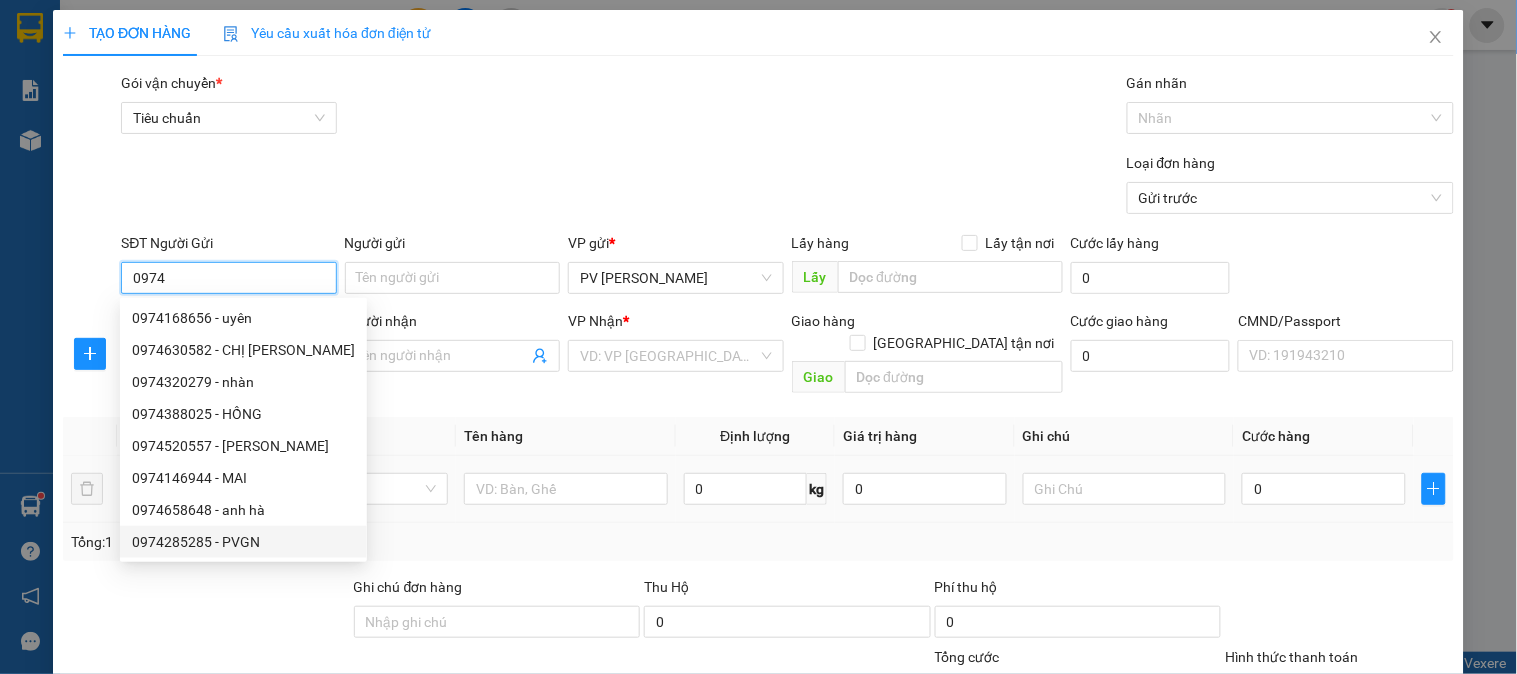 type on "0974285285" 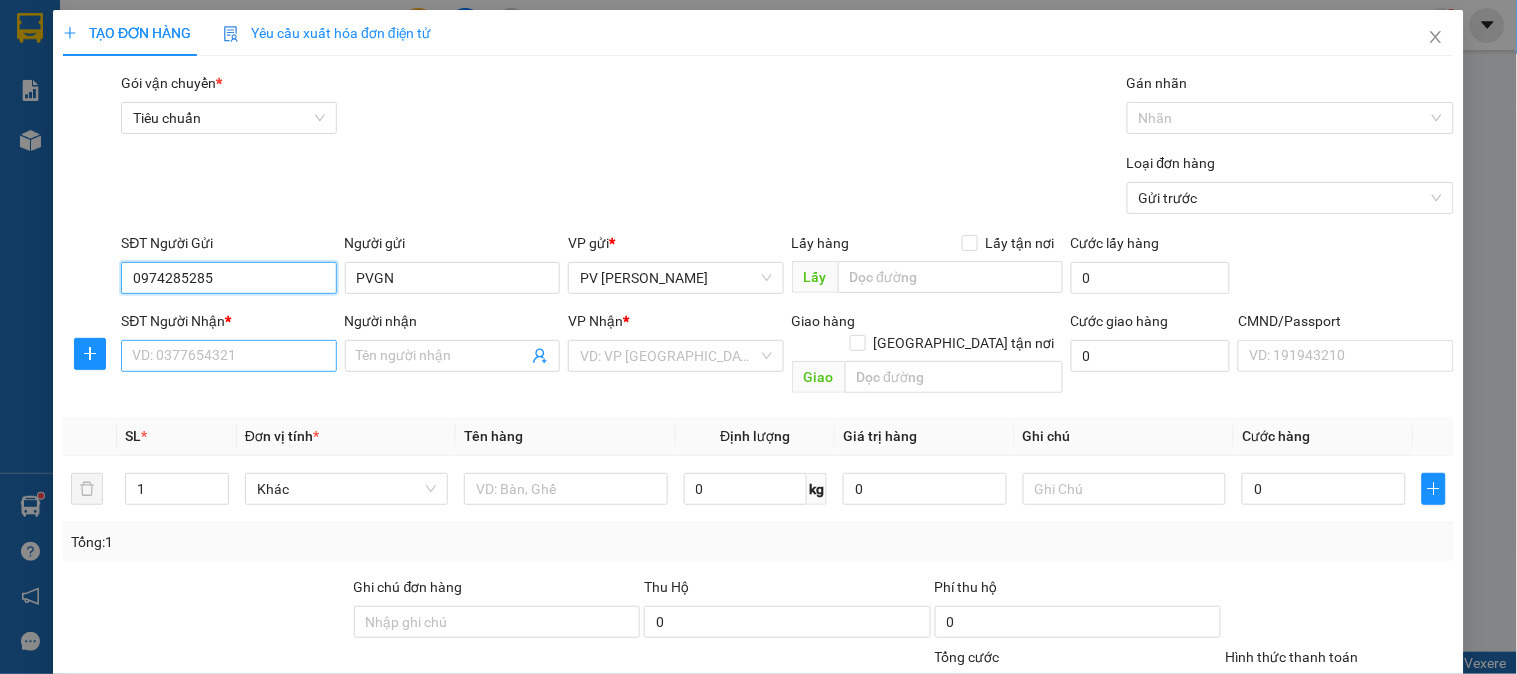 type on "0974285285" 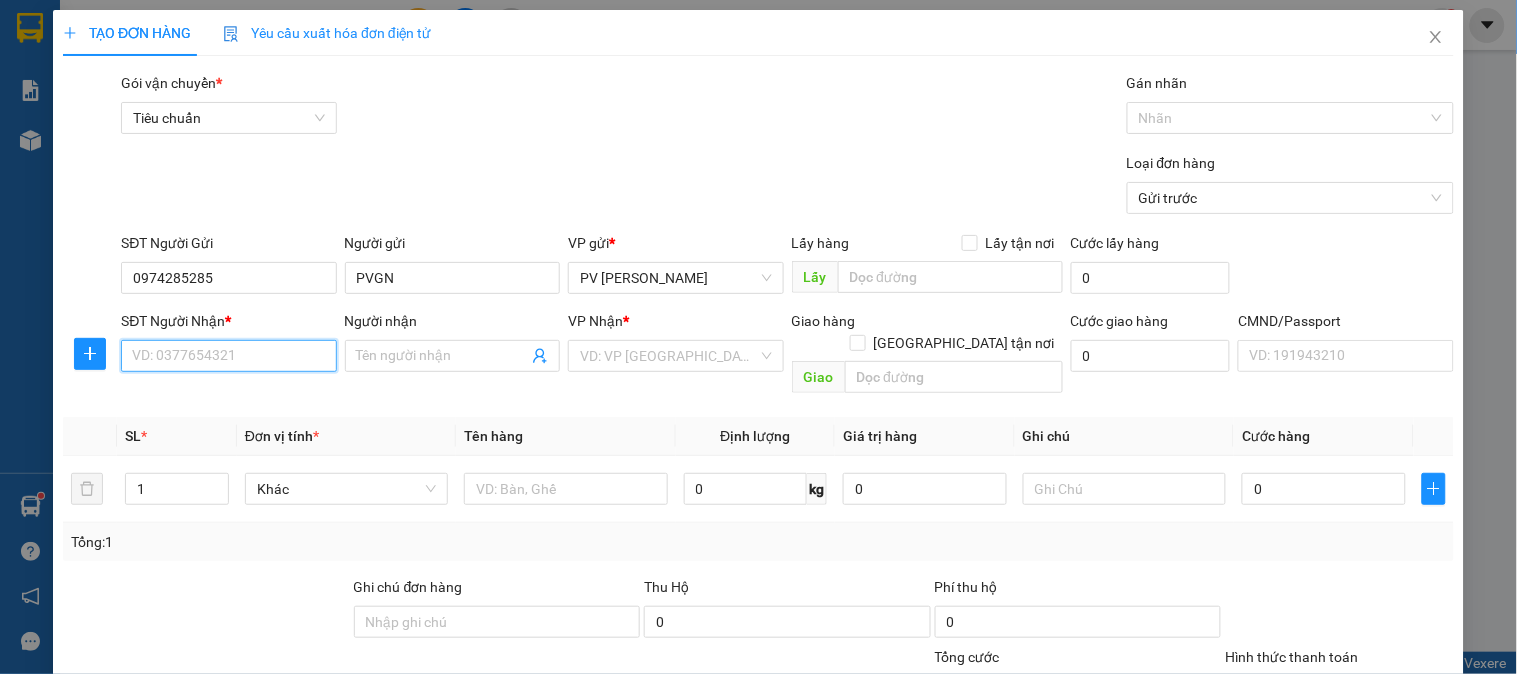 click on "SĐT Người Nhận  *" at bounding box center [228, 356] 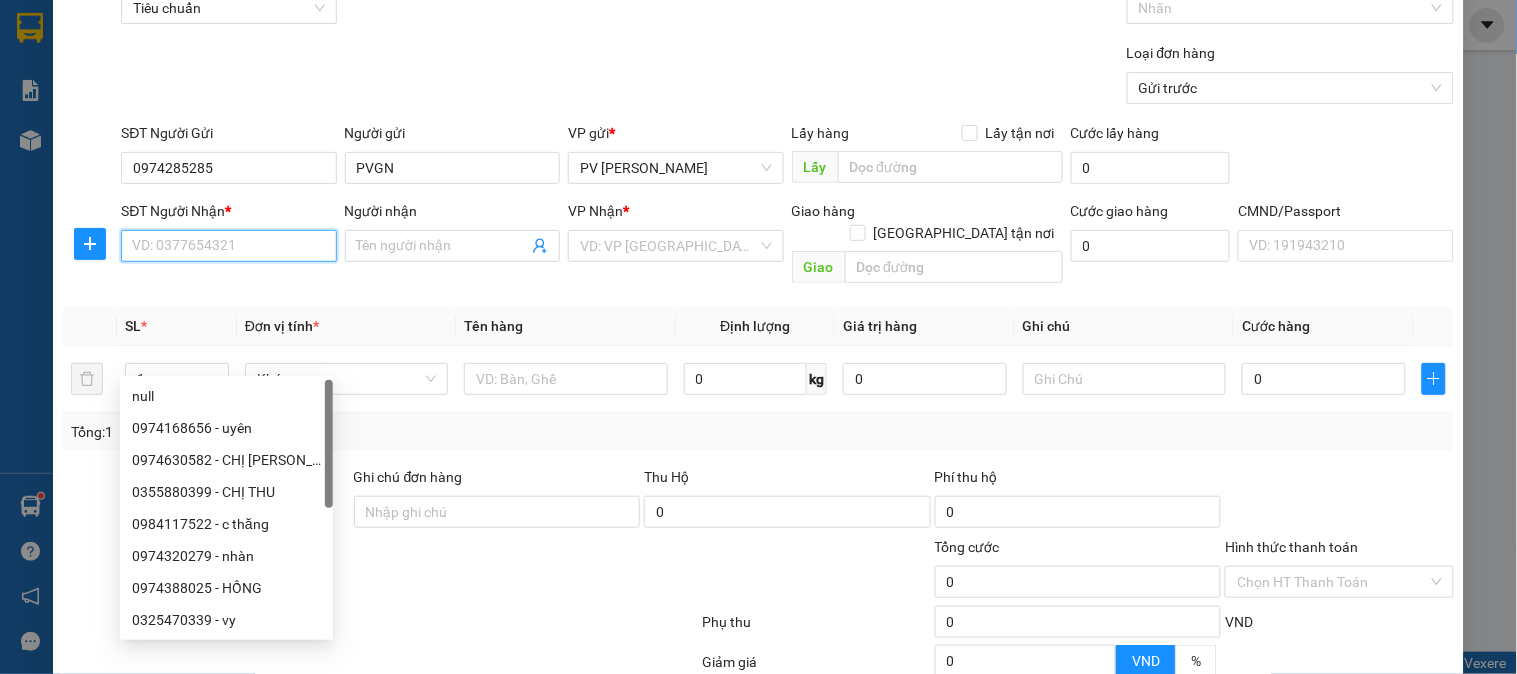scroll, scrollTop: 111, scrollLeft: 0, axis: vertical 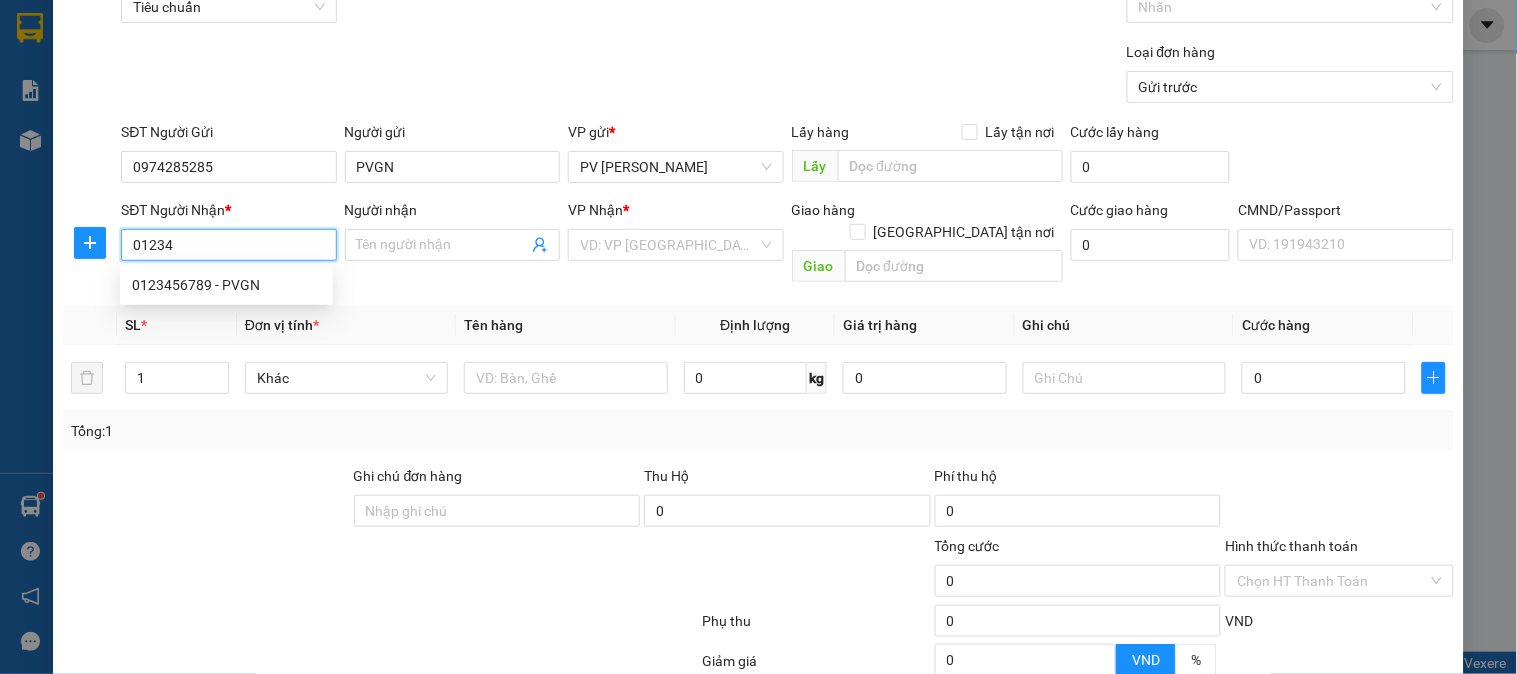 click on "0123456789 - PVGN" at bounding box center (226, 285) 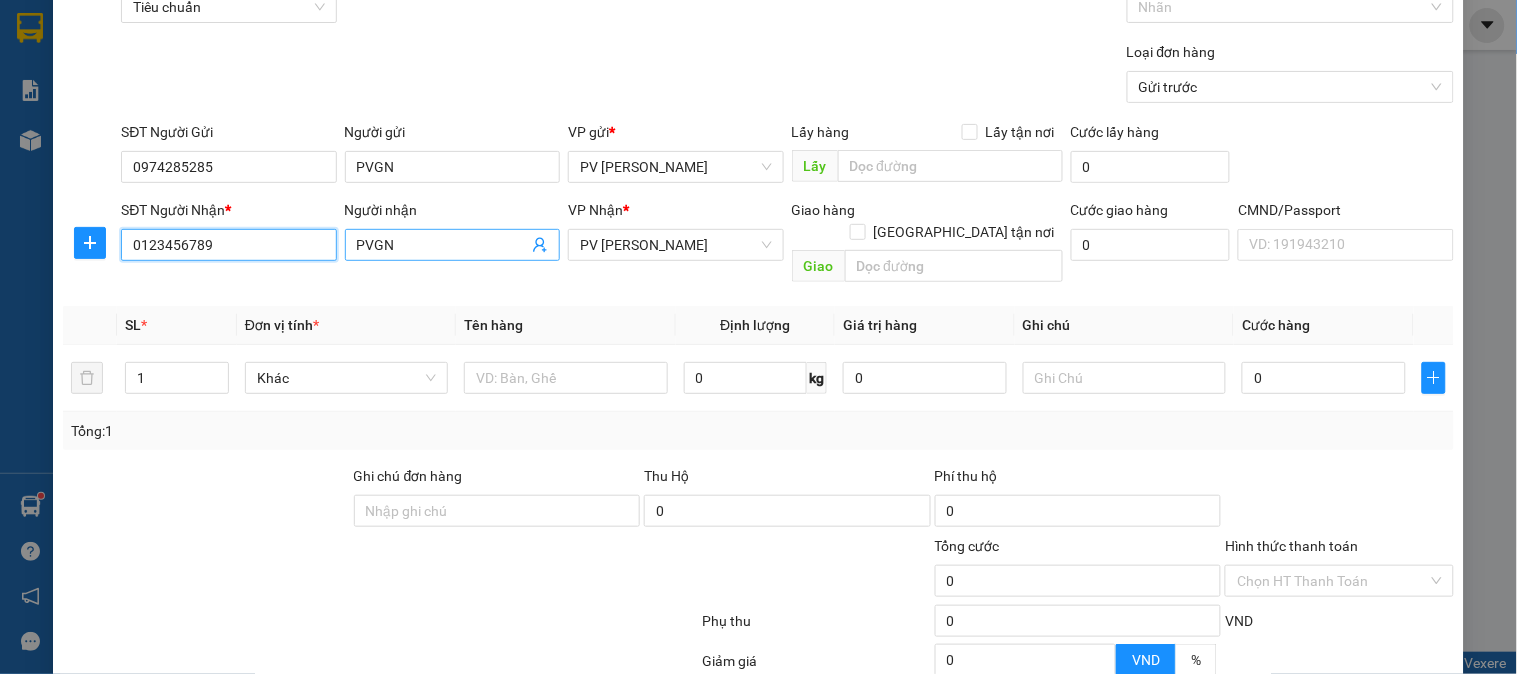 type on "0123456789" 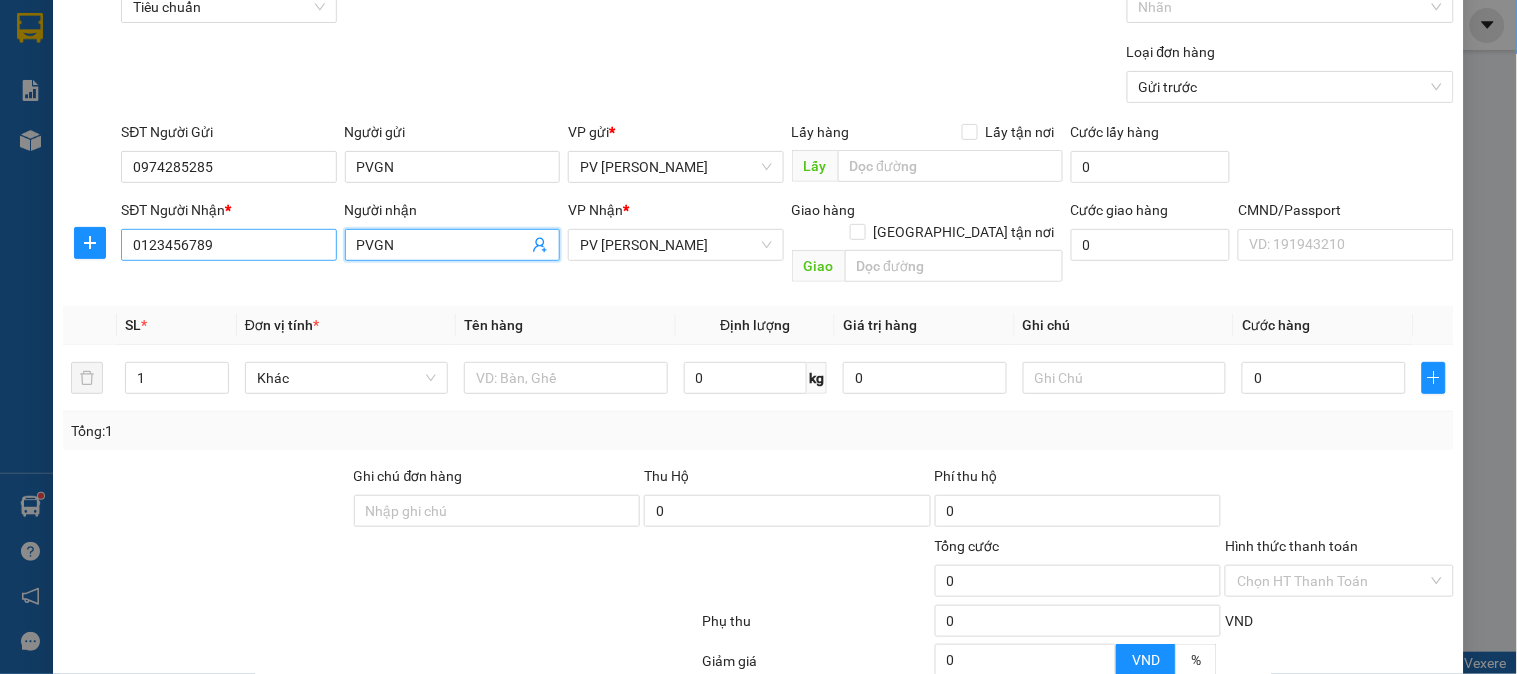 drag, startPoint x: 417, startPoint y: 252, endPoint x: 323, endPoint y: 233, distance: 95.90099 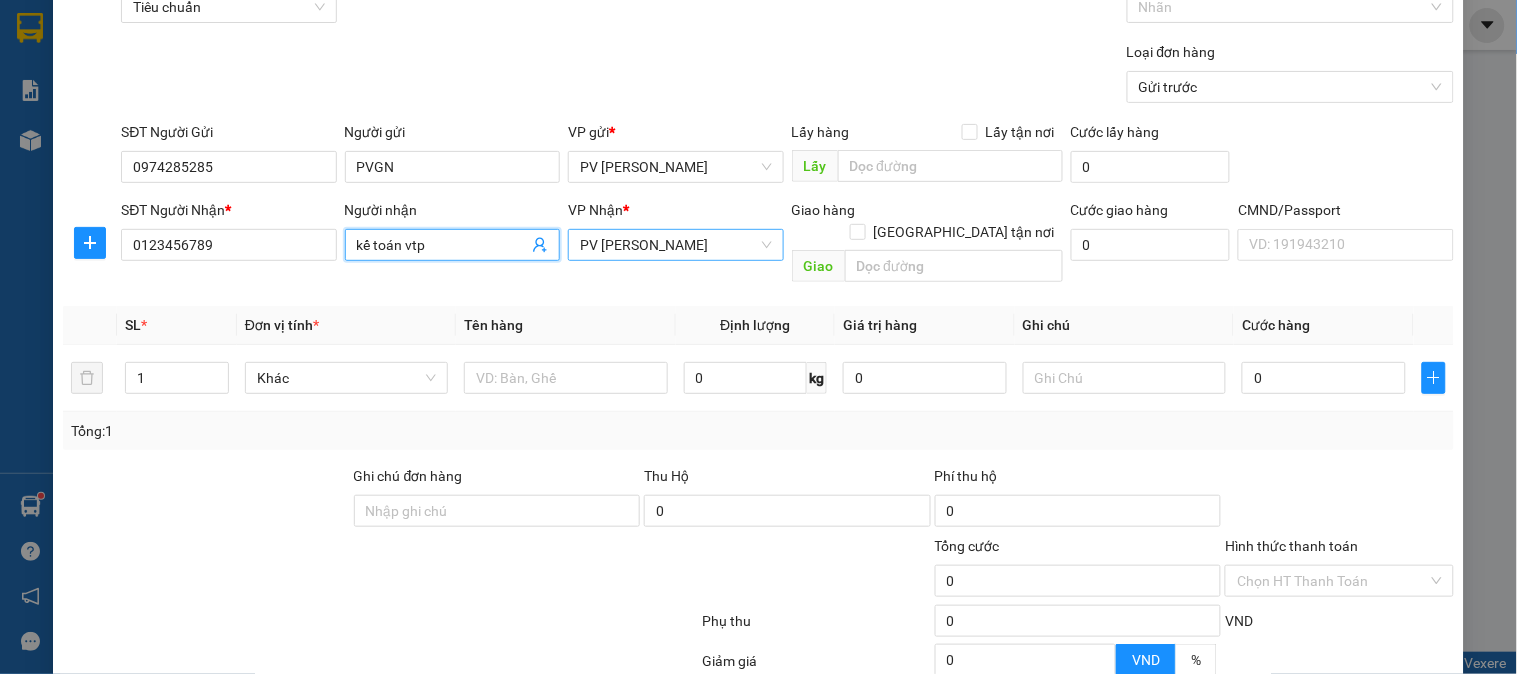 click on "PV [PERSON_NAME]" at bounding box center (675, 245) 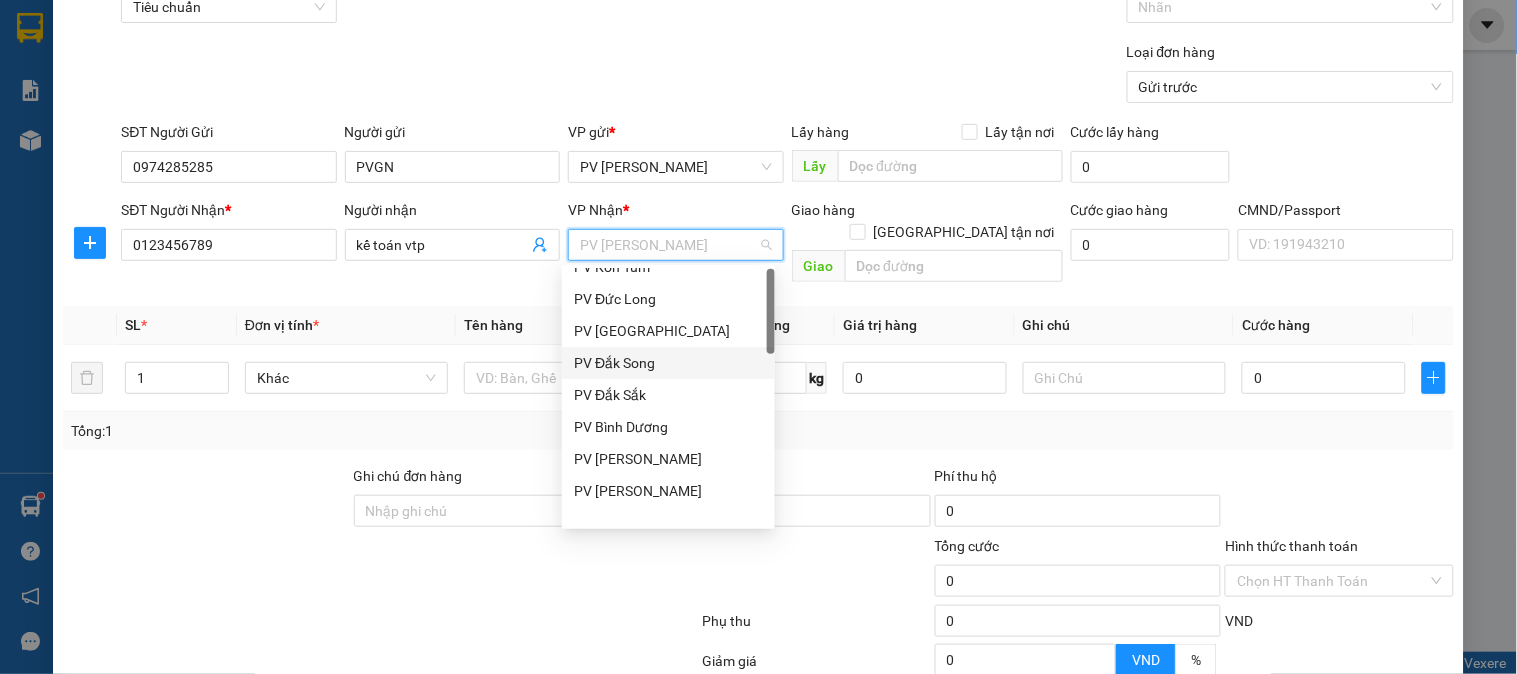 scroll, scrollTop: 0, scrollLeft: 0, axis: both 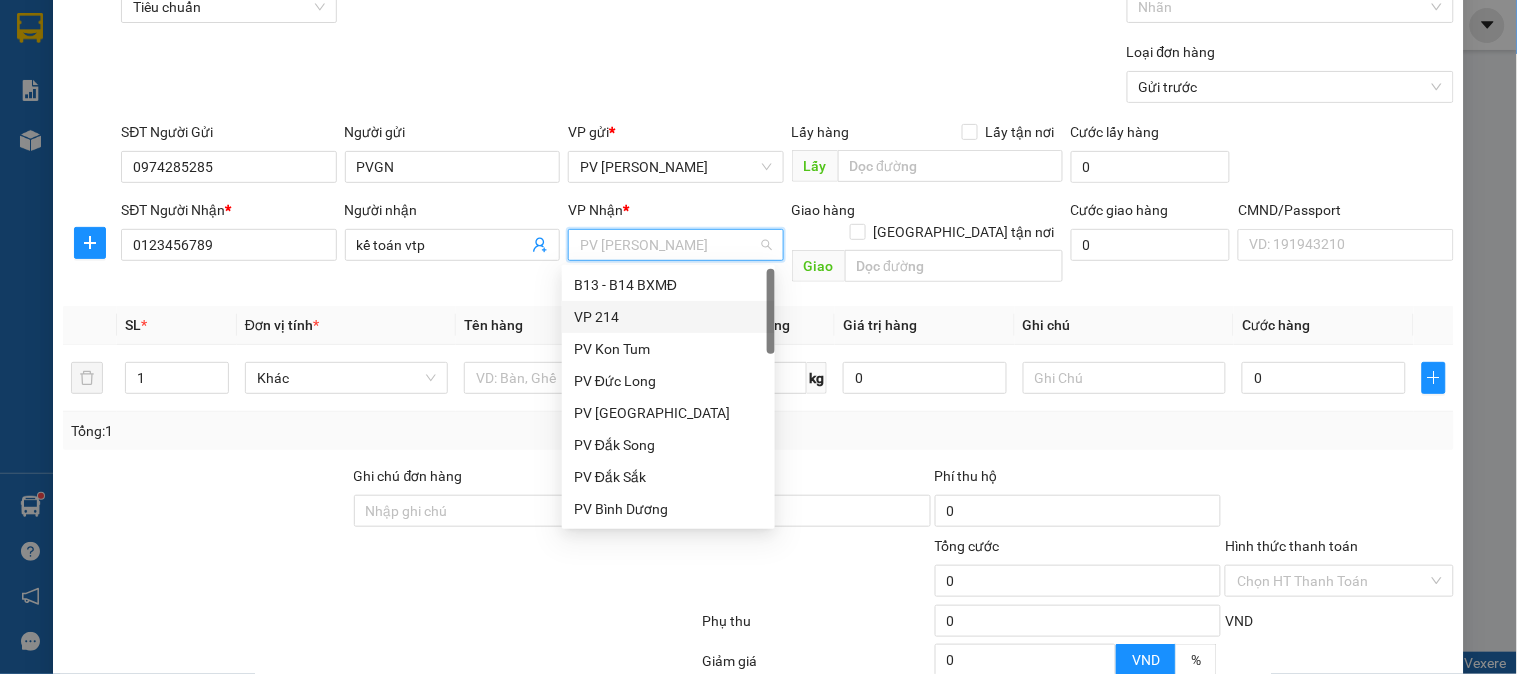 click on "VP 214" at bounding box center [668, 317] 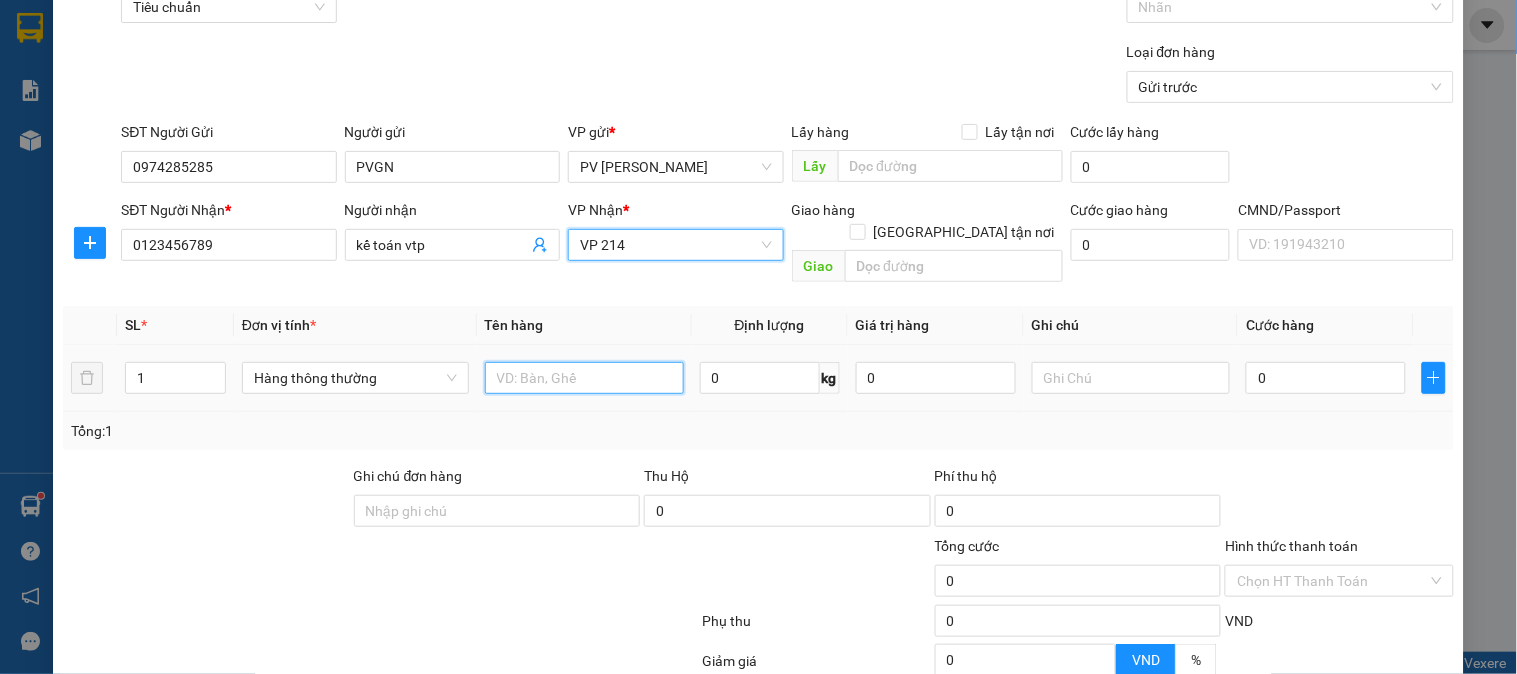 click at bounding box center [584, 378] 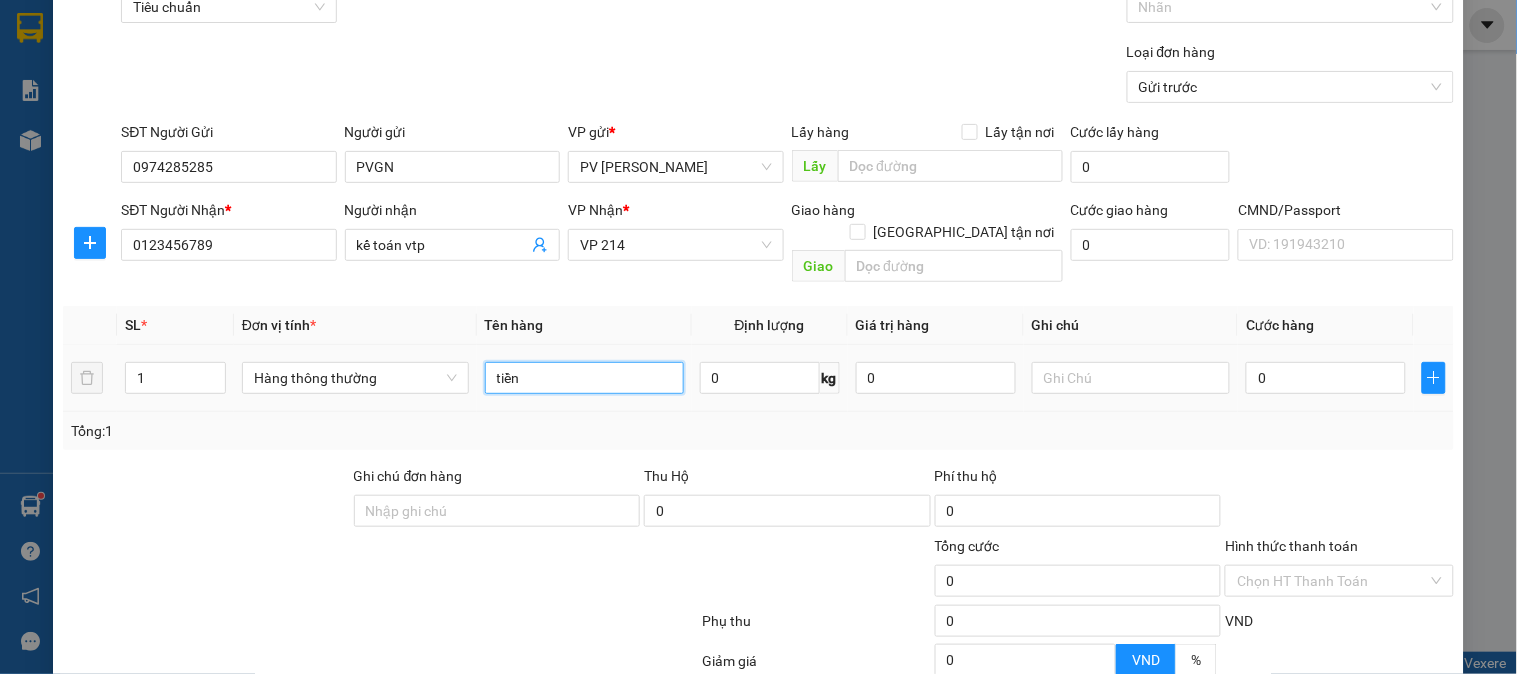 type on "tiền" 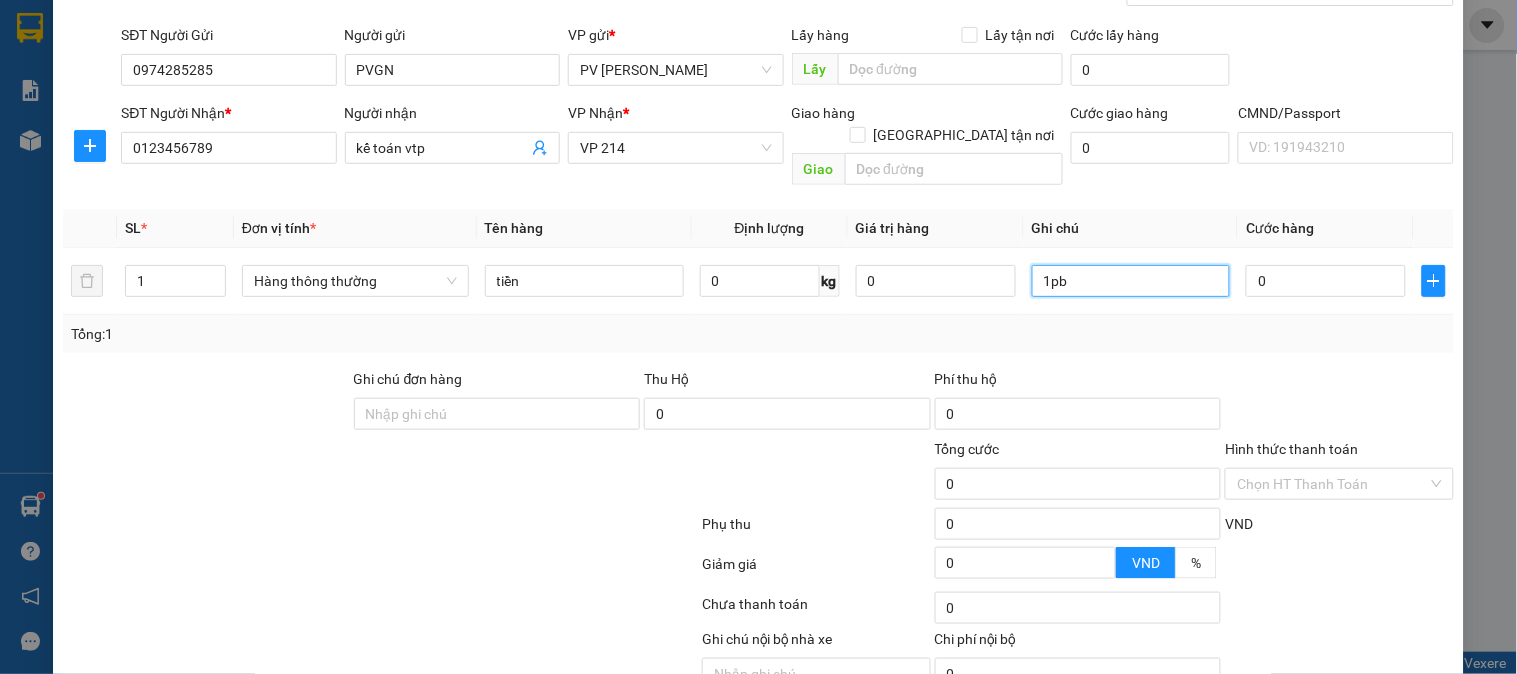 scroll, scrollTop: 287, scrollLeft: 0, axis: vertical 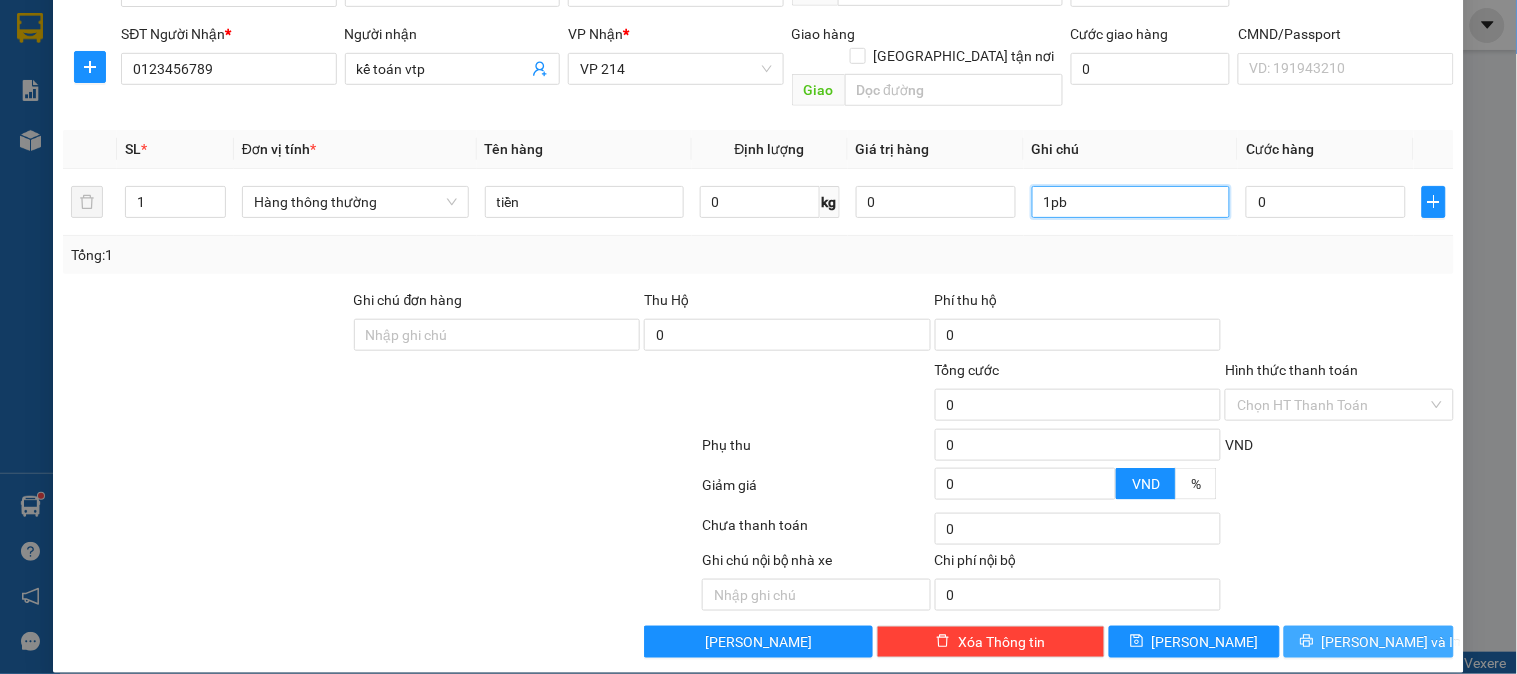 type on "1pb" 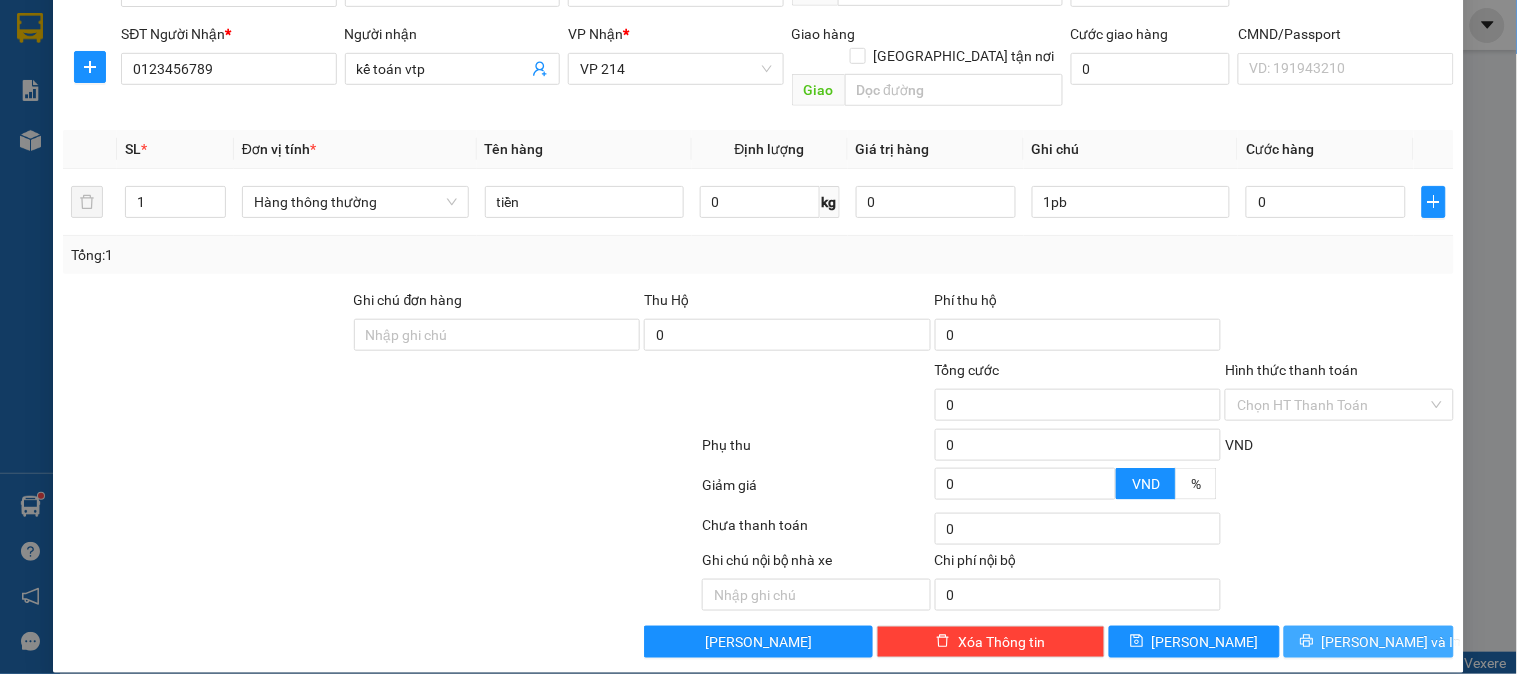 click on "[PERSON_NAME] và In" at bounding box center [1369, 642] 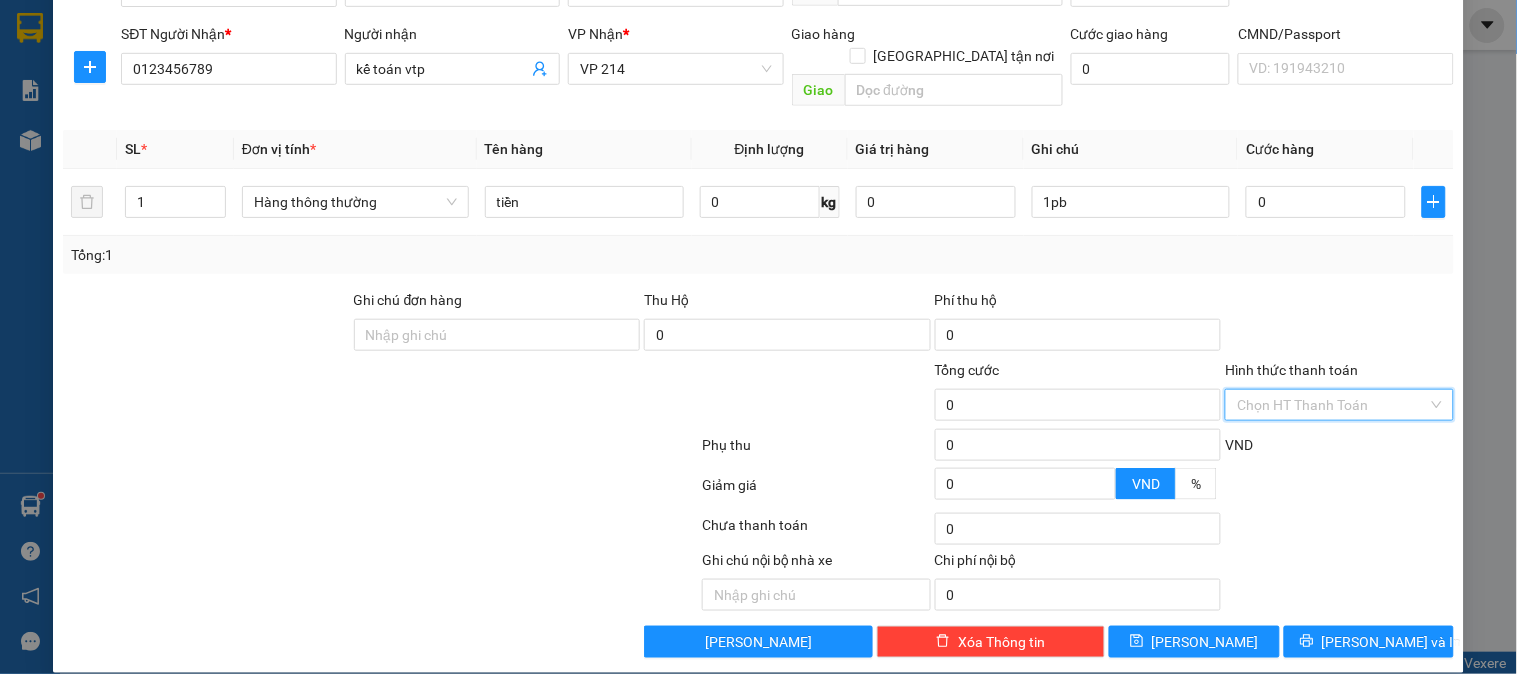 click on "Hình thức thanh toán" at bounding box center (1332, 405) 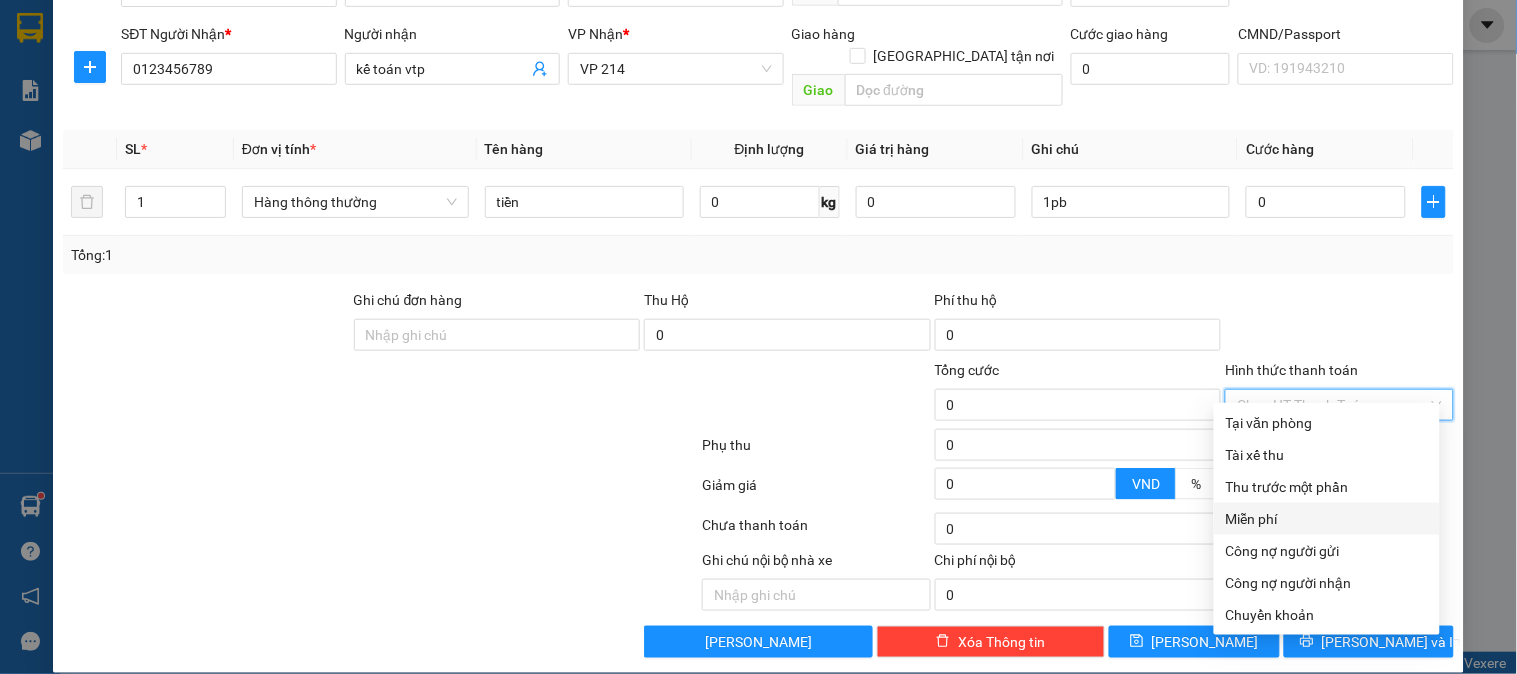 click on "Miễn phí" at bounding box center [1327, 519] 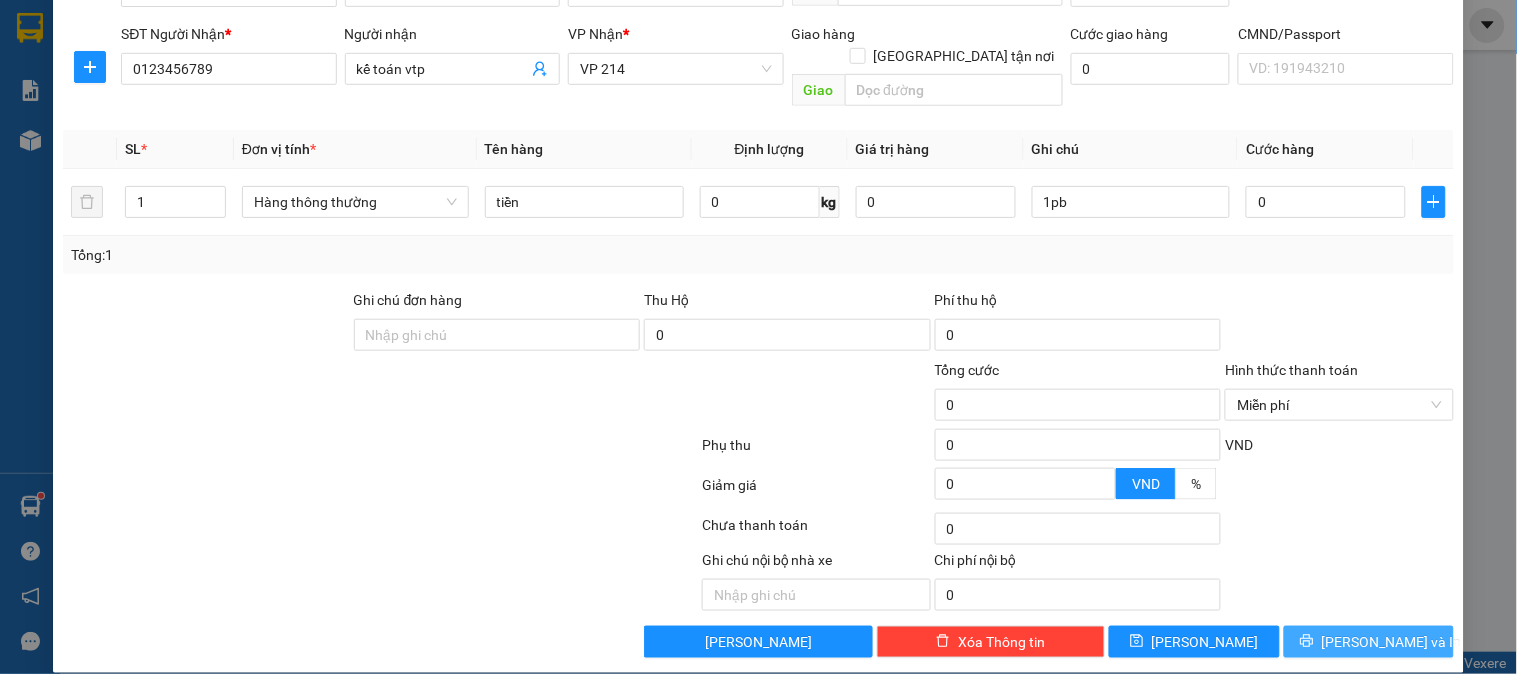 click on "[PERSON_NAME] và In" at bounding box center [1392, 642] 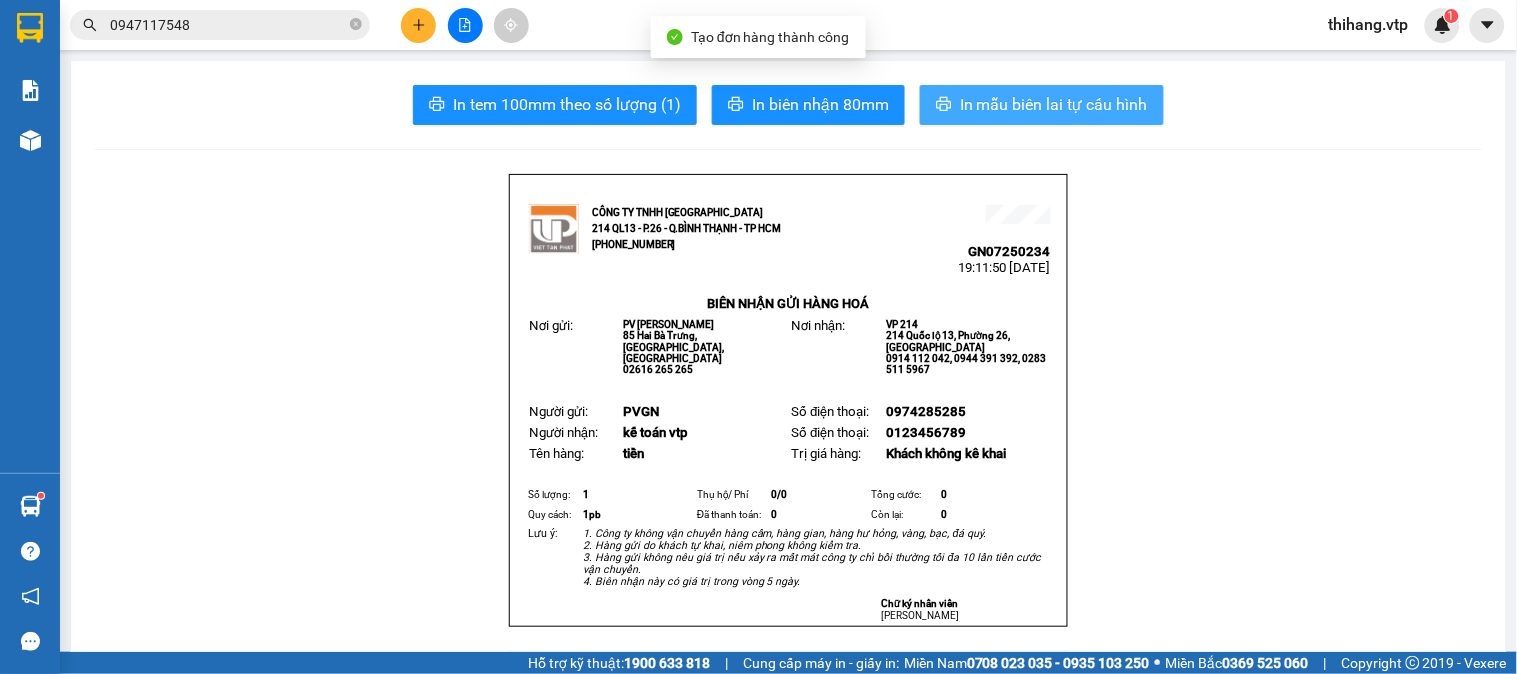 click on "In mẫu biên lai tự cấu hình" at bounding box center (1054, 104) 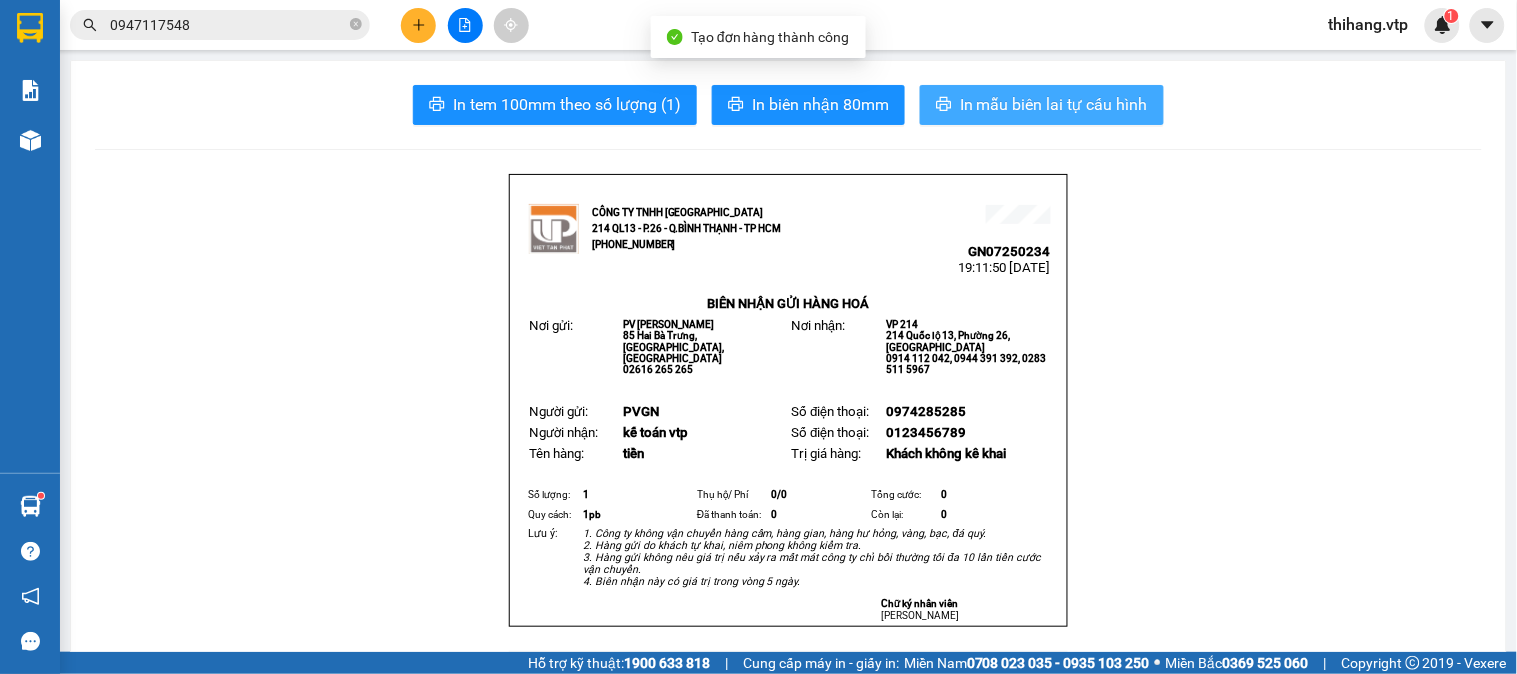 scroll, scrollTop: 0, scrollLeft: 0, axis: both 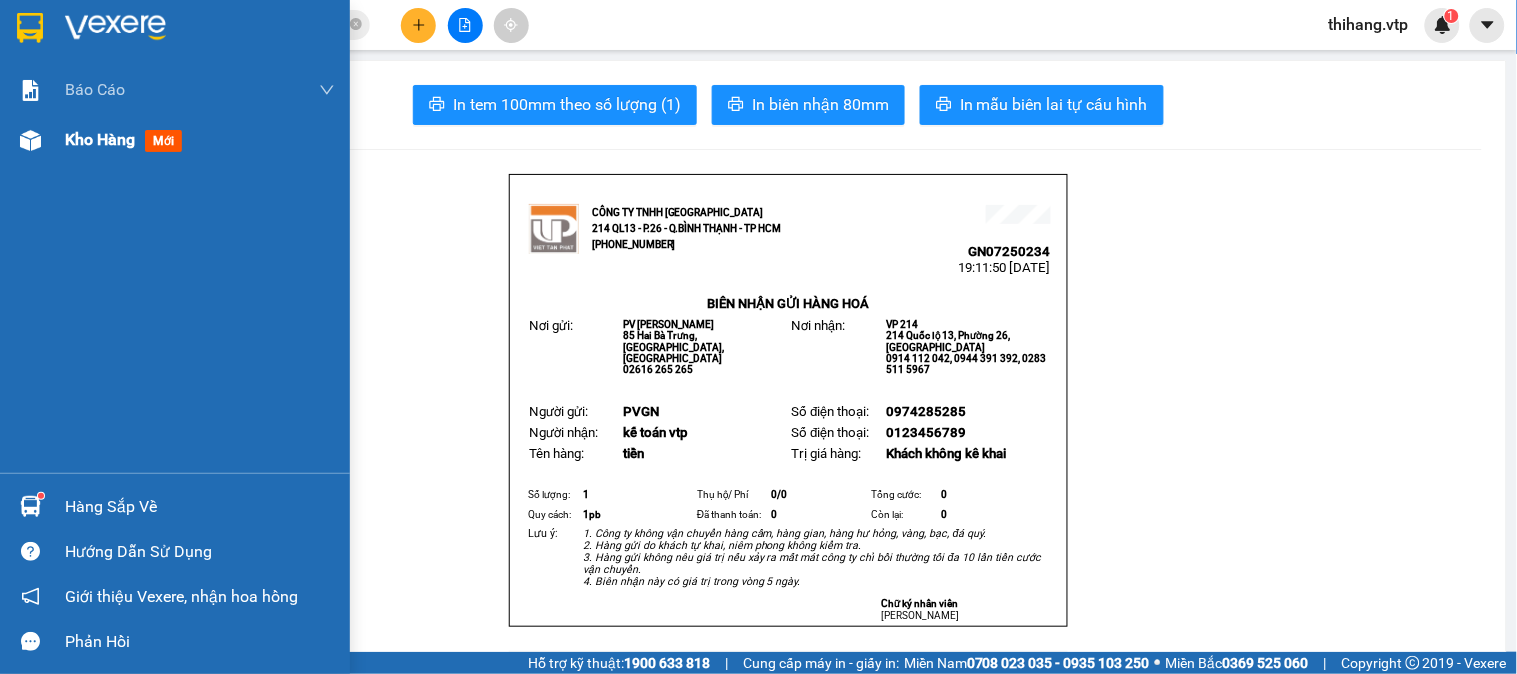 click on "Kho hàng mới" at bounding box center [175, 140] 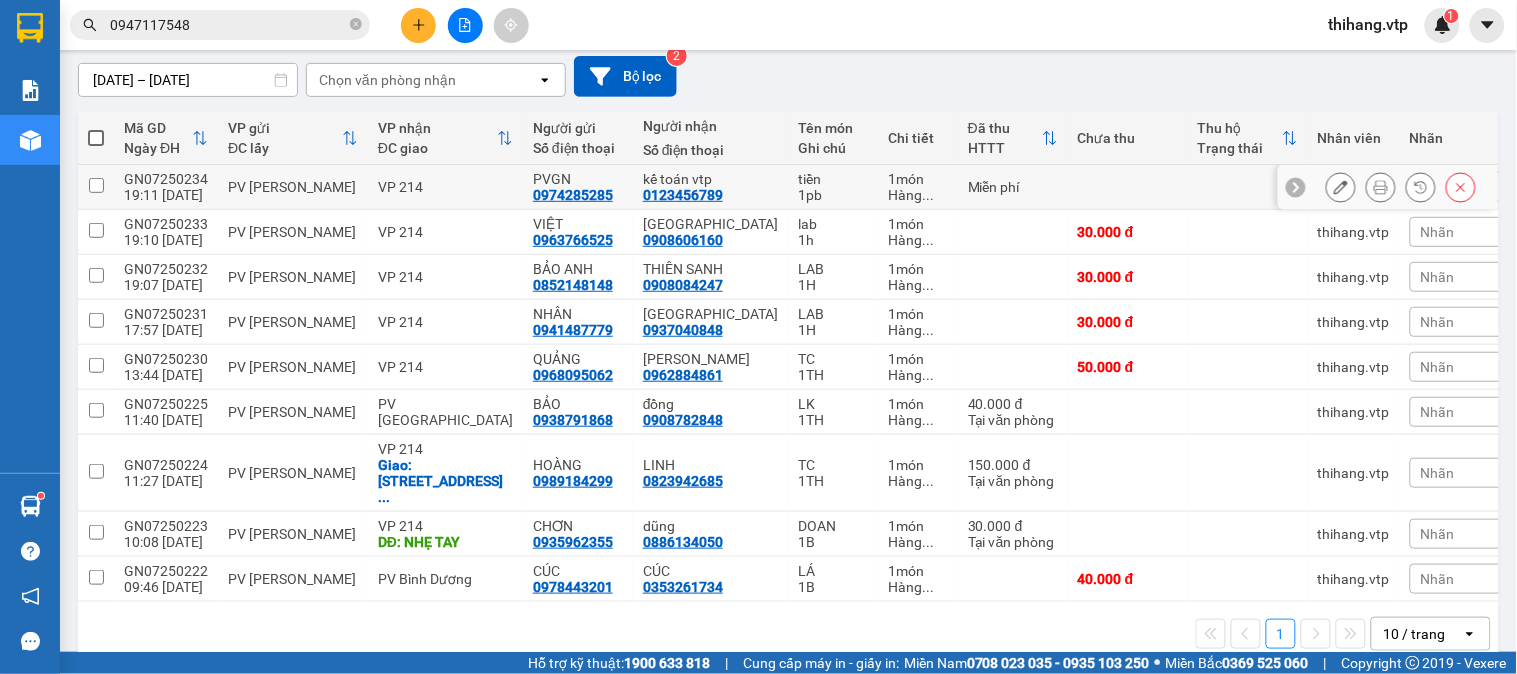 scroll, scrollTop: 187, scrollLeft: 0, axis: vertical 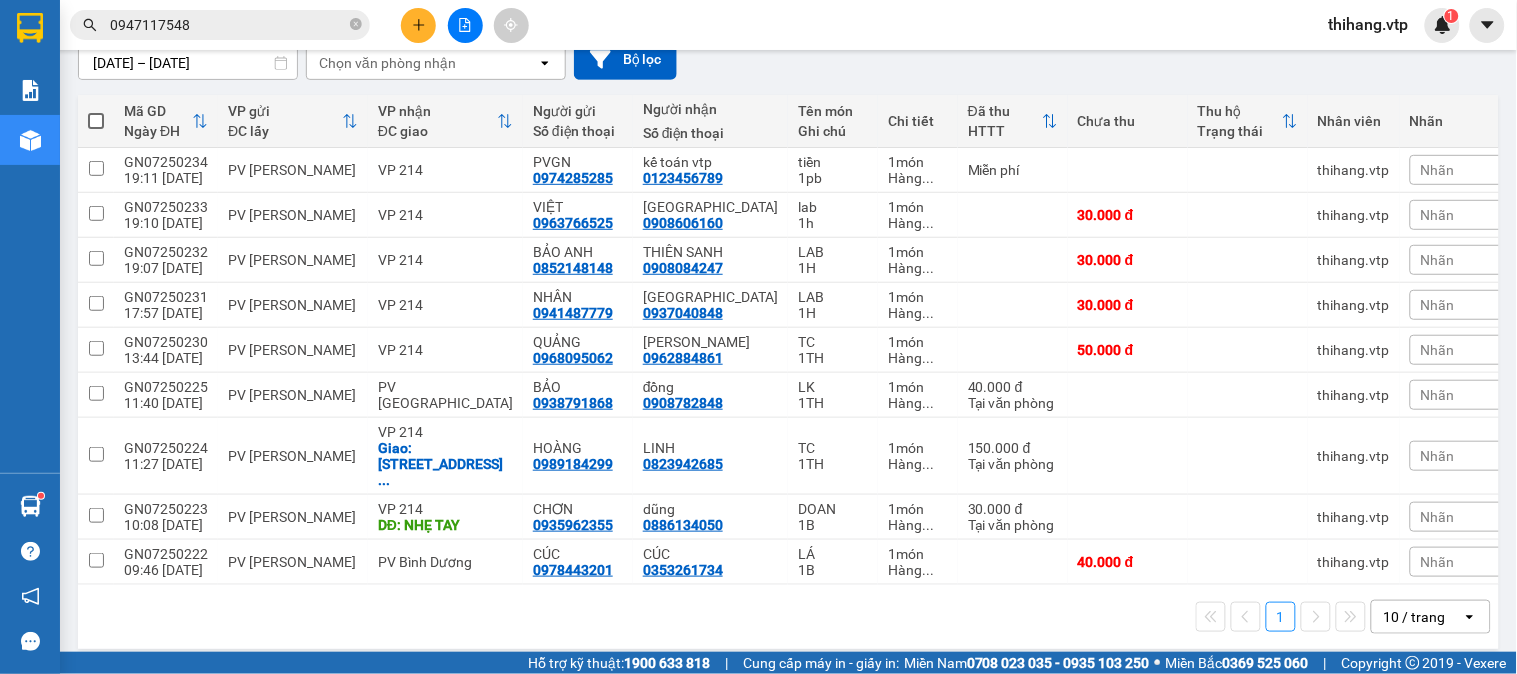 click at bounding box center [96, 121] 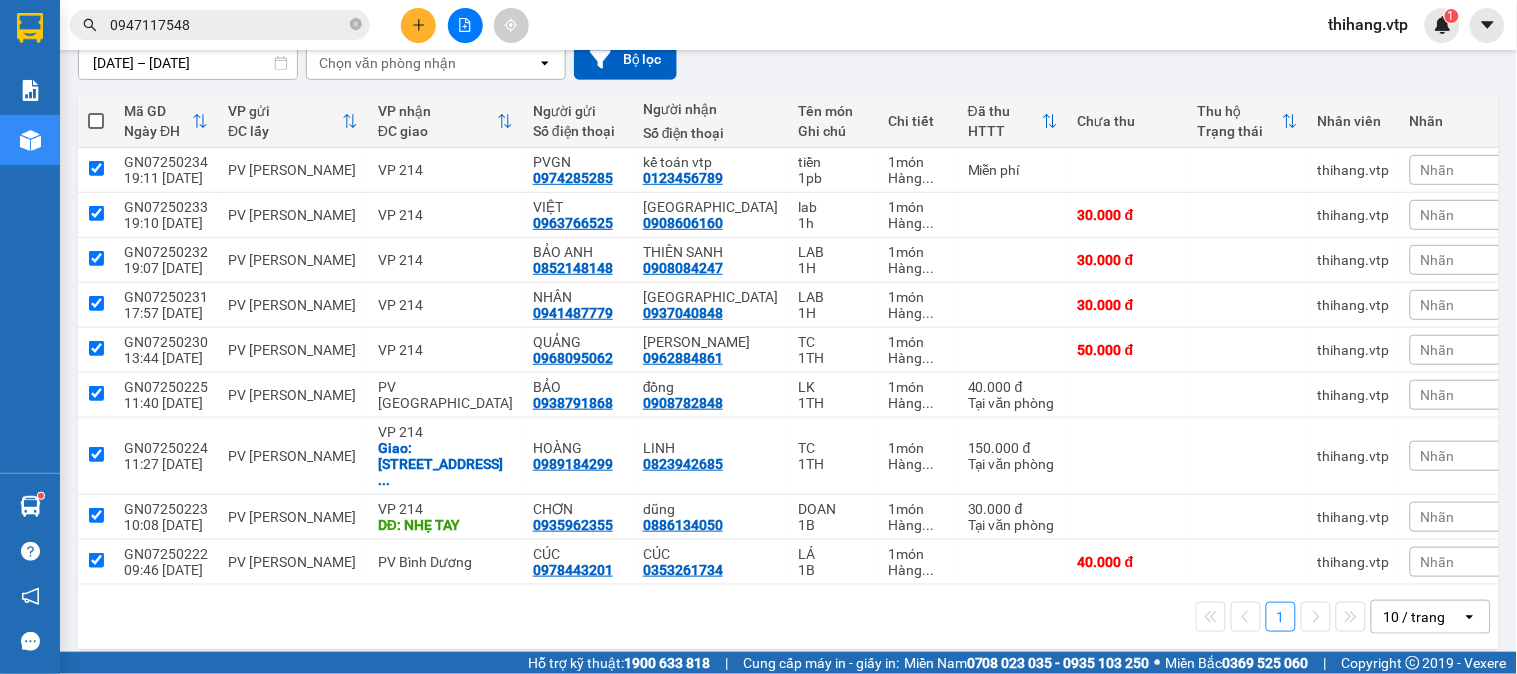 checkbox on "true" 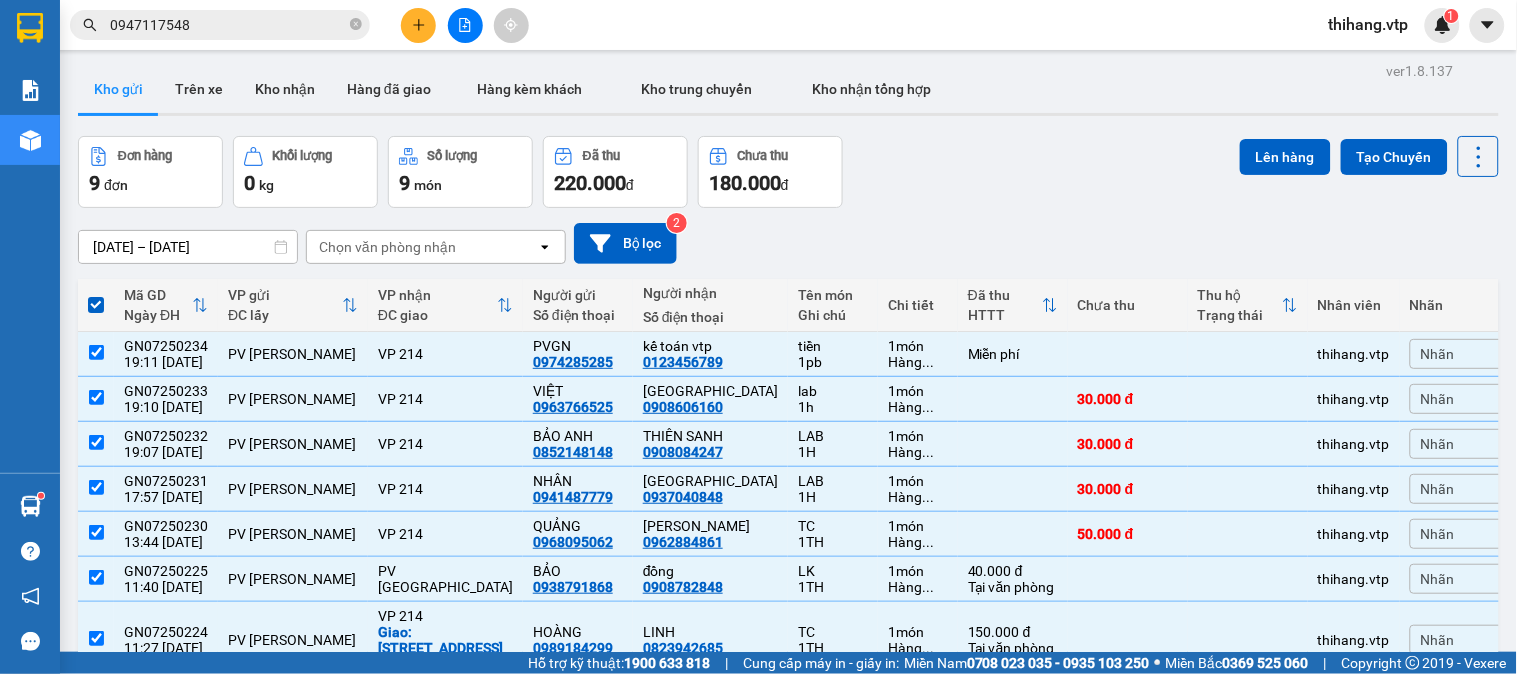 scroll, scrollTop: 0, scrollLeft: 0, axis: both 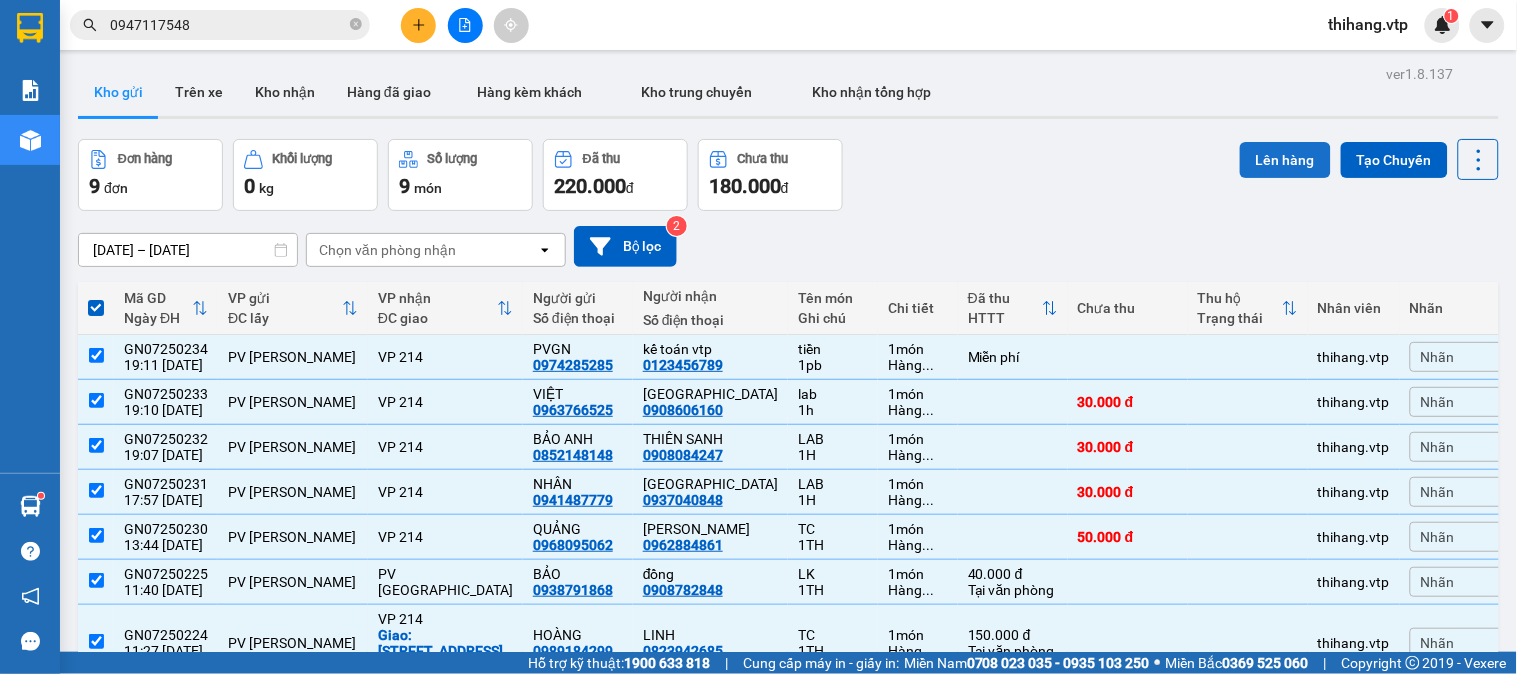 click on "Lên hàng" at bounding box center (1285, 160) 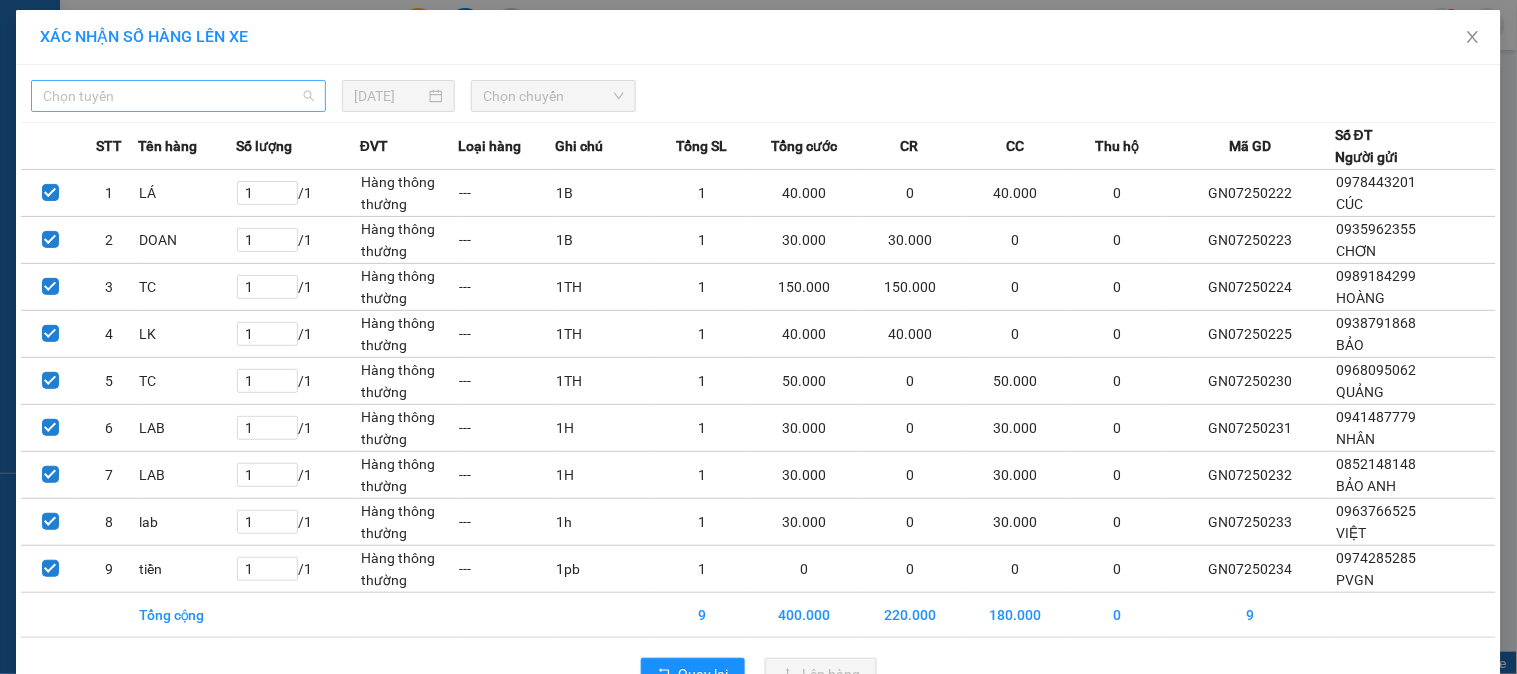 click on "Chọn tuyến" at bounding box center [178, 96] 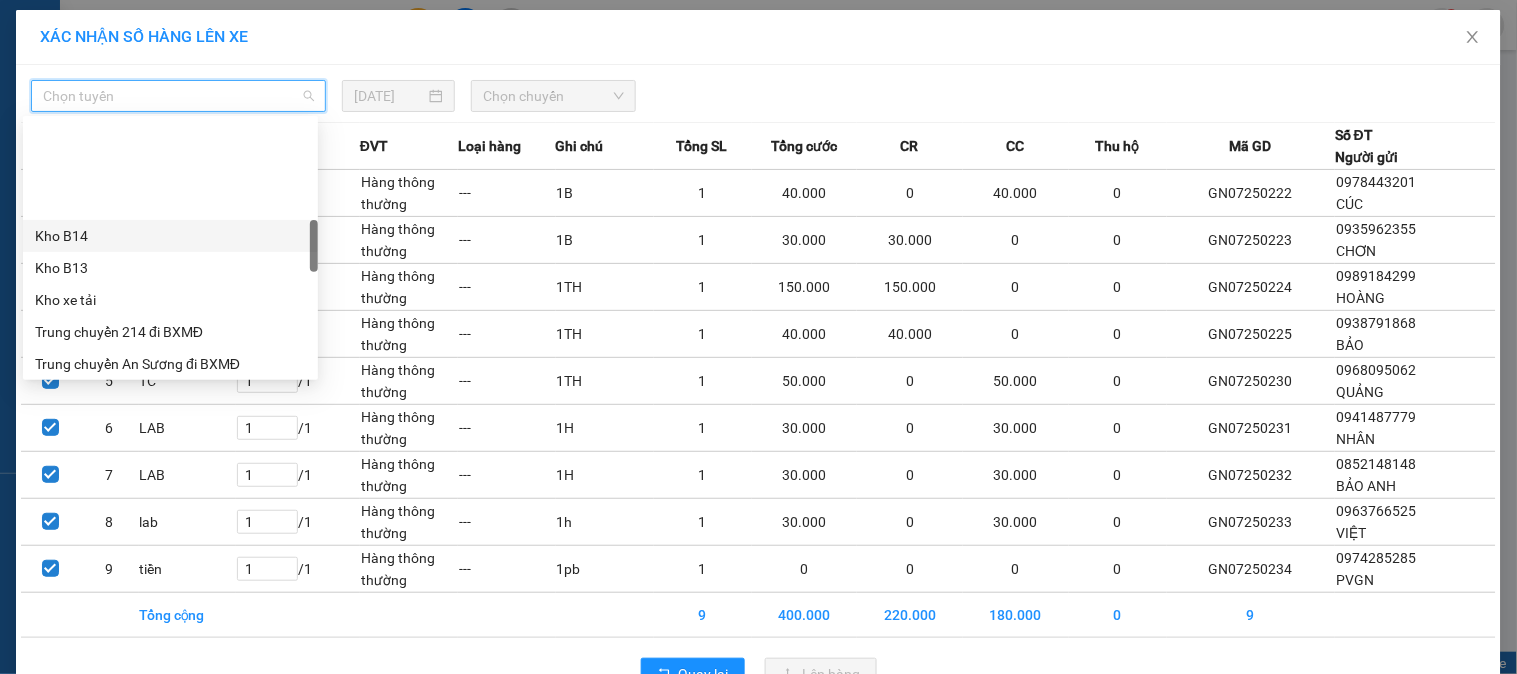 scroll, scrollTop: 555, scrollLeft: 0, axis: vertical 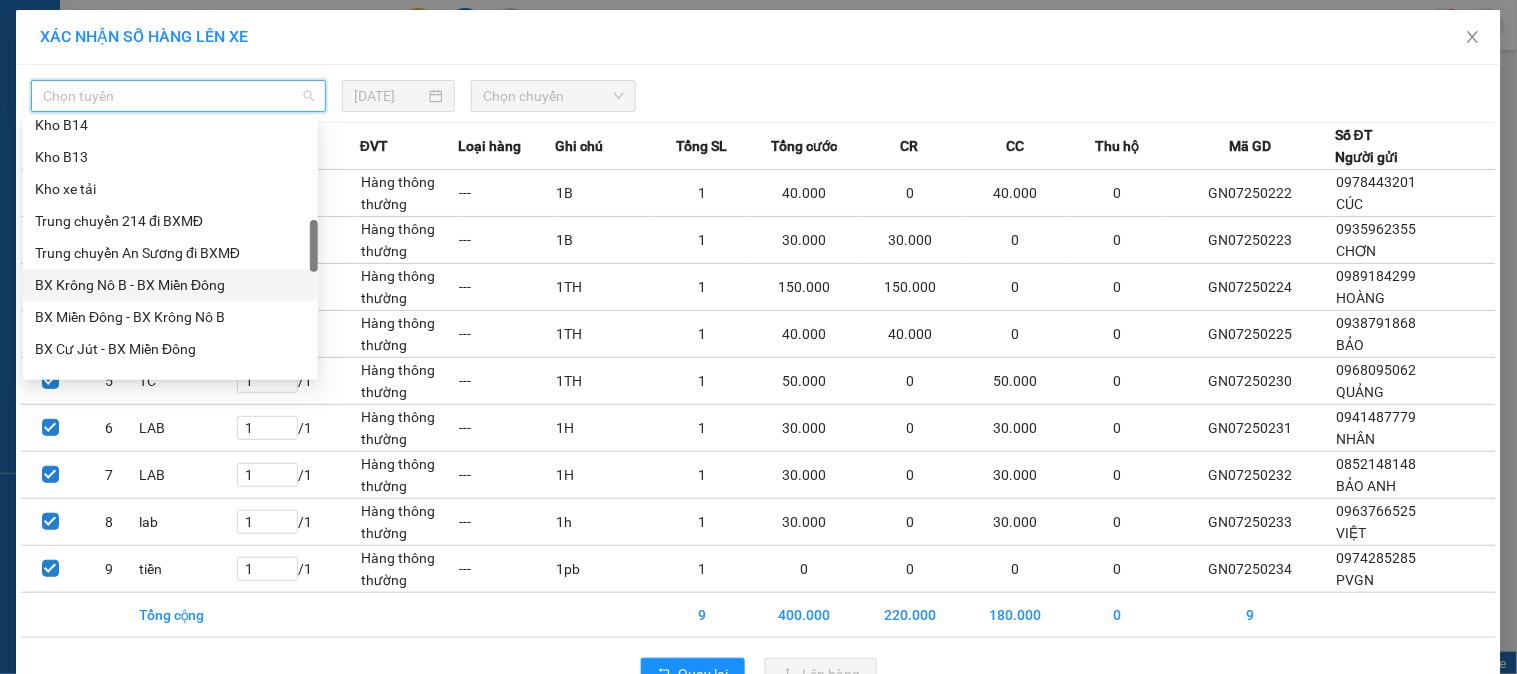 click on "BX Krông Nô B - BX Miền Đông" at bounding box center (170, 285) 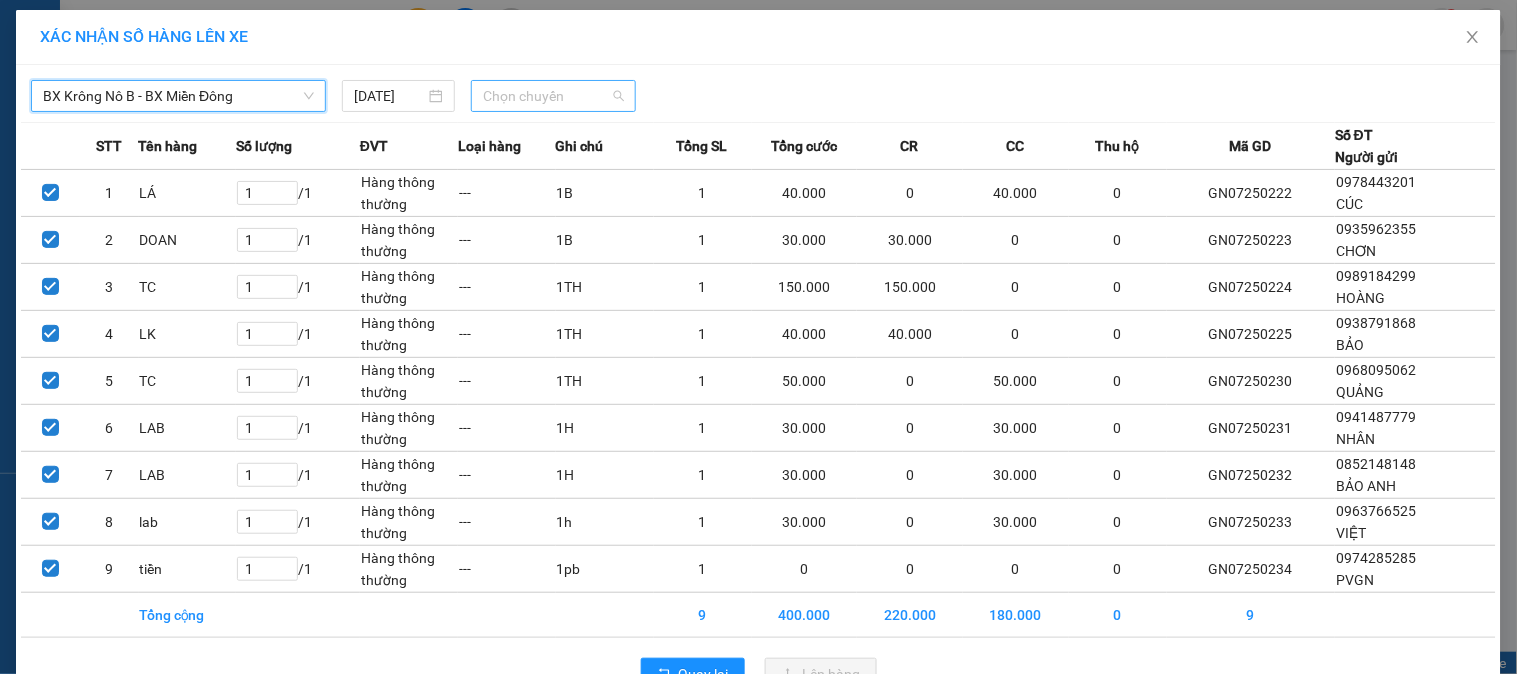 click on "Chọn chuyến" at bounding box center [553, 96] 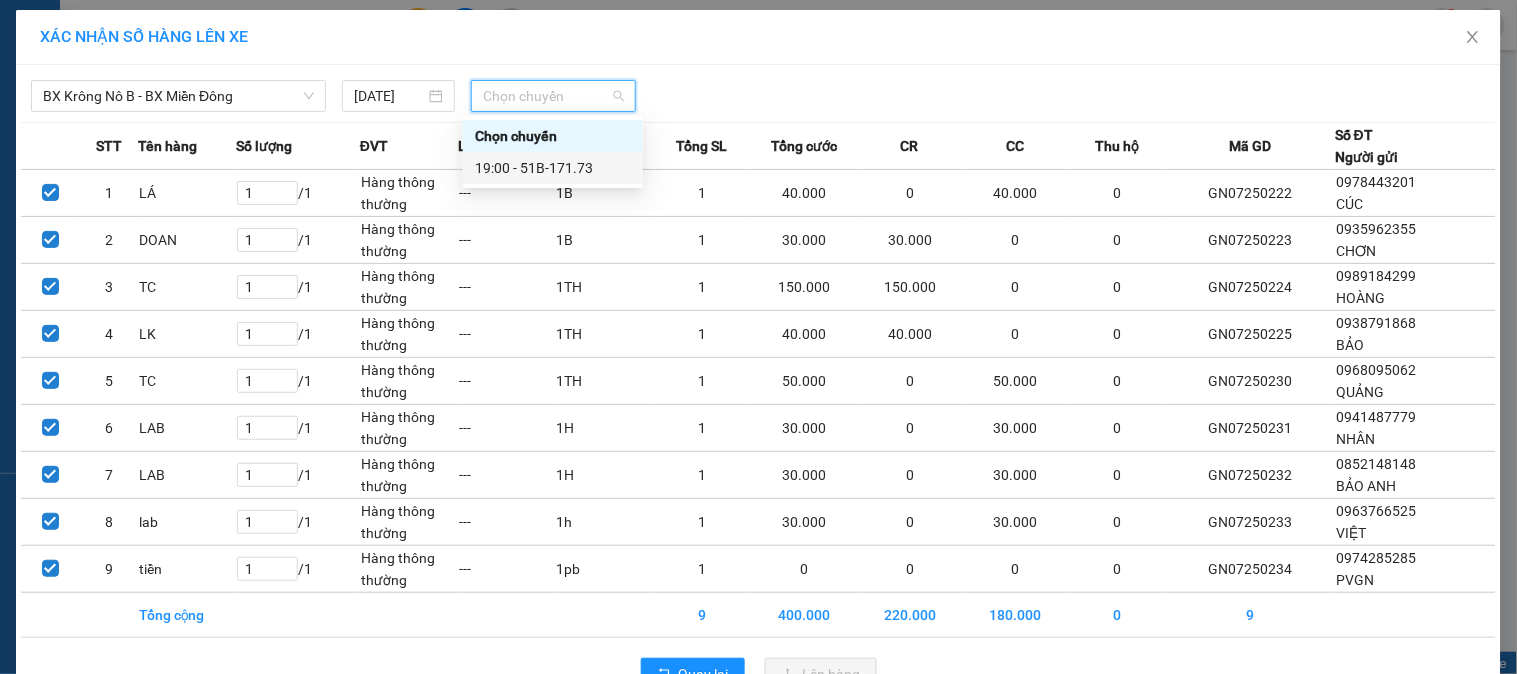 click on "19:00     - 51B-171.73" at bounding box center (553, 168) 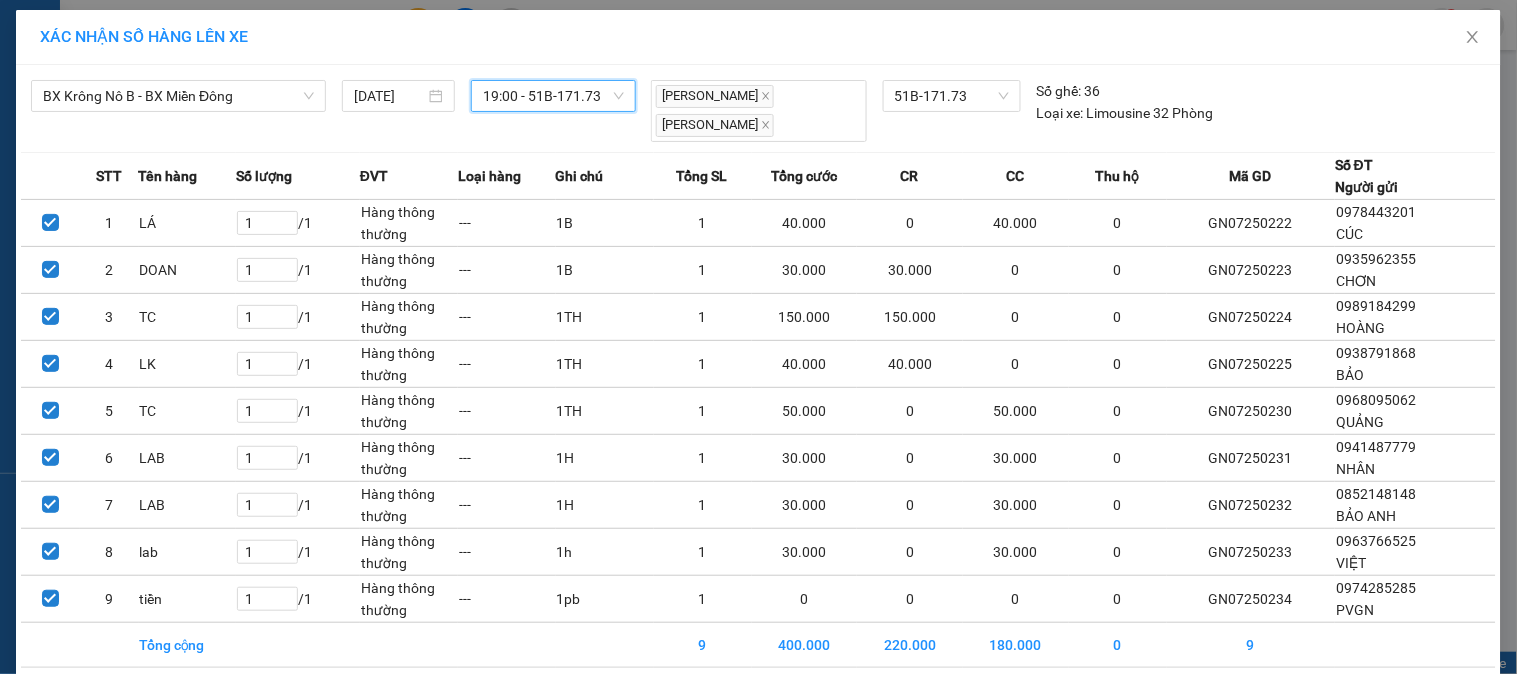 scroll, scrollTop: 66, scrollLeft: 0, axis: vertical 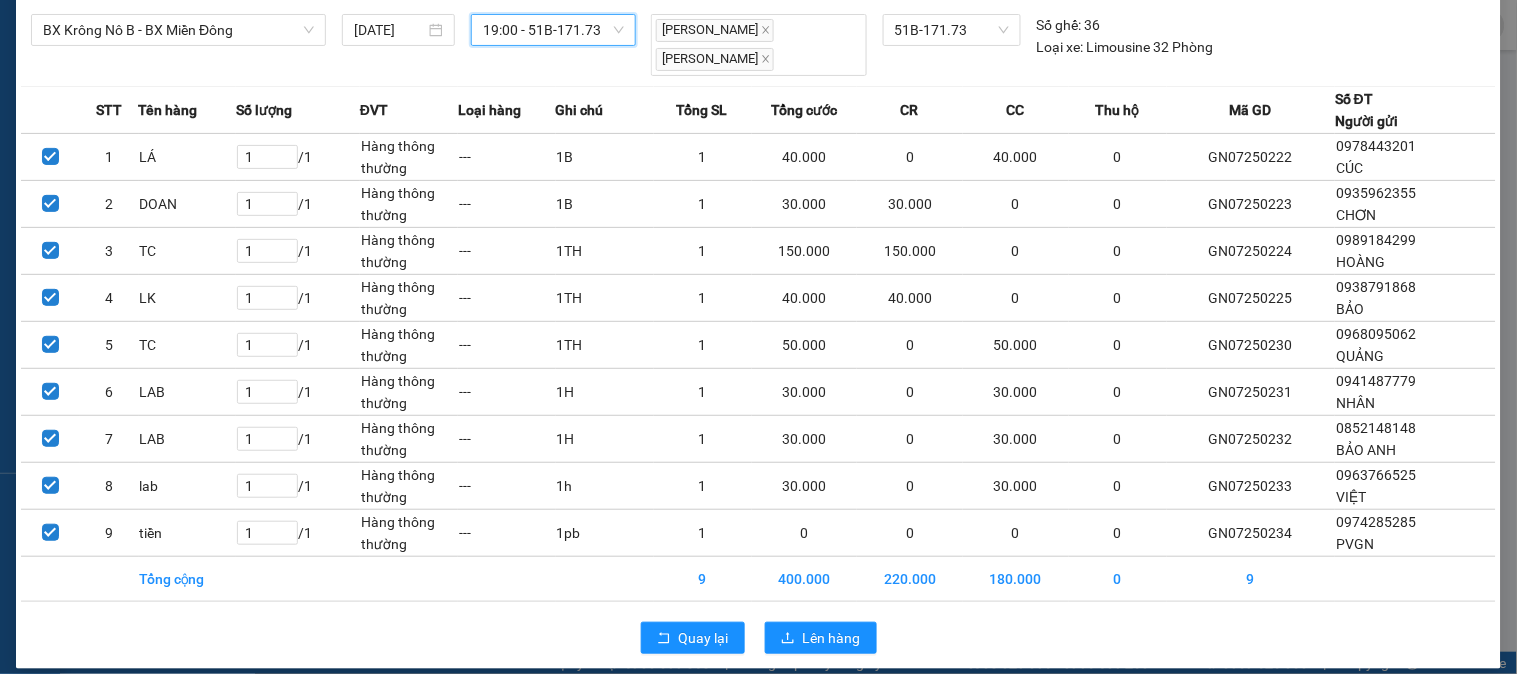 click on "Quay lại Lên hàng" at bounding box center (758, 638) 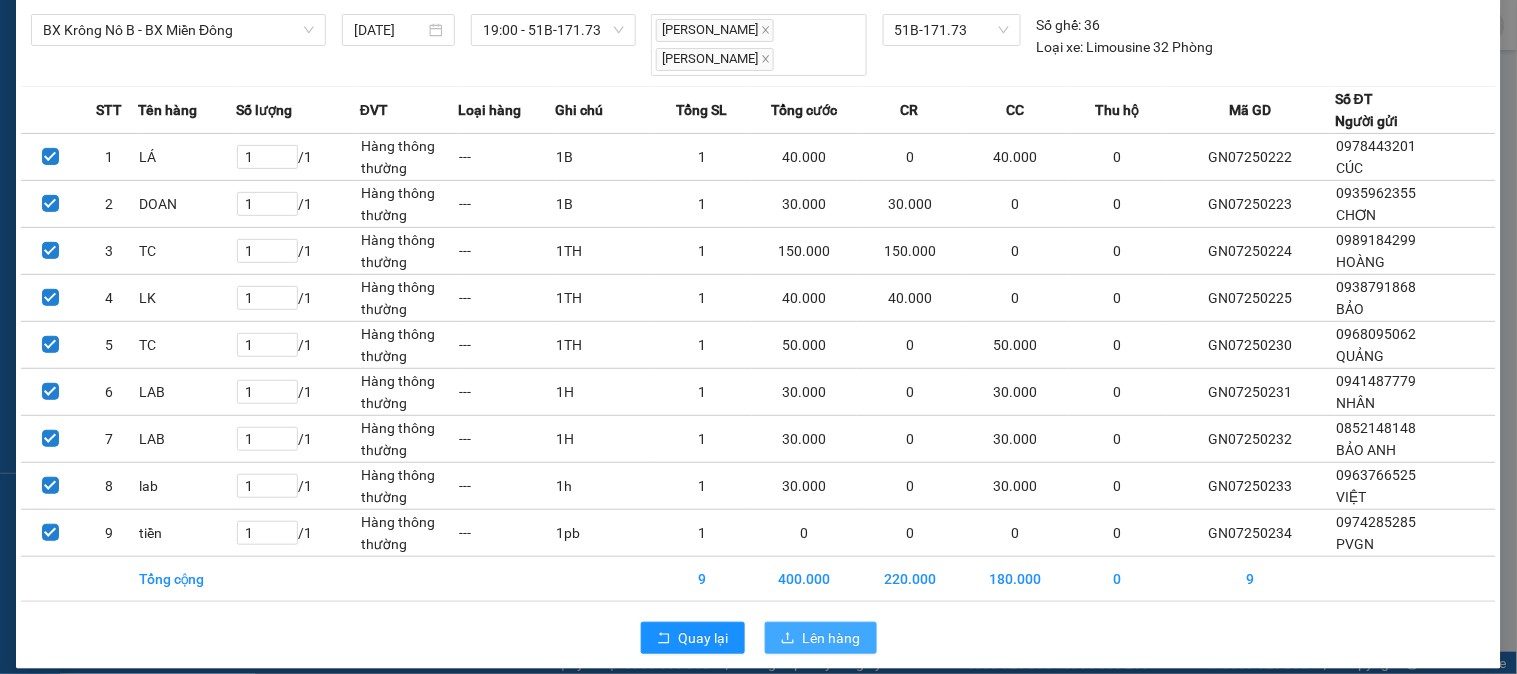 click at bounding box center (788, 639) 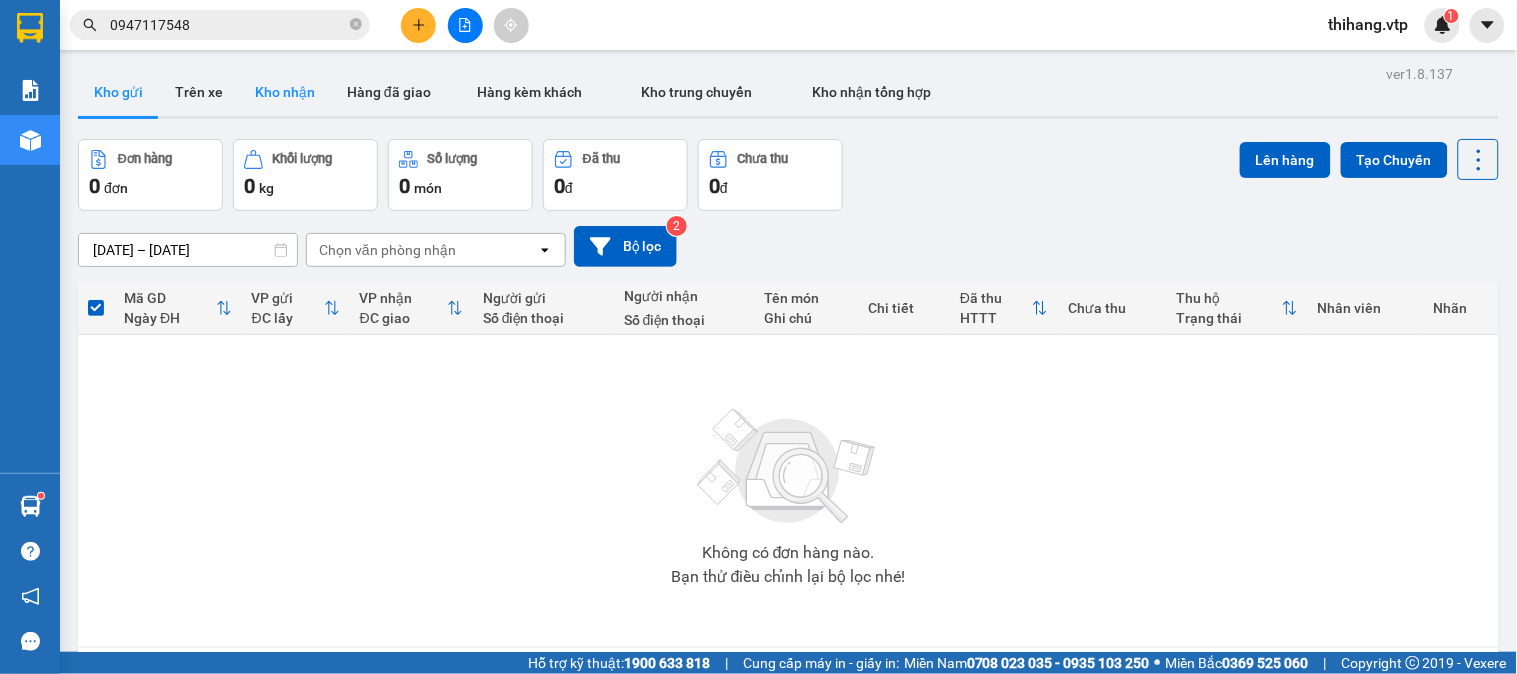 click on "Kho nhận" at bounding box center (285, 92) 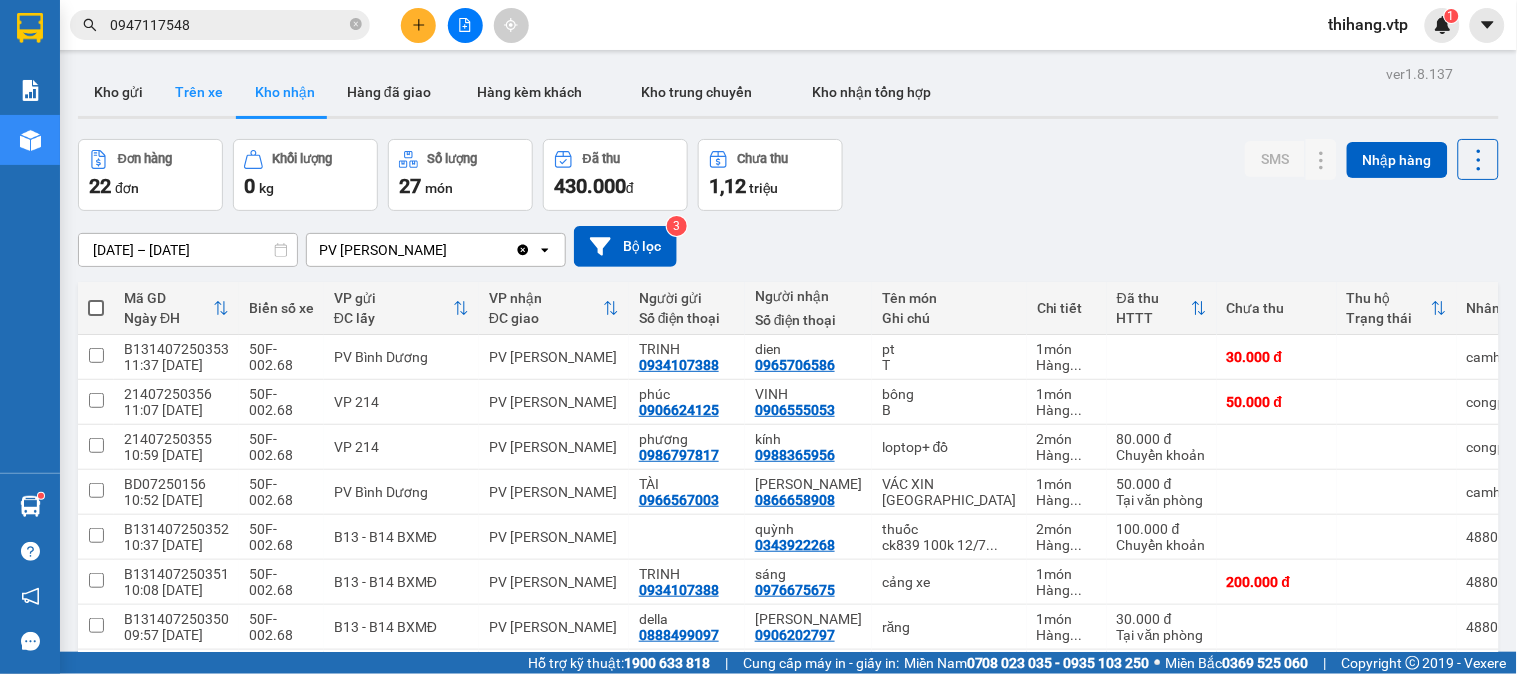 click on "Trên xe" at bounding box center (199, 92) 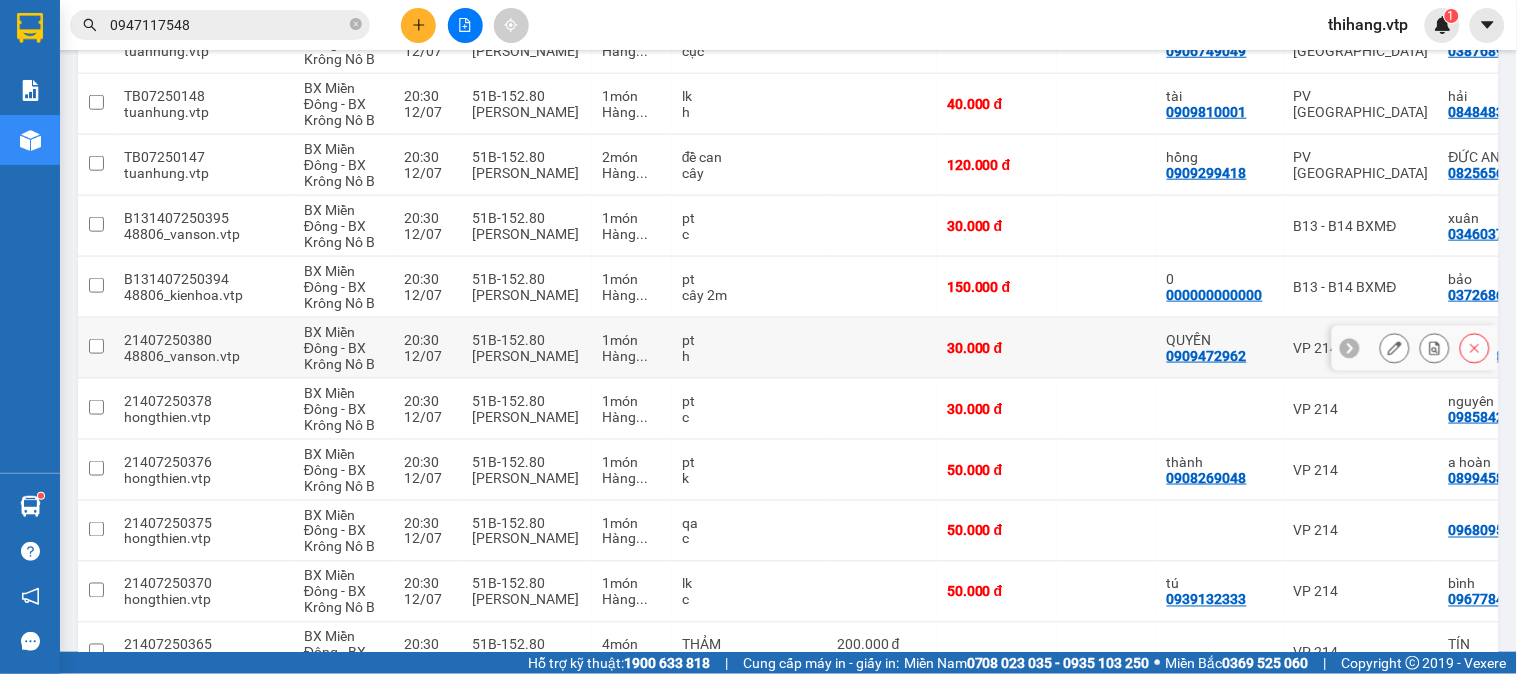scroll, scrollTop: 0, scrollLeft: 0, axis: both 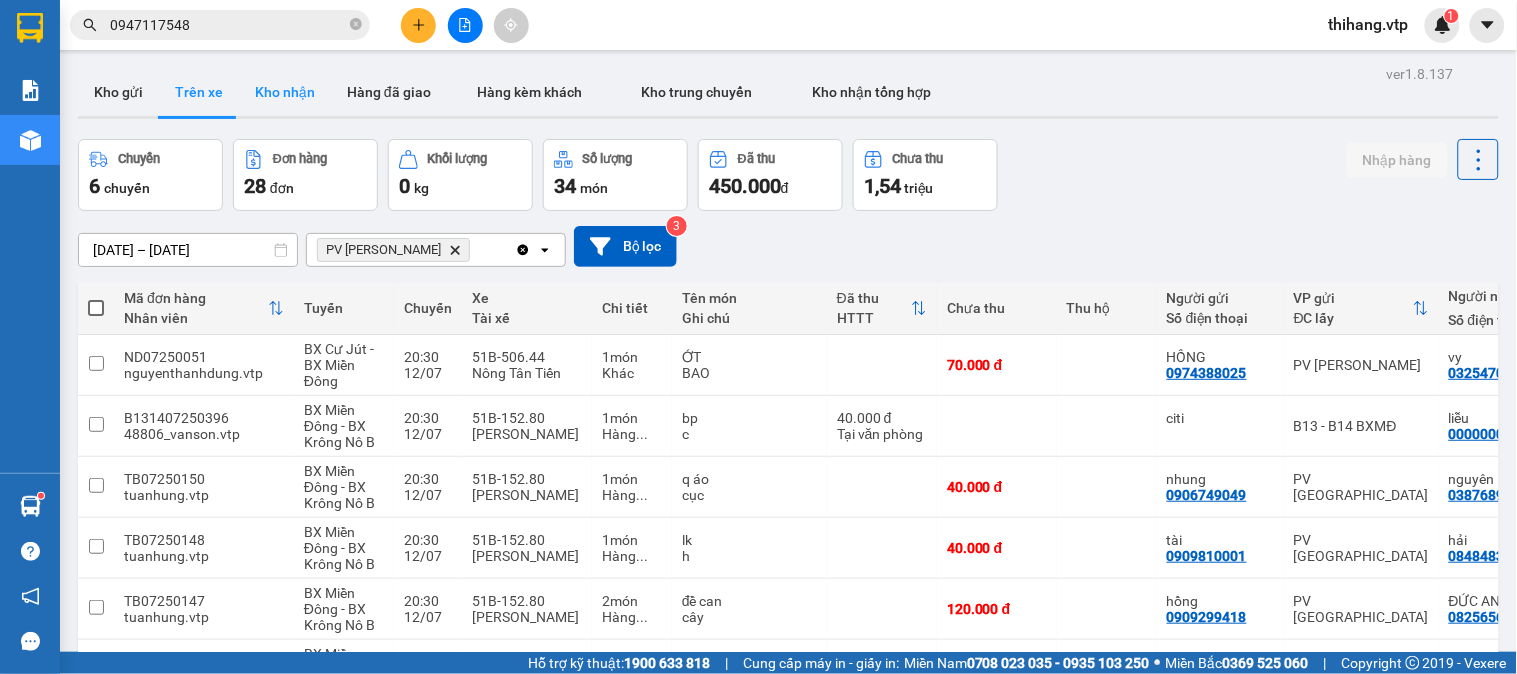 click on "Kho nhận" at bounding box center [285, 92] 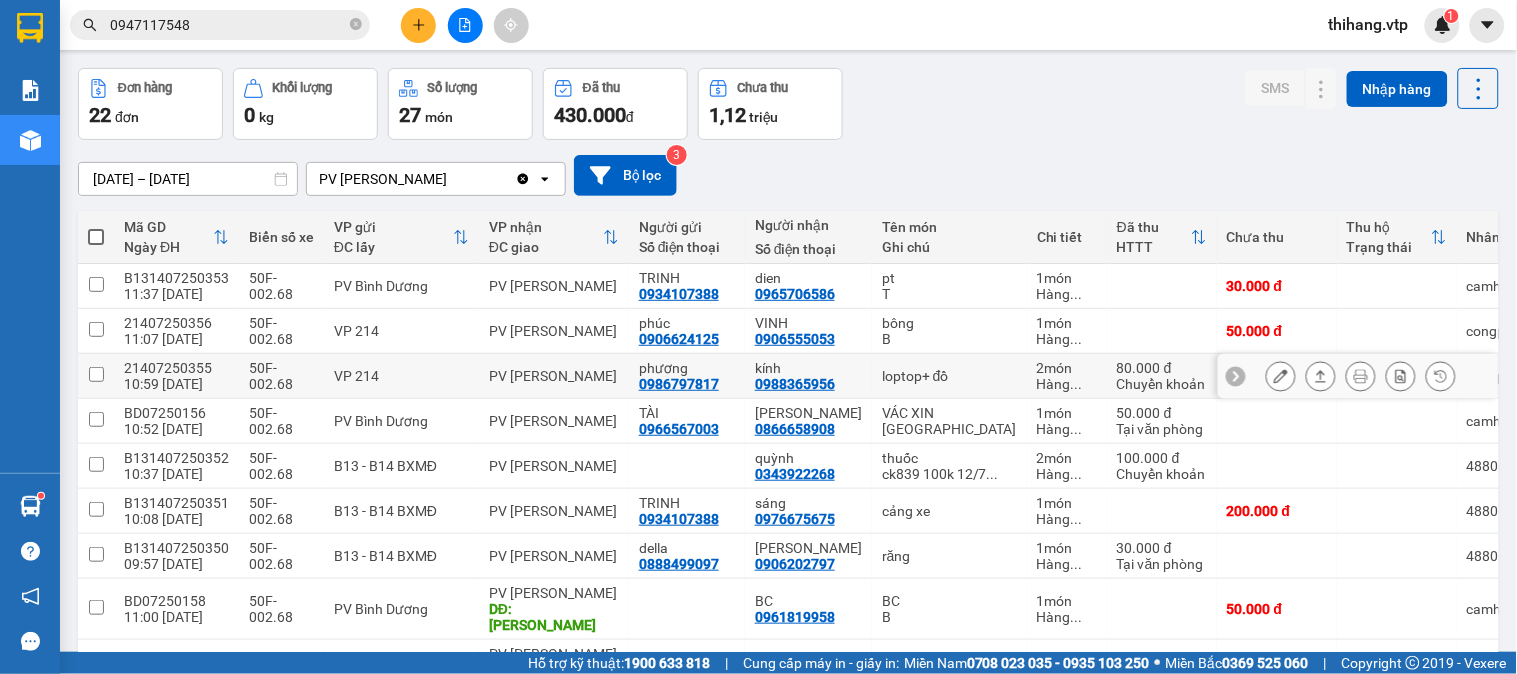 scroll, scrollTop: 111, scrollLeft: 0, axis: vertical 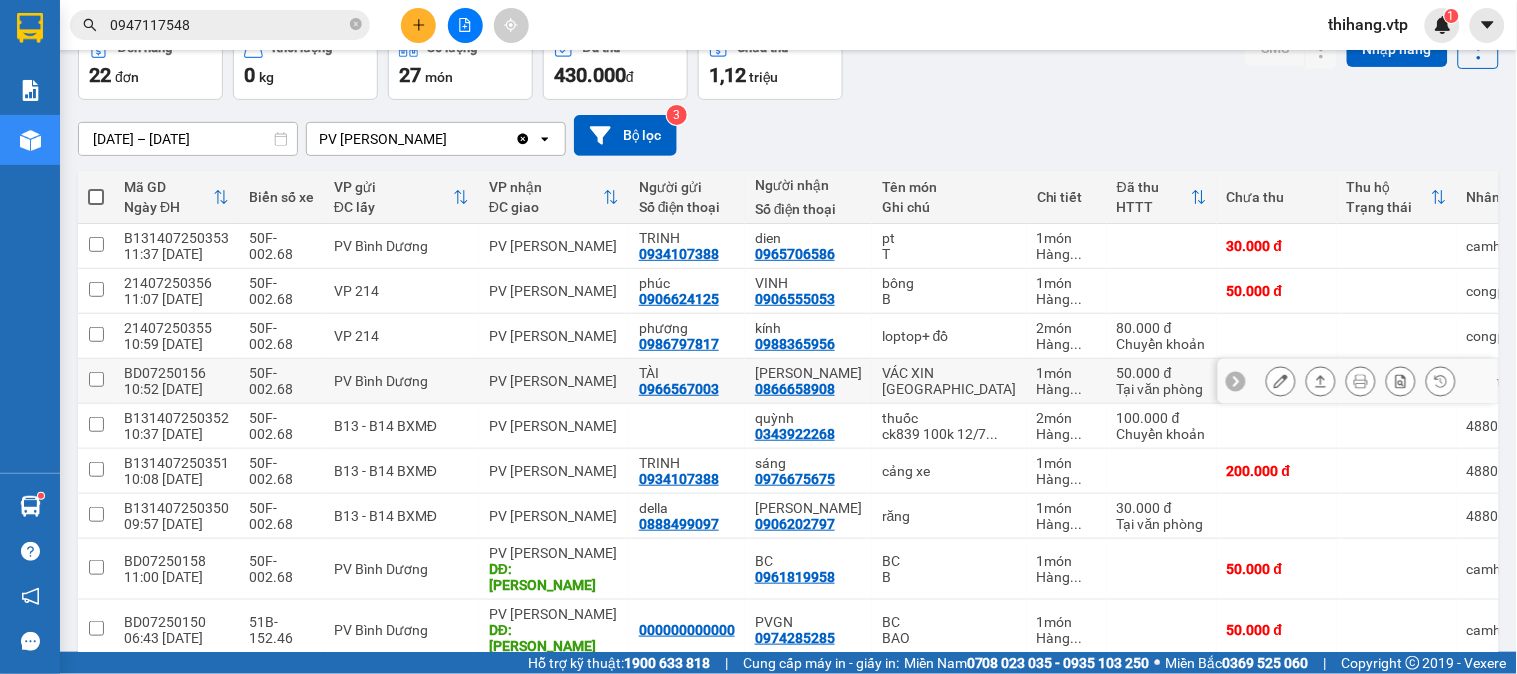 click 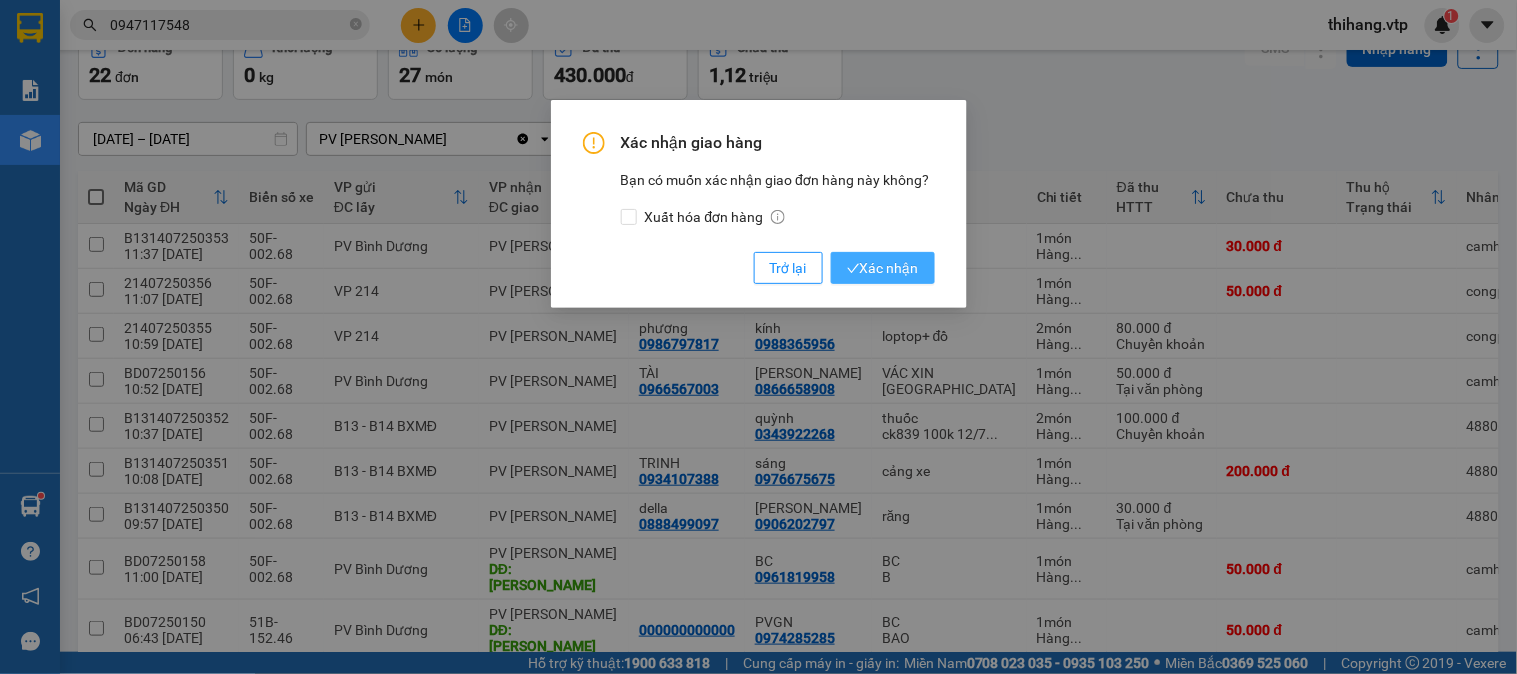 click on "Xác nhận" at bounding box center [883, 268] 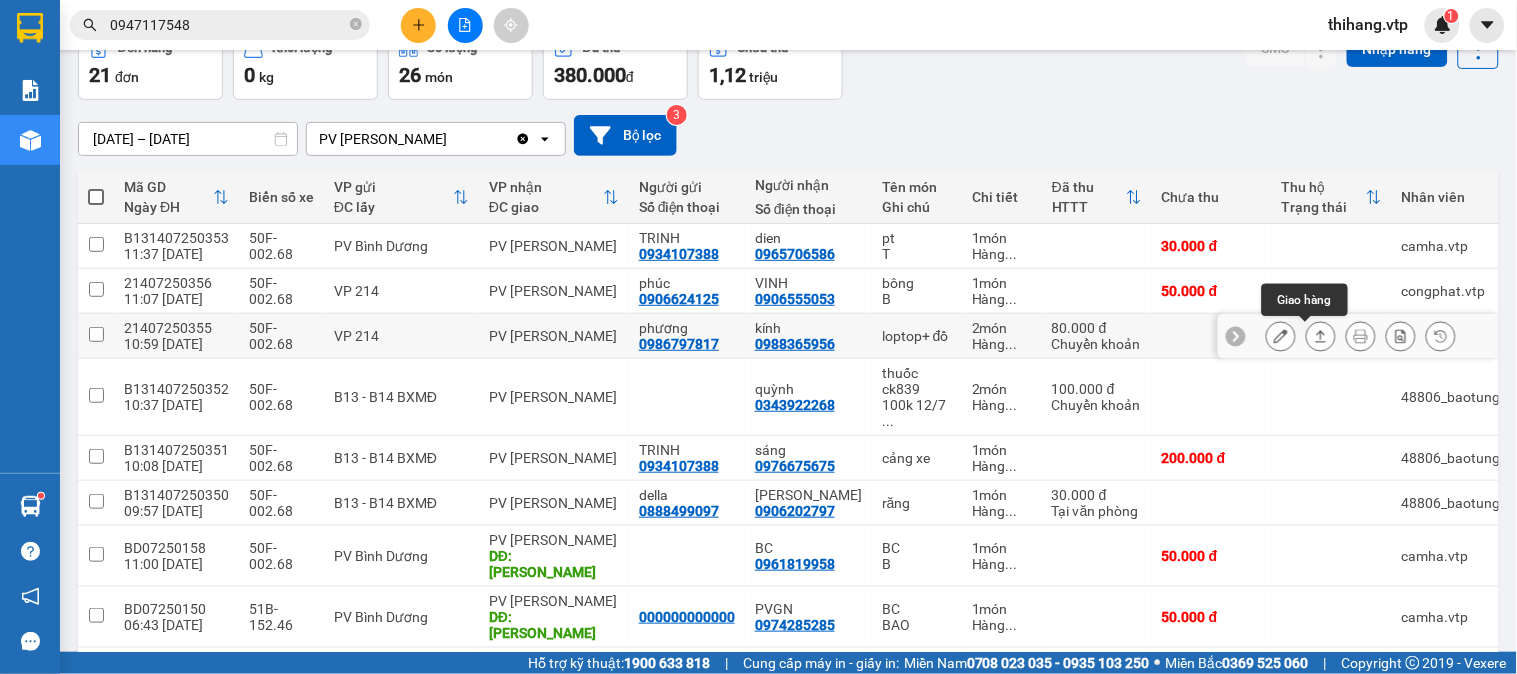 click 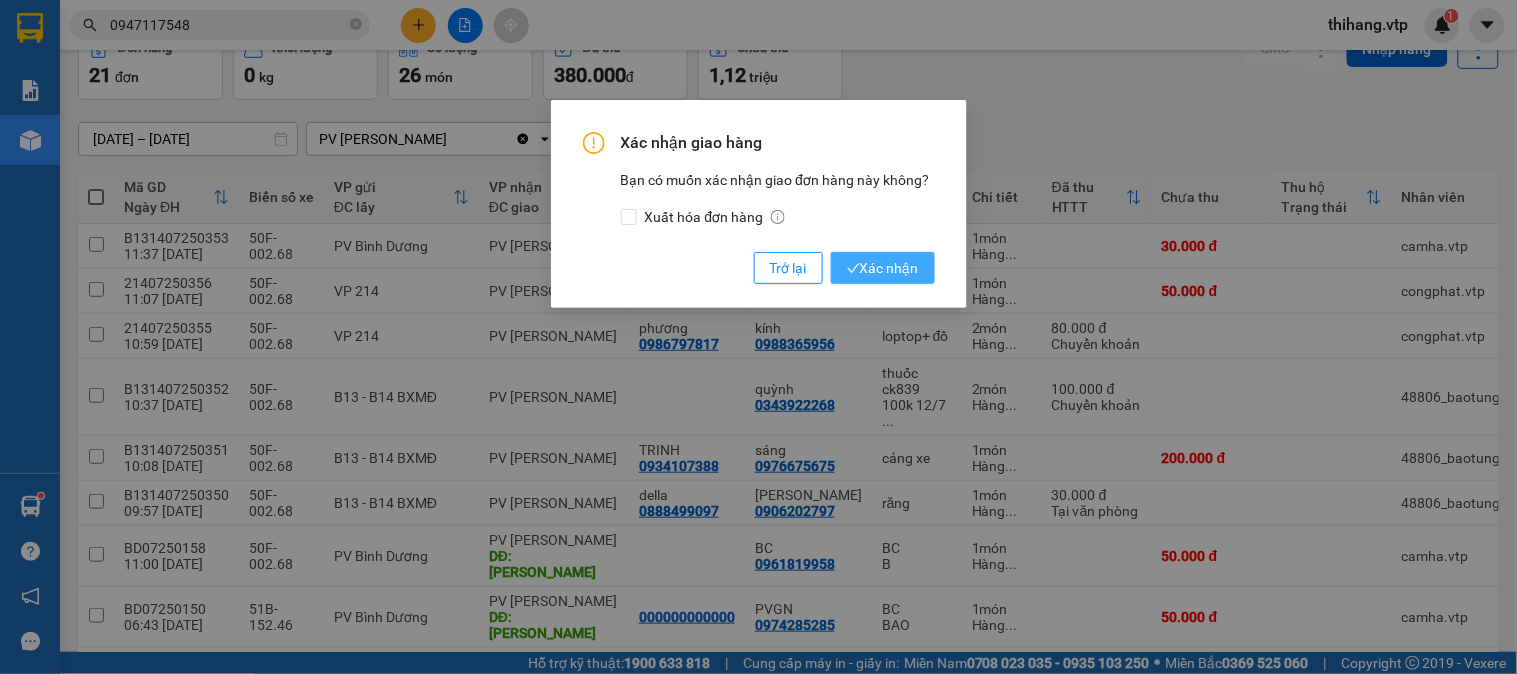 click on "Xác nhận" at bounding box center [883, 268] 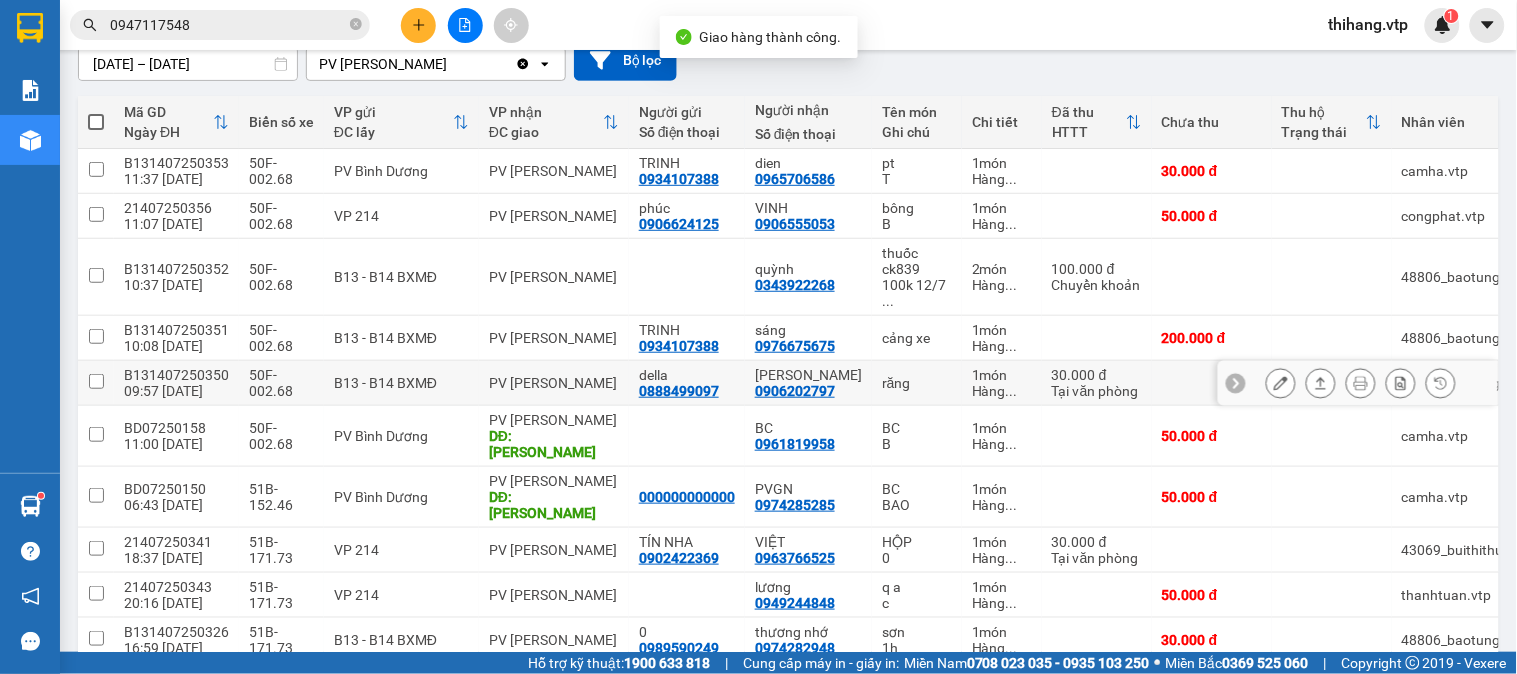 scroll, scrollTop: 222, scrollLeft: 0, axis: vertical 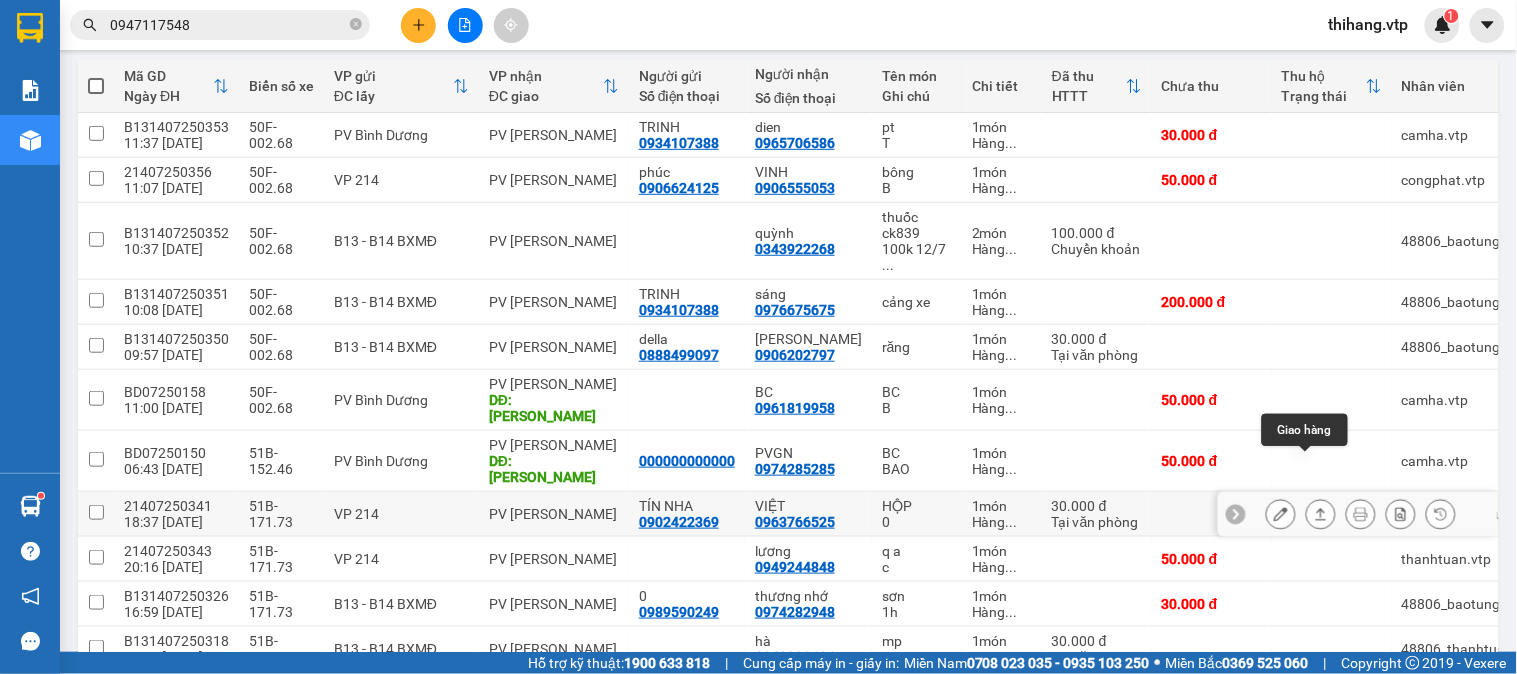 click at bounding box center (1321, 514) 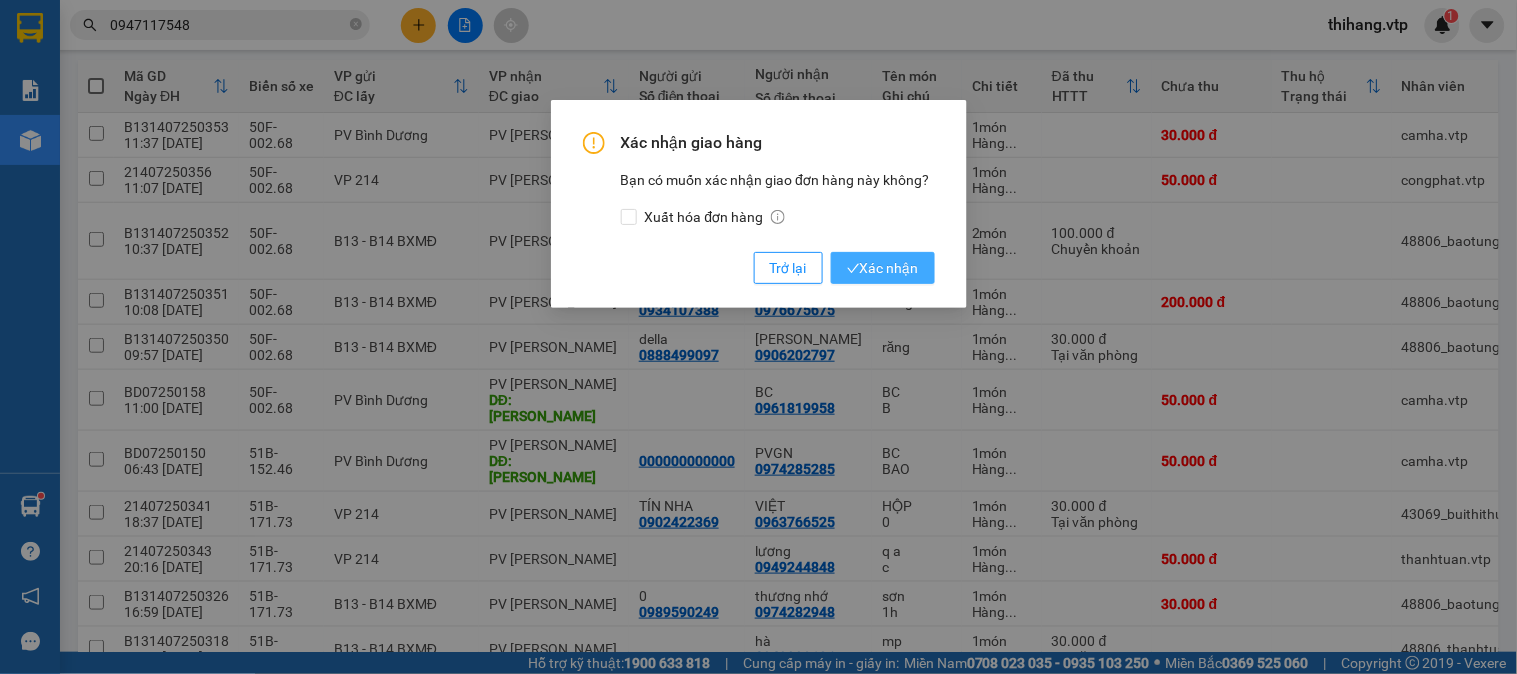 click on "Xác nhận" at bounding box center [883, 268] 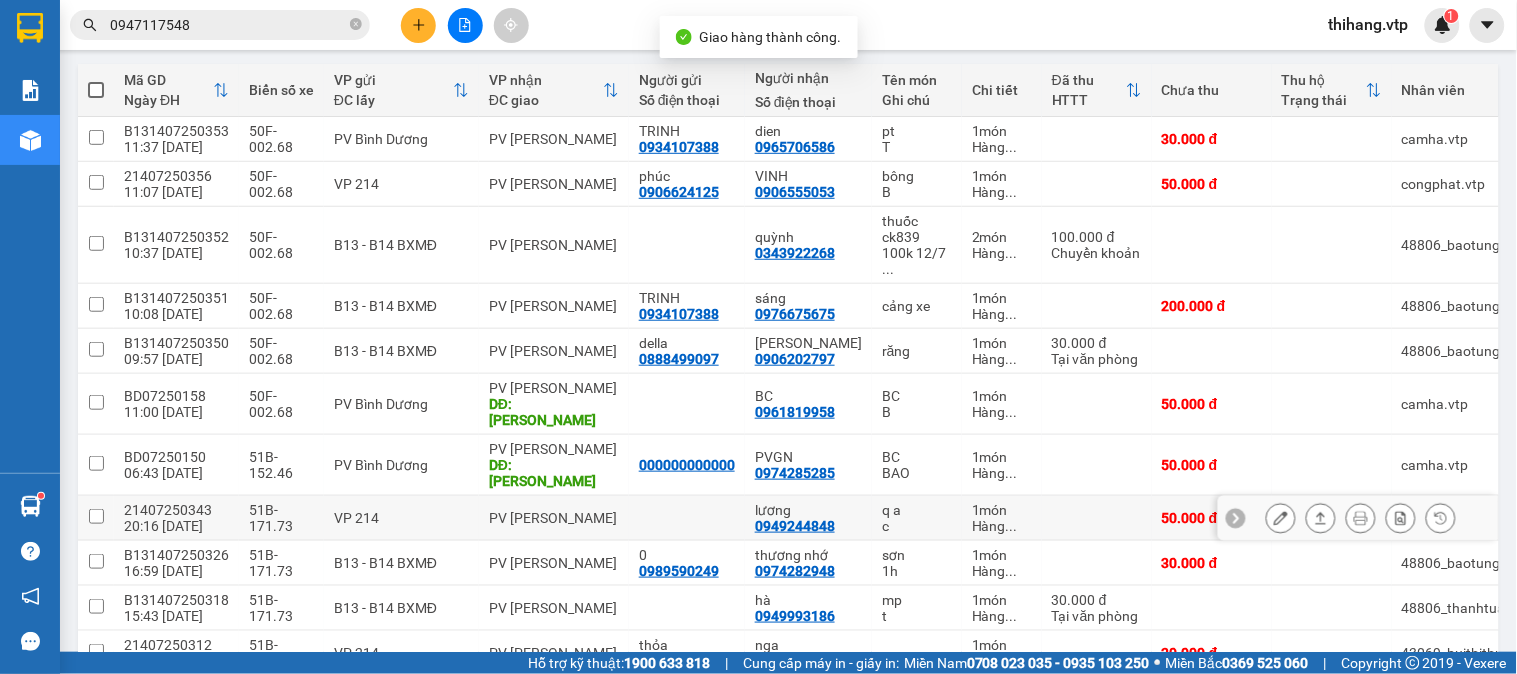 scroll, scrollTop: 222, scrollLeft: 0, axis: vertical 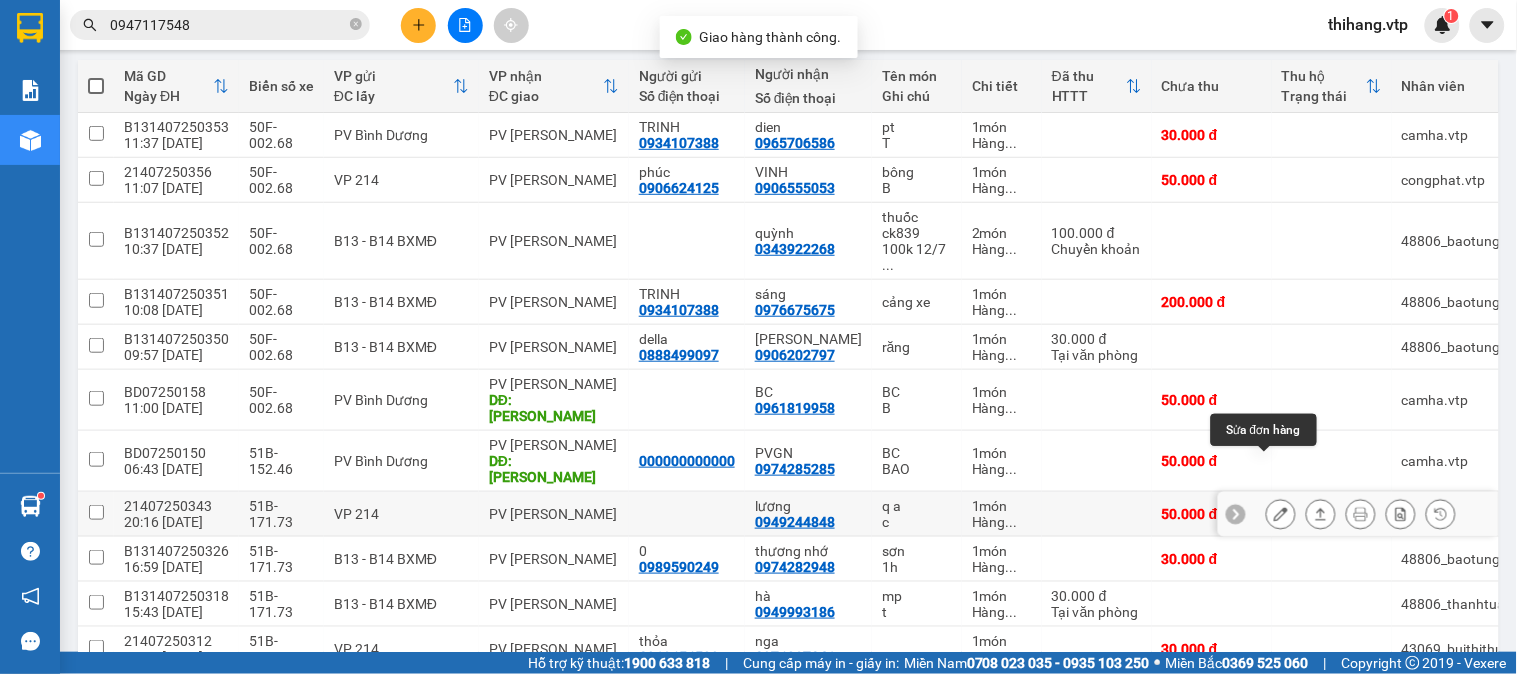 click 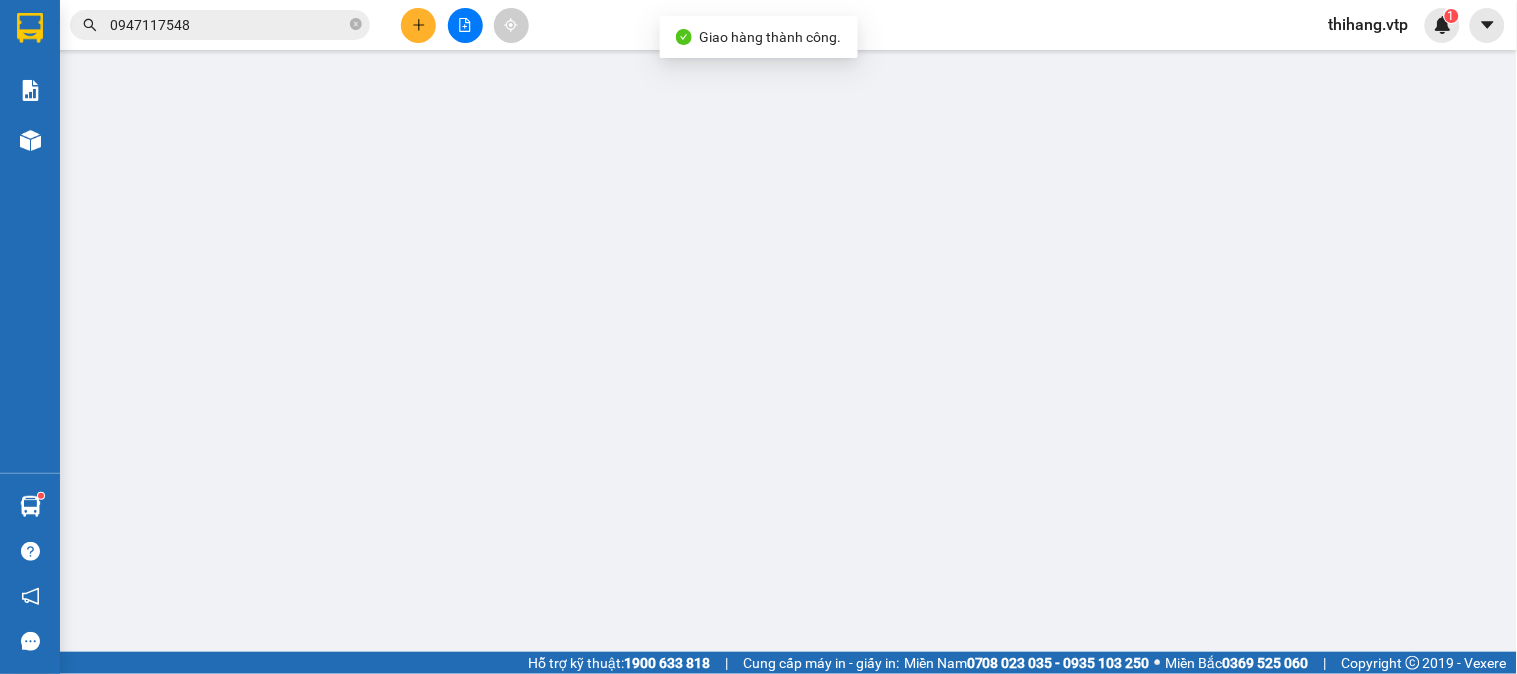 type on "0949244848" 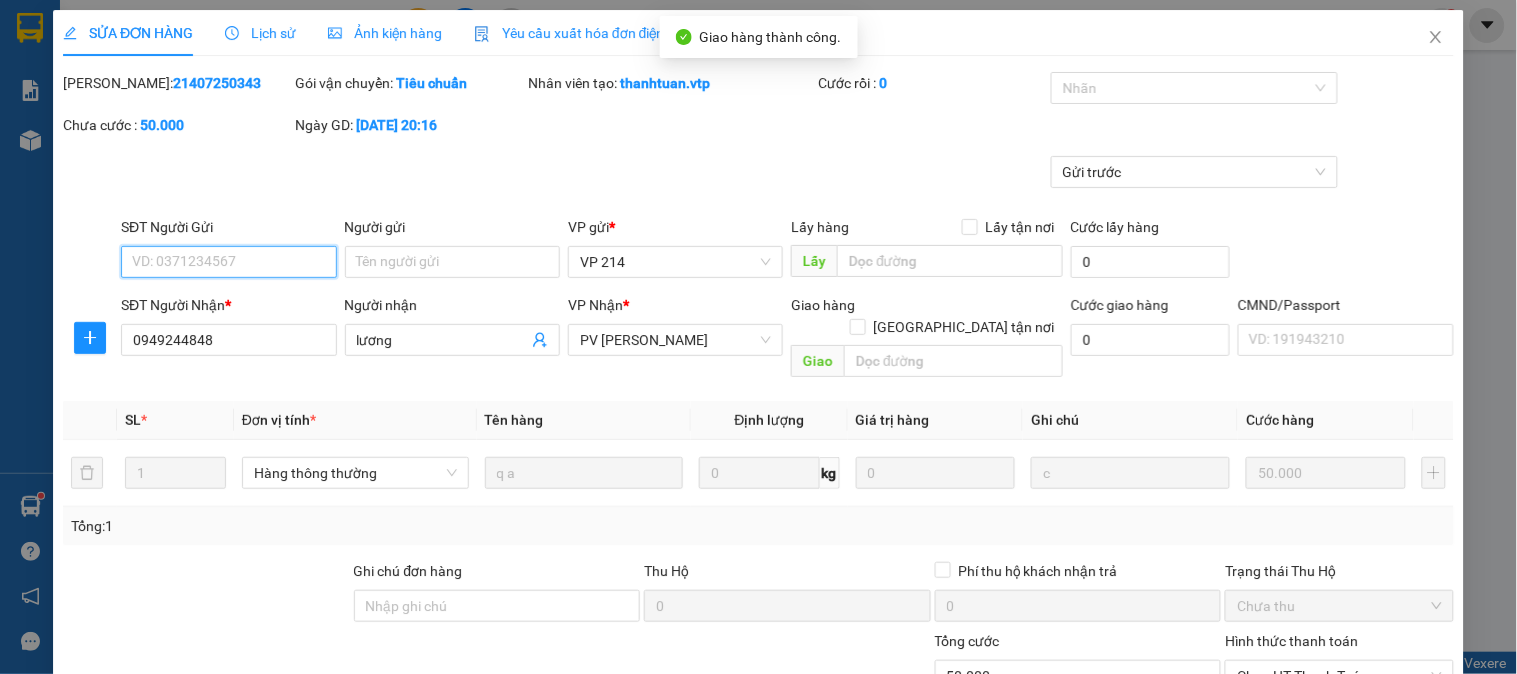 scroll, scrollTop: 0, scrollLeft: 0, axis: both 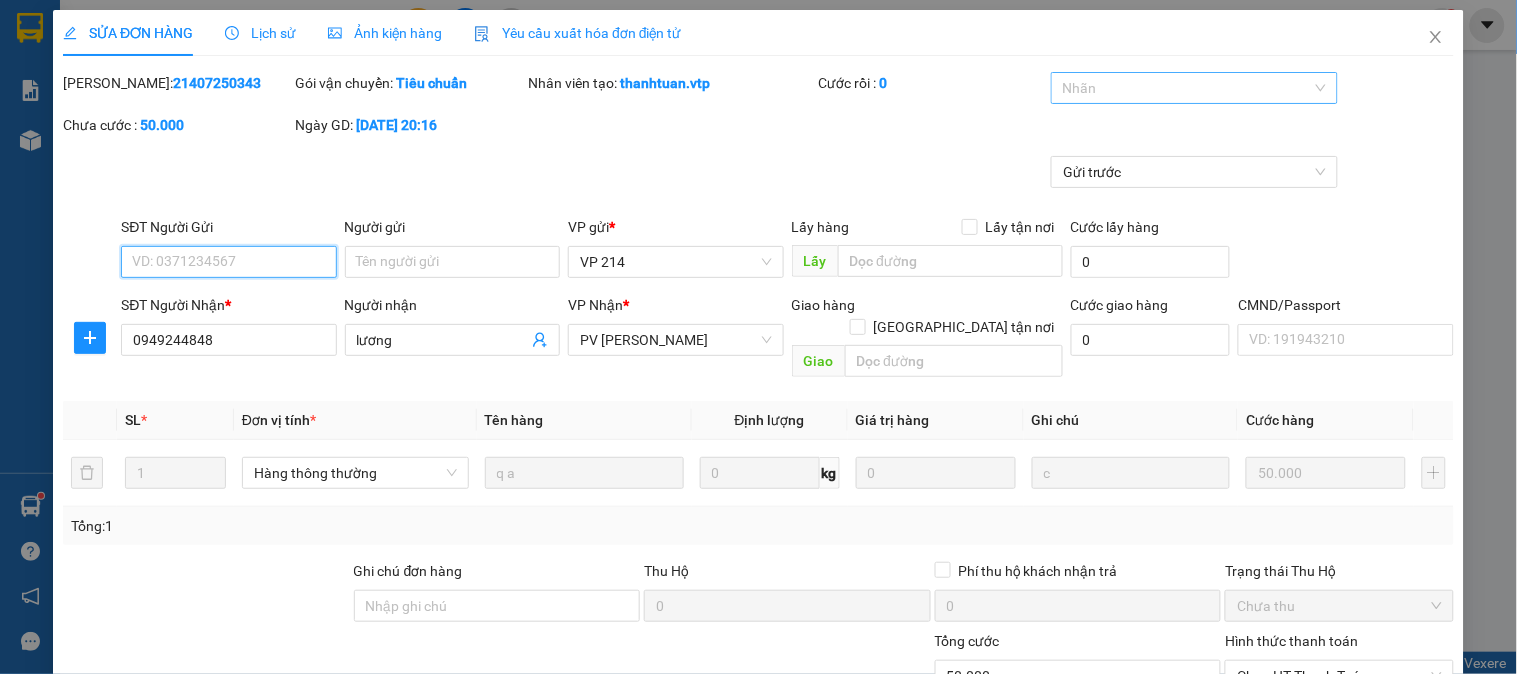 click at bounding box center [1184, 88] 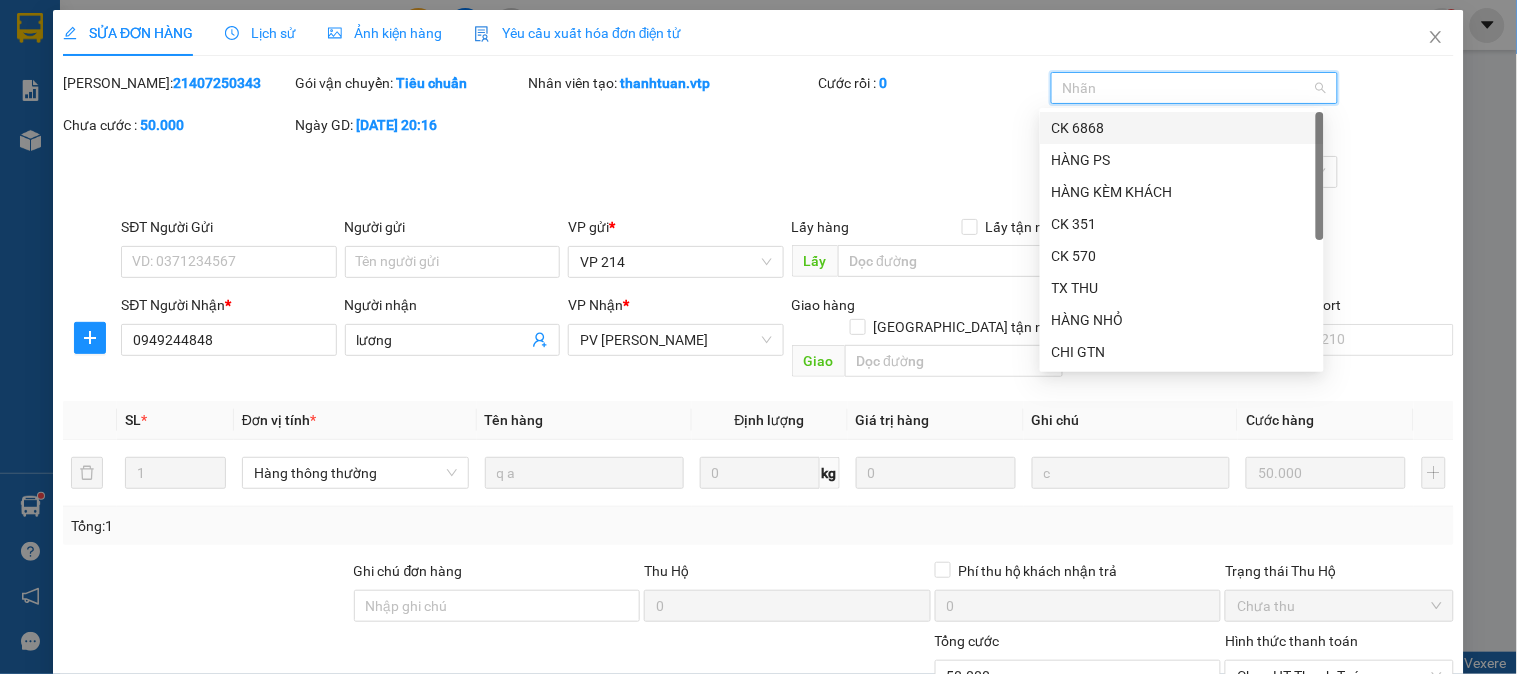 click on "CK 6868" at bounding box center (1182, 128) 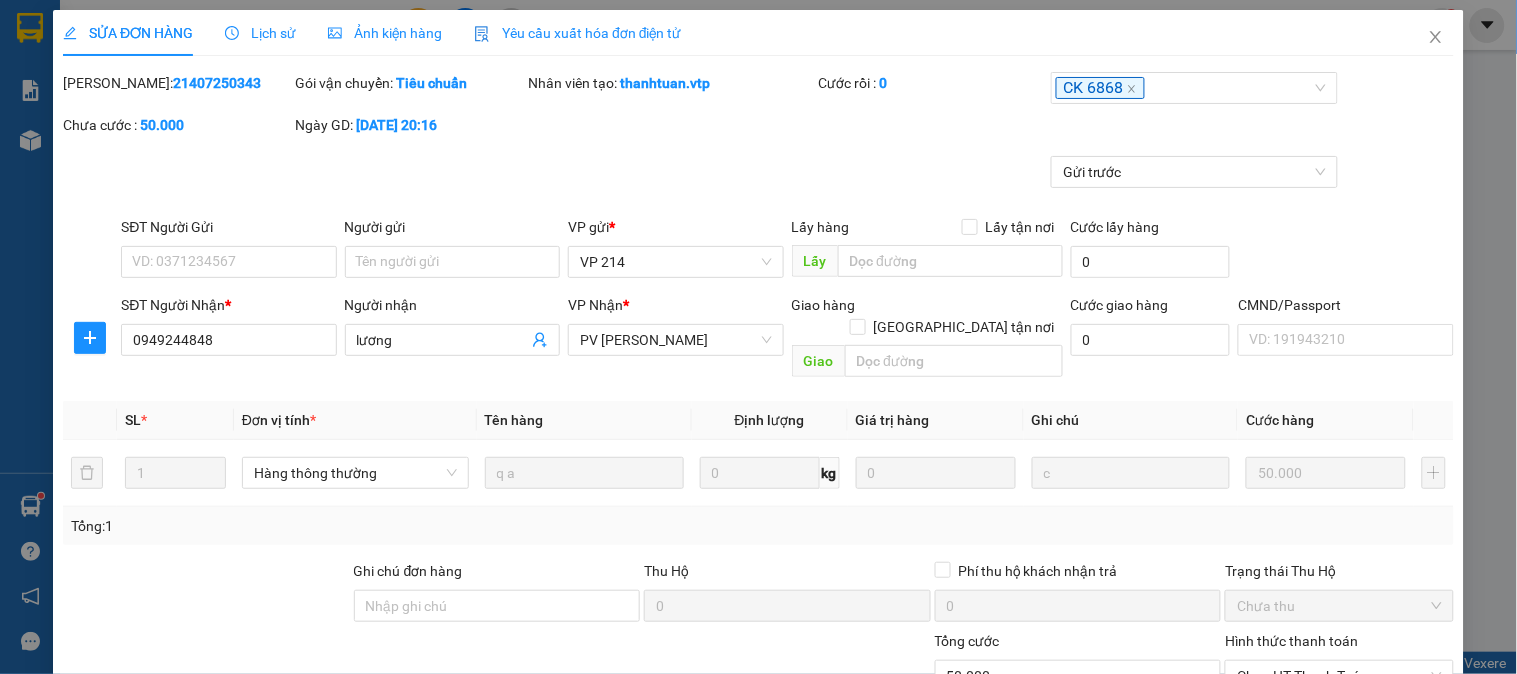 click on "Ghi chú đơn hàng" at bounding box center [497, 575] 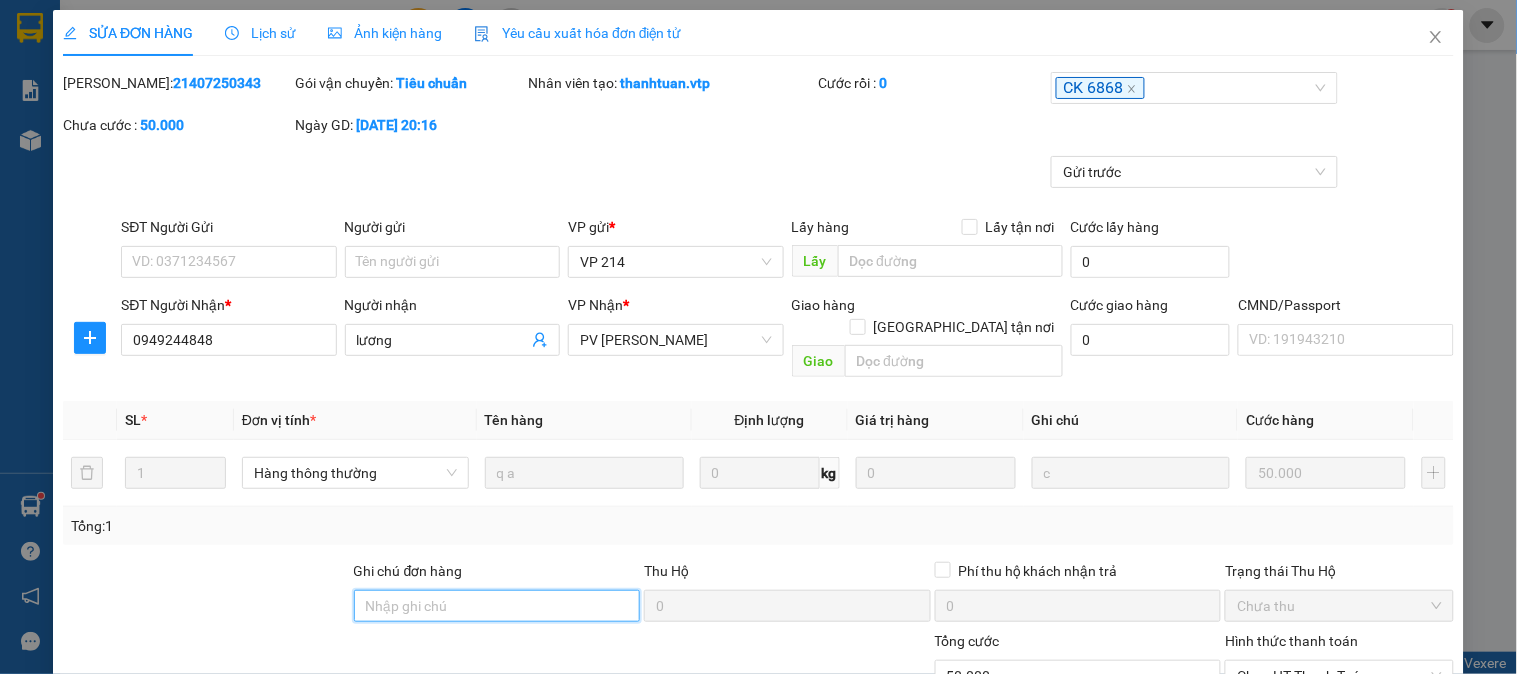 click on "Ghi chú đơn hàng" at bounding box center [497, 606] 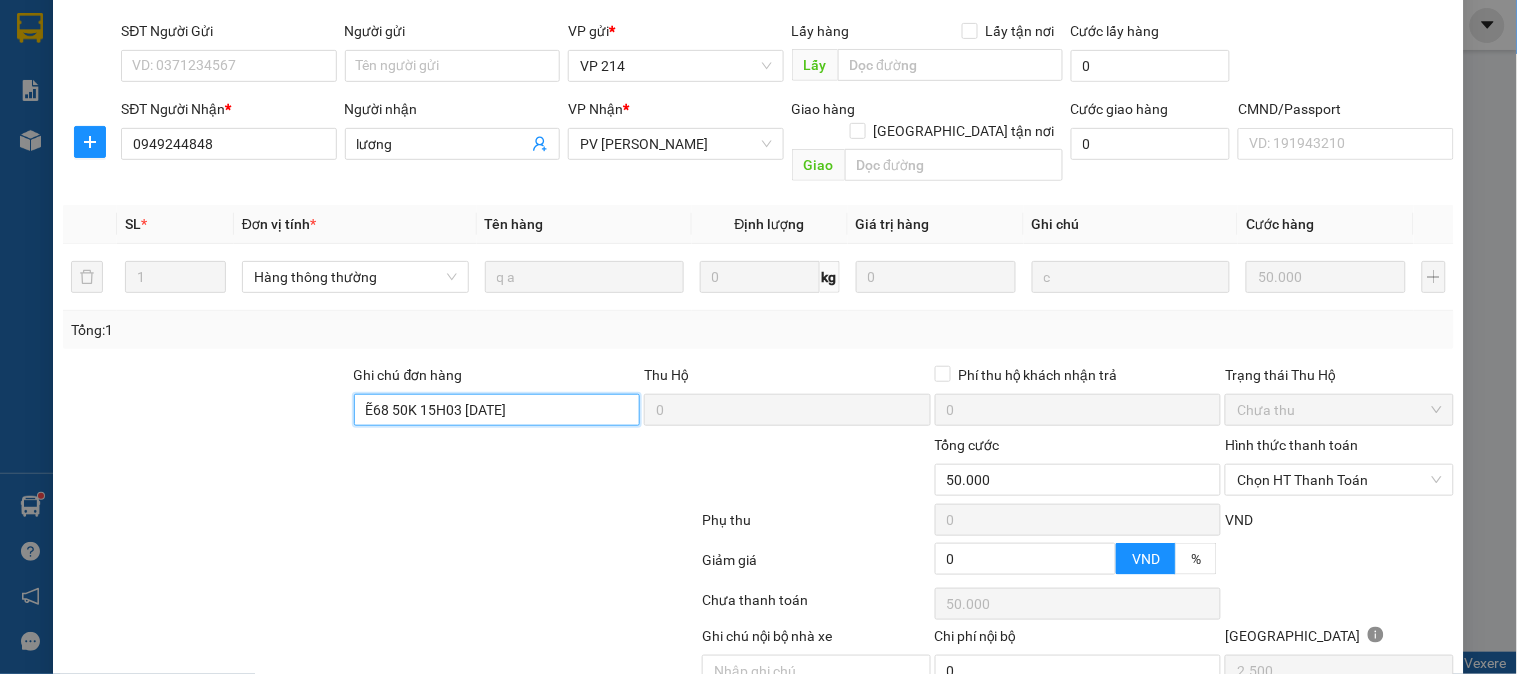 scroll, scrollTop: 222, scrollLeft: 0, axis: vertical 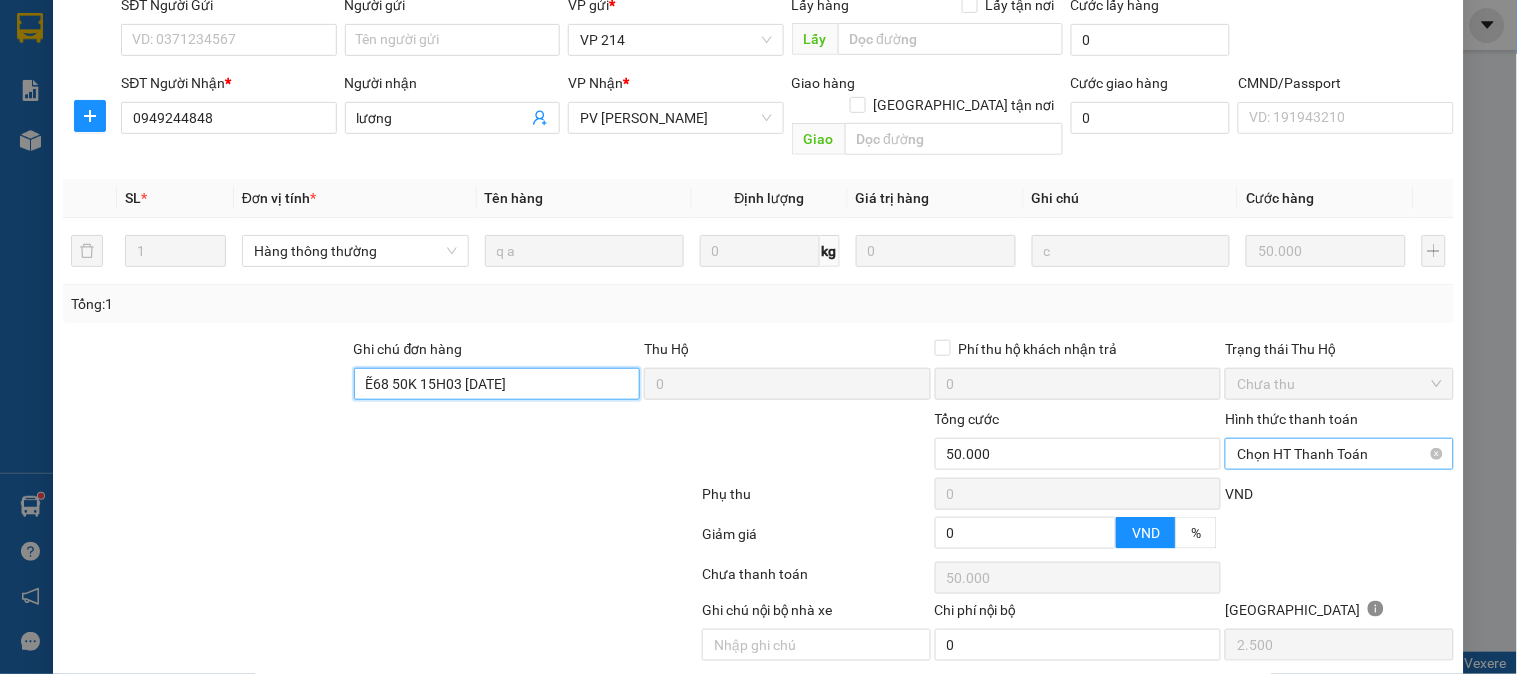 click on "Chọn HT Thanh Toán" at bounding box center (1339, 454) 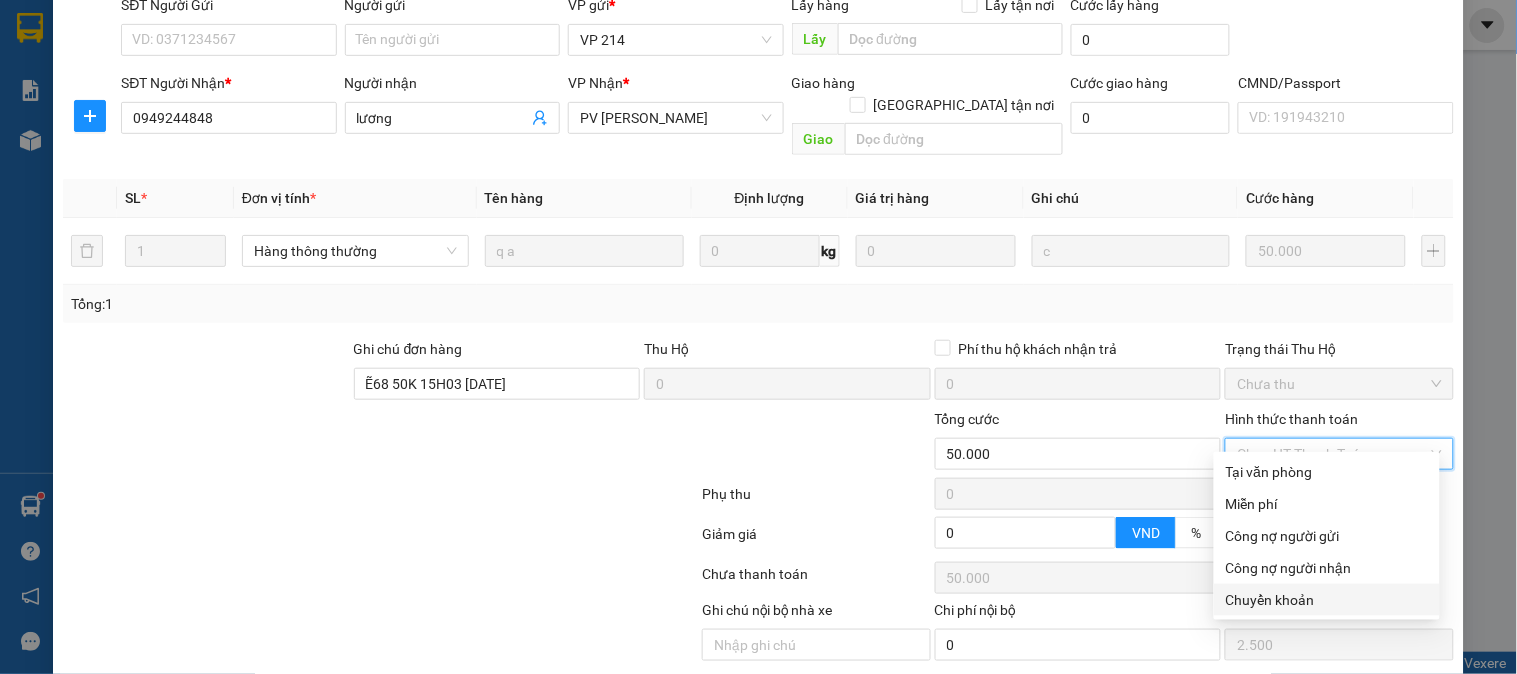 click on "Chuyển khoản" at bounding box center [1327, 600] 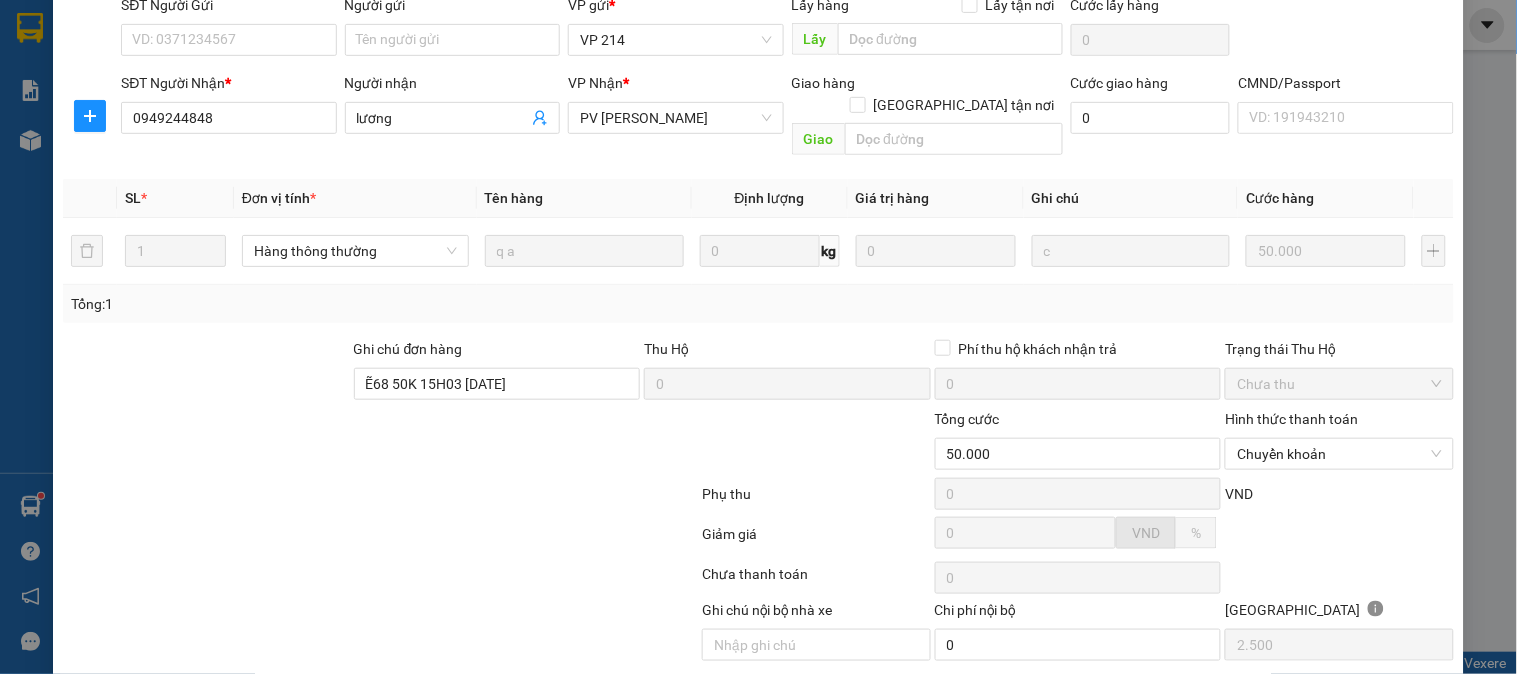 click on "[PERSON_NAME] và Giao hàng" at bounding box center (846, 692) 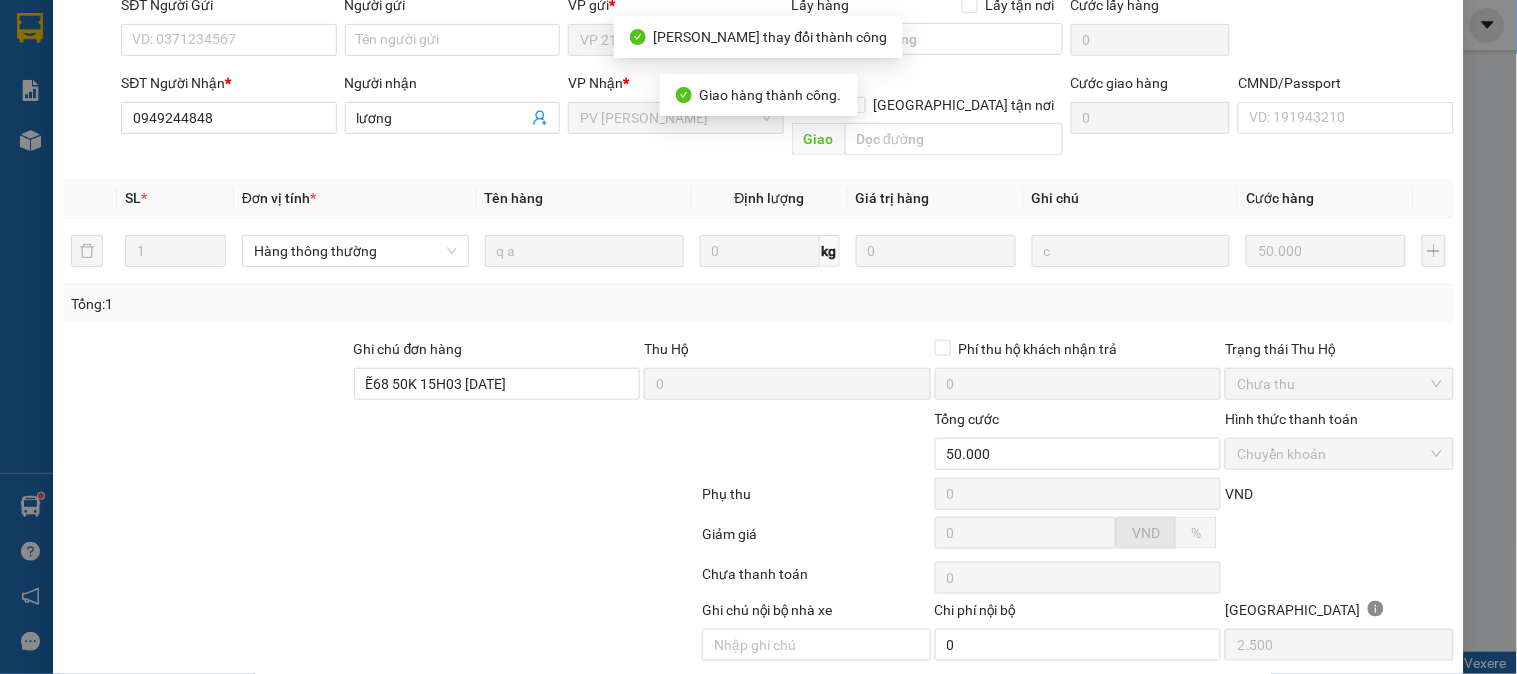 scroll, scrollTop: 0, scrollLeft: 0, axis: both 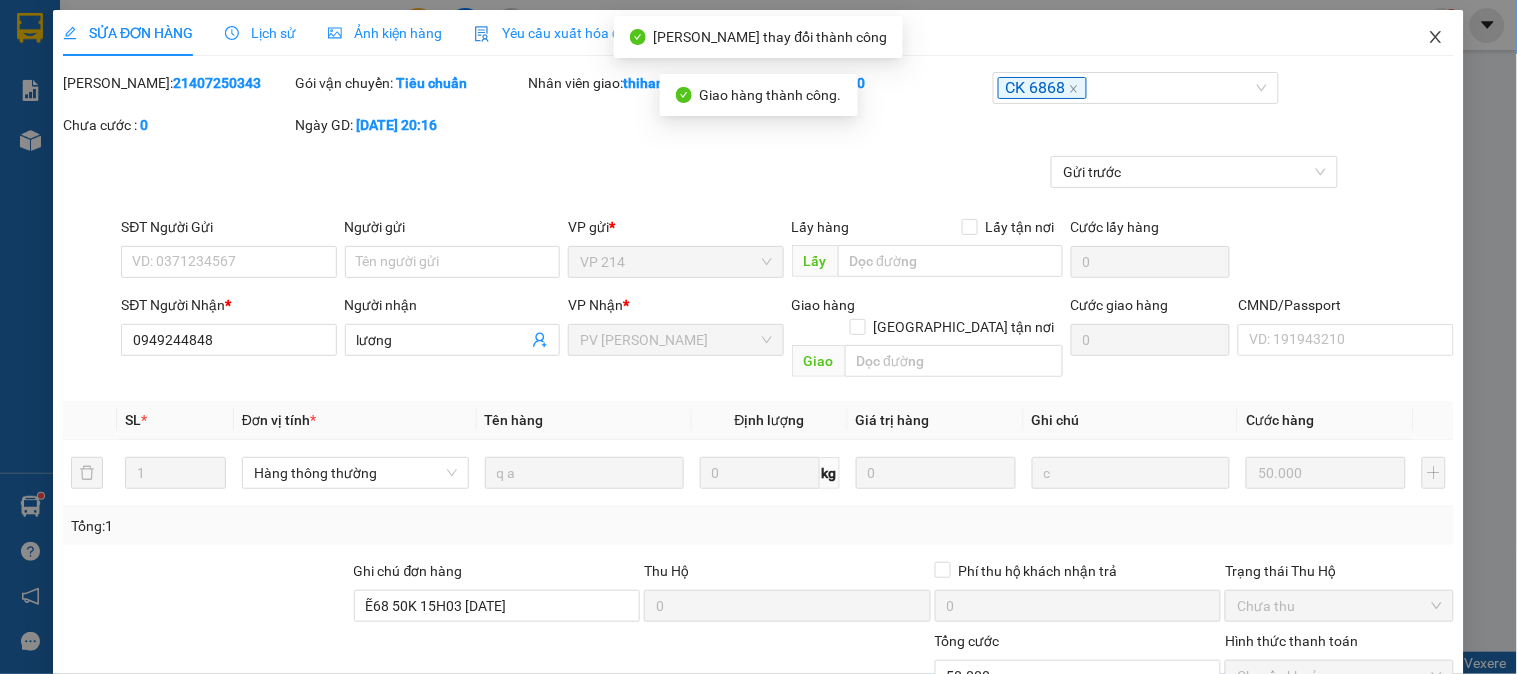 click at bounding box center [1436, 38] 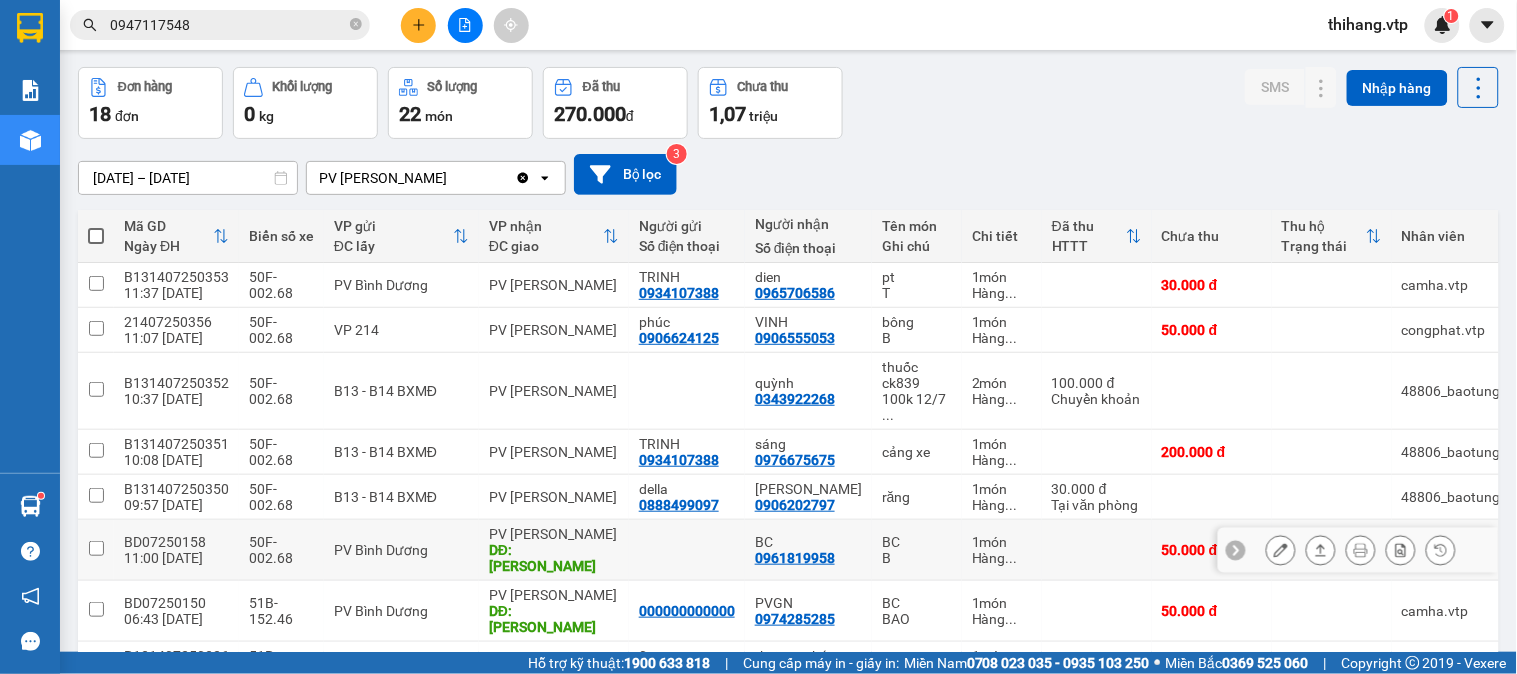 scroll, scrollTop: 111, scrollLeft: 0, axis: vertical 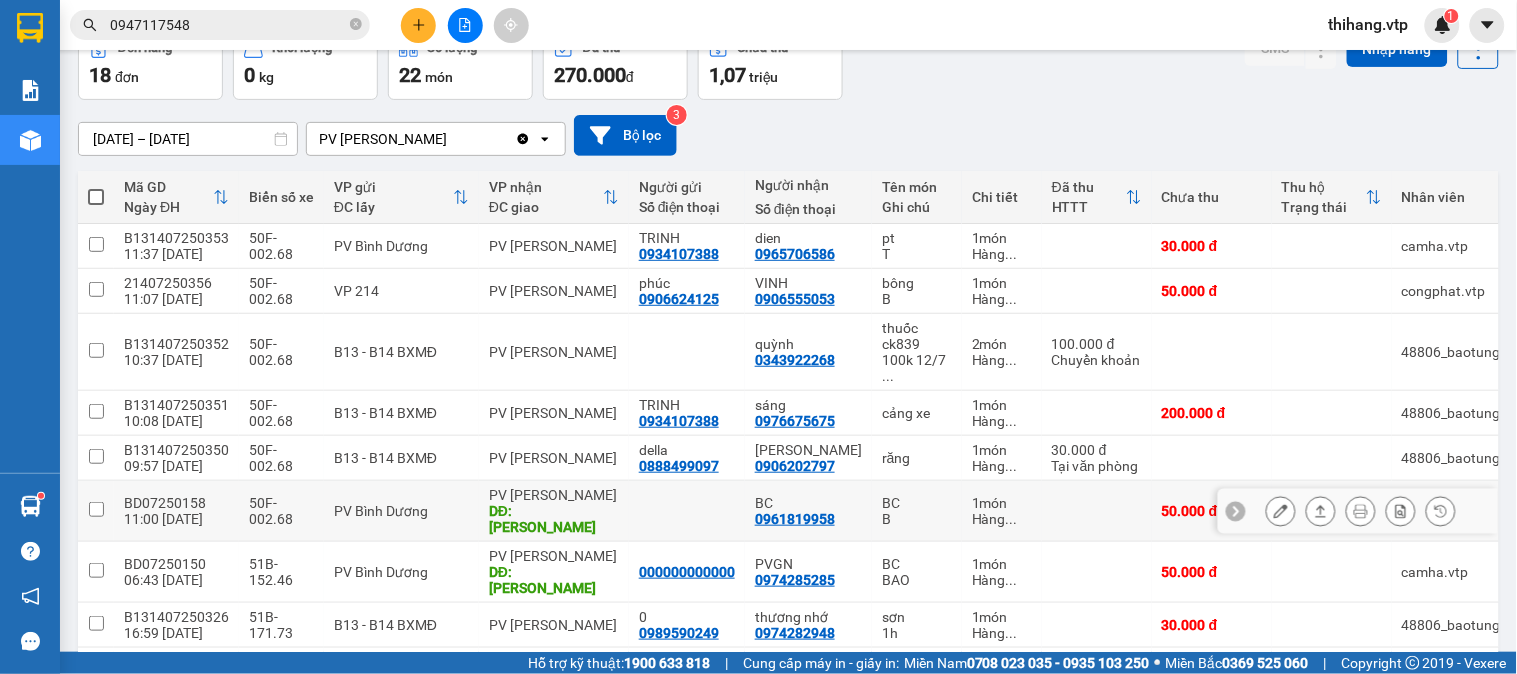 click at bounding box center [1281, 511] 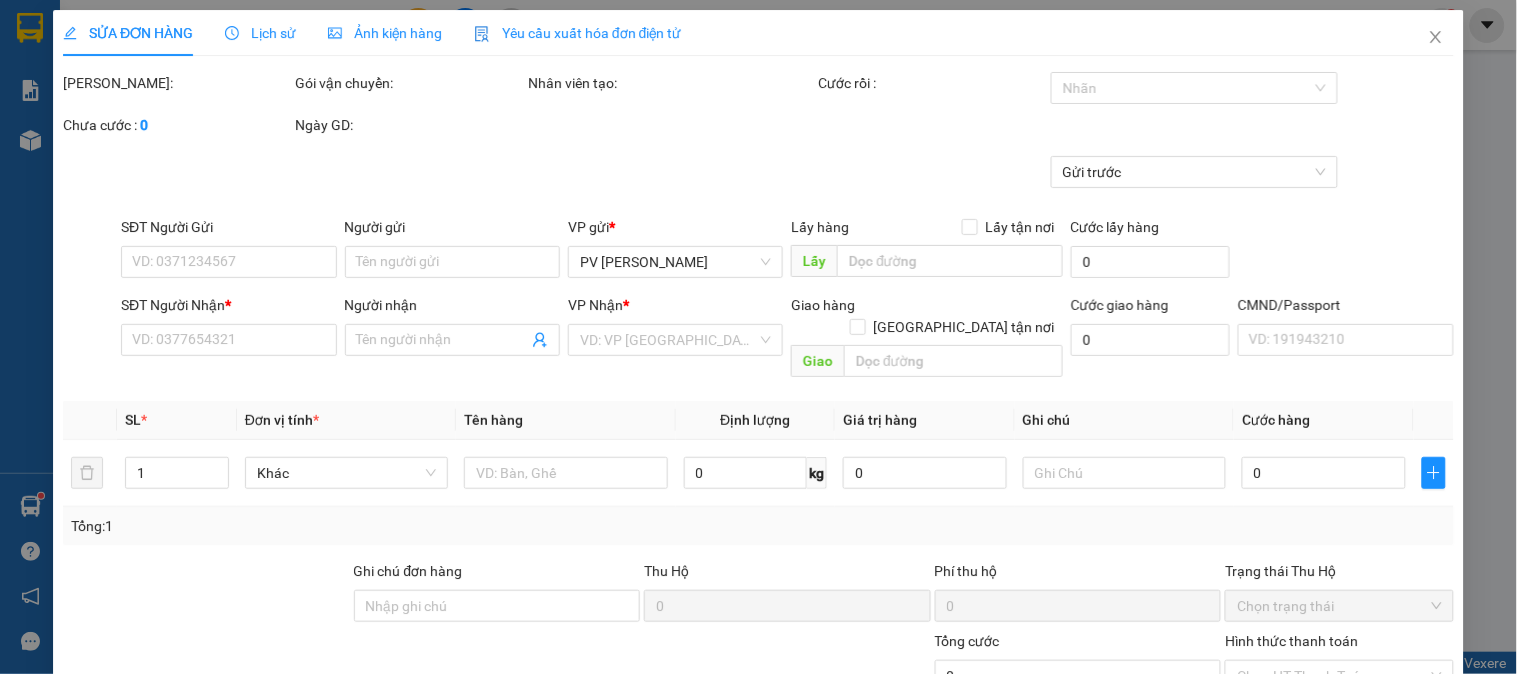 scroll, scrollTop: 0, scrollLeft: 0, axis: both 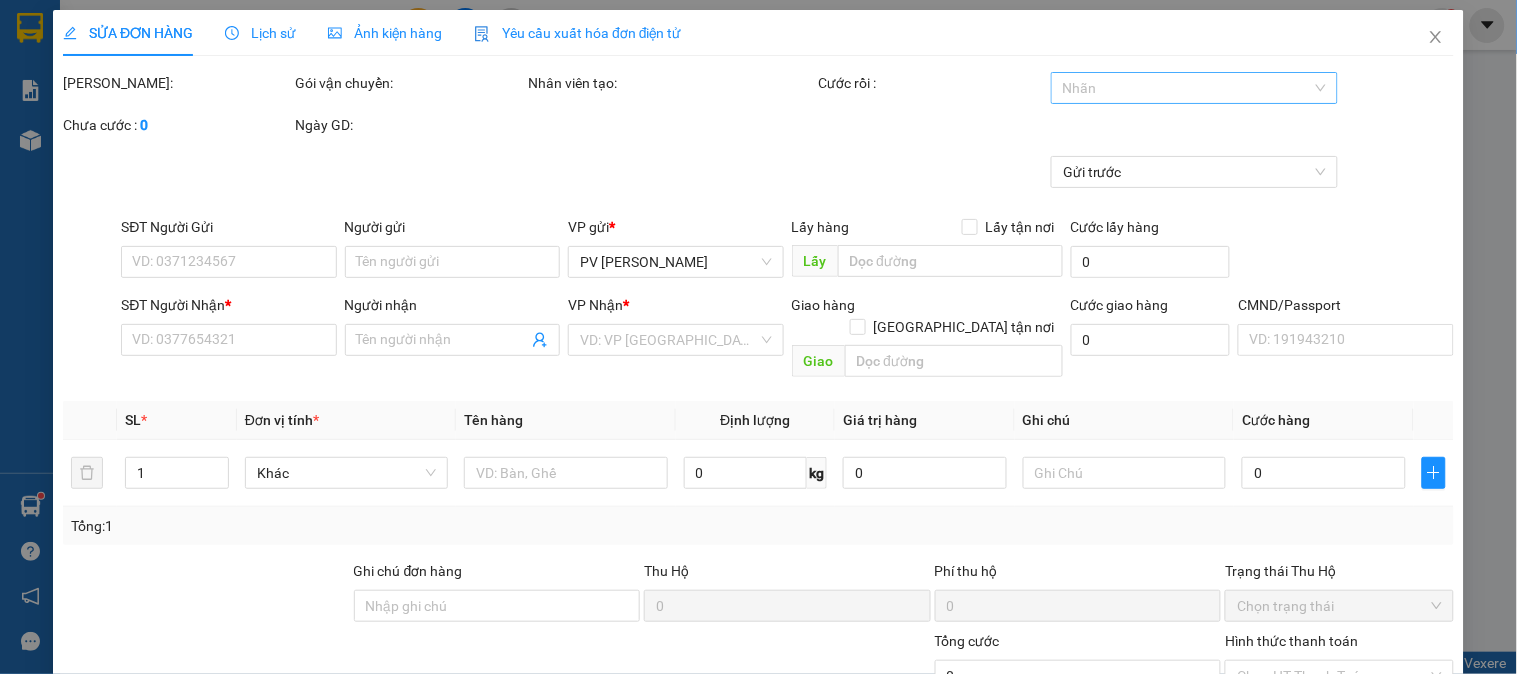 type on "2.500" 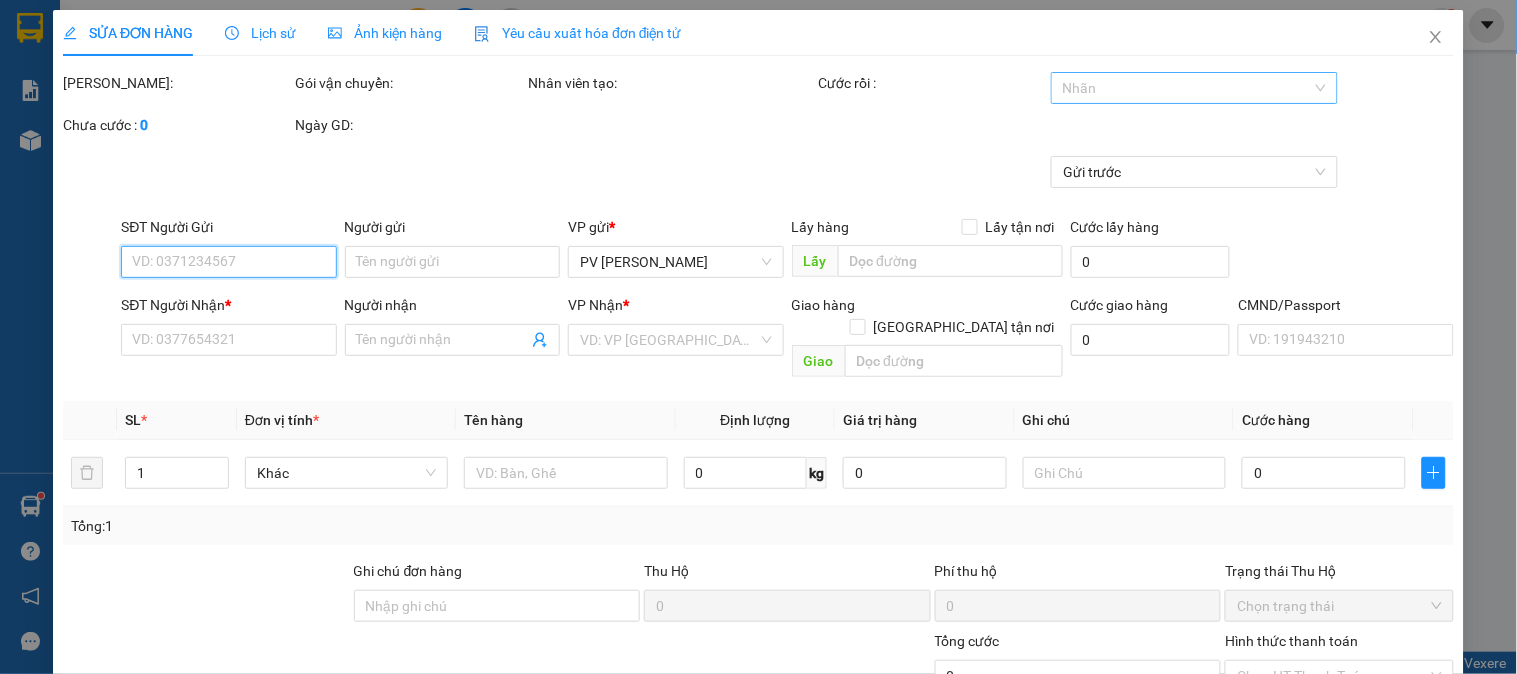 click at bounding box center [1184, 88] 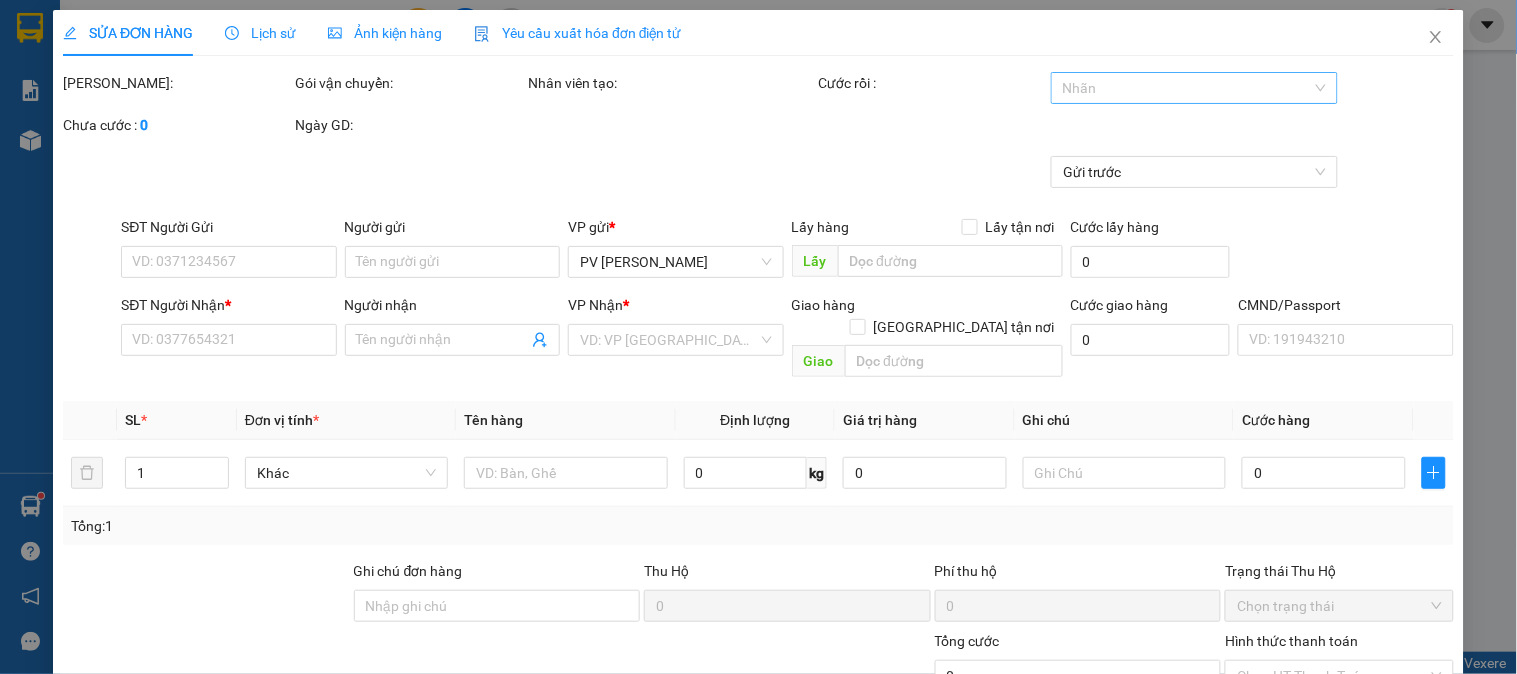 type on "0961819958" 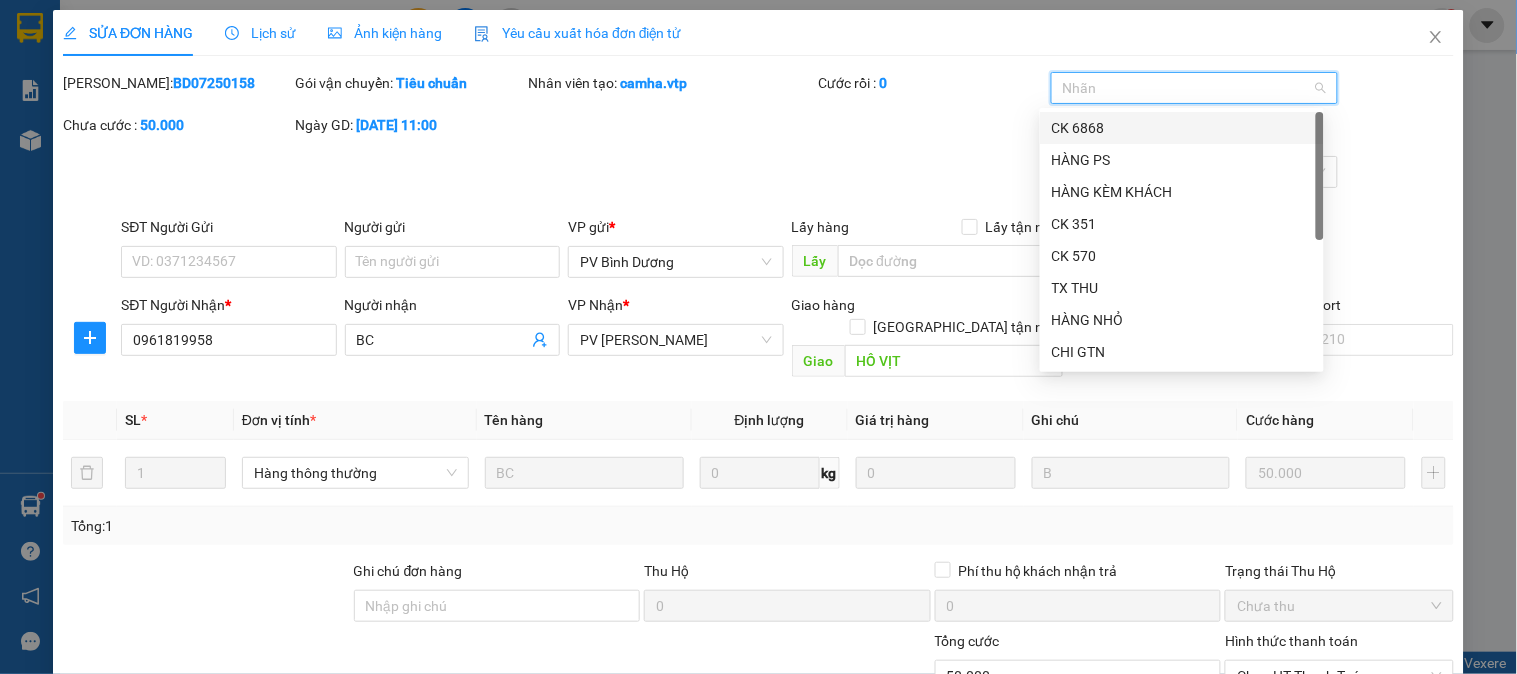 click on "CK 6868" at bounding box center (1182, 128) 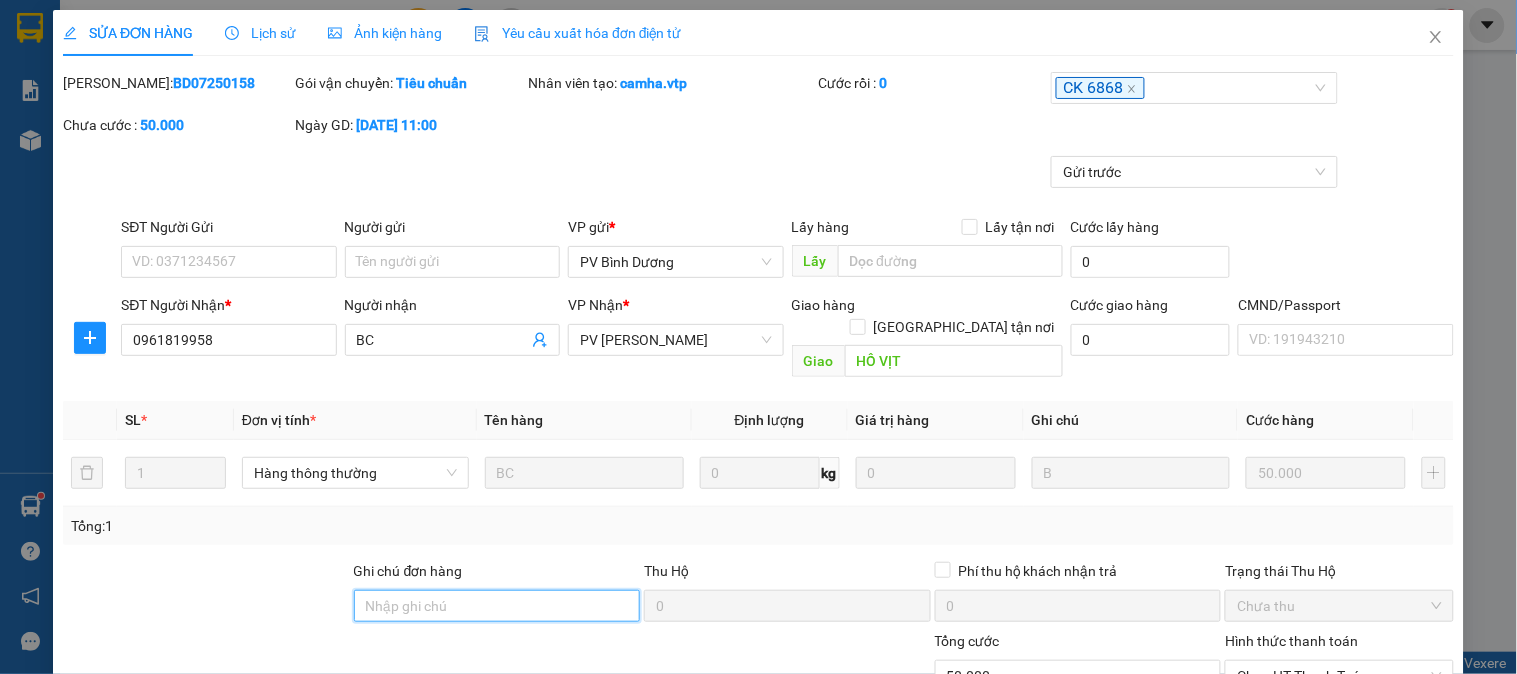 click on "Ghi chú đơn hàng" at bounding box center (497, 606) 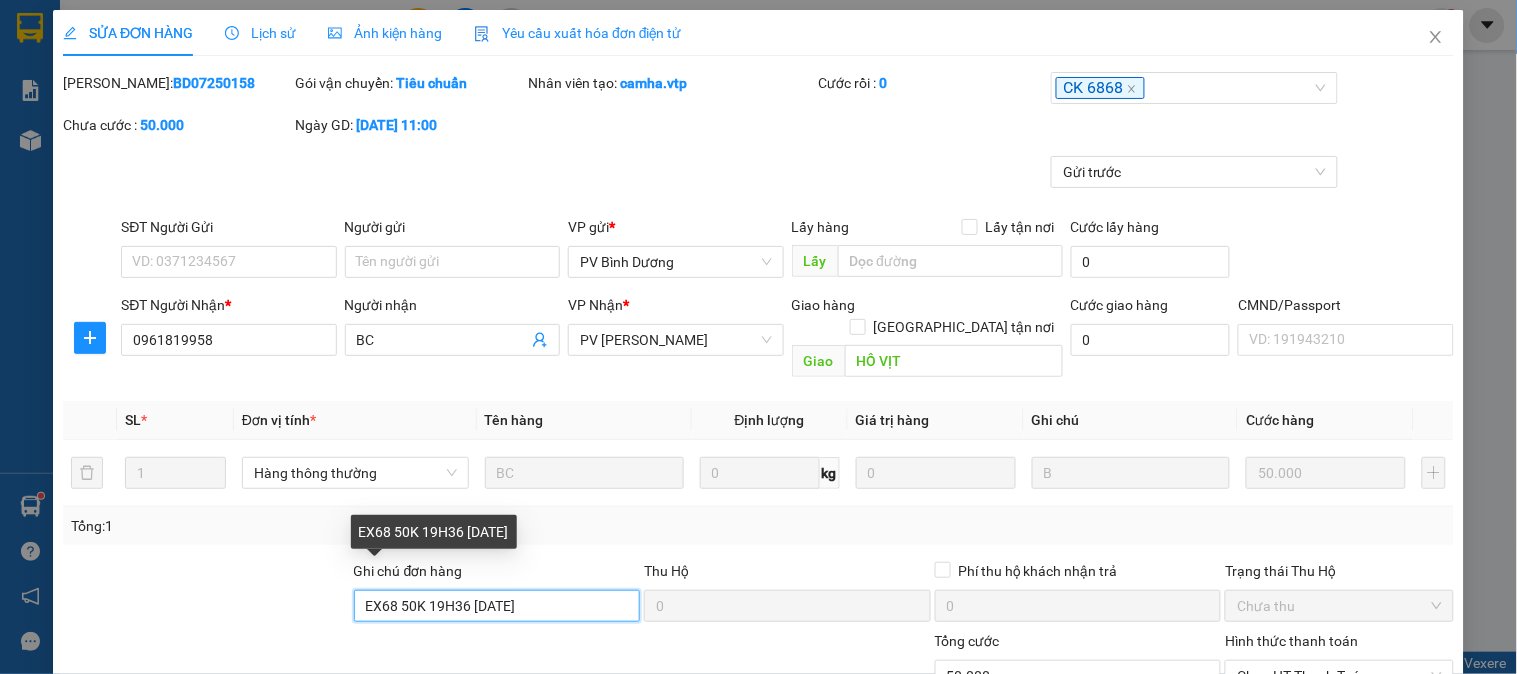 click on "EX68 50K 19H36 [DATE]" at bounding box center (497, 606) 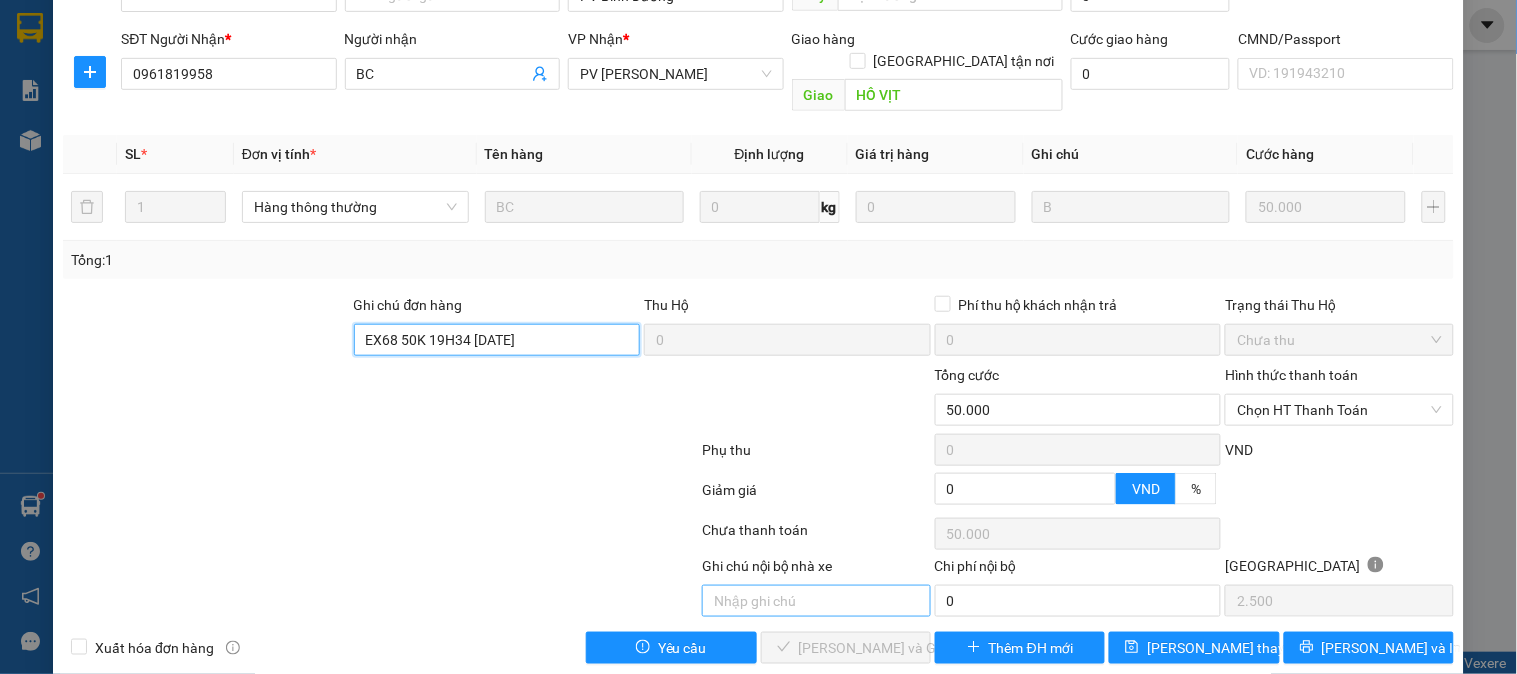 scroll, scrollTop: 273, scrollLeft: 0, axis: vertical 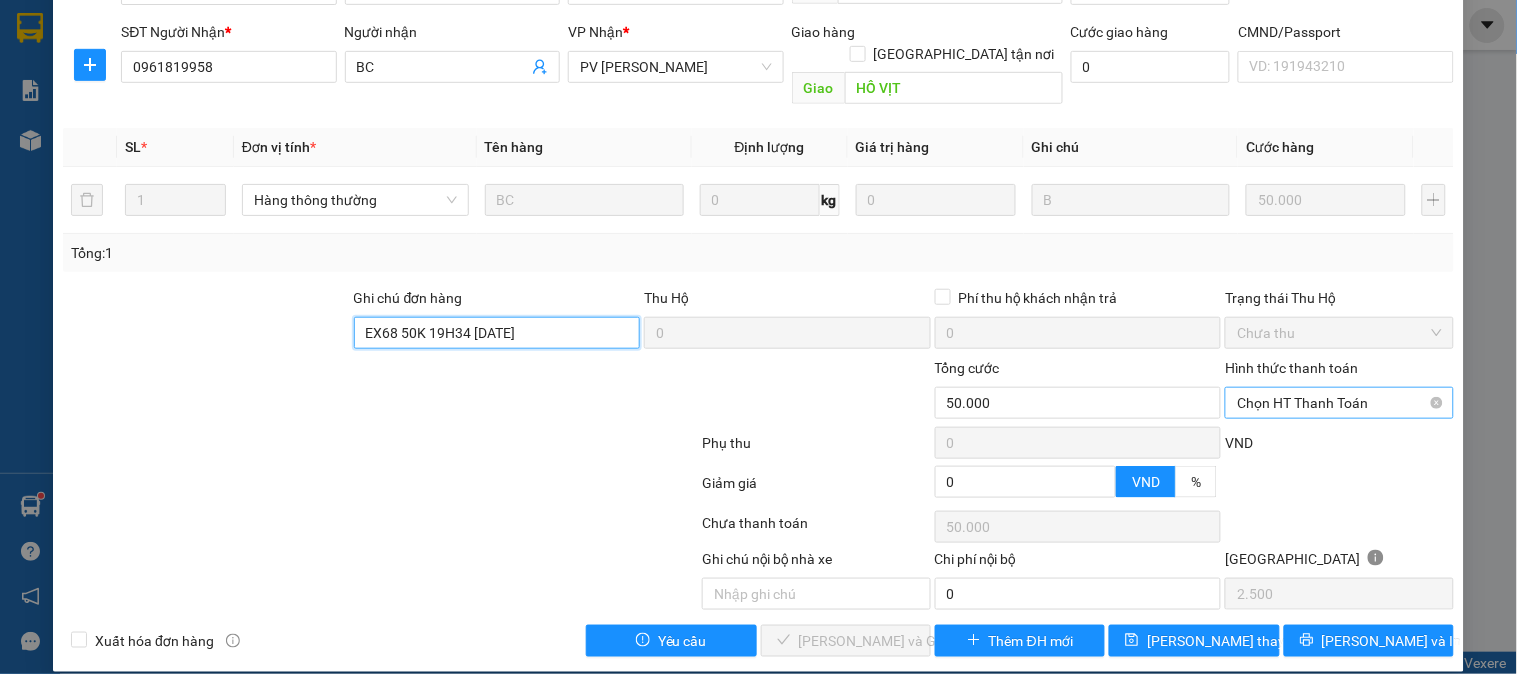 click on "Chọn HT Thanh Toán" at bounding box center [1339, 403] 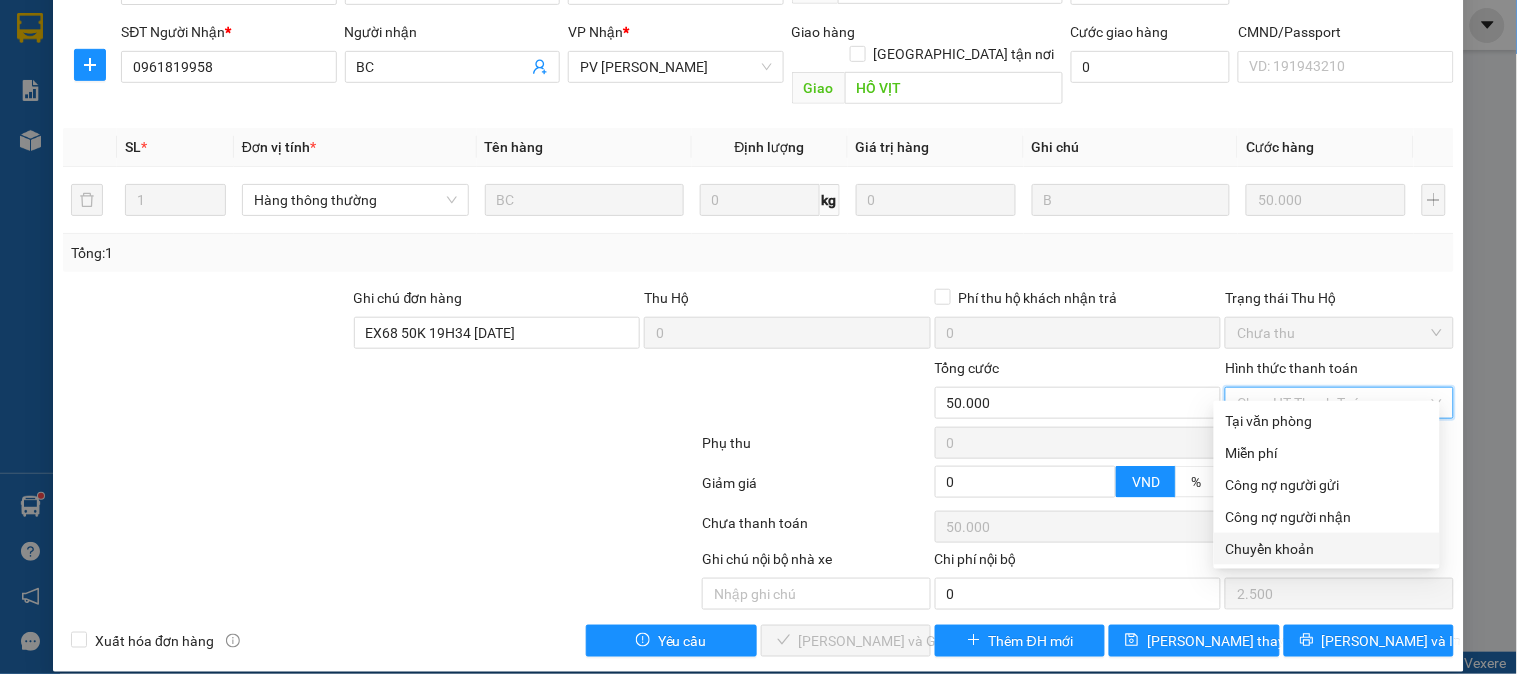 click on "Chuyển khoản" at bounding box center (1327, 549) 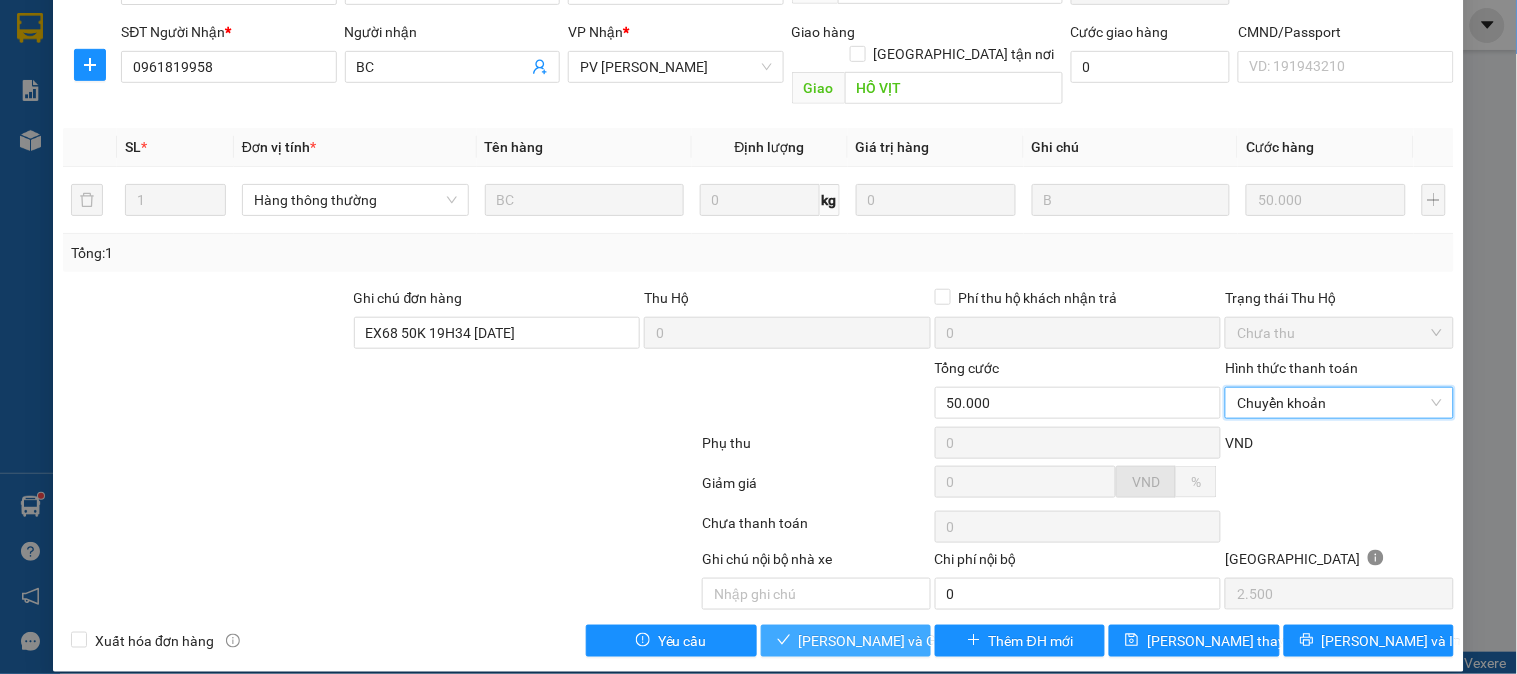 click on "[PERSON_NAME] và Giao hàng" at bounding box center [895, 641] 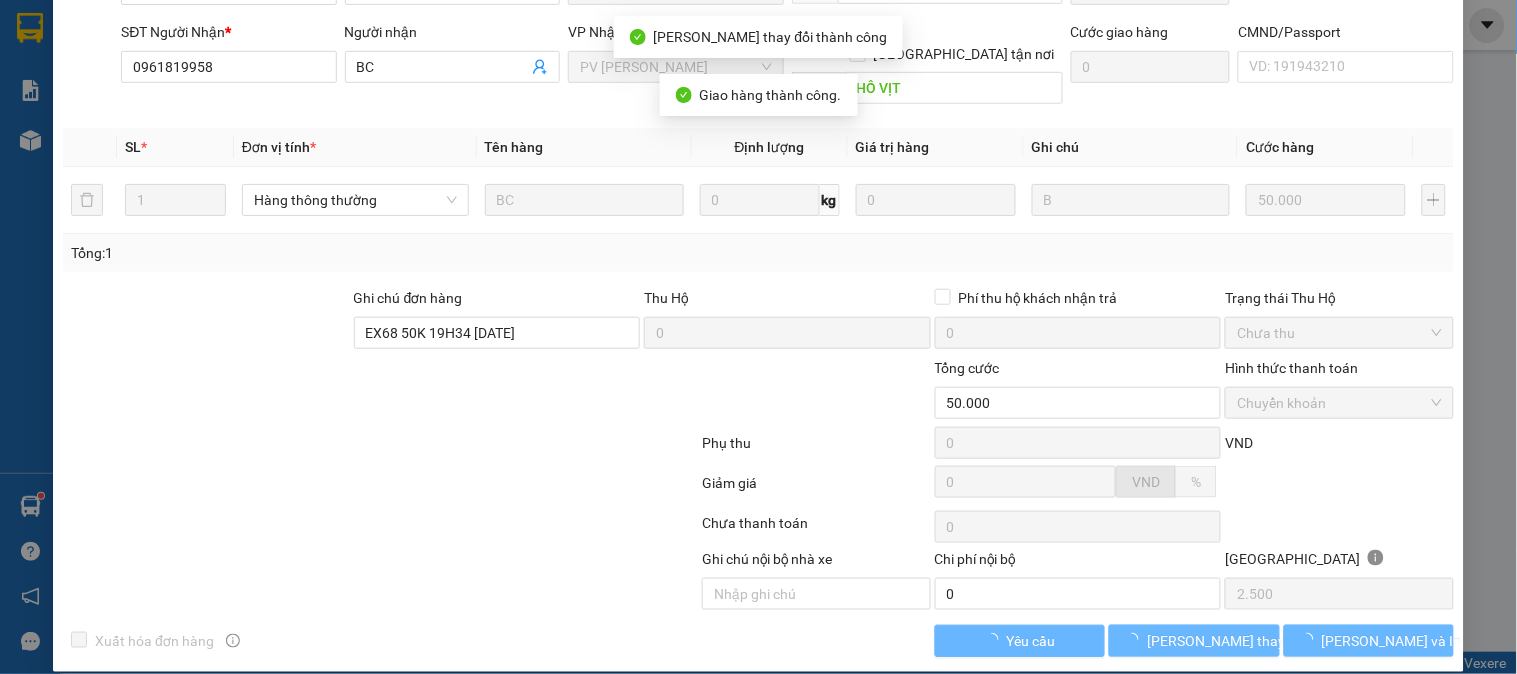 scroll, scrollTop: 0, scrollLeft: 0, axis: both 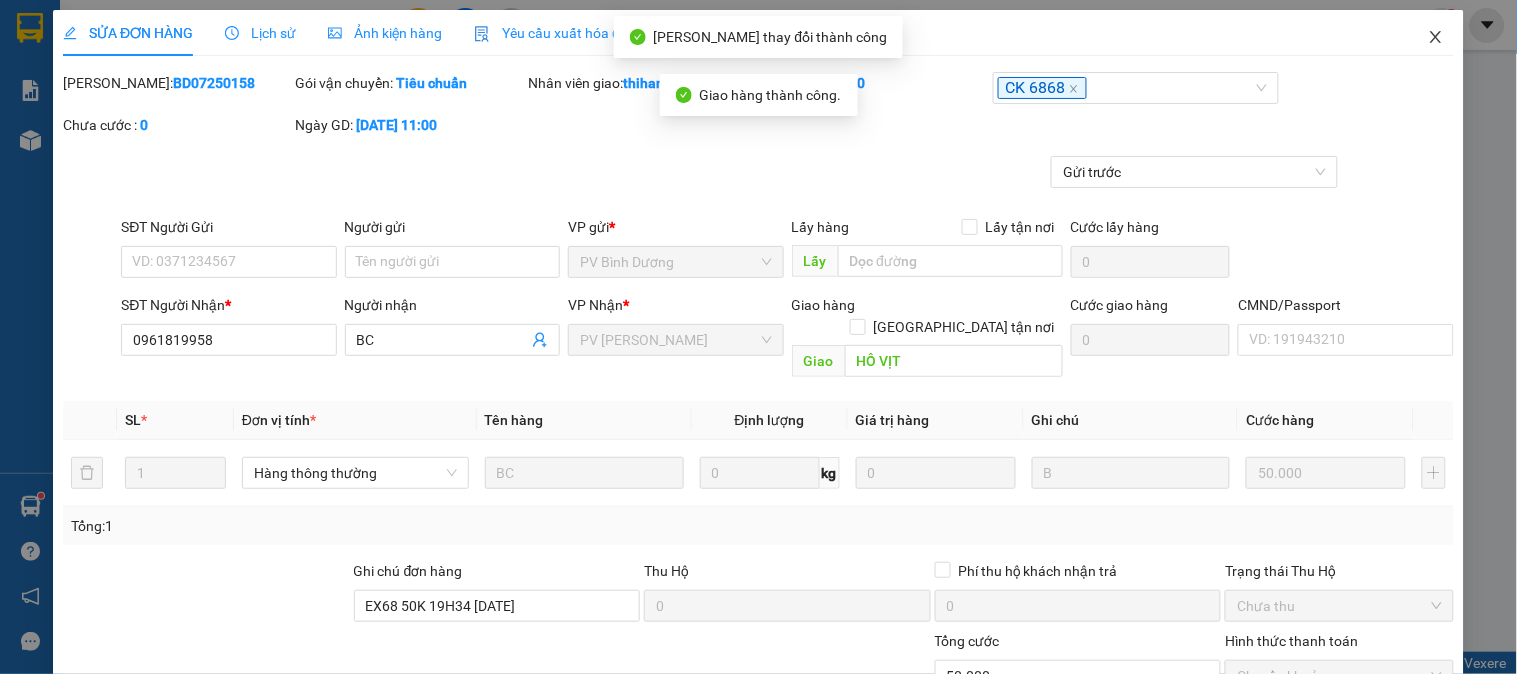 click 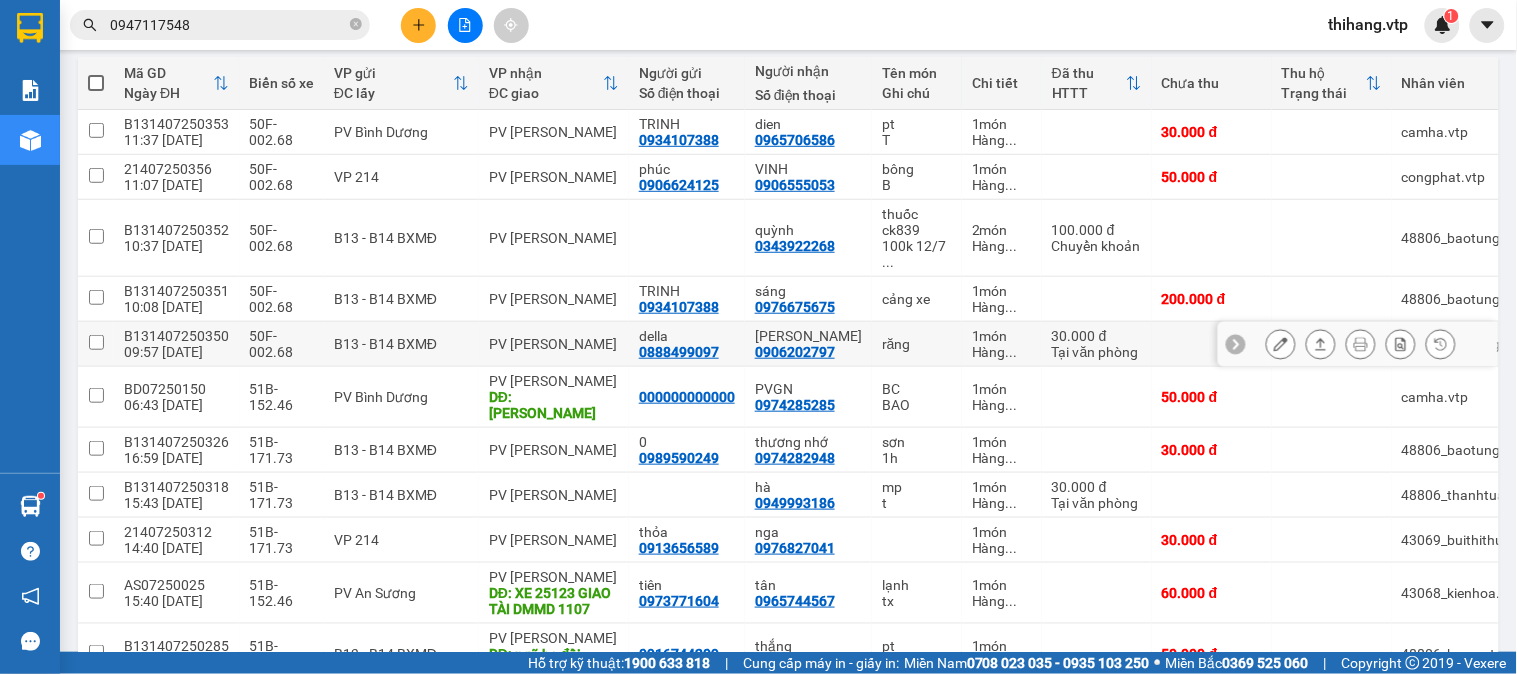 scroll, scrollTop: 336, scrollLeft: 0, axis: vertical 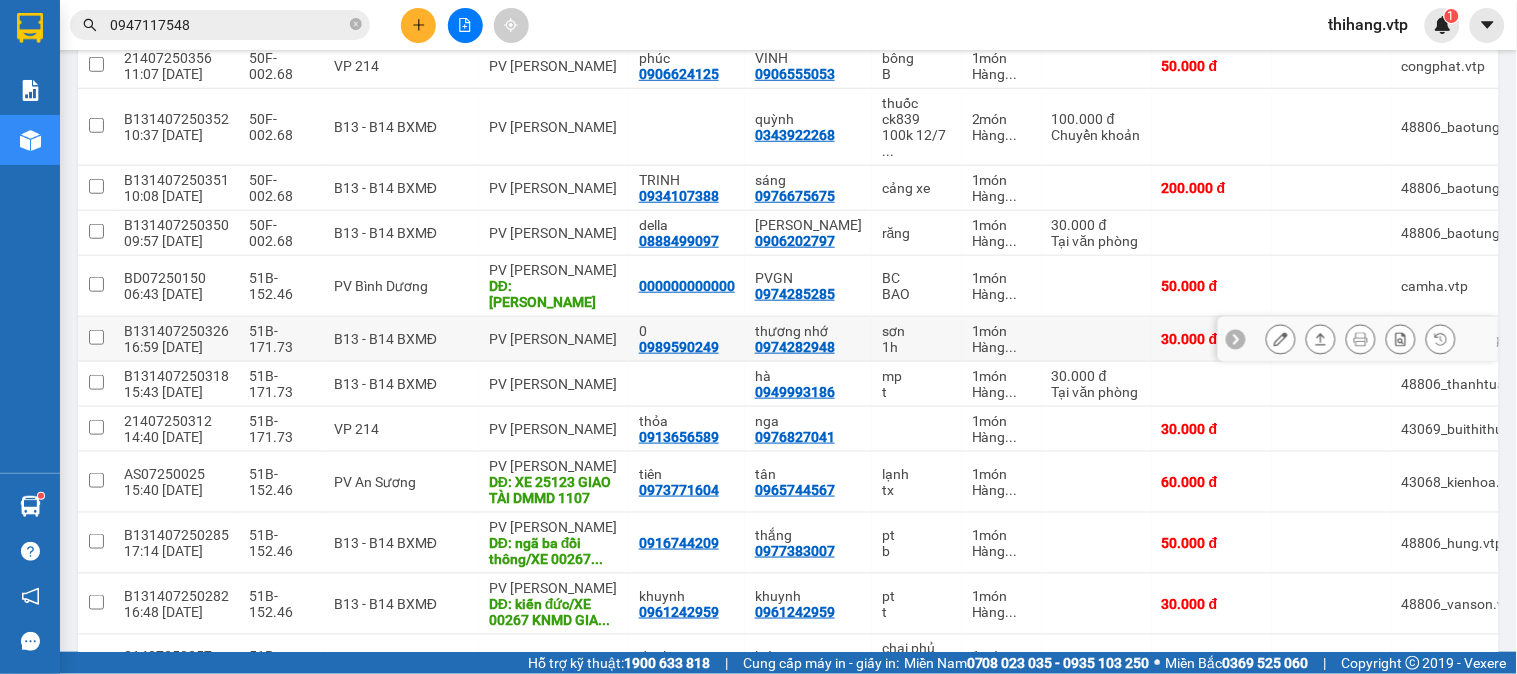 click 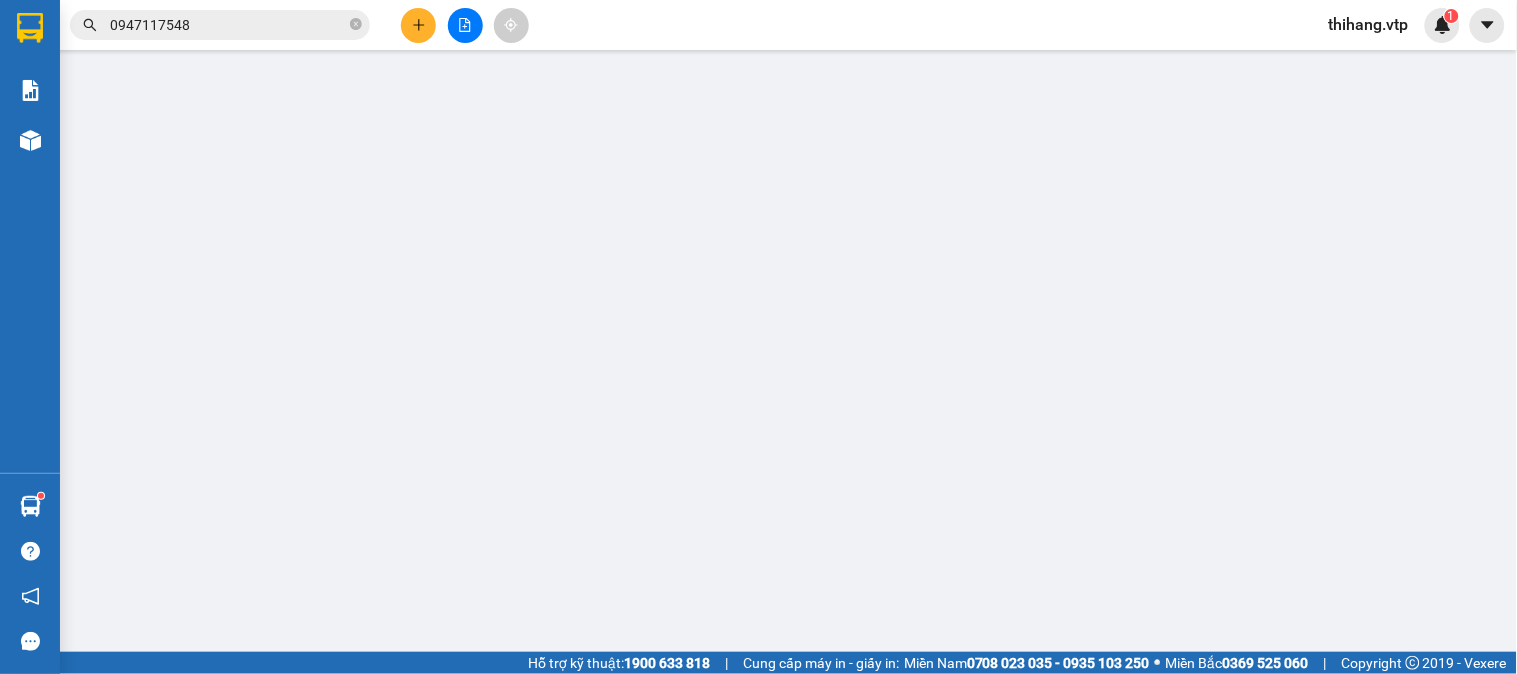 type on "0989590249" 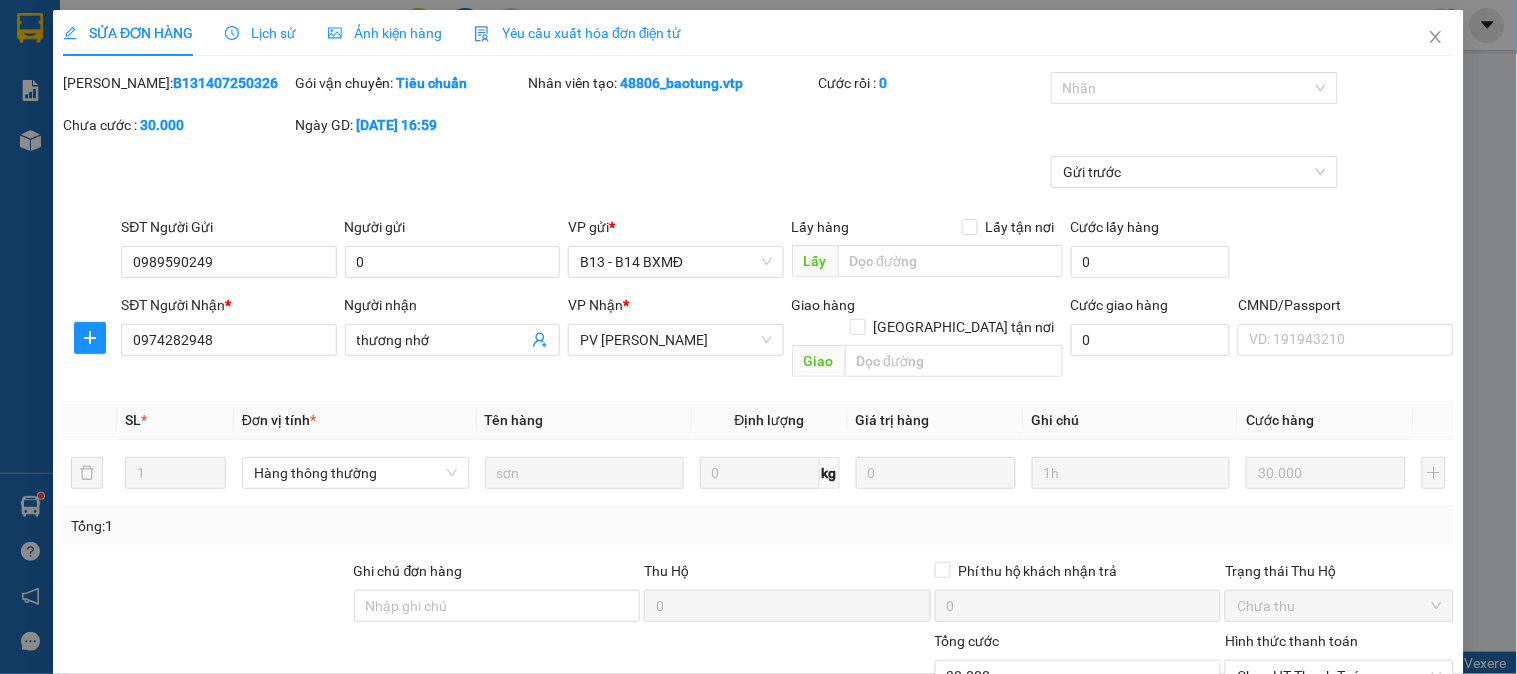 scroll, scrollTop: 0, scrollLeft: 0, axis: both 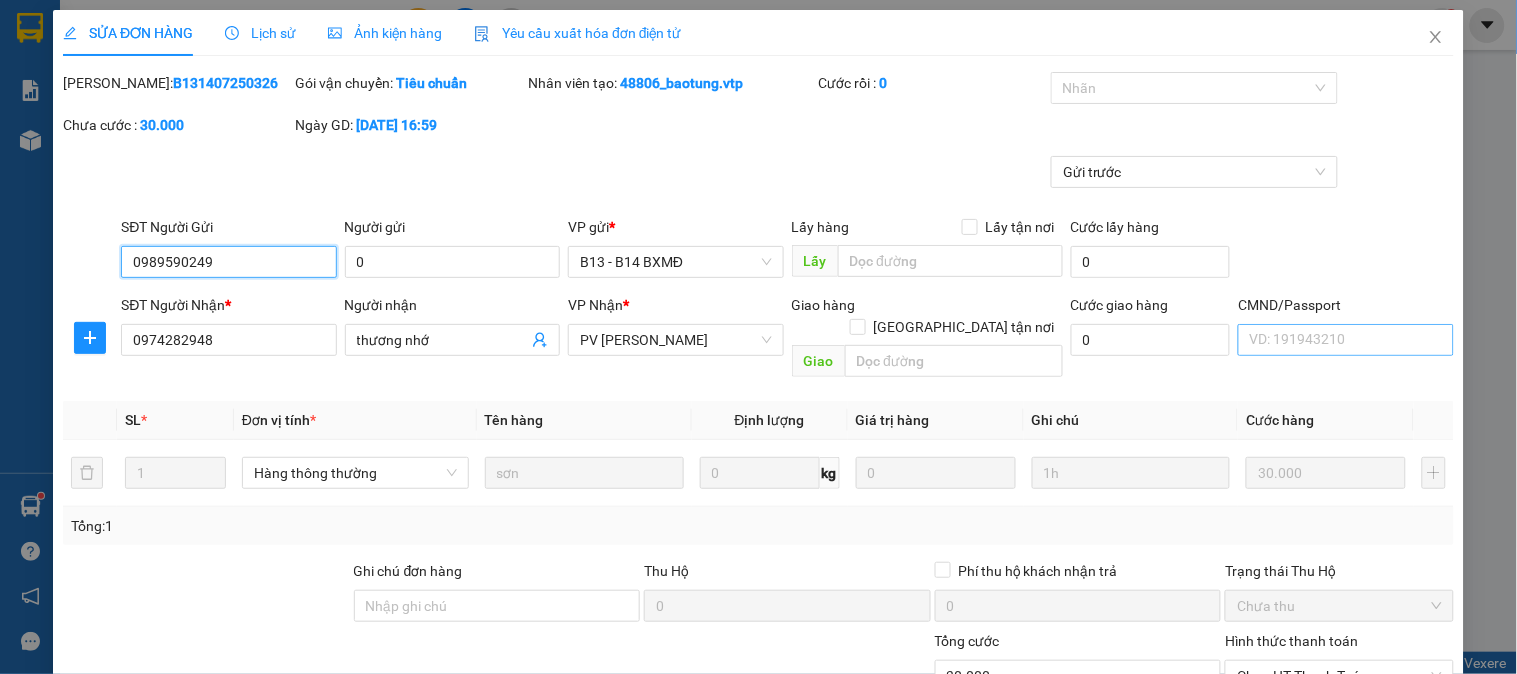 type on "1.500" 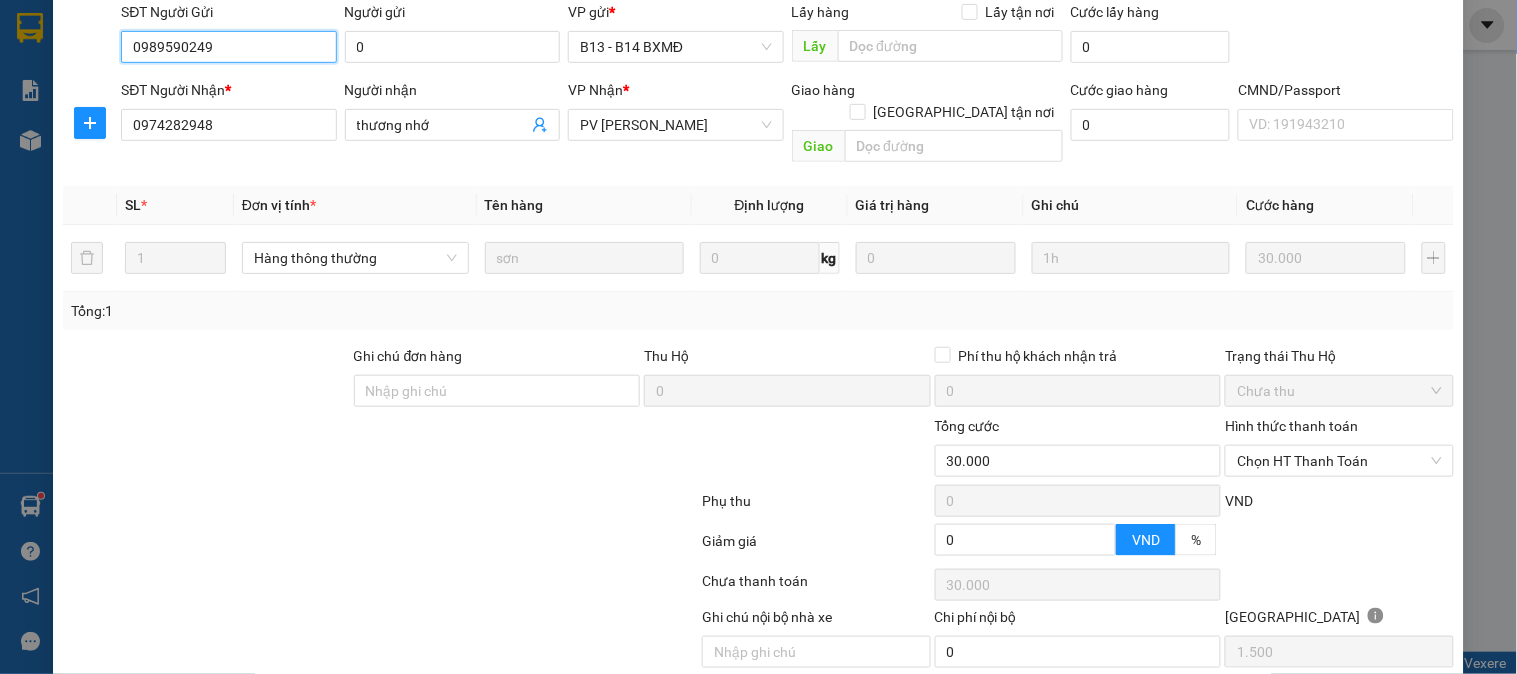 scroll, scrollTop: 273, scrollLeft: 0, axis: vertical 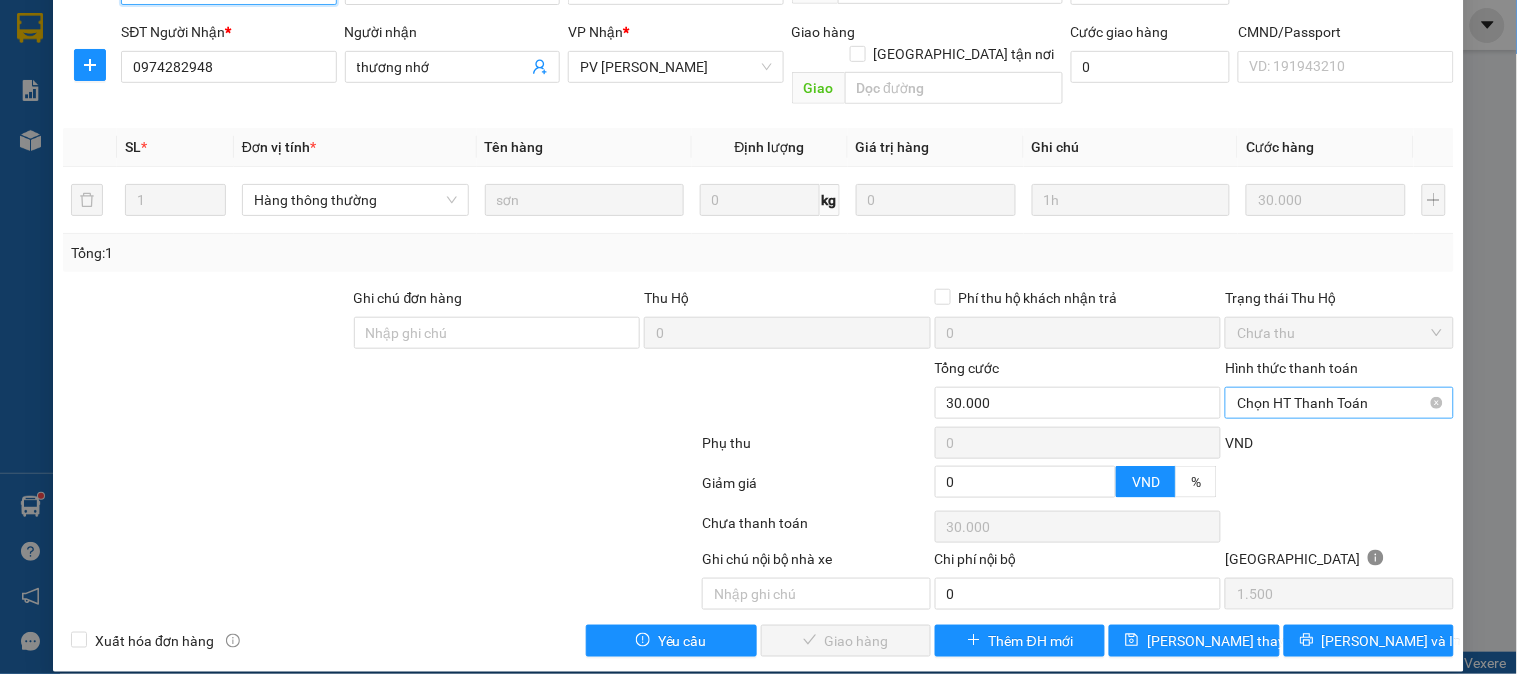 drag, startPoint x: 1255, startPoint y: 381, endPoint x: 1261, endPoint y: 394, distance: 14.3178215 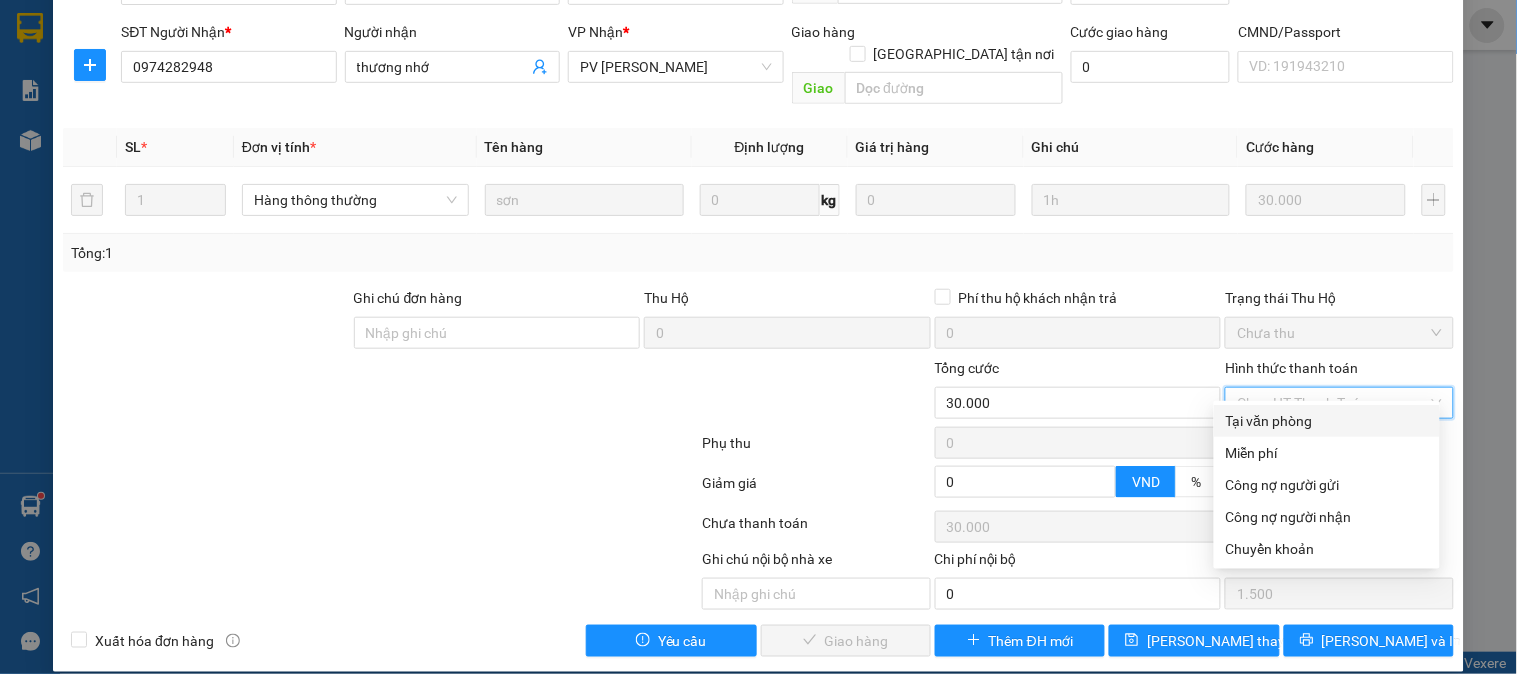click on "Tại văn phòng" at bounding box center [1327, 421] 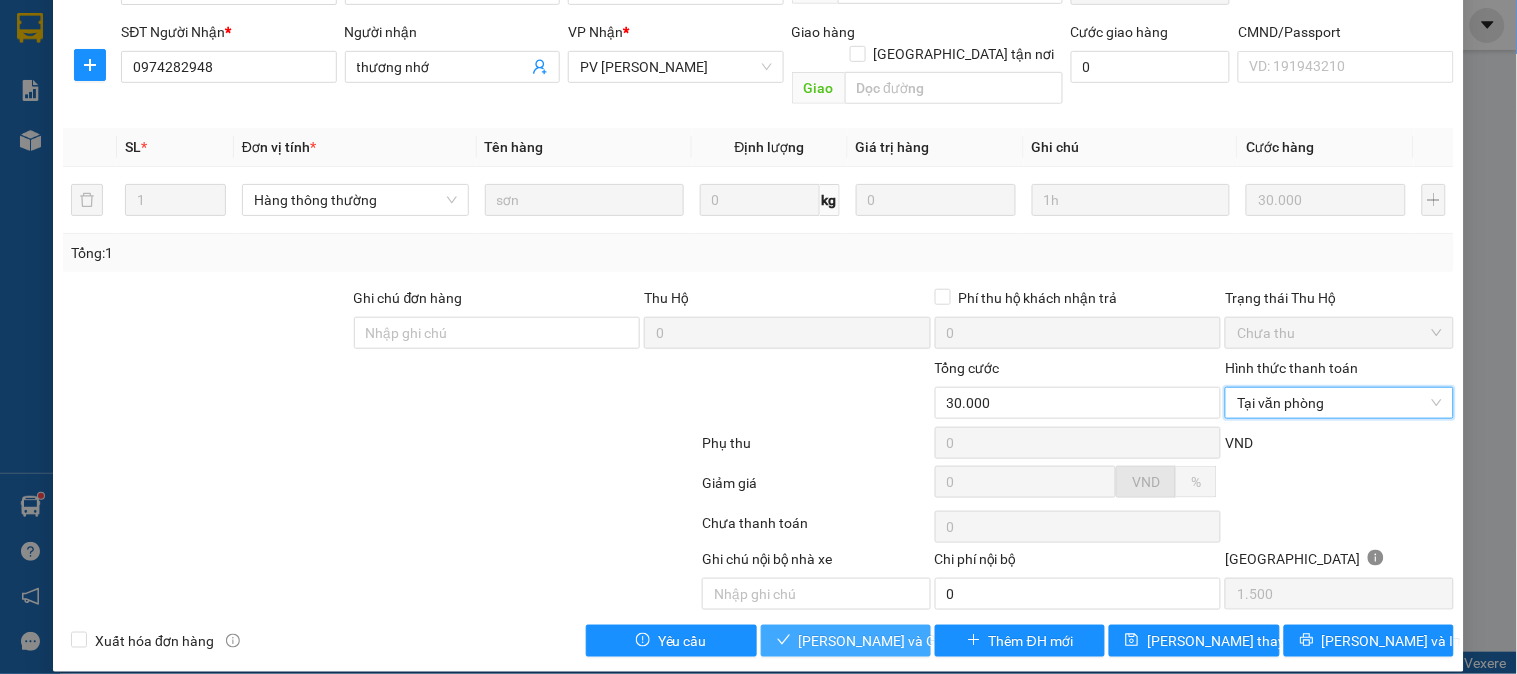 click on "[PERSON_NAME] và Giao hàng" at bounding box center (895, 641) 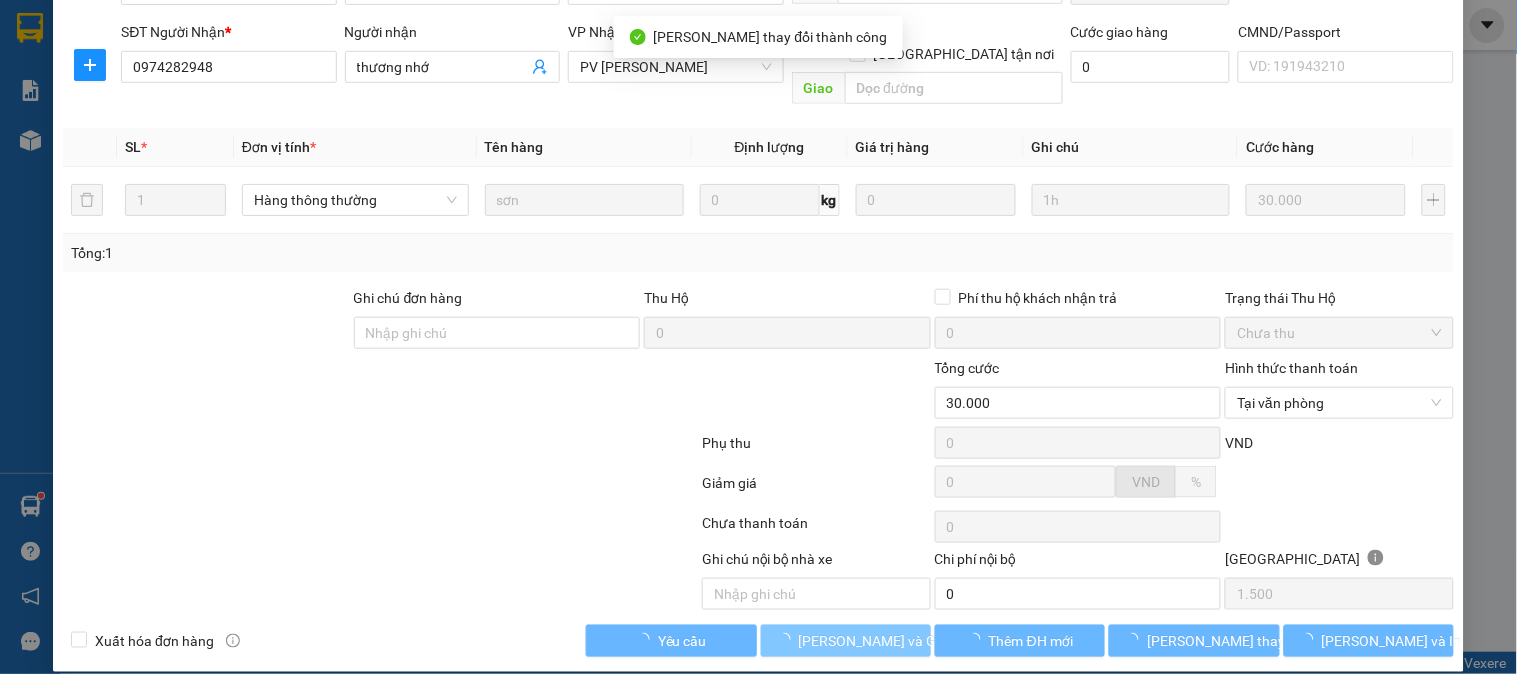 scroll, scrollTop: 0, scrollLeft: 0, axis: both 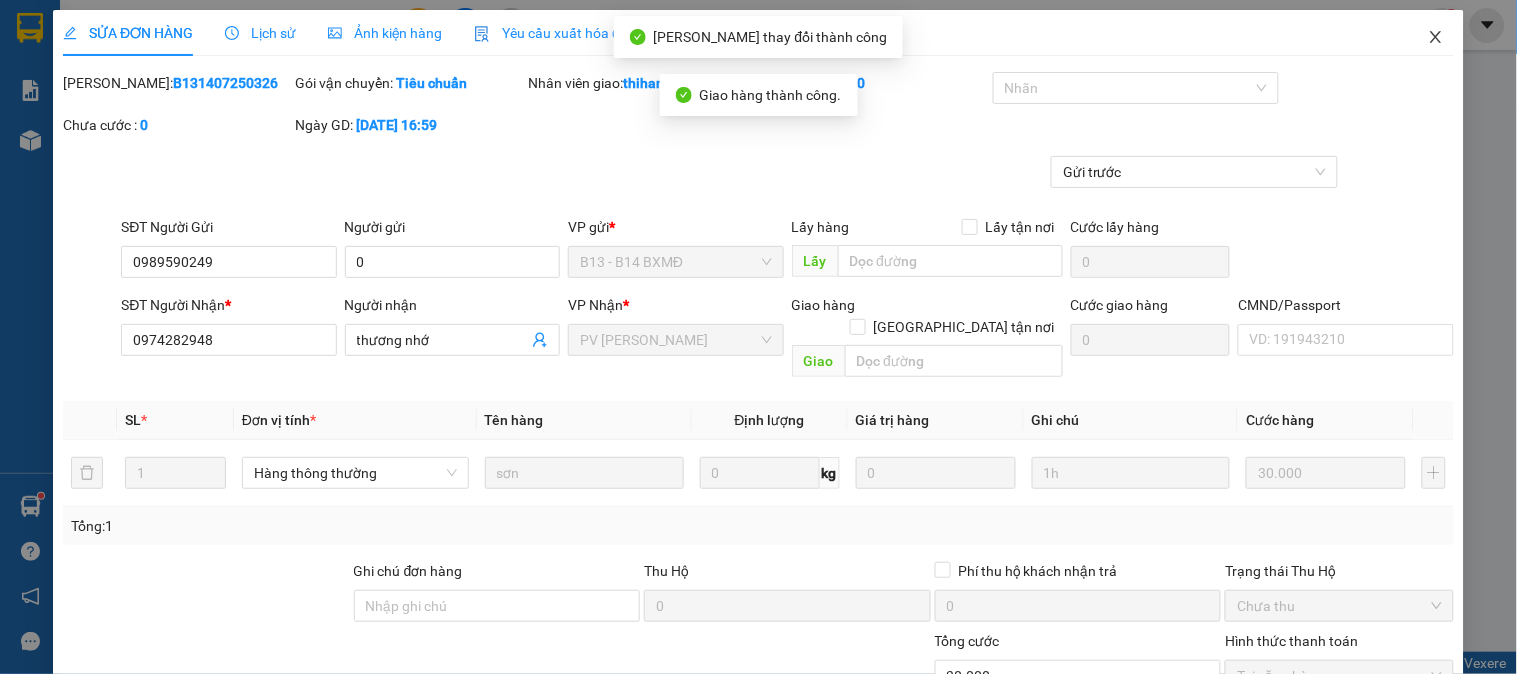 click 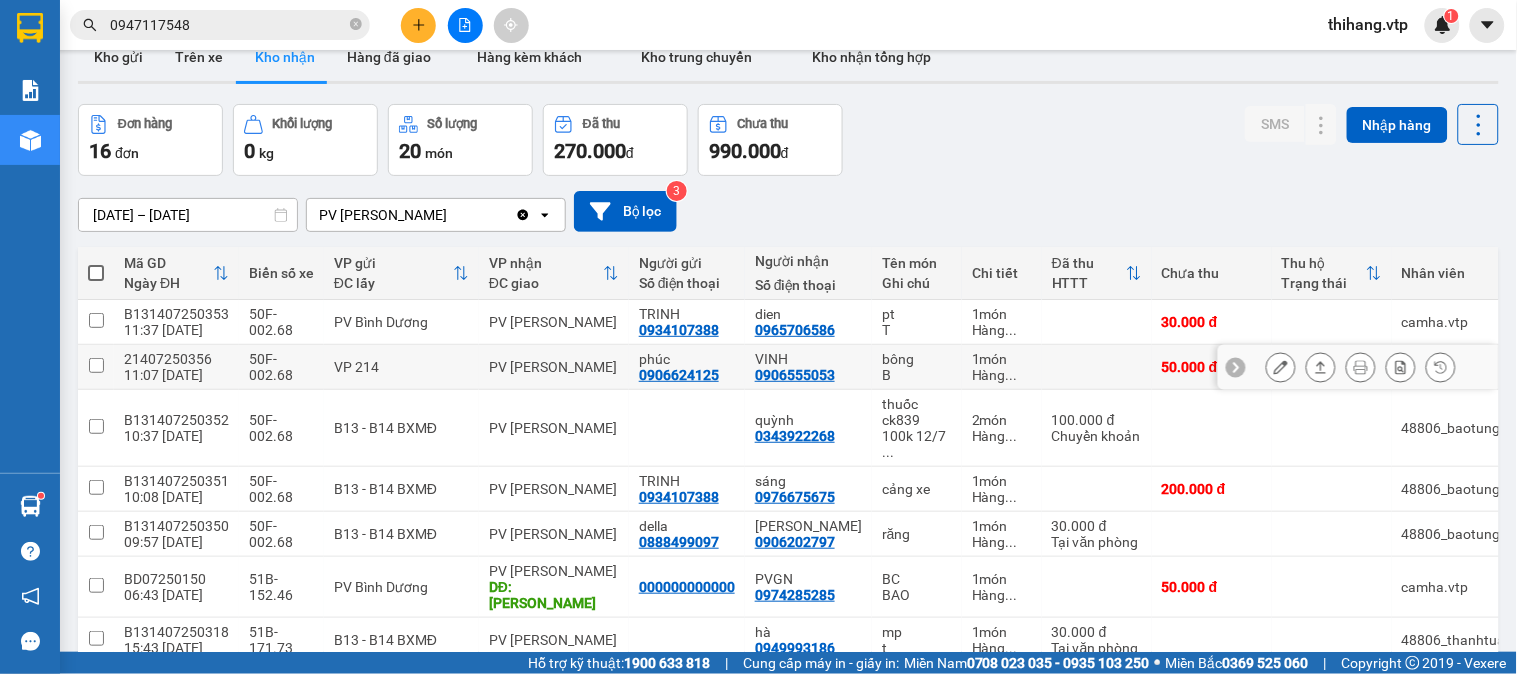 scroll, scrollTop: 0, scrollLeft: 0, axis: both 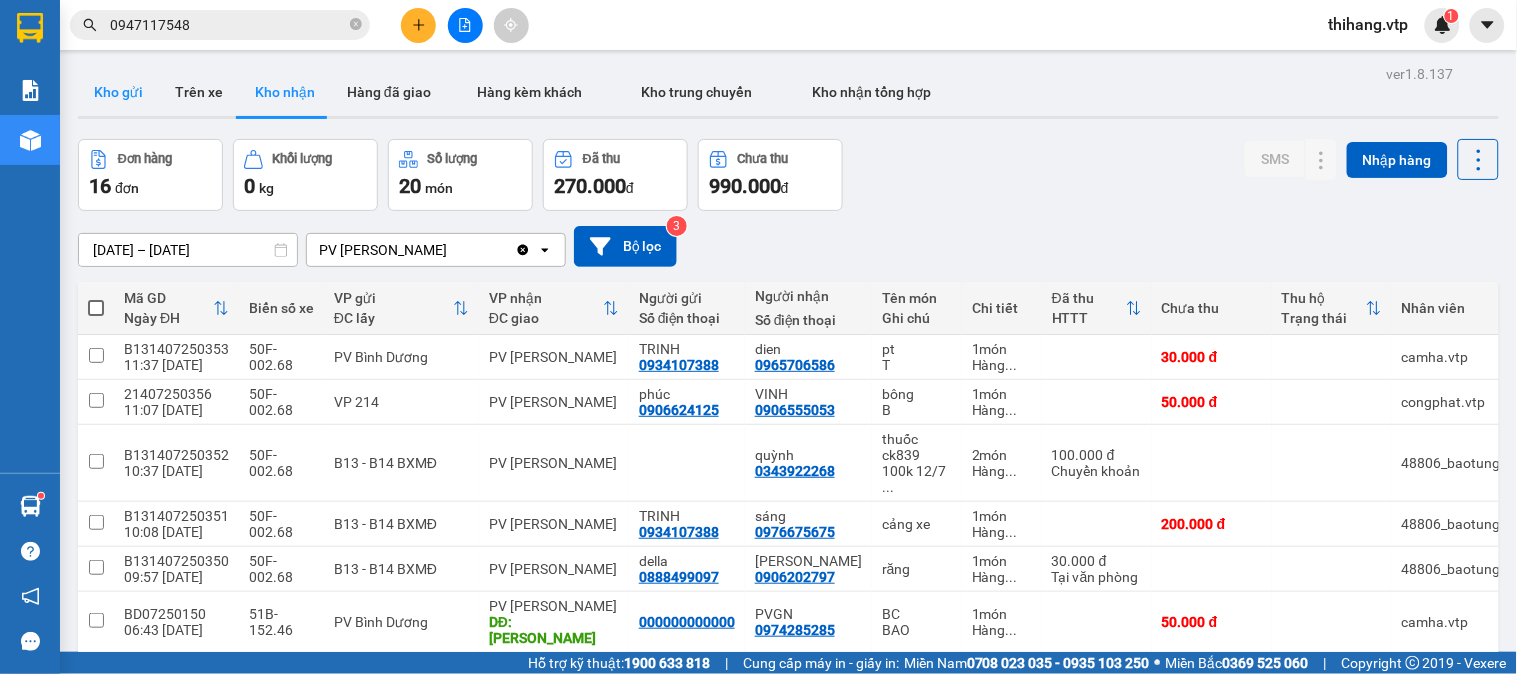 drag, startPoint x: 143, startPoint y: 83, endPoint x: 385, endPoint y: 18, distance: 250.57733 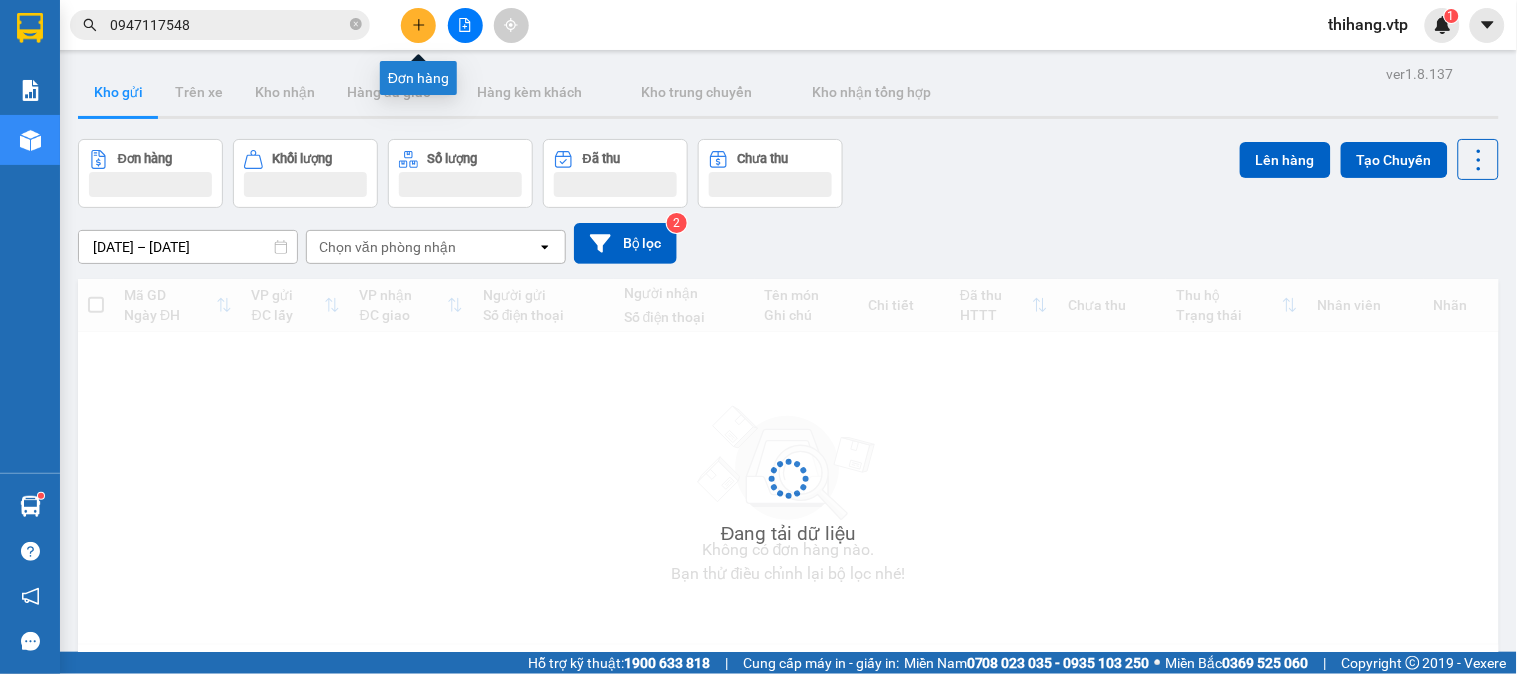 click at bounding box center [418, 25] 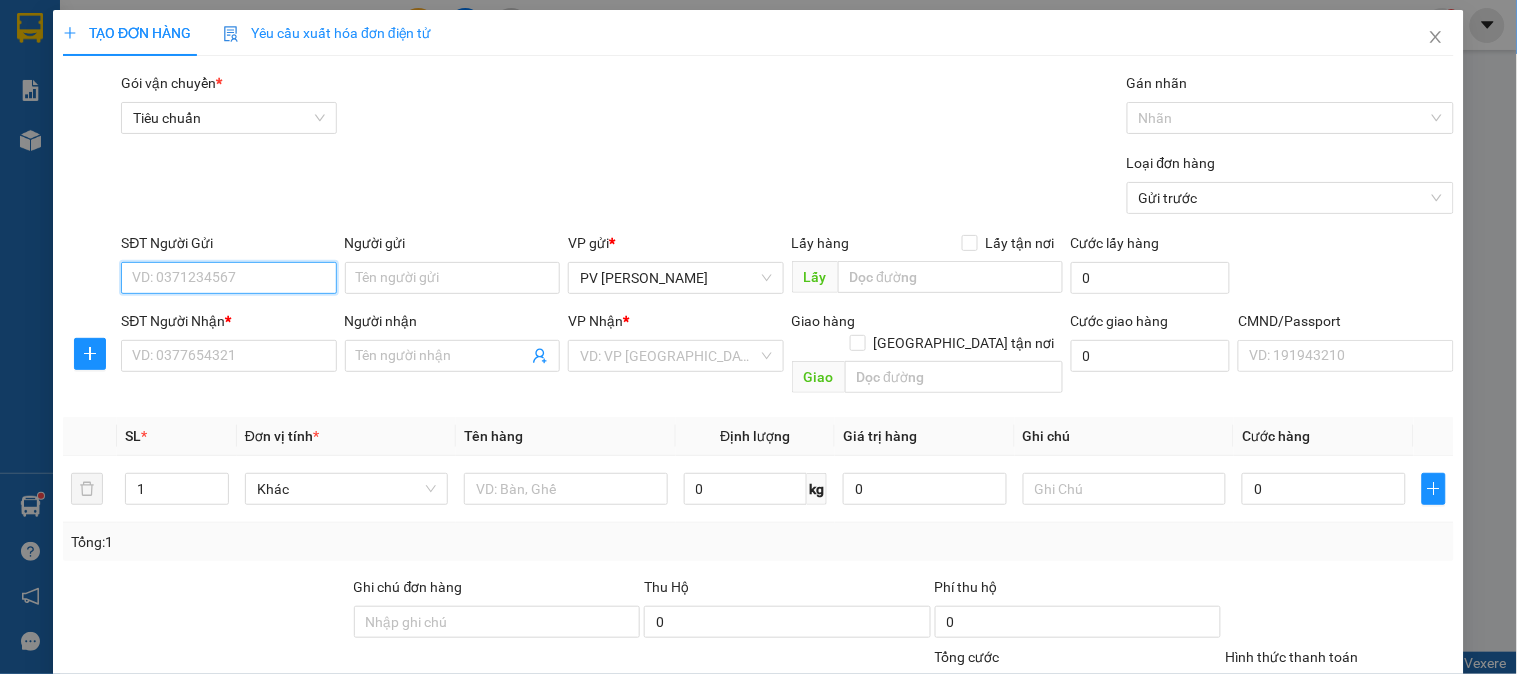 click on "SĐT Người Gửi" at bounding box center (228, 278) 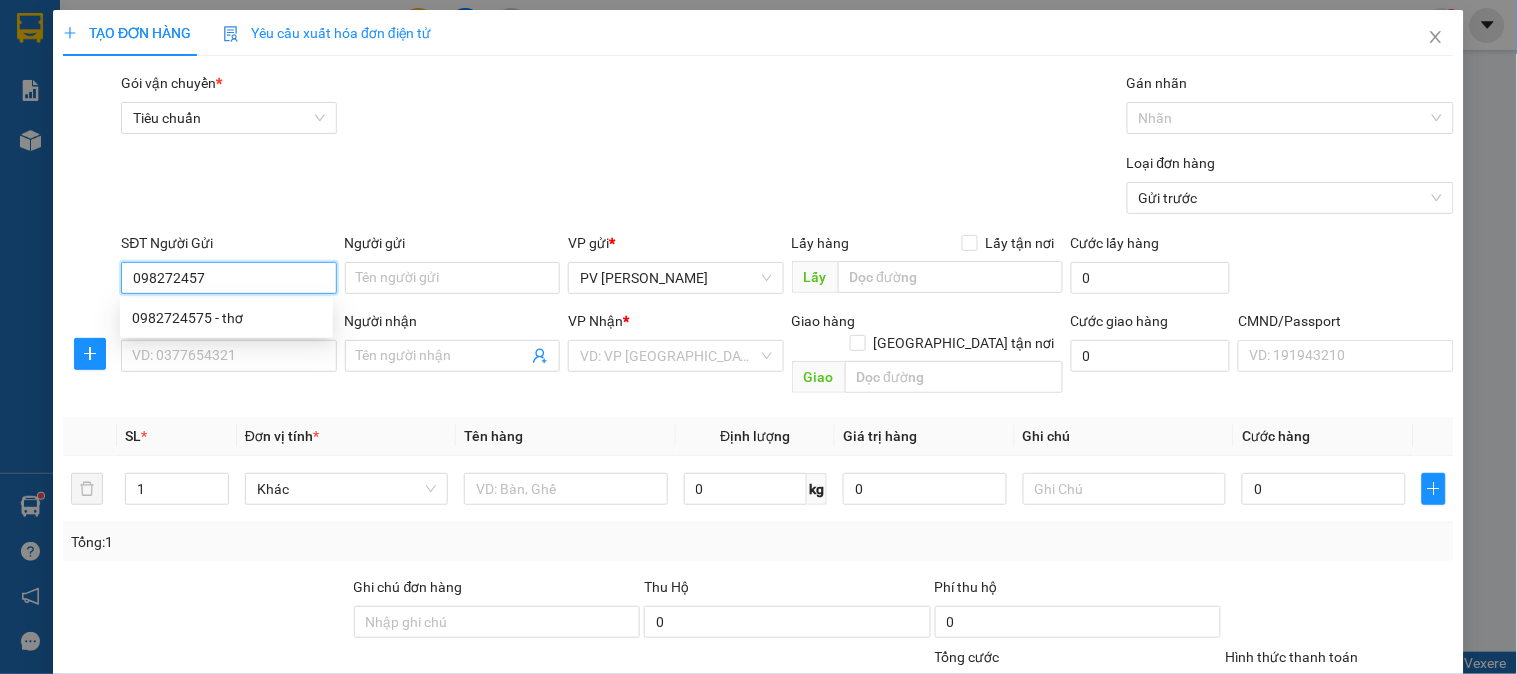 type on "0982724575" 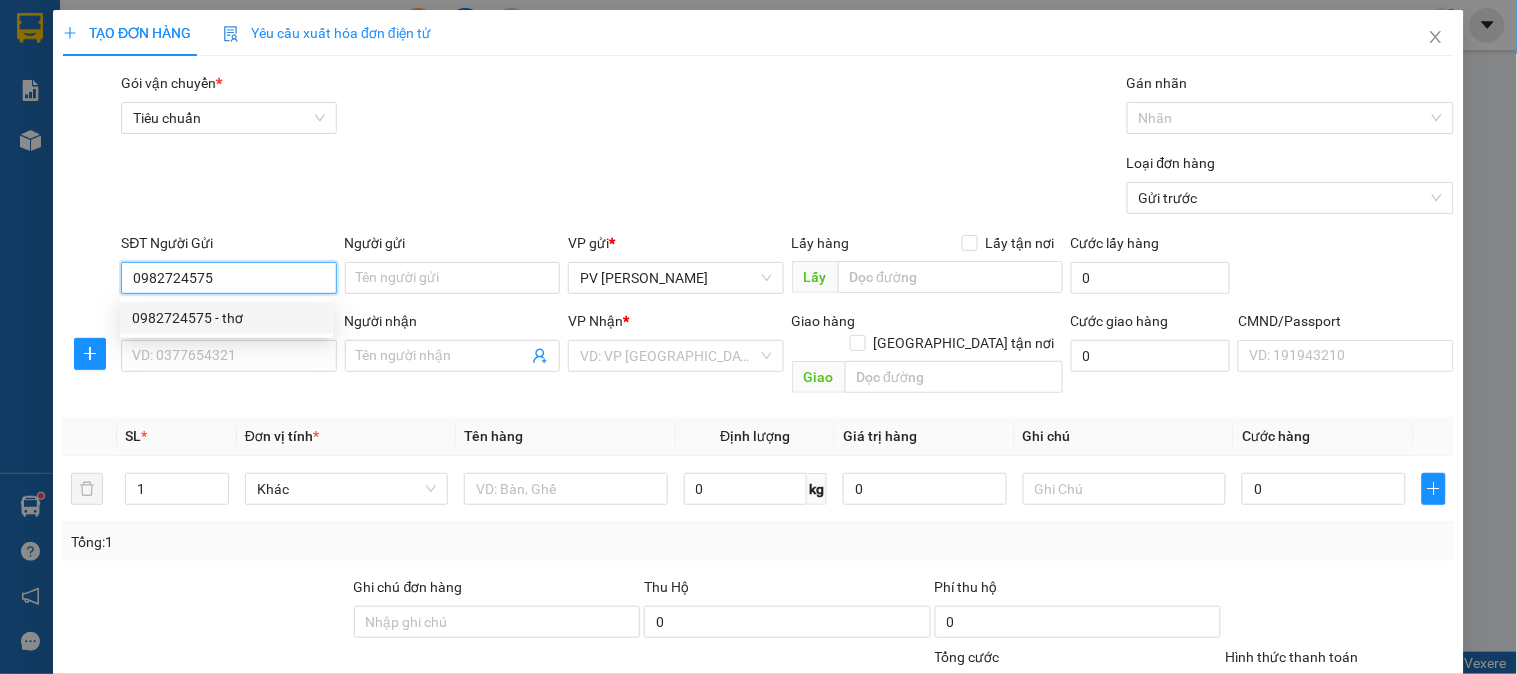 click on "0982724575 - thơ" at bounding box center [226, 318] 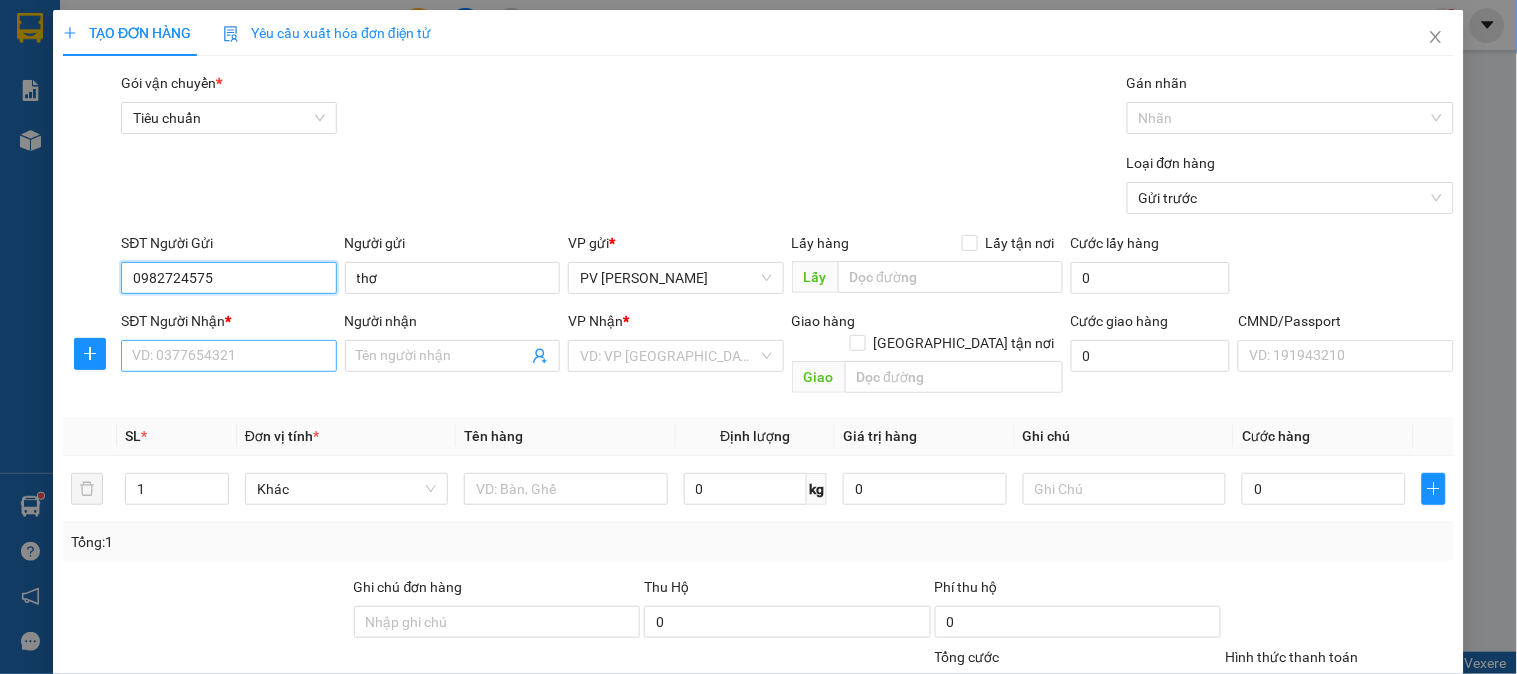 type on "0982724575" 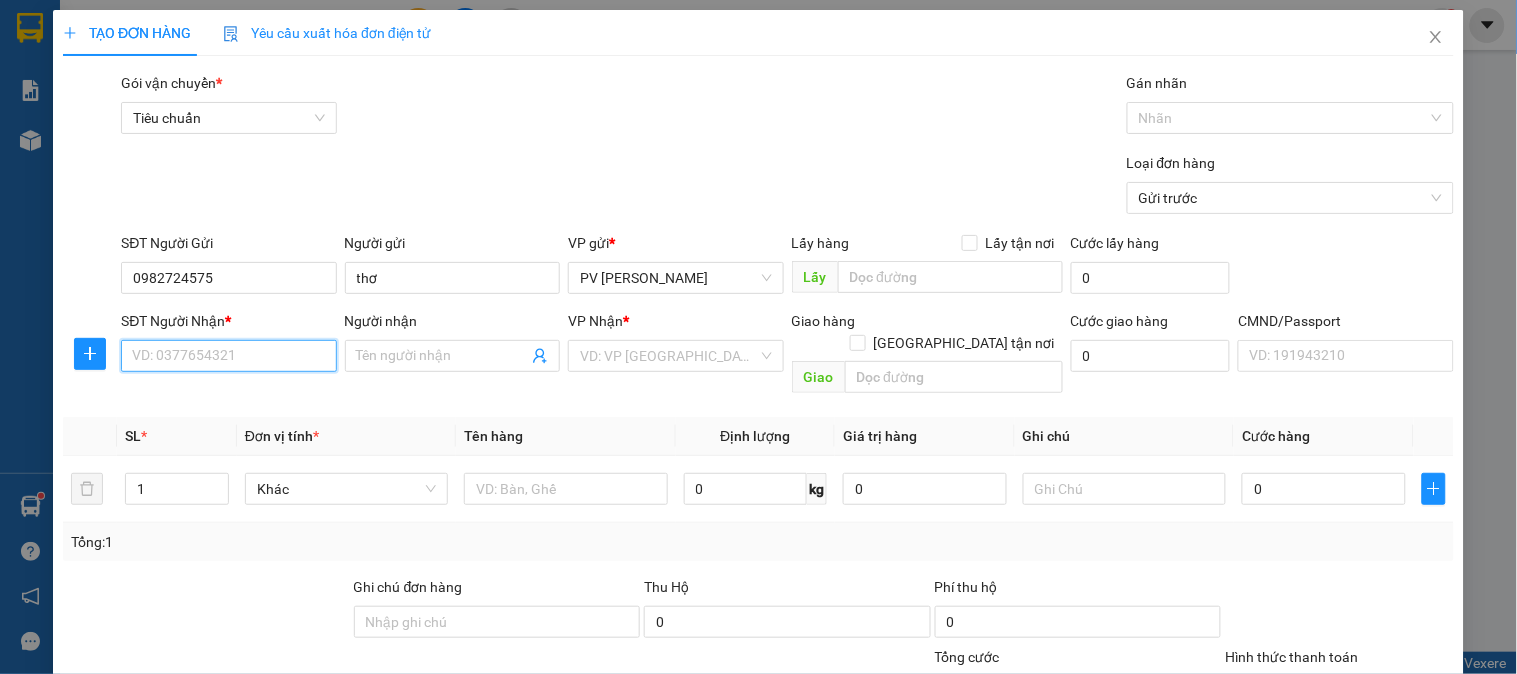 click on "SĐT Người Nhận  *" at bounding box center (228, 356) 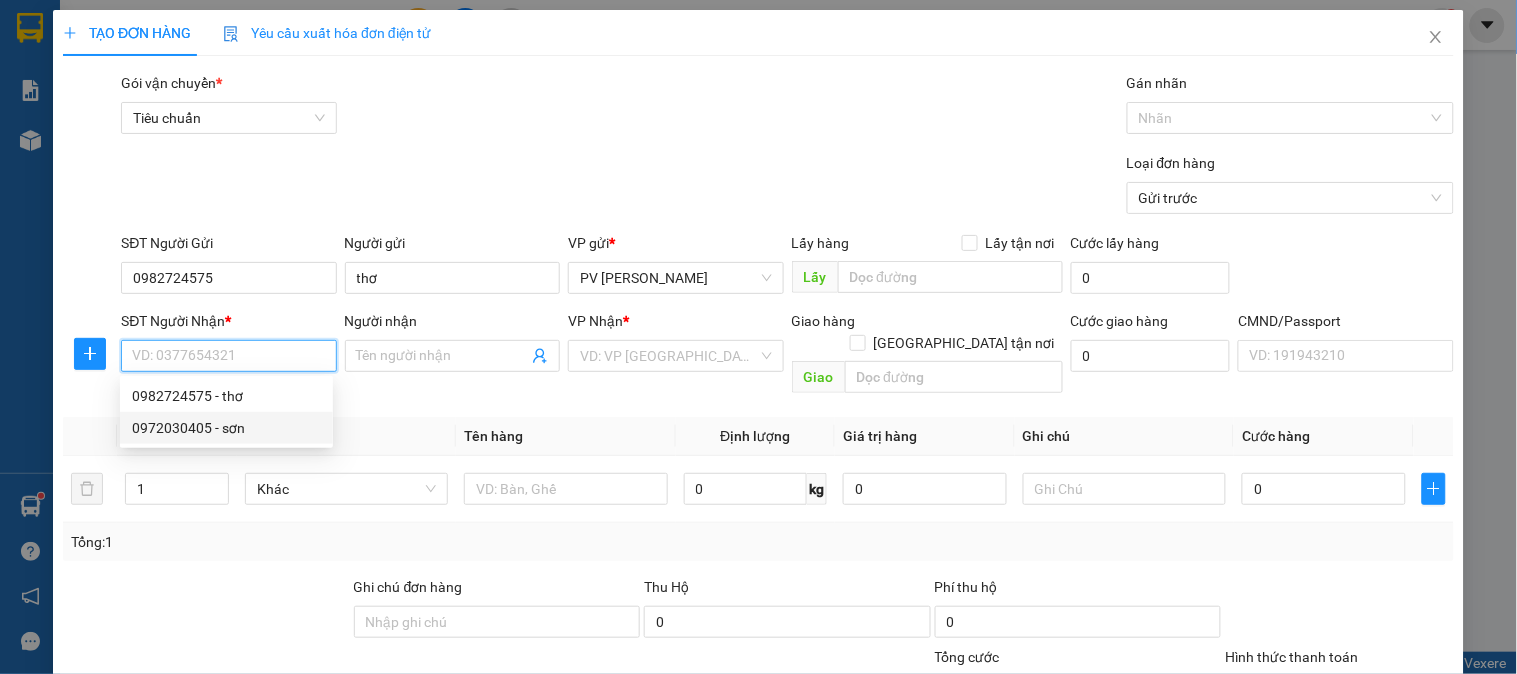 click on "0972030405 - sơn" at bounding box center [226, 428] 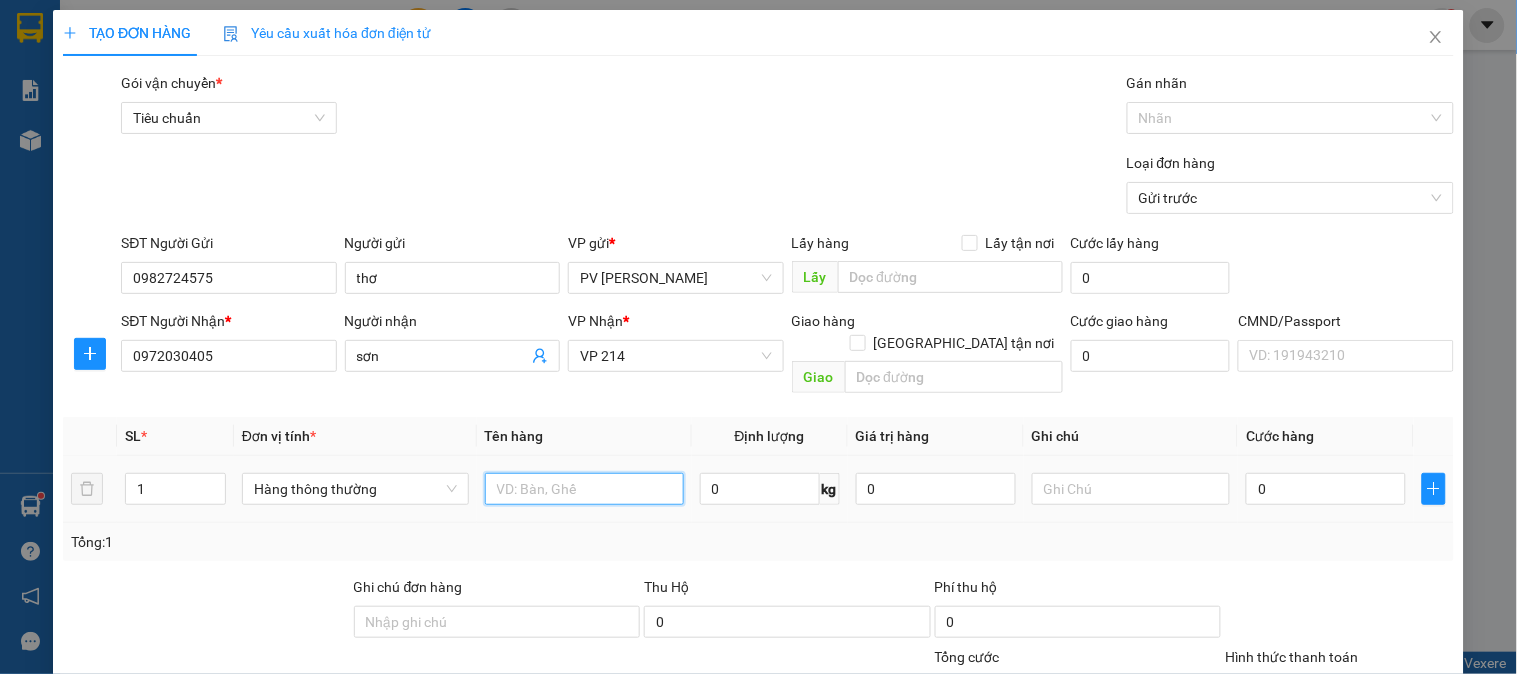 click at bounding box center (584, 489) 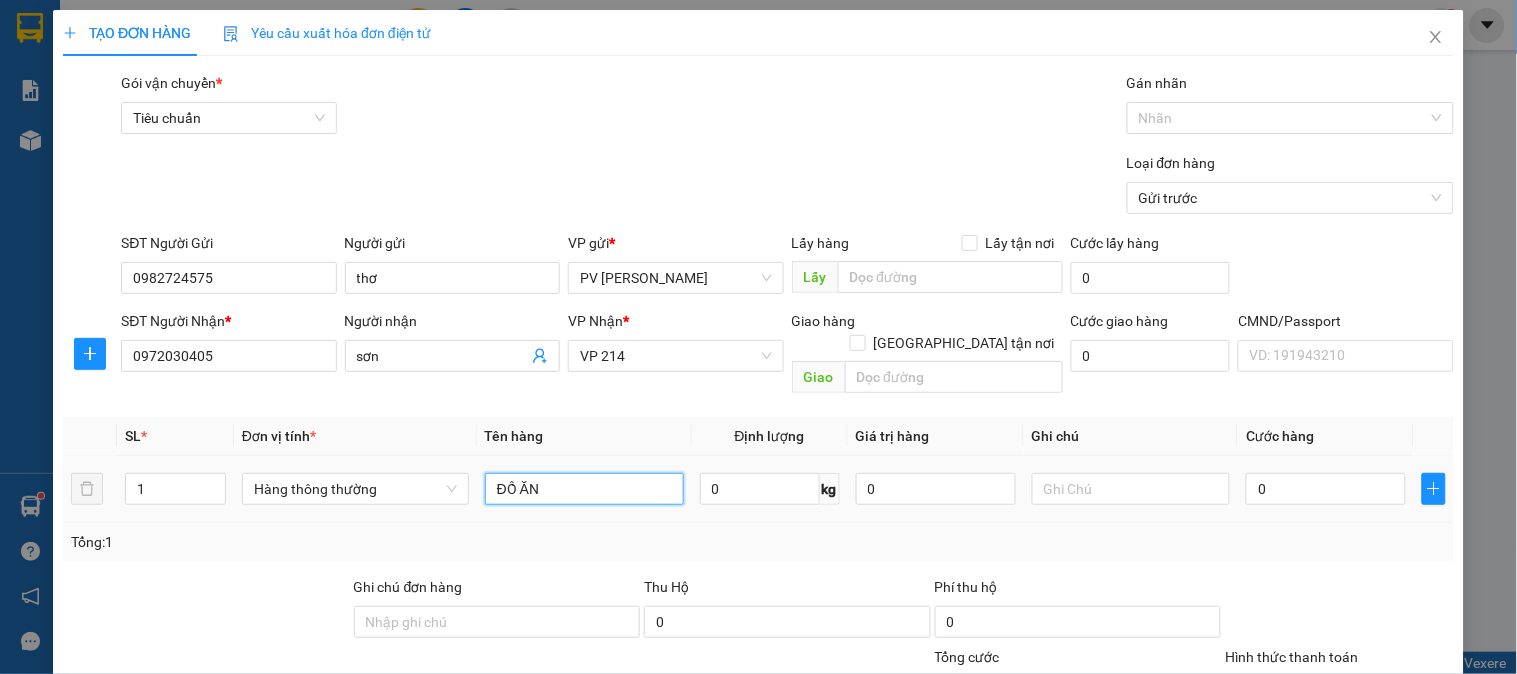 type on "ĐỒ ĂN" 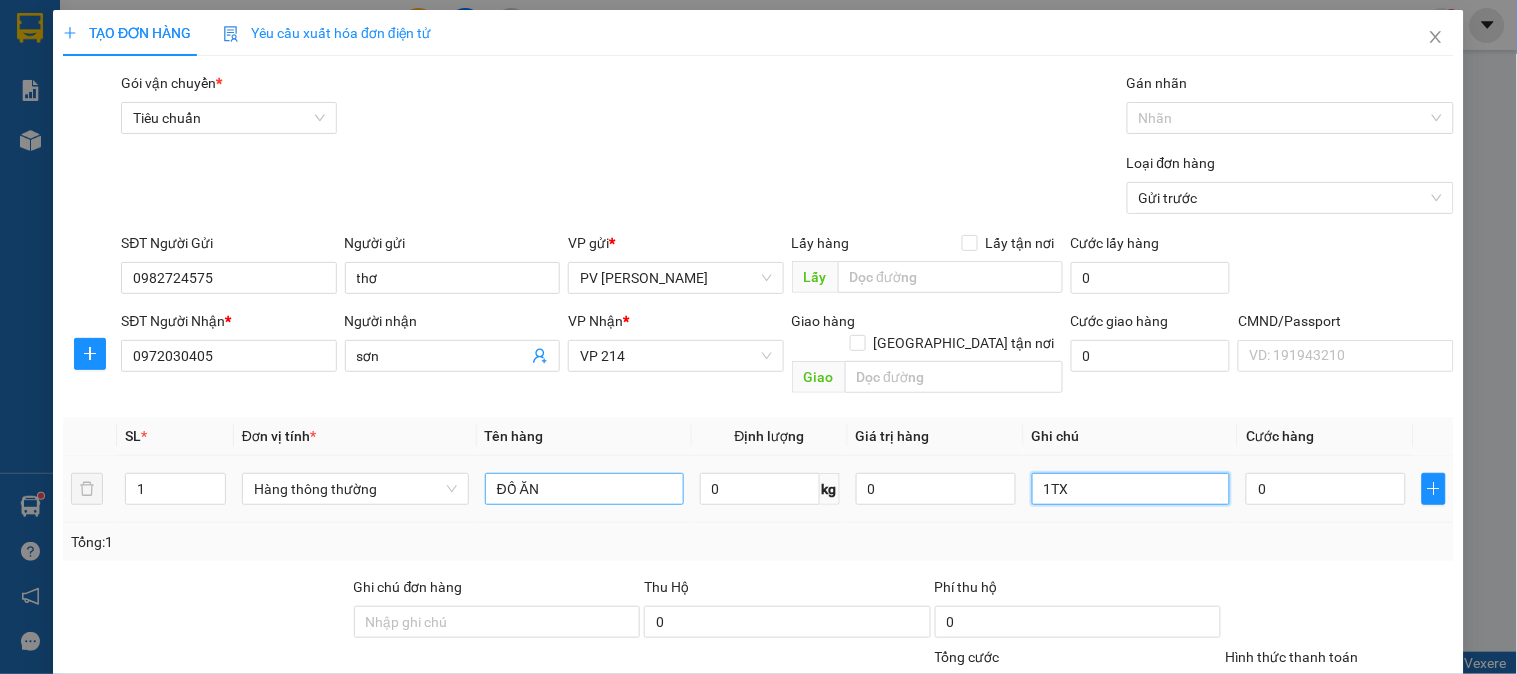 type on "1TX" 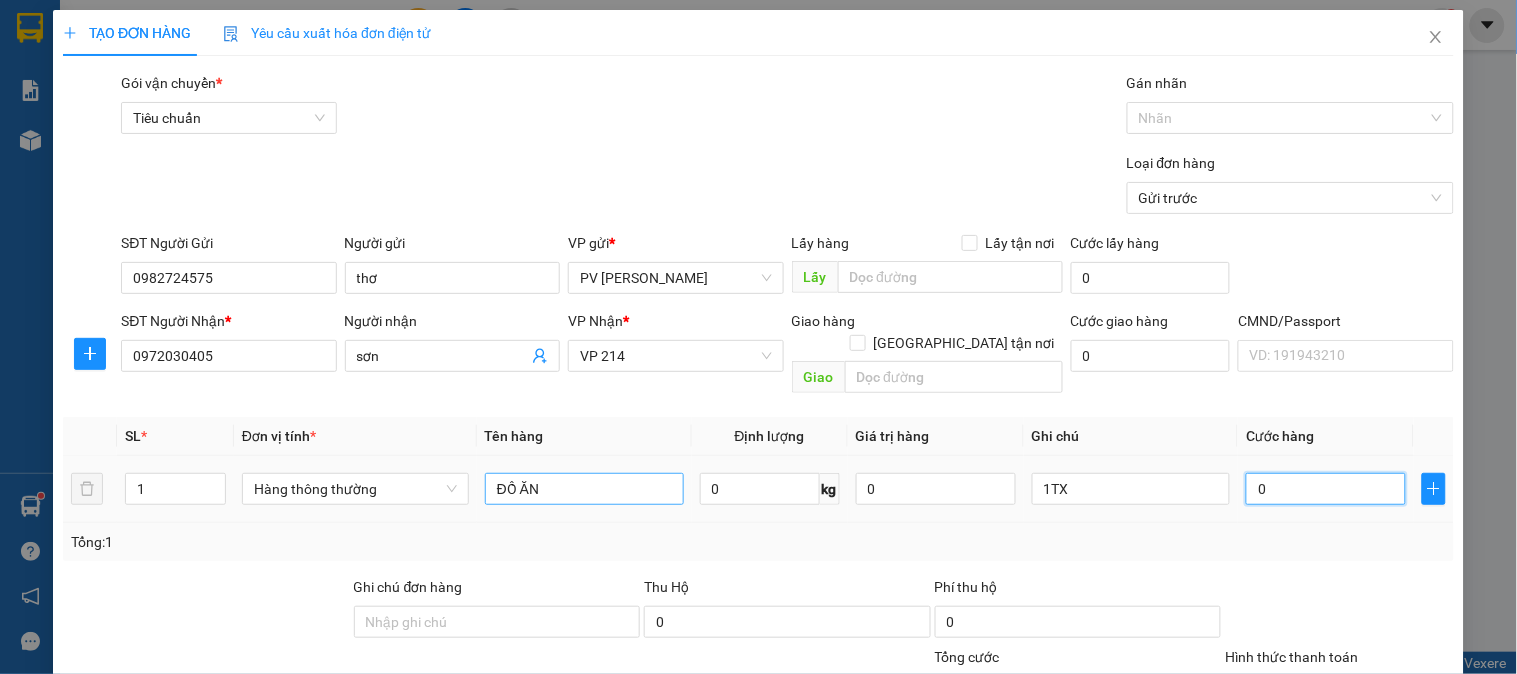 type on "5" 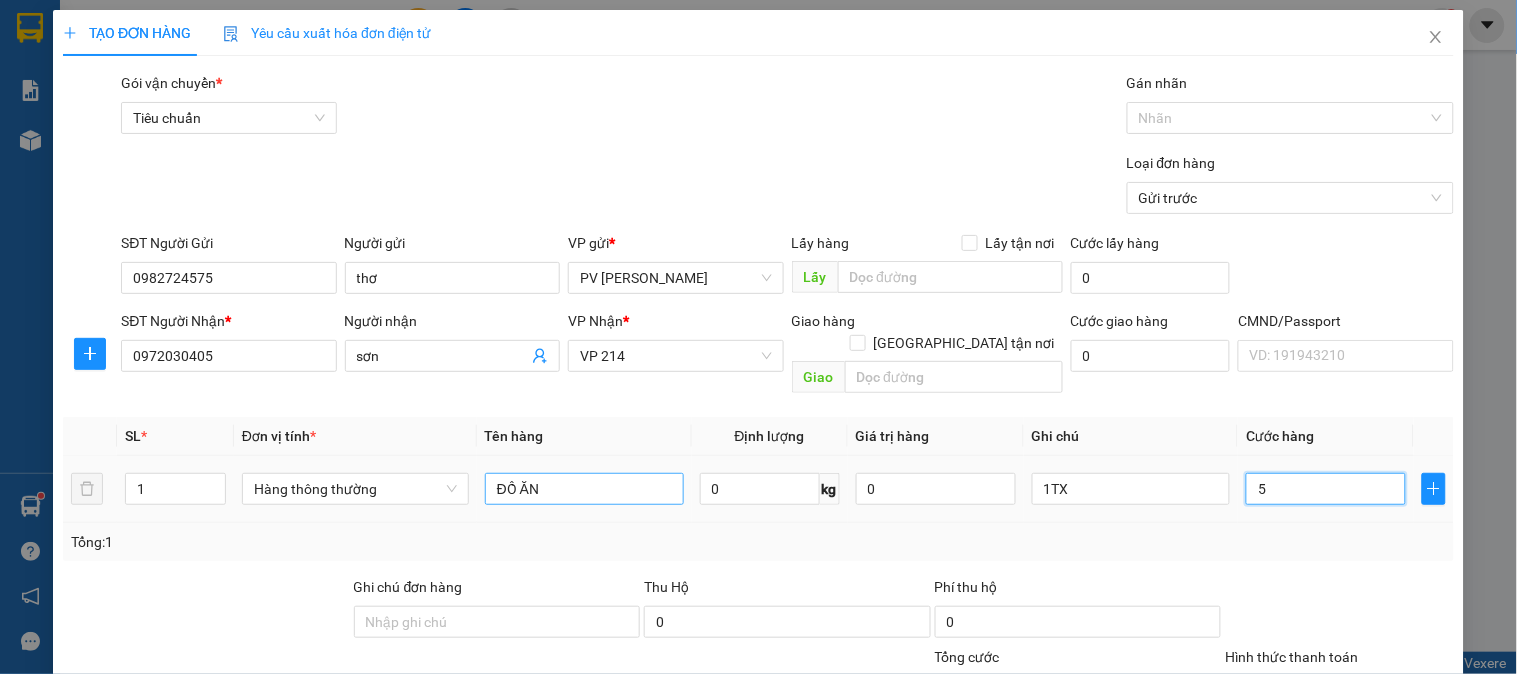 type on "50" 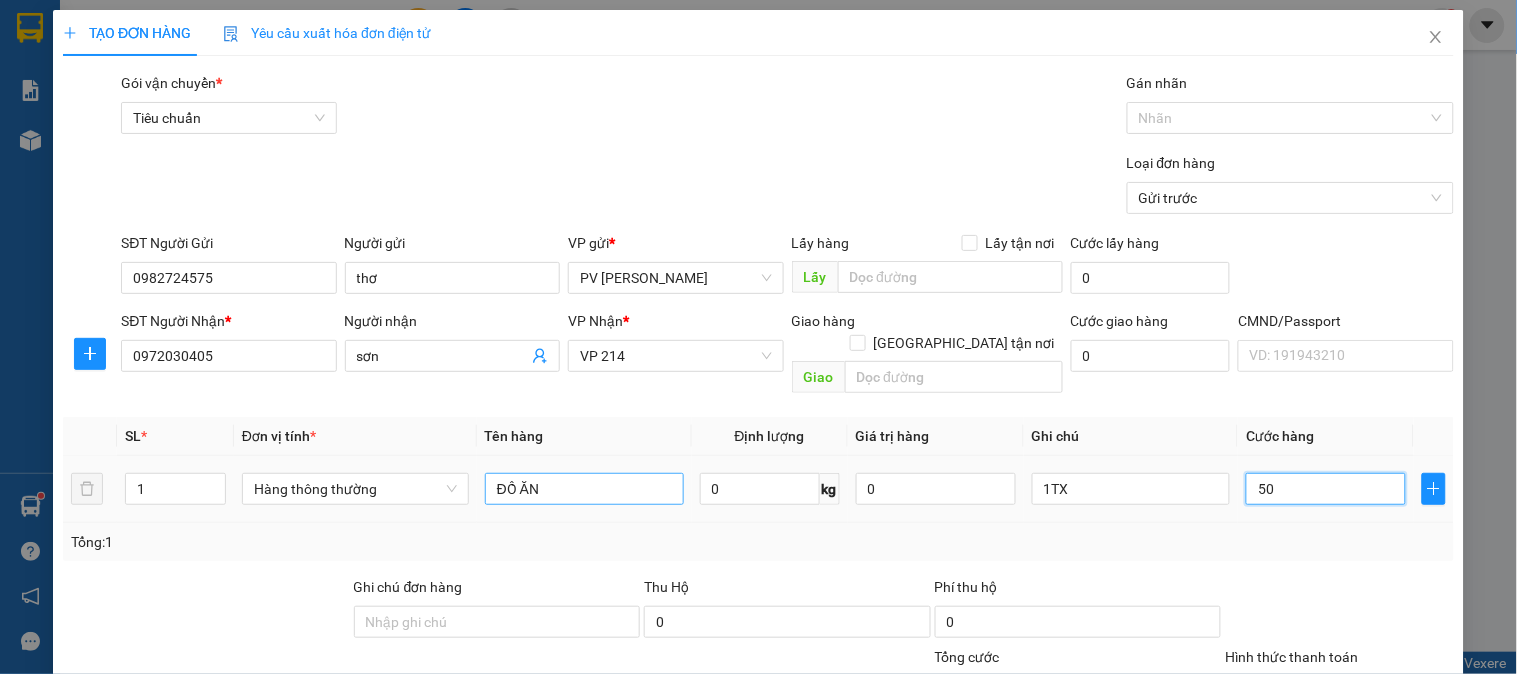 type on "500" 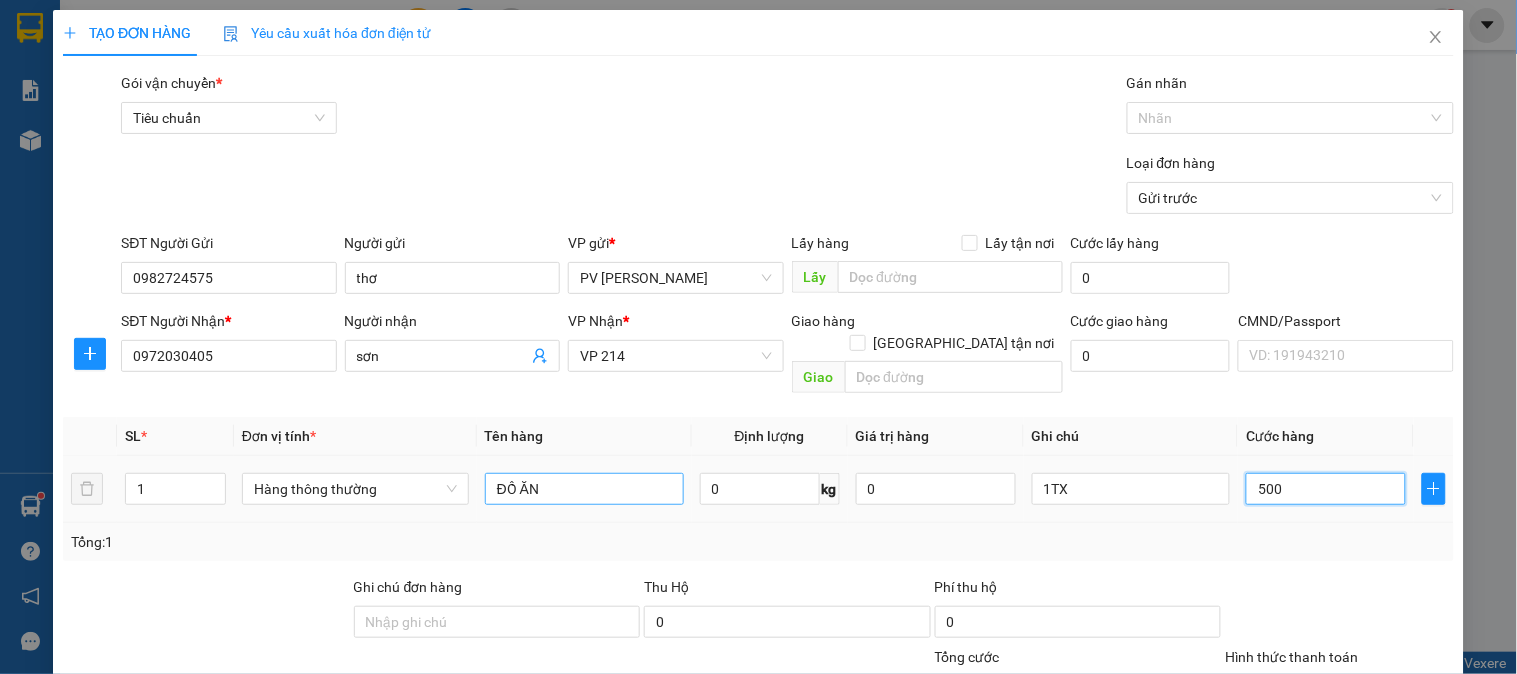 type on "5.000" 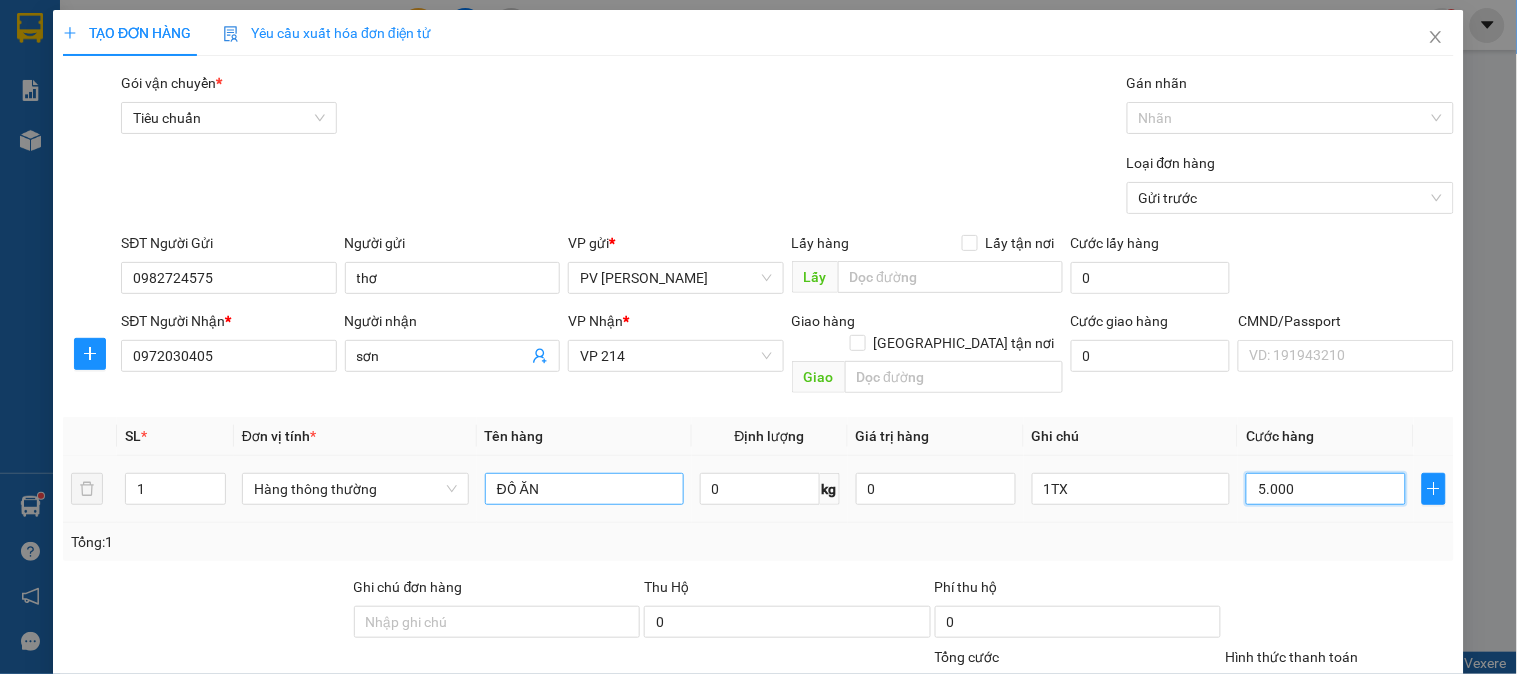 type on "50.000" 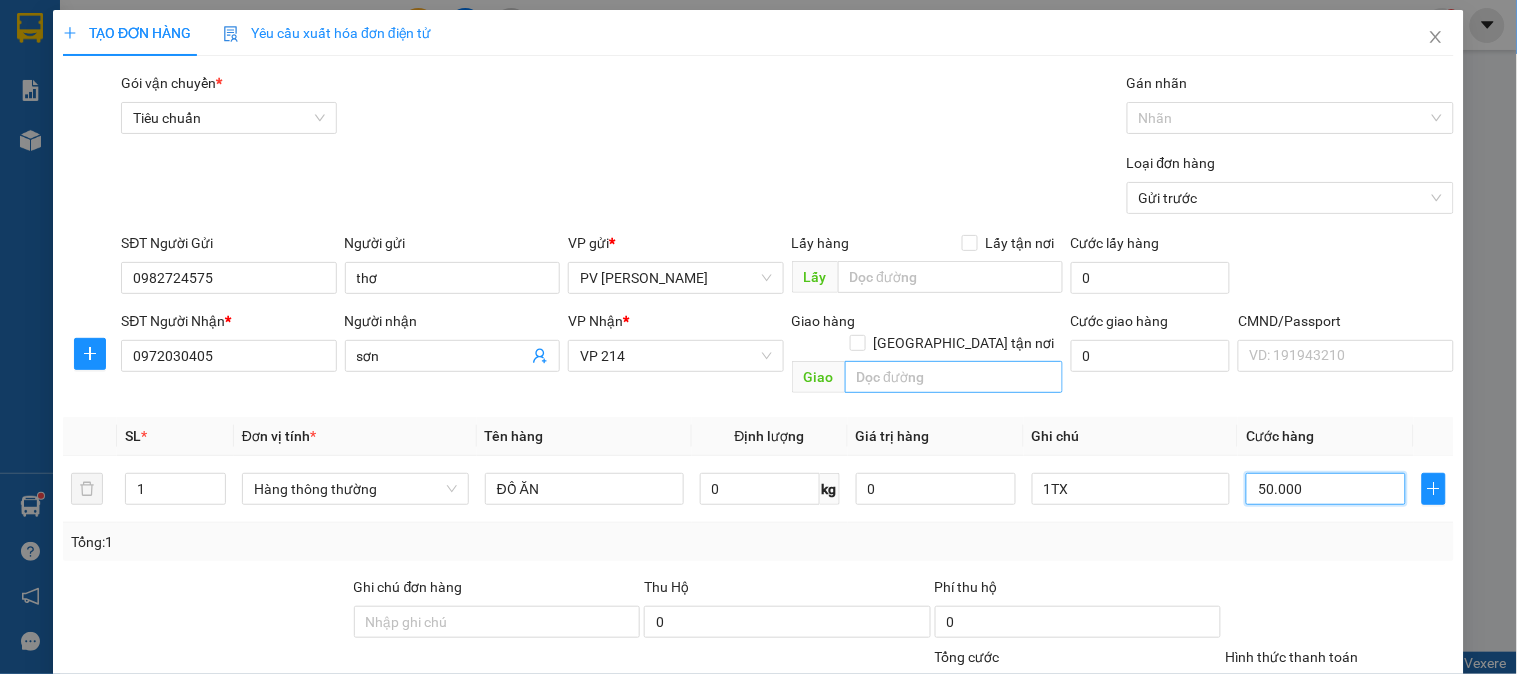 type on "50.000" 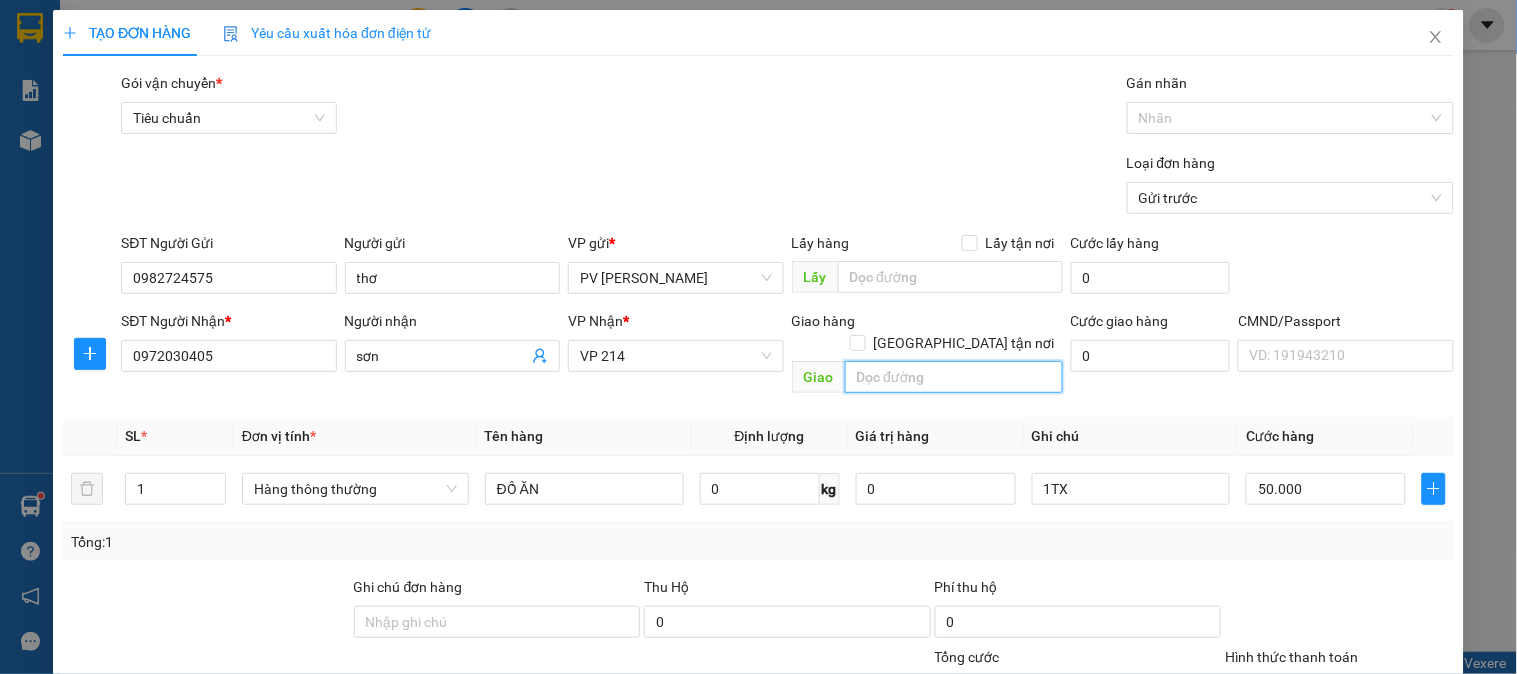click at bounding box center (954, 377) 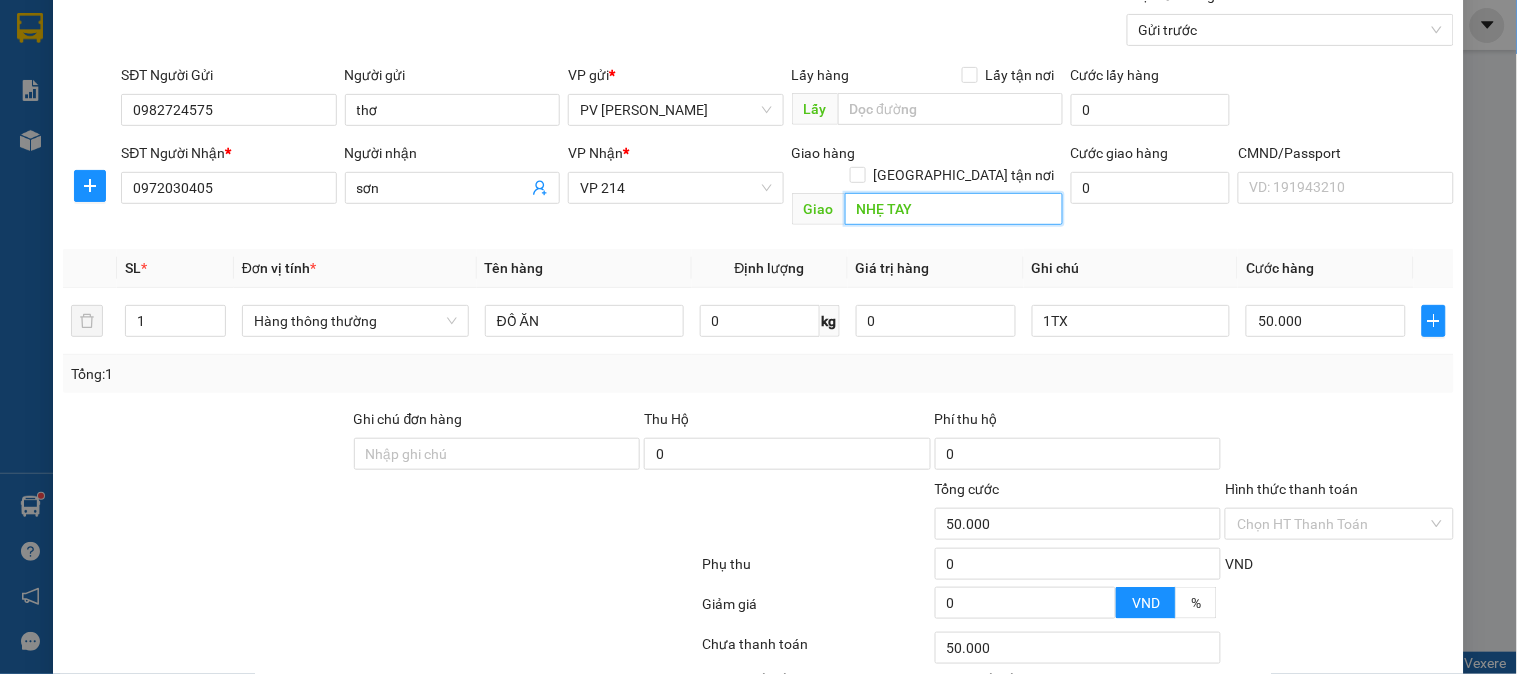 scroll, scrollTop: 287, scrollLeft: 0, axis: vertical 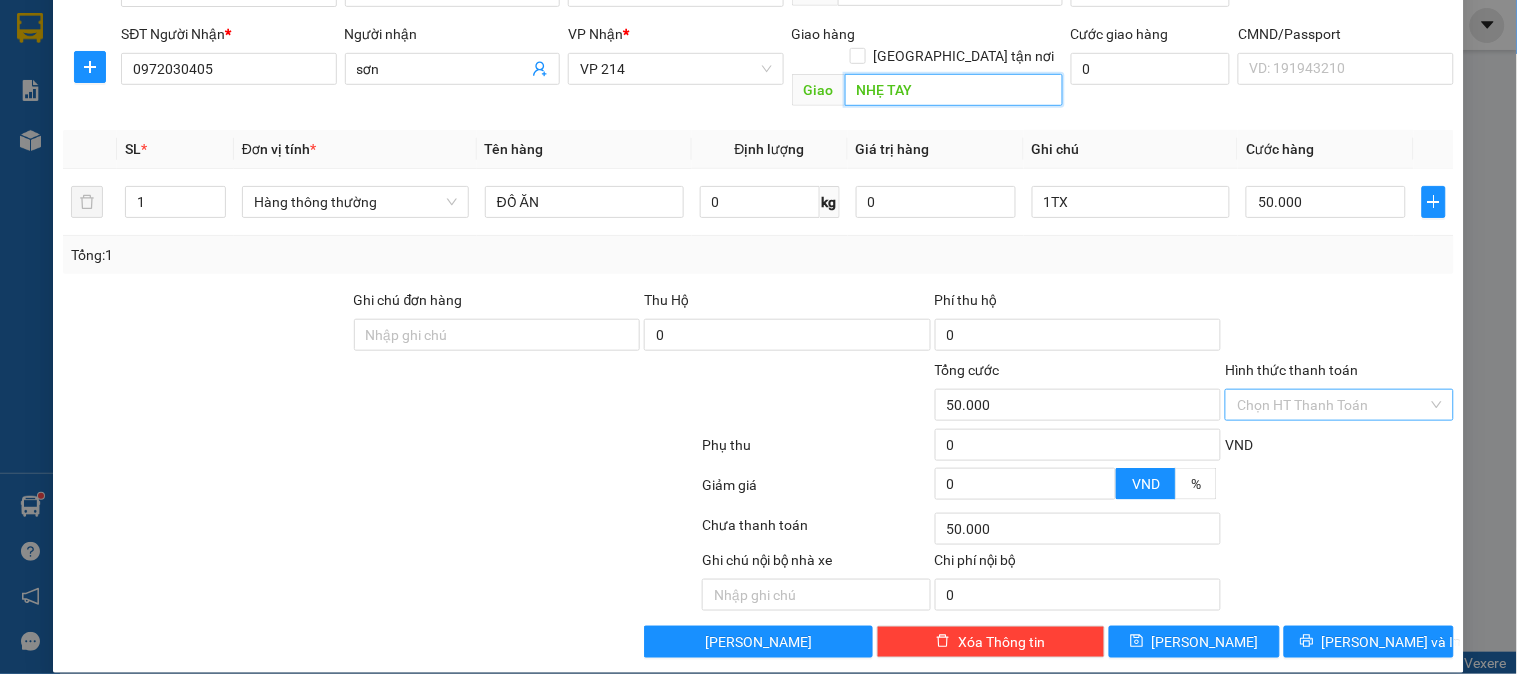 type on "NHẸ TAY" 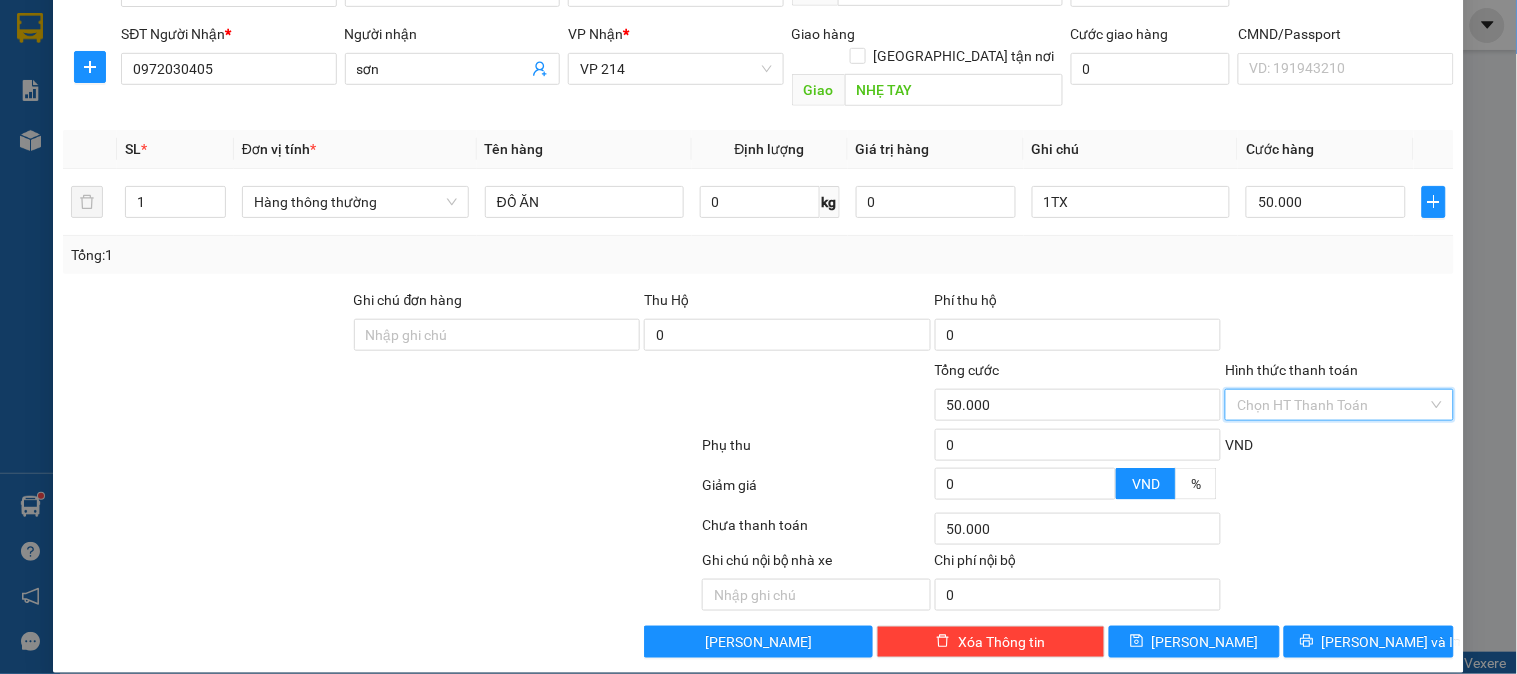 click on "Hình thức thanh toán" at bounding box center [1332, 405] 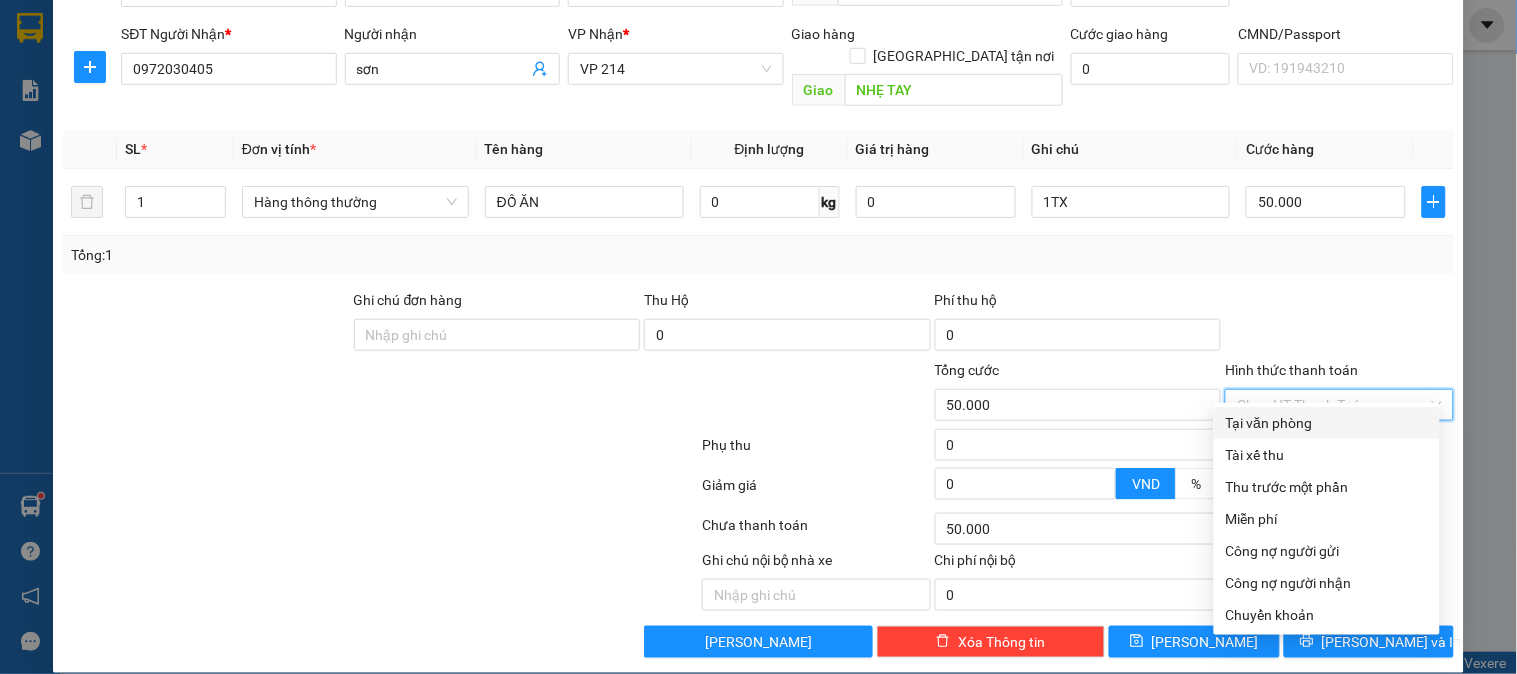 click on "Tại văn phòng" at bounding box center (1327, 423) 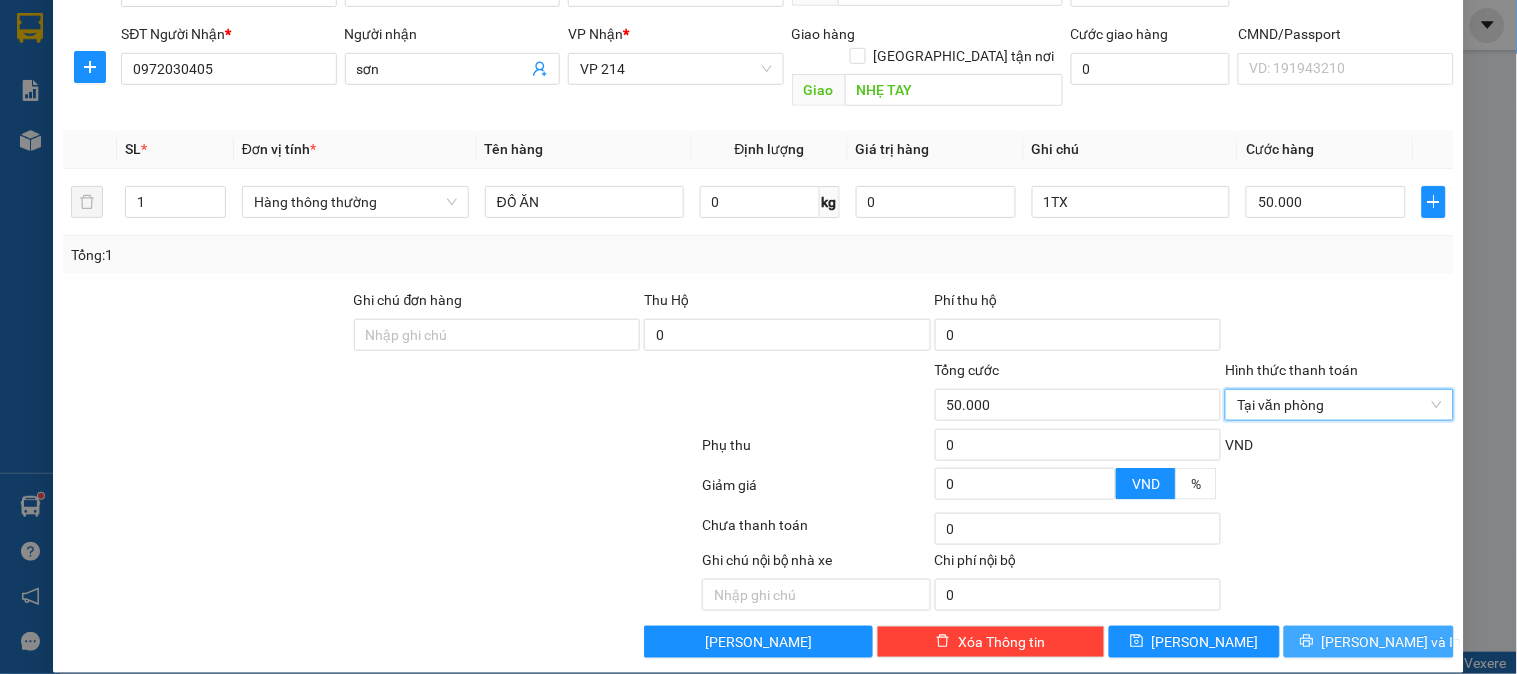 drag, startPoint x: 1357, startPoint y: 615, endPoint x: 1357, endPoint y: 598, distance: 17 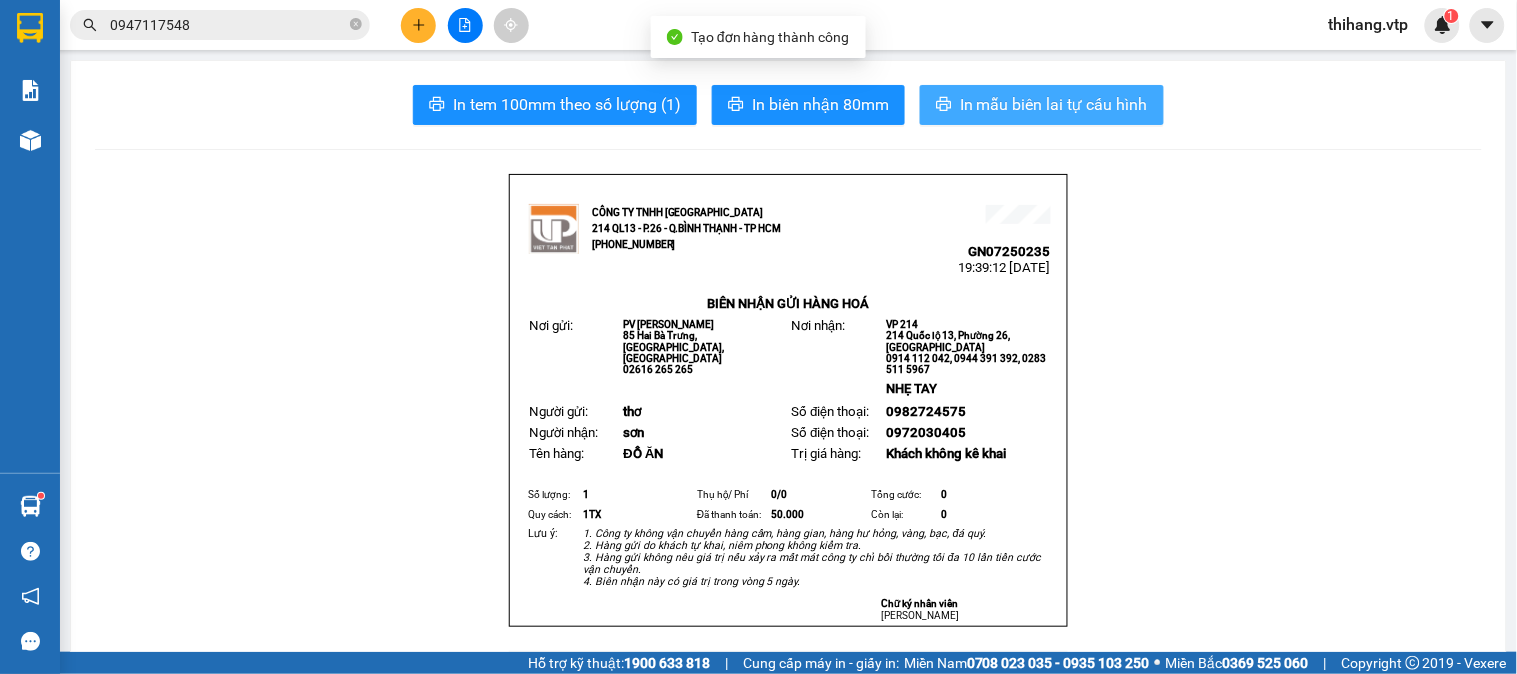 click on "In mẫu biên lai tự cấu hình" at bounding box center [1054, 104] 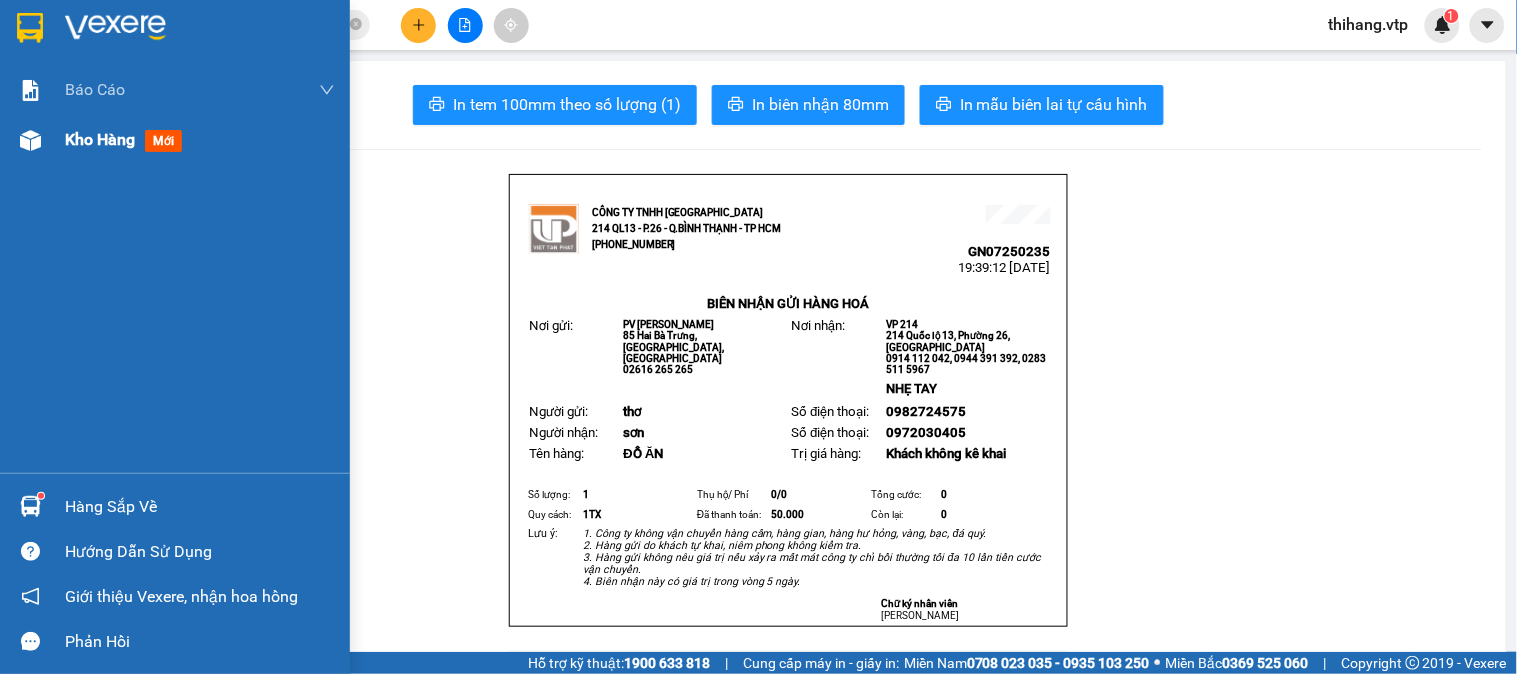 click on "Kho hàng mới" at bounding box center [175, 140] 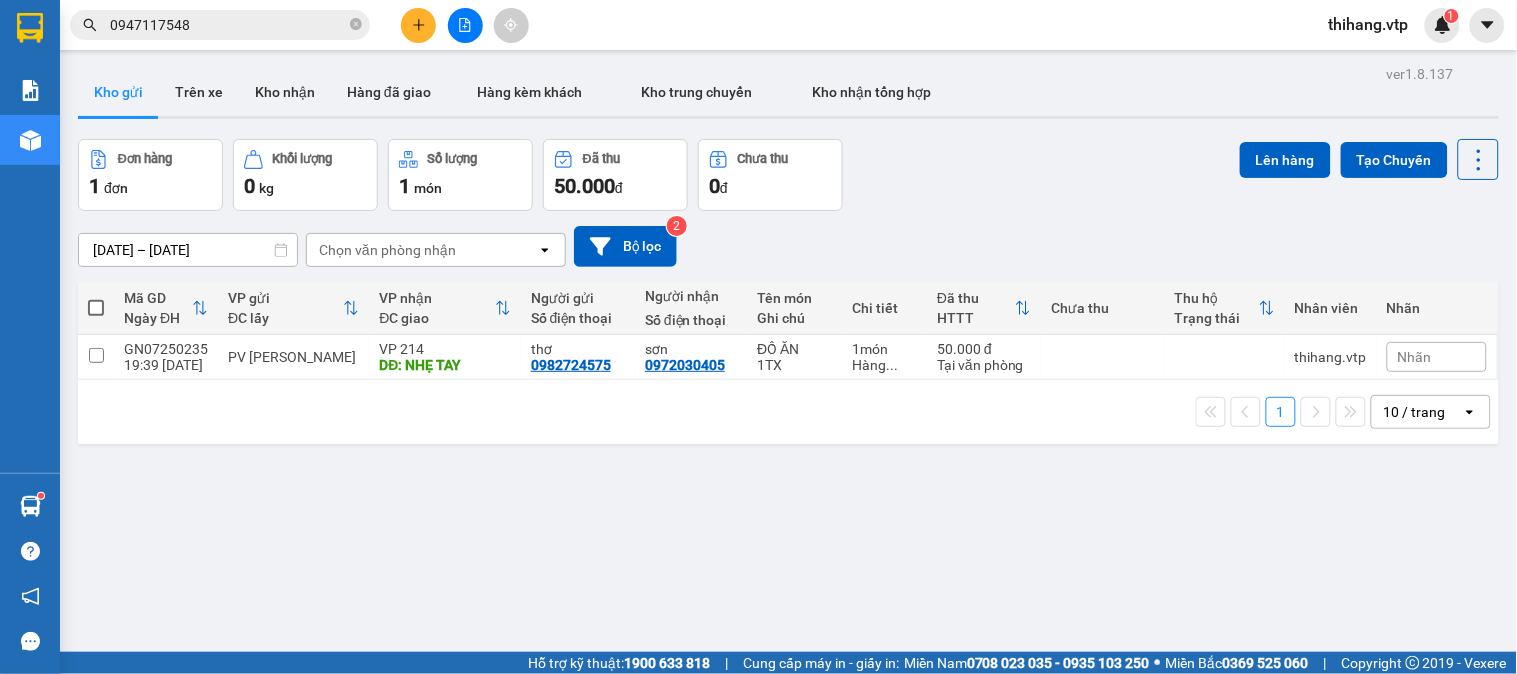 click at bounding box center (96, 308) 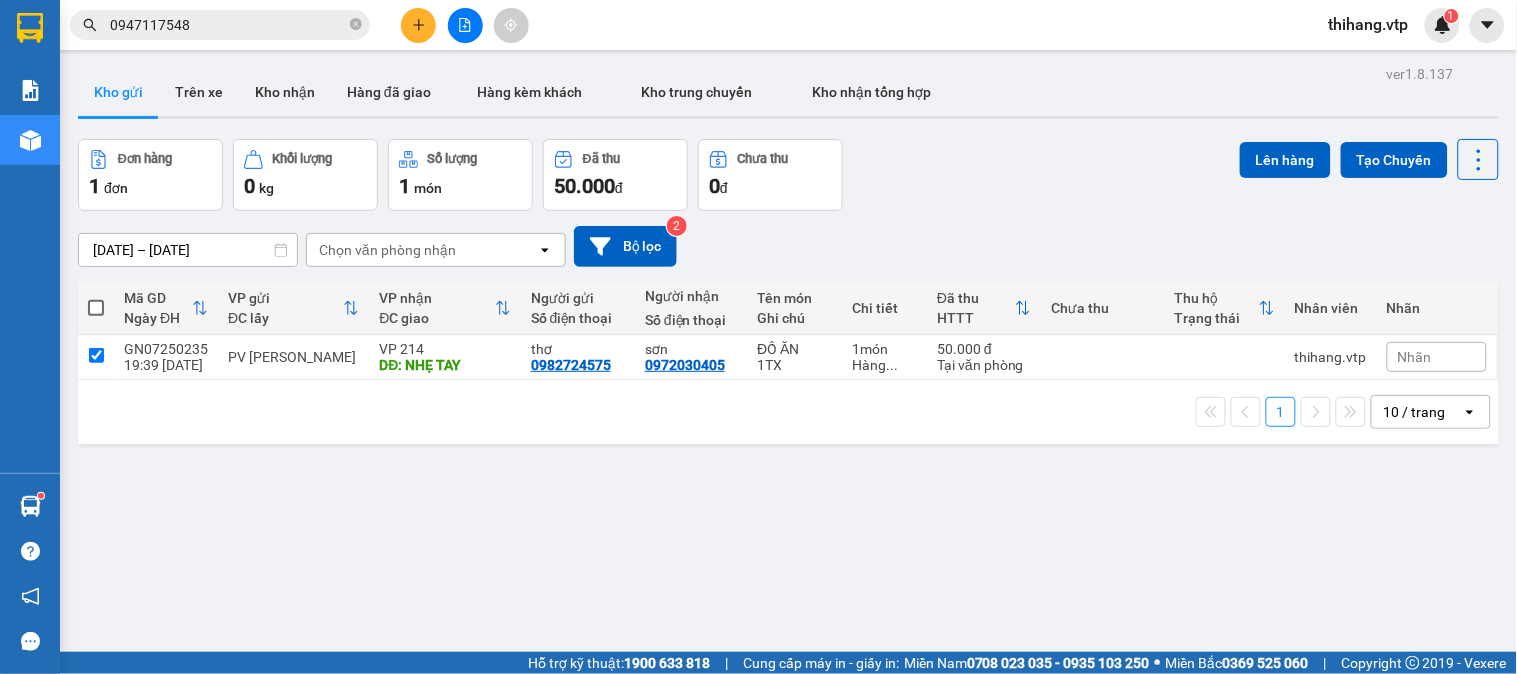 checkbox on "true" 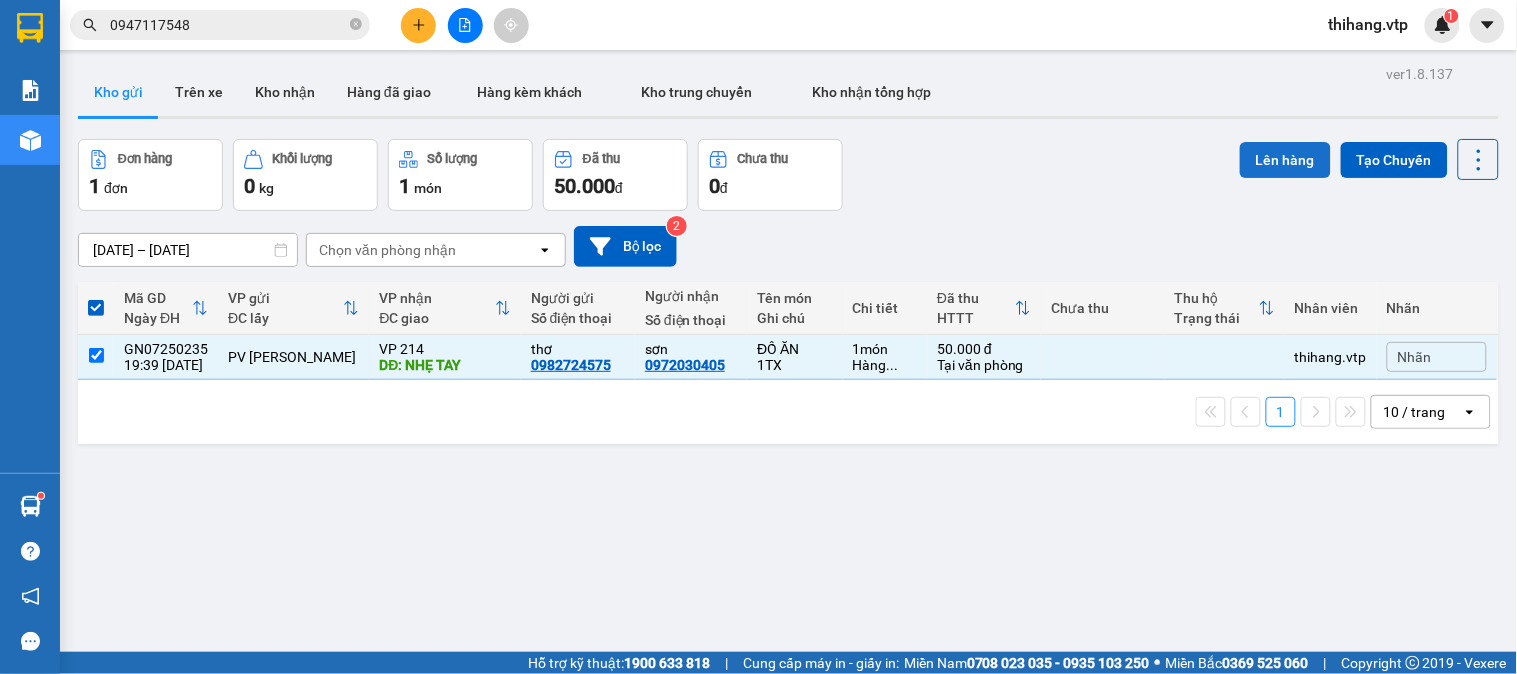 click on "Lên hàng" at bounding box center [1285, 160] 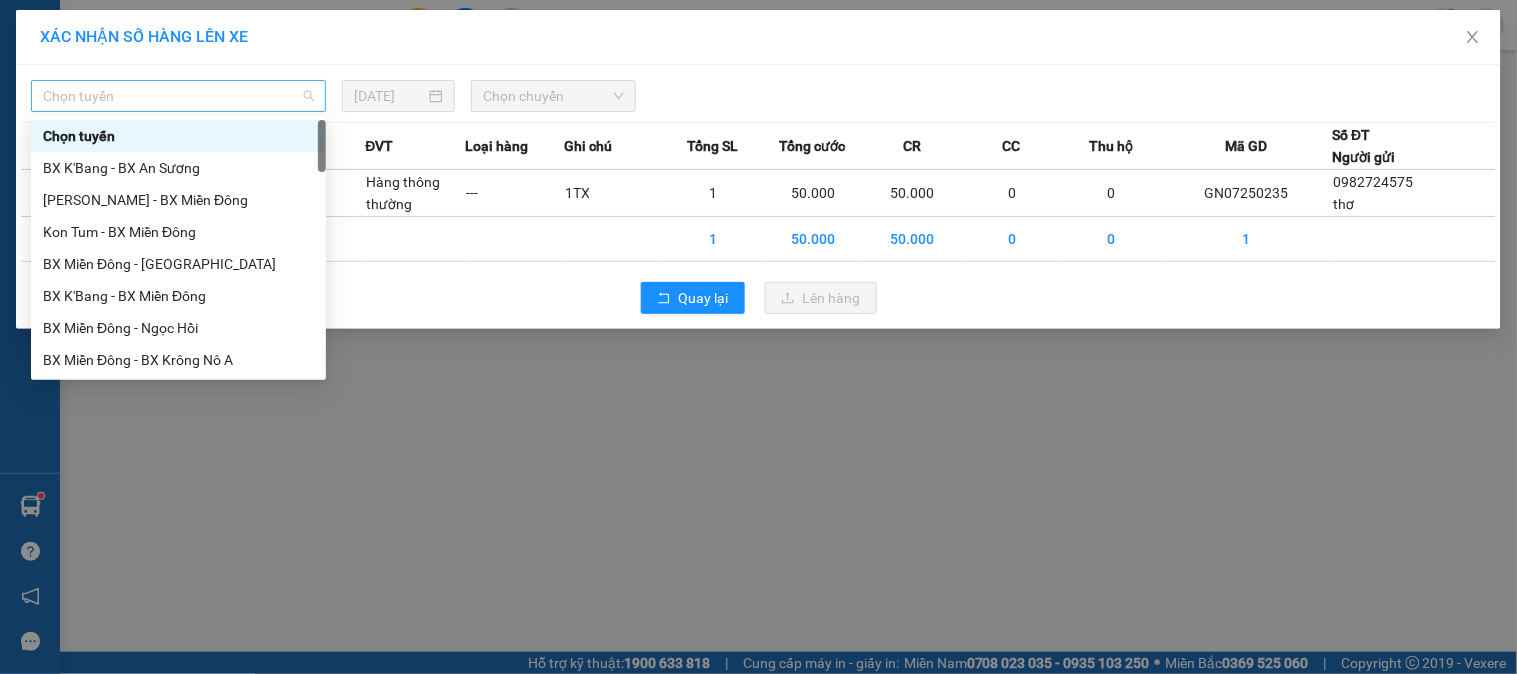 click on "Chọn tuyến" at bounding box center (178, 96) 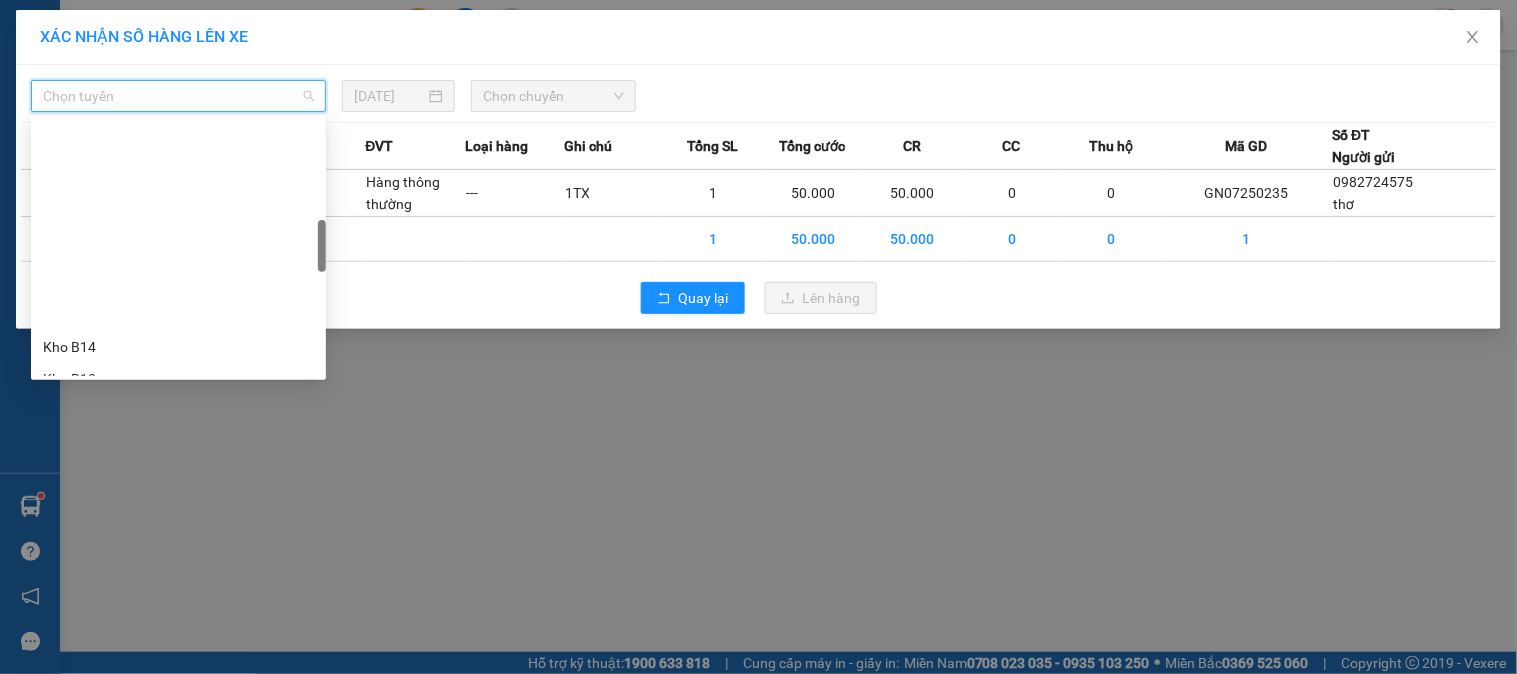 scroll, scrollTop: 555, scrollLeft: 0, axis: vertical 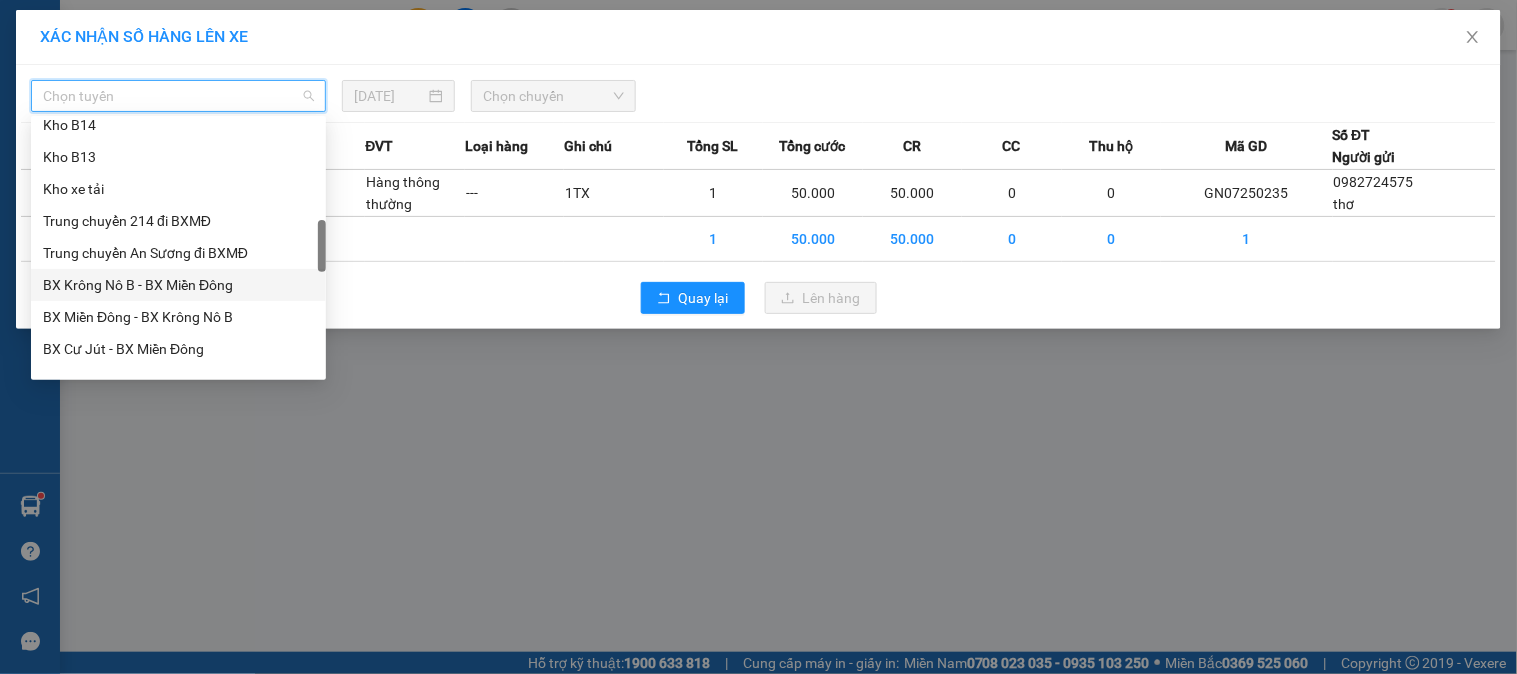 click on "BX Krông Nô B - BX Miền Đông" at bounding box center [178, 285] 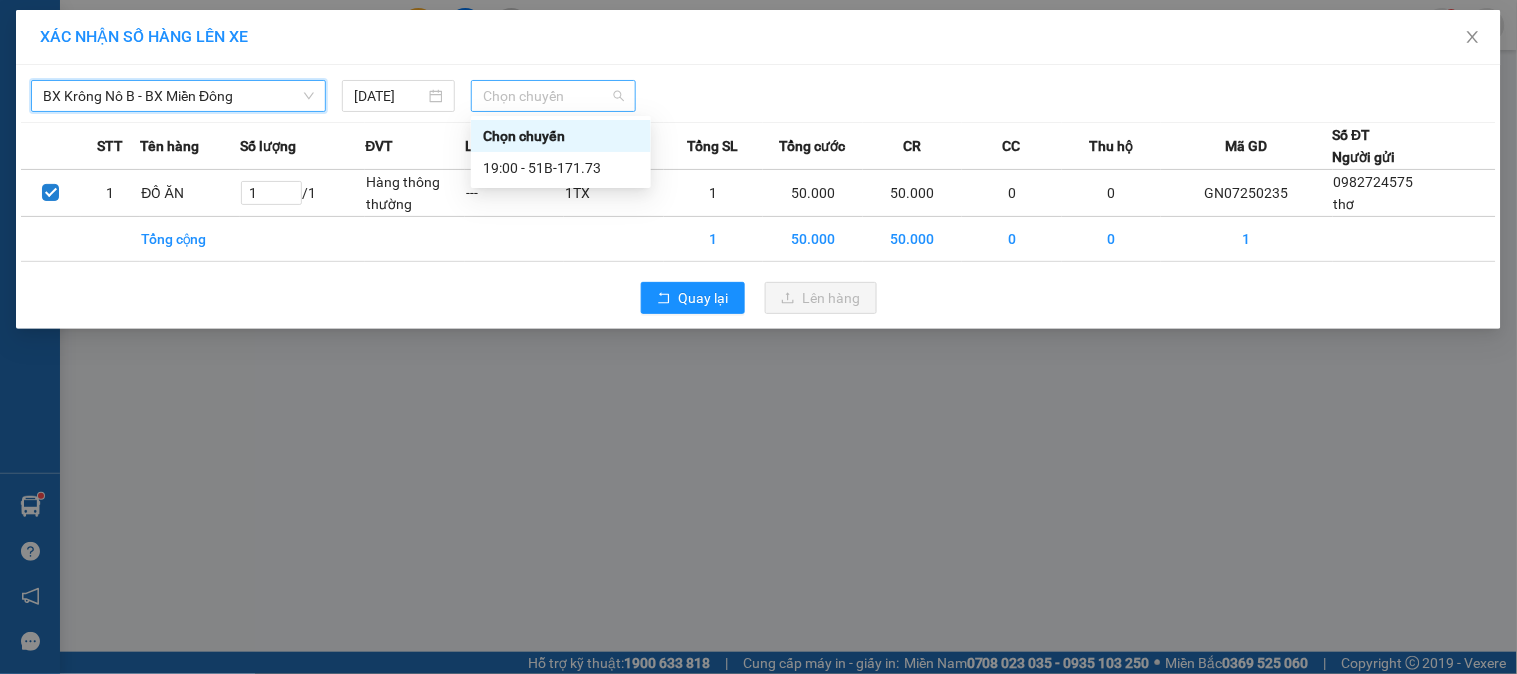 click on "Chọn chuyến" at bounding box center (553, 96) 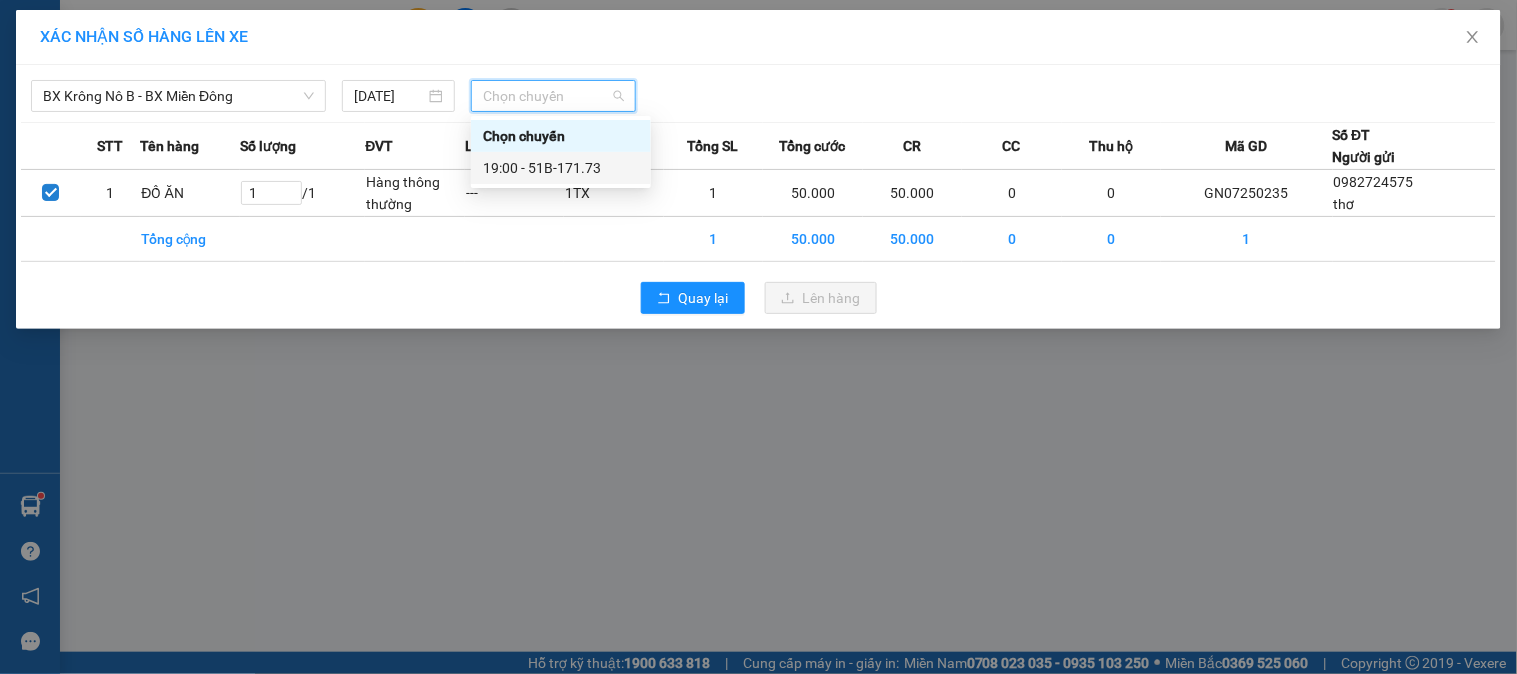 drag, startPoint x: 555, startPoint y: 165, endPoint x: 775, endPoint y: 245, distance: 234.094 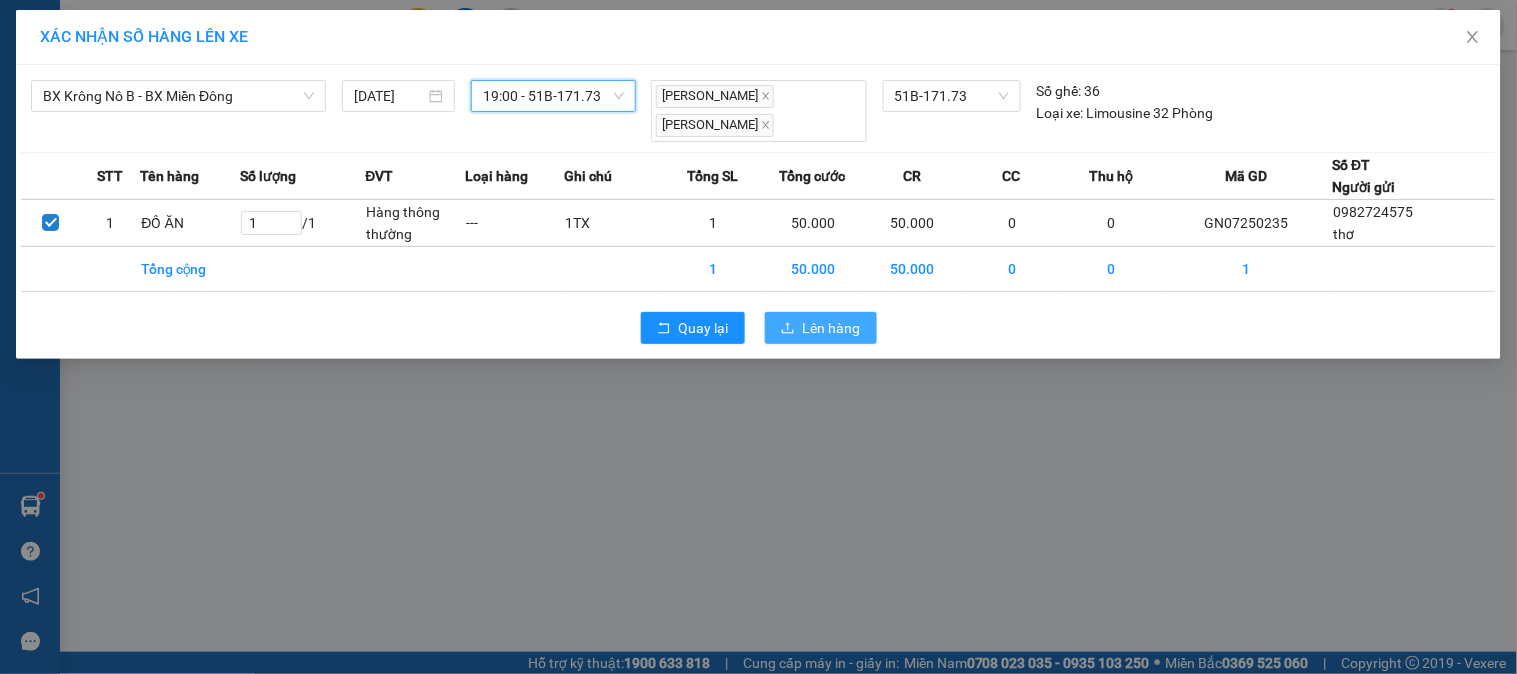 drag, startPoint x: 821, startPoint y: 310, endPoint x: 622, endPoint y: 328, distance: 199.81241 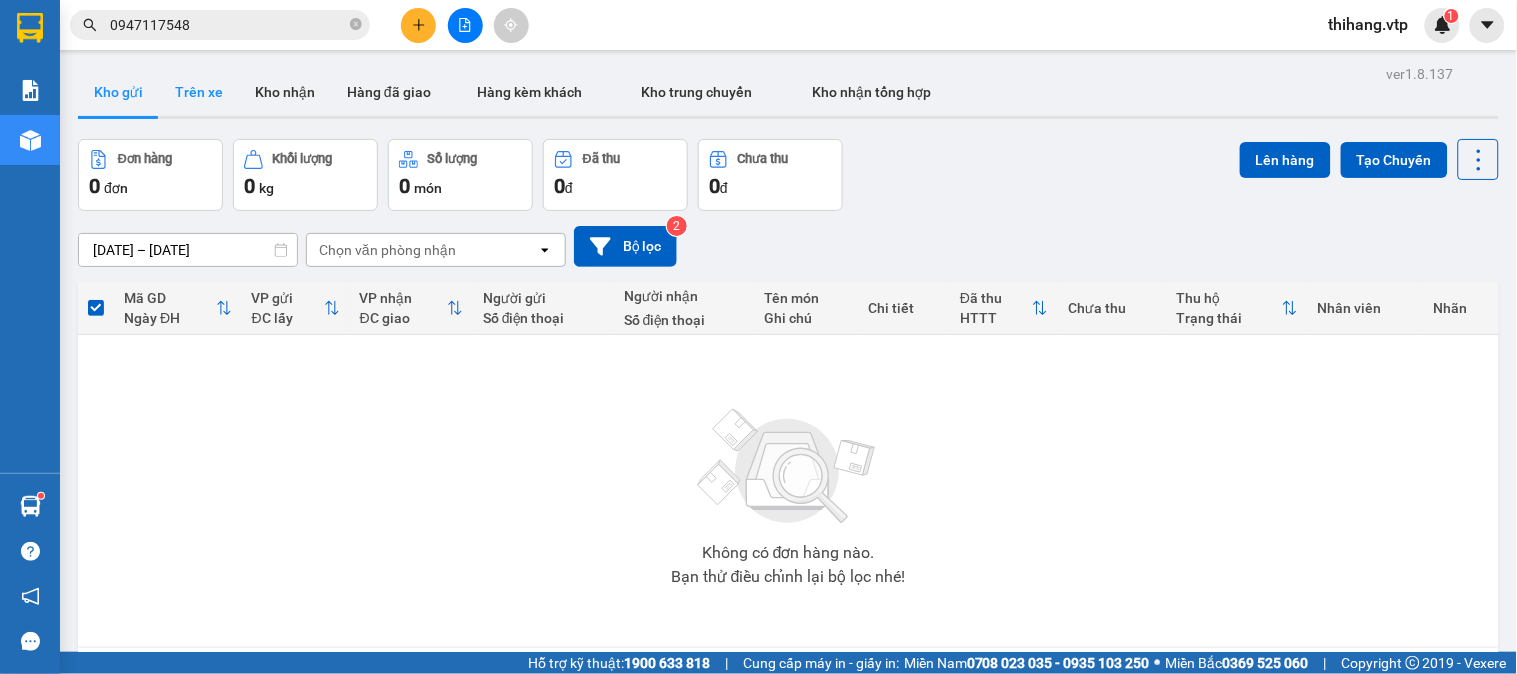 click on "Trên xe" at bounding box center [199, 92] 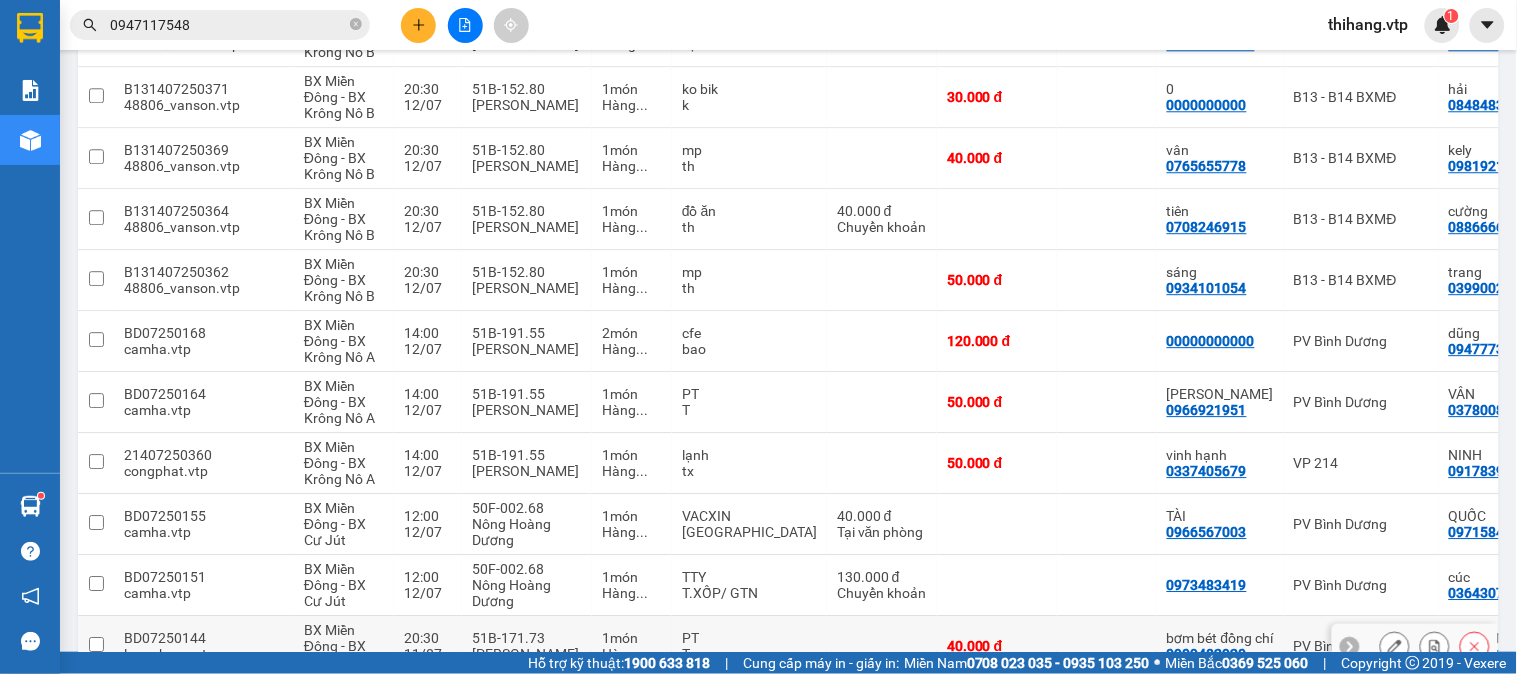 scroll, scrollTop: 1536, scrollLeft: 0, axis: vertical 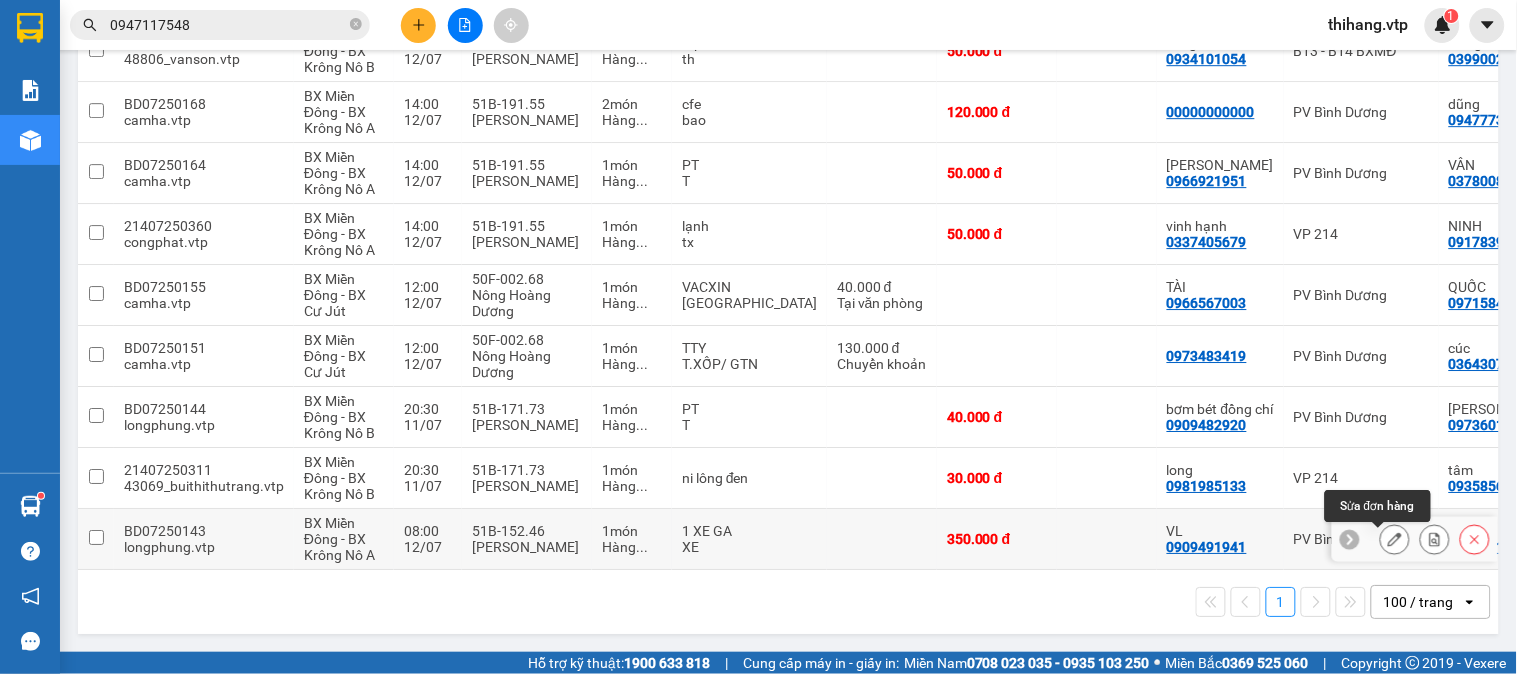 click 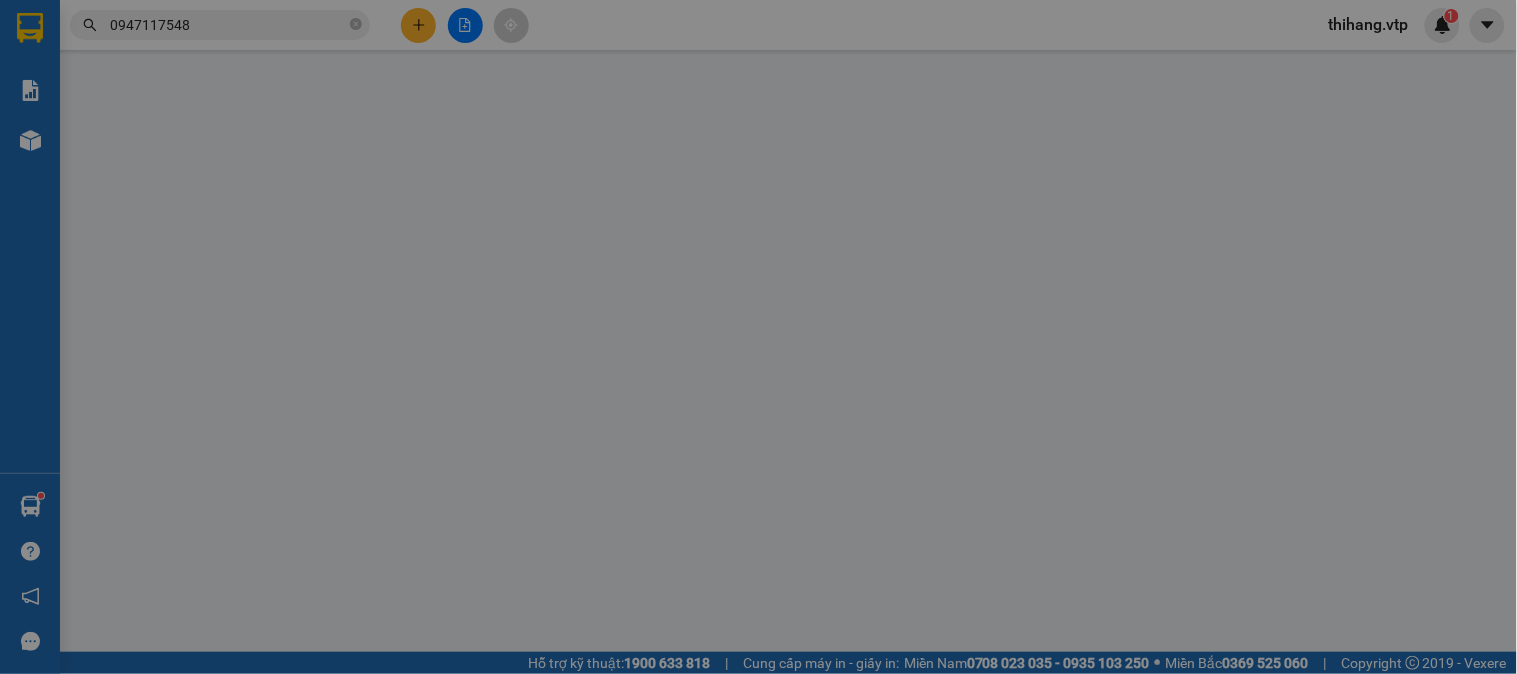 scroll, scrollTop: 0, scrollLeft: 0, axis: both 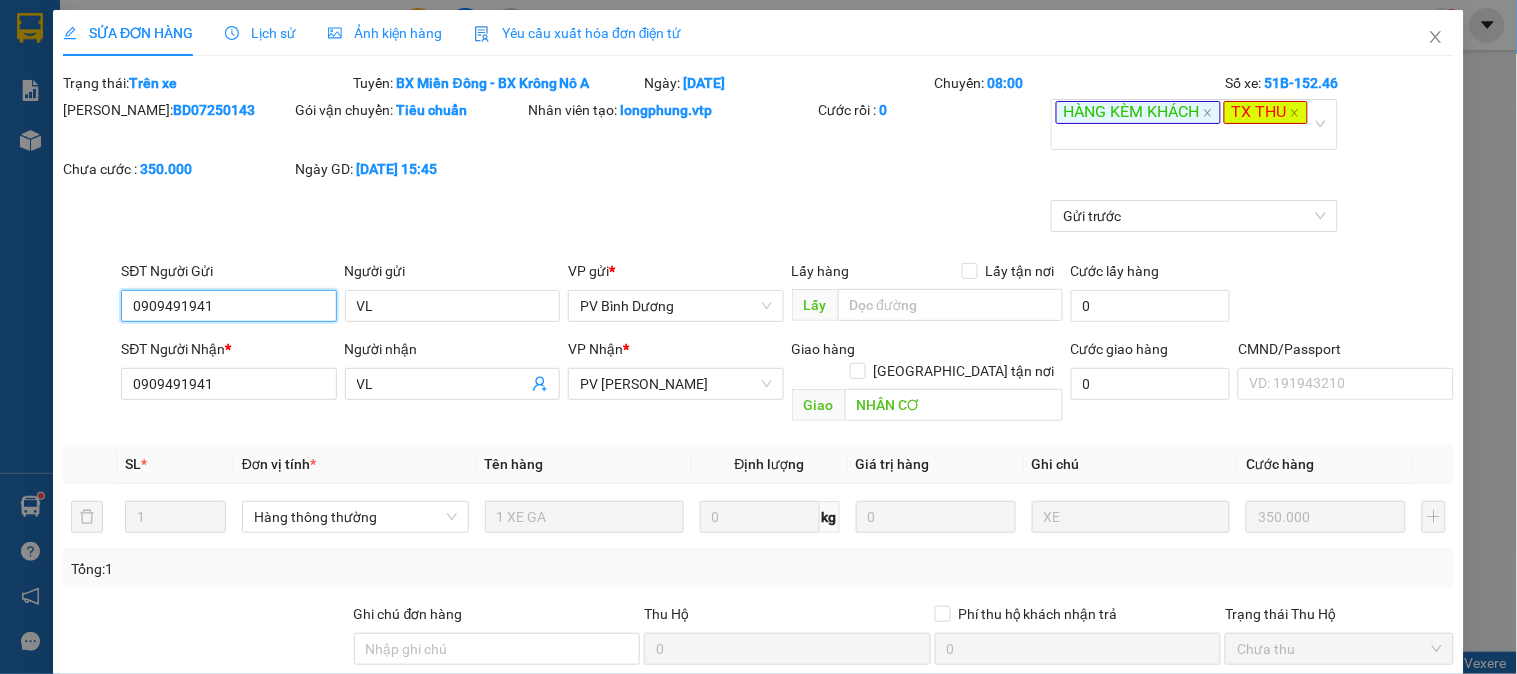 type on "17.500" 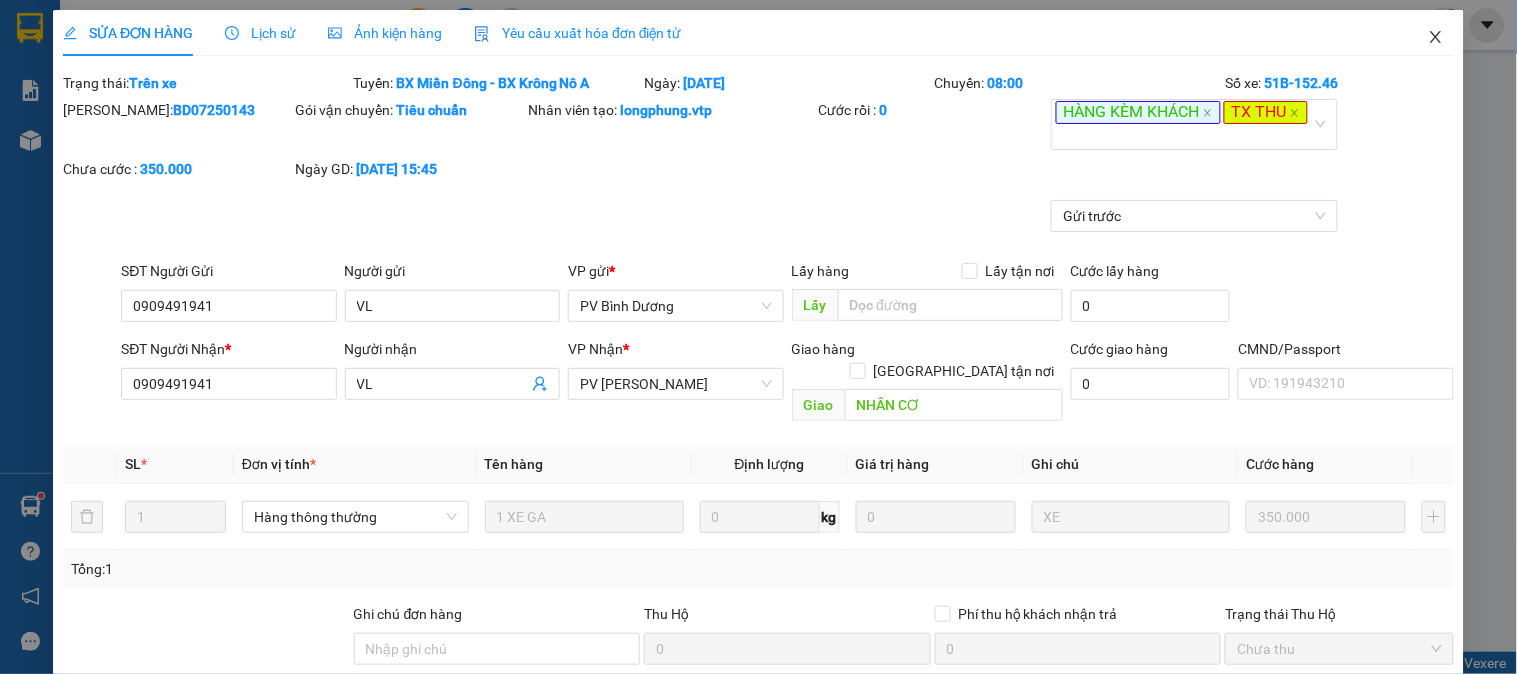 click 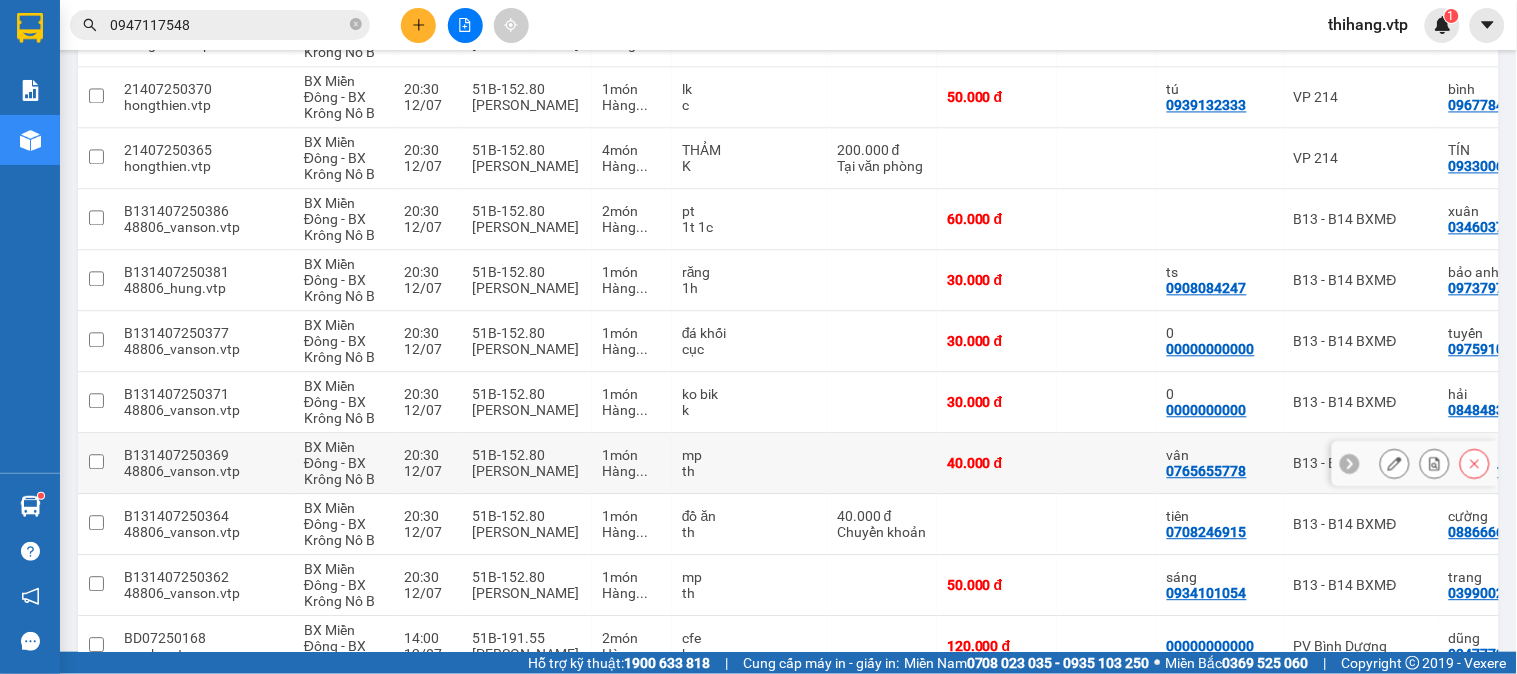 scroll, scrollTop: 1545, scrollLeft: 0, axis: vertical 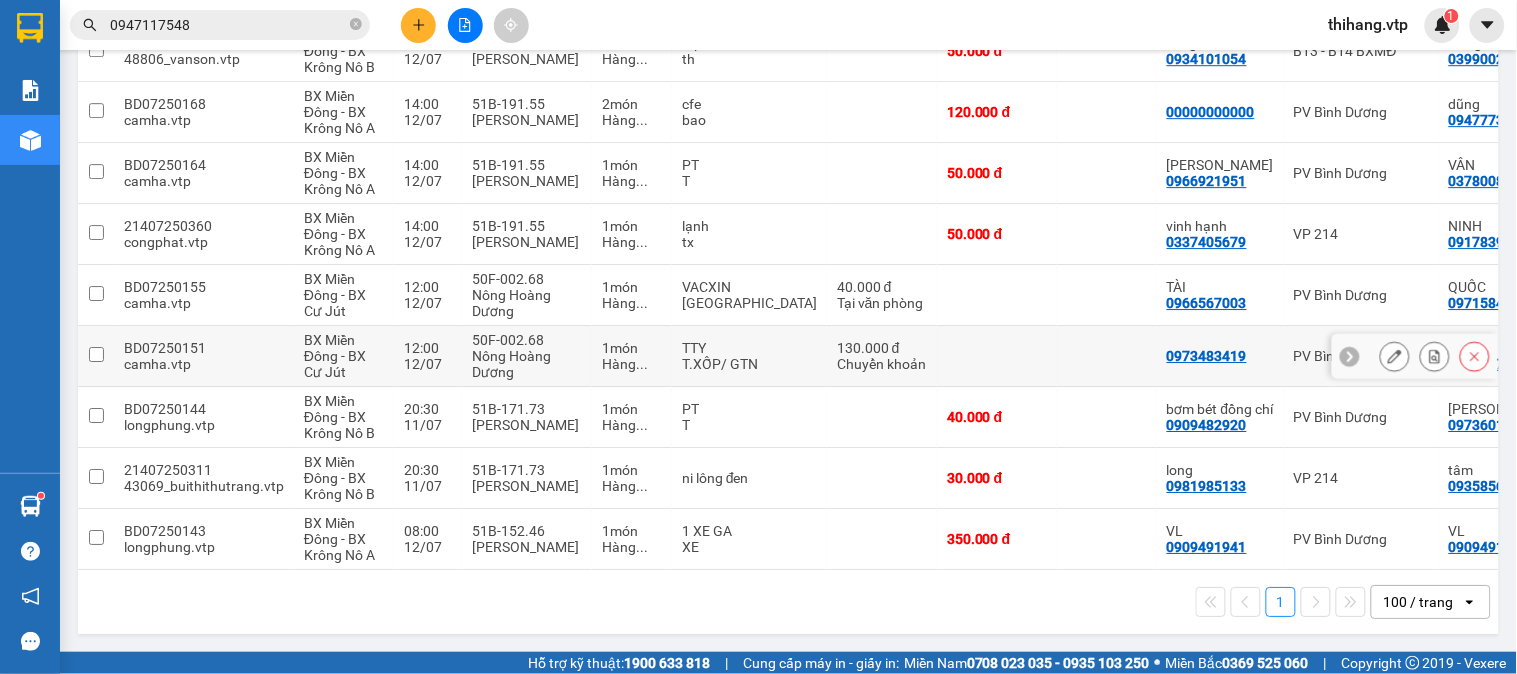 click at bounding box center (96, 354) 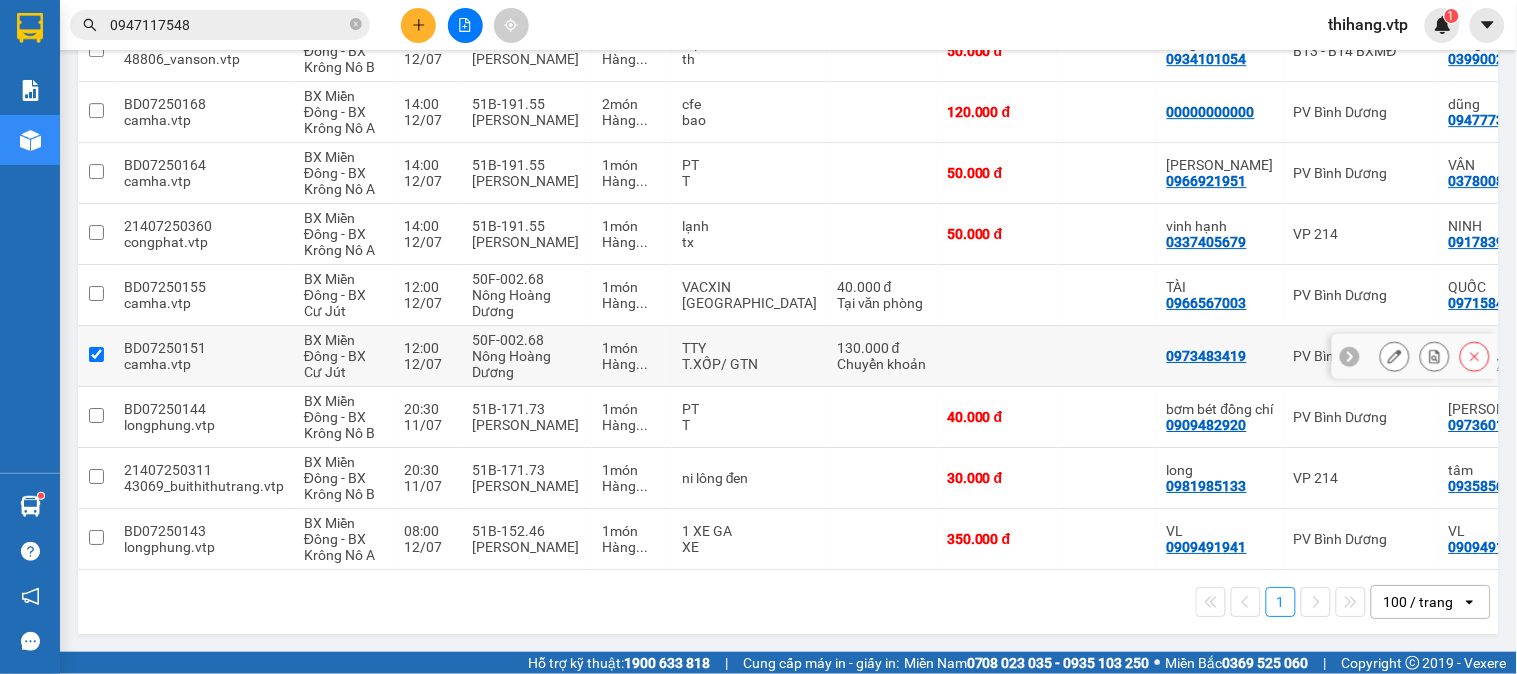 checkbox on "true" 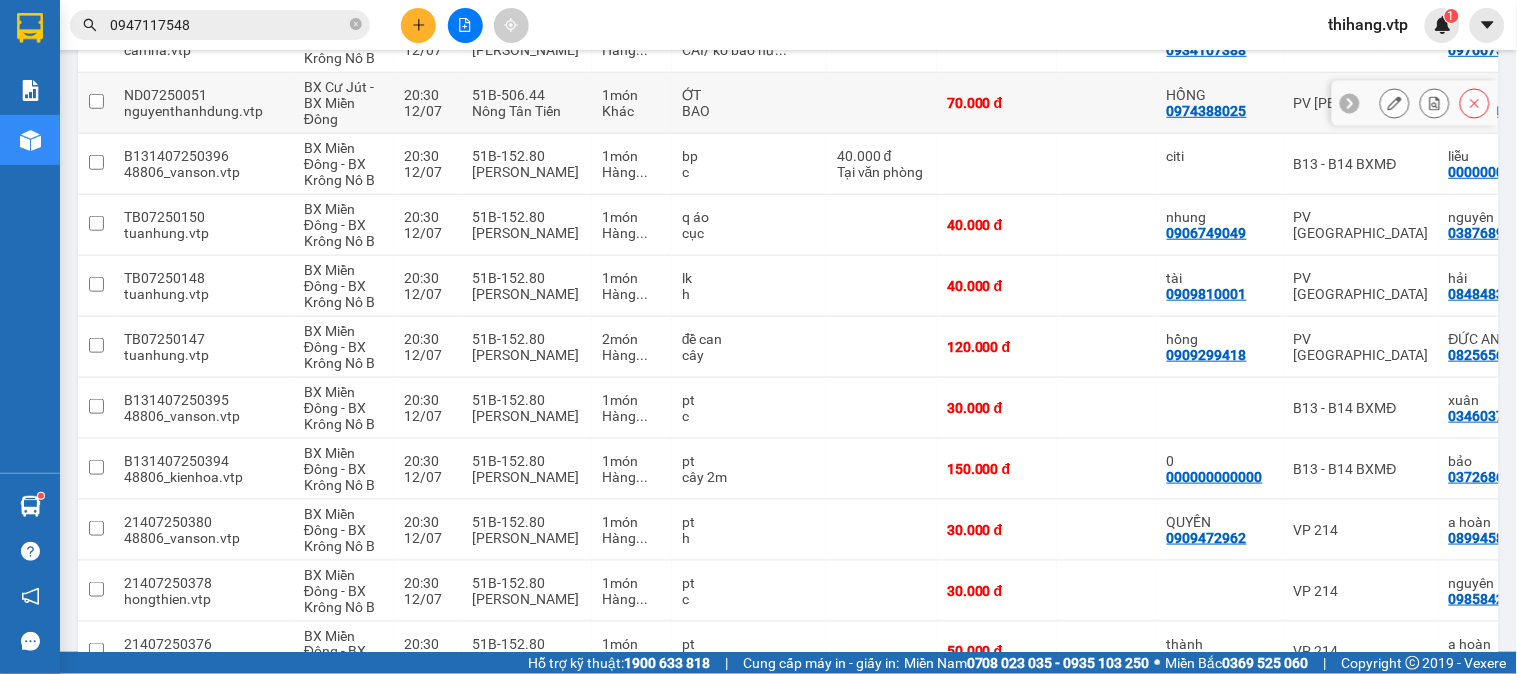 scroll, scrollTop: 0, scrollLeft: 0, axis: both 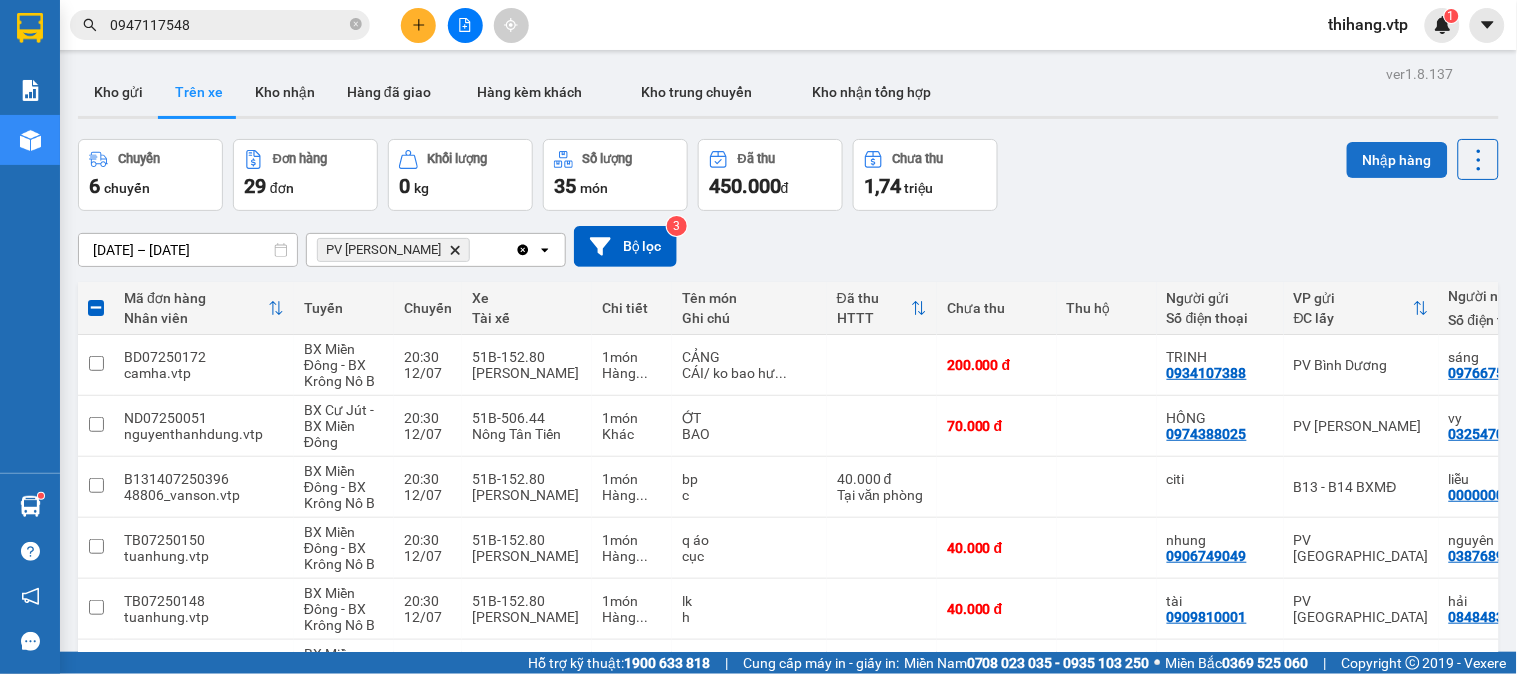 click on "Nhập hàng" at bounding box center [1397, 160] 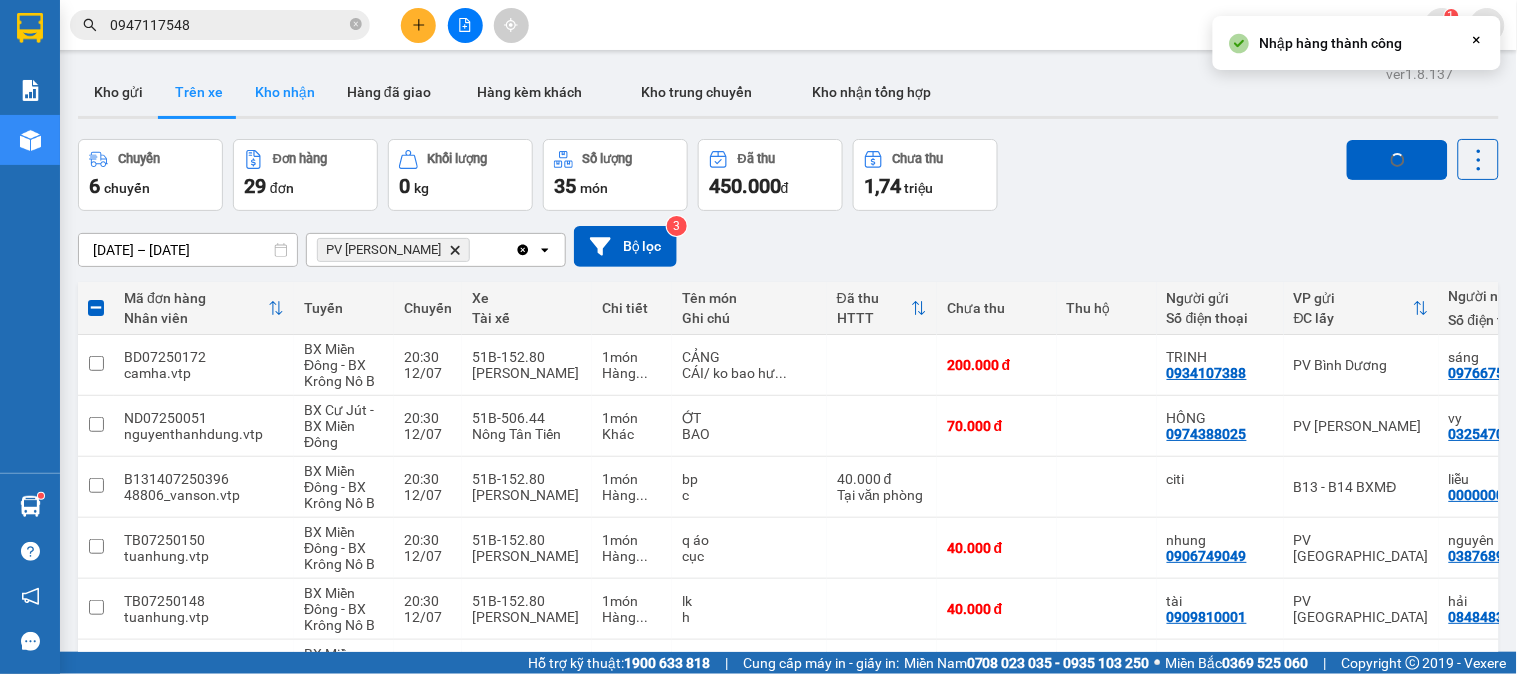 click on "Kho nhận" at bounding box center [285, 92] 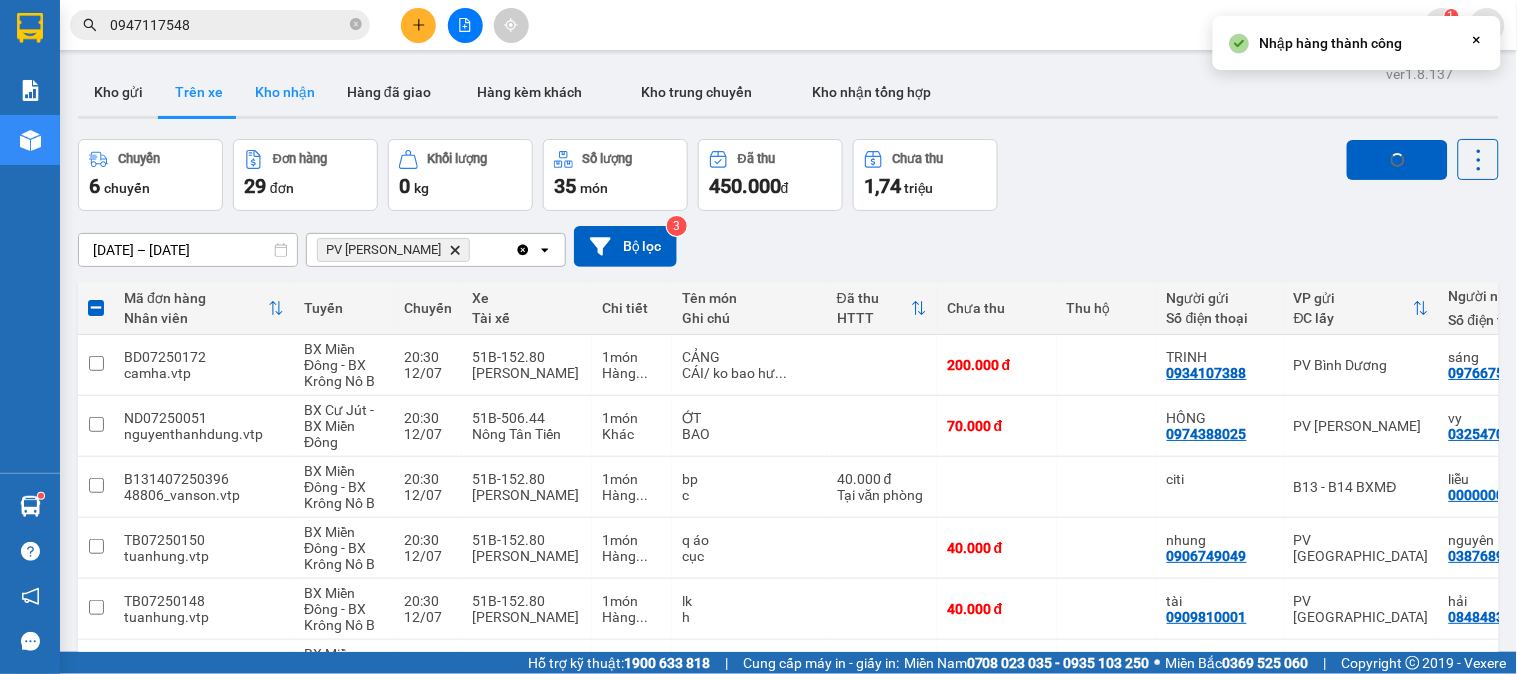 type on "[DATE] – [DATE]" 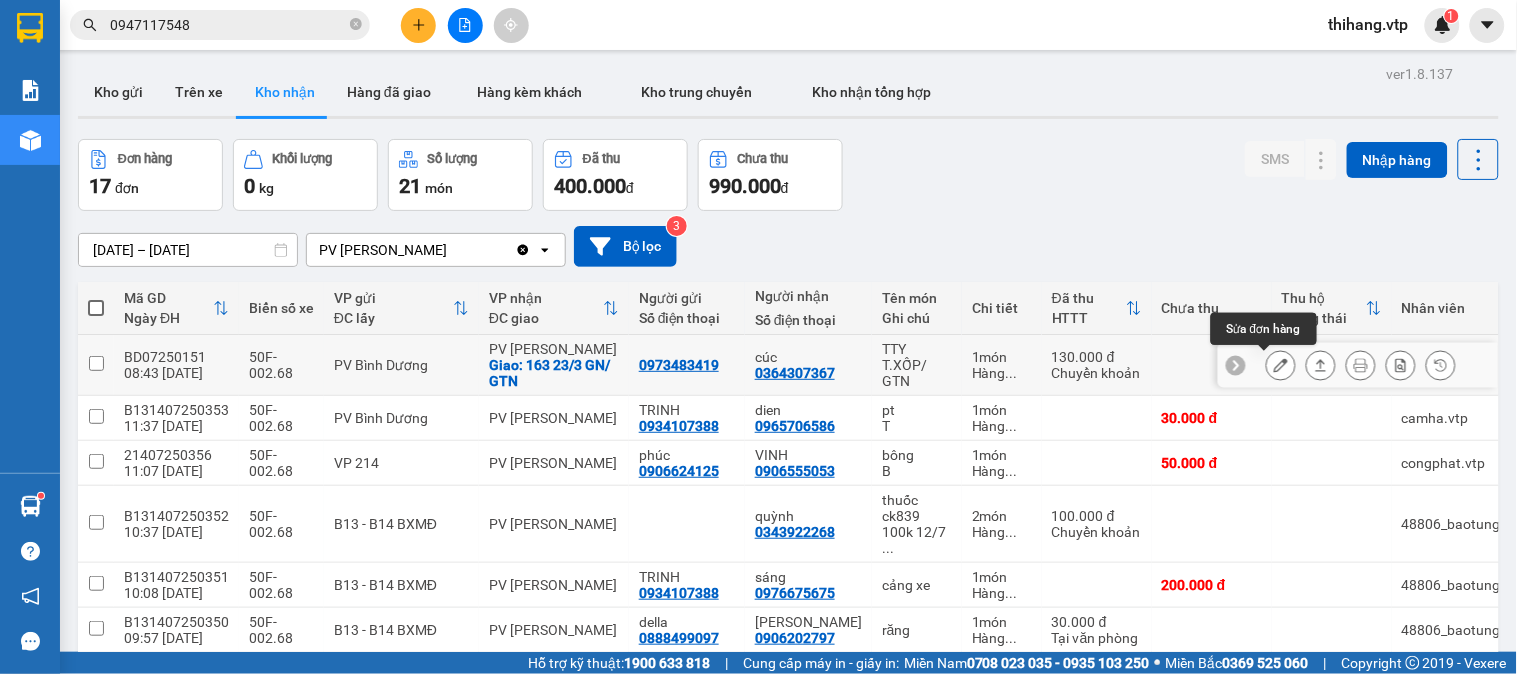 click 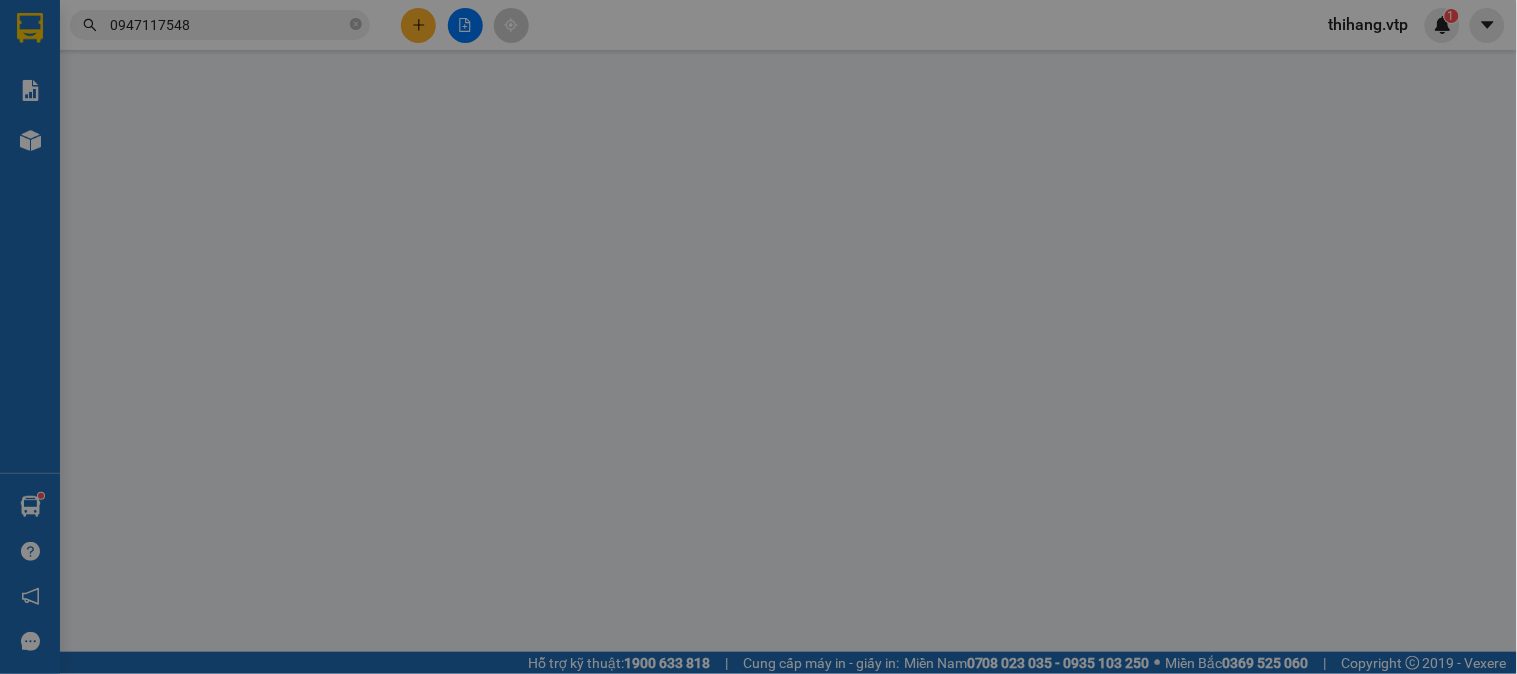 type on "0973483419" 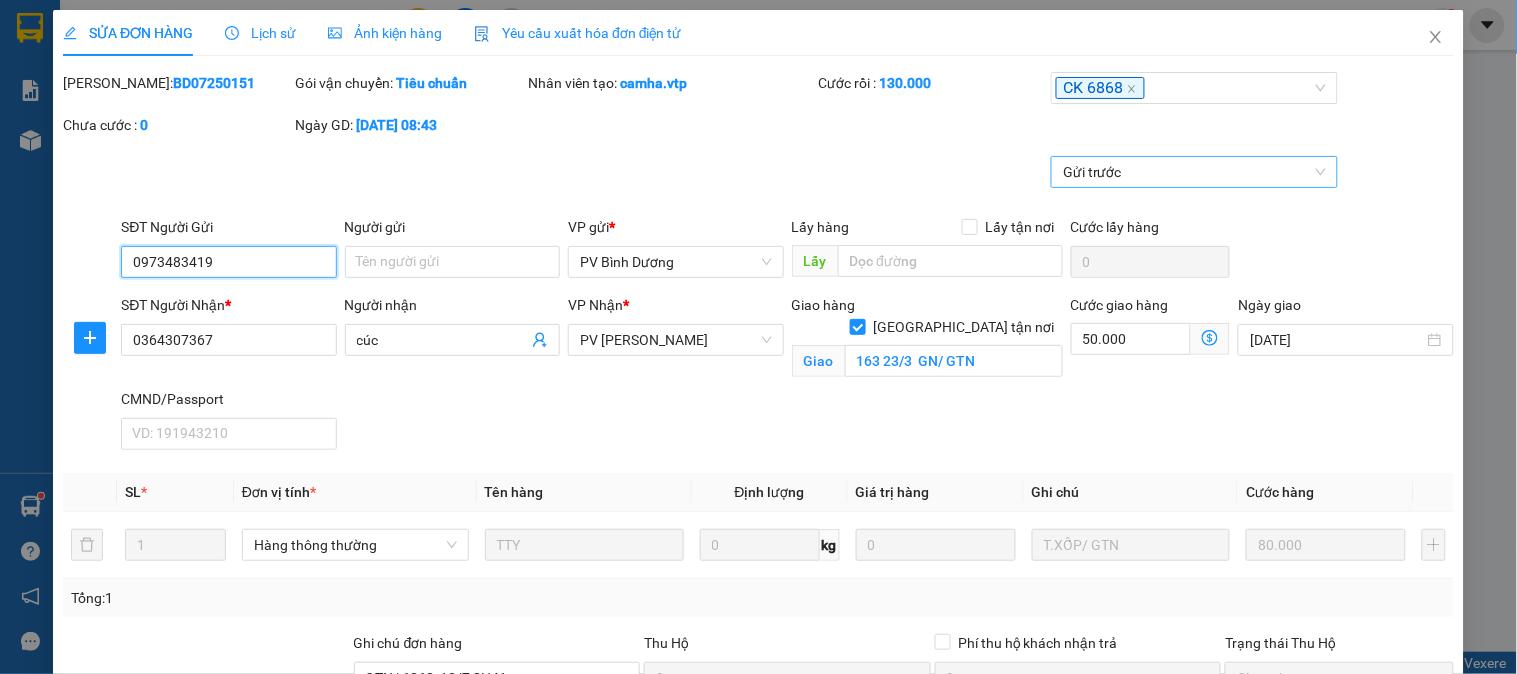 click on "Gửi trước" at bounding box center (1194, 172) 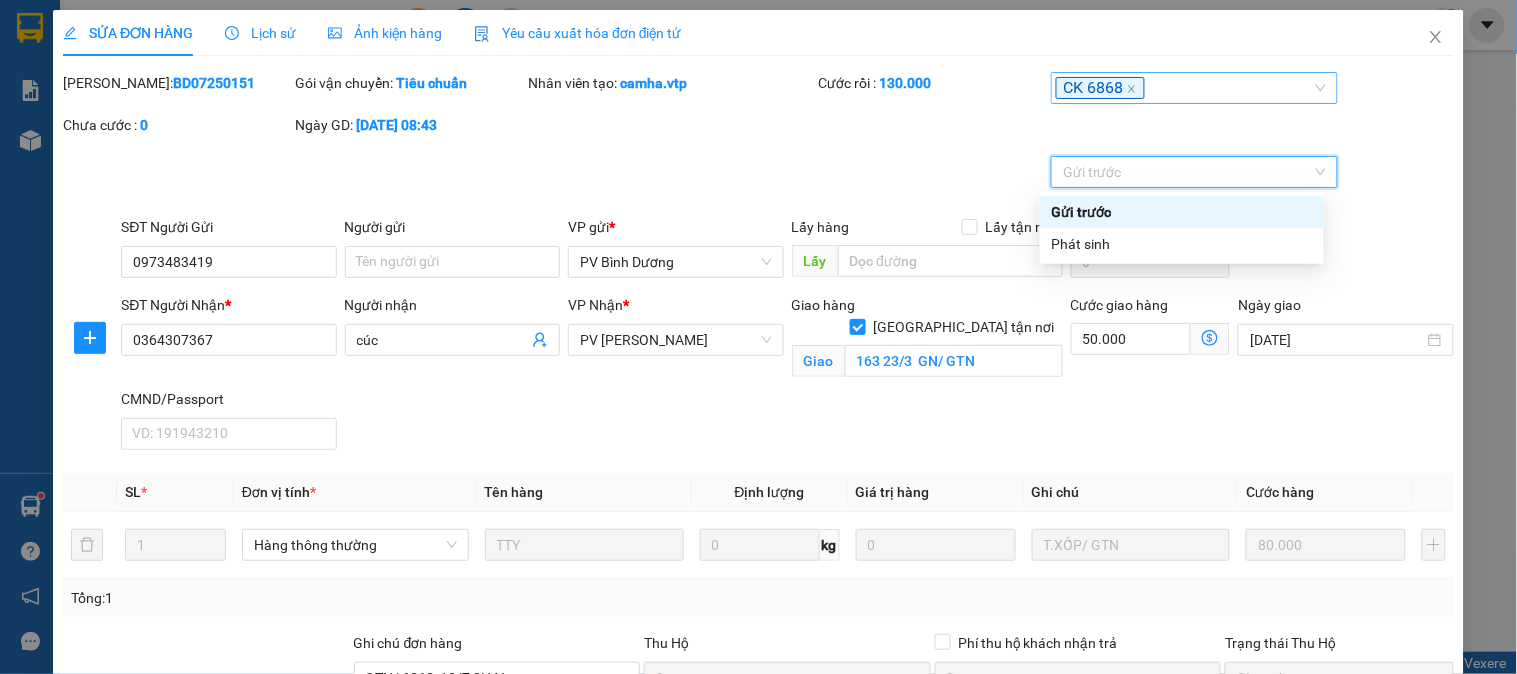 click on "CK 6868" at bounding box center [1184, 88] 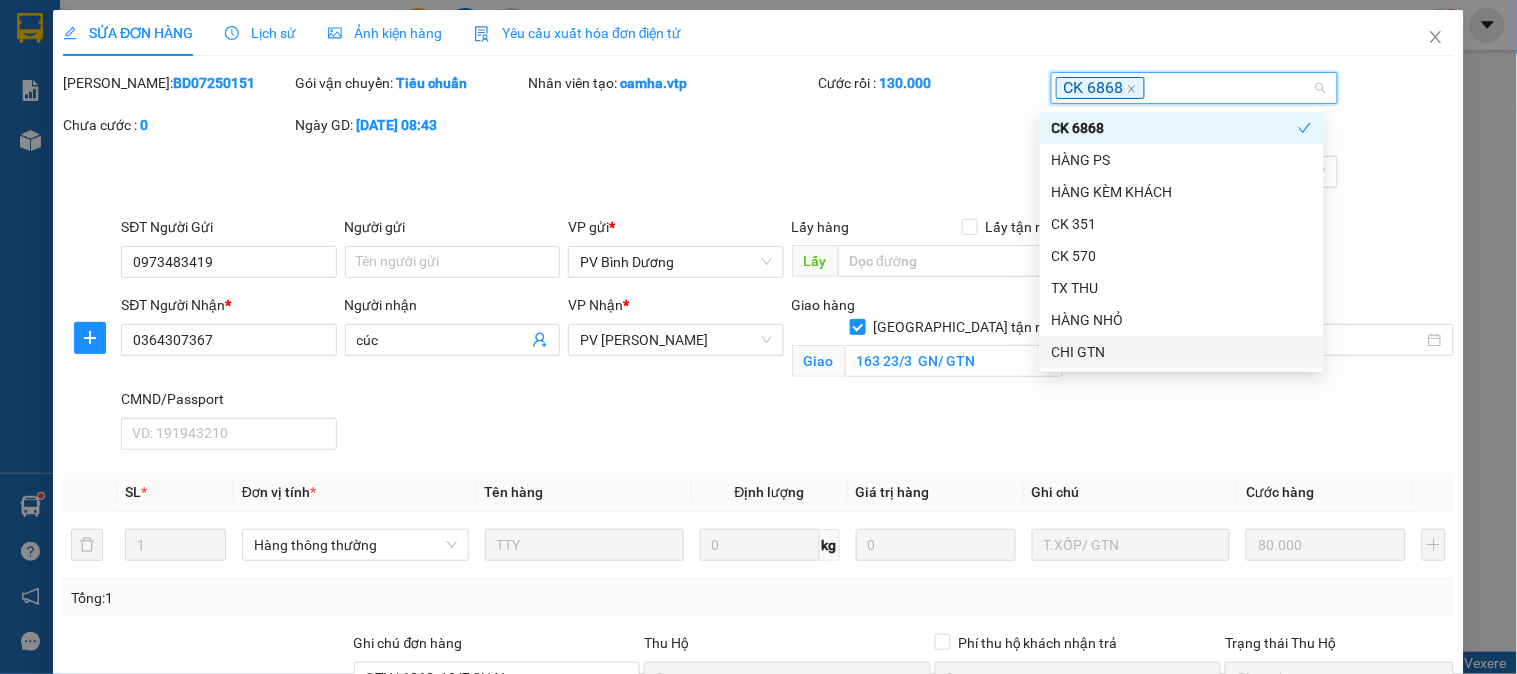 click on "CHI GTN" at bounding box center [1182, 352] 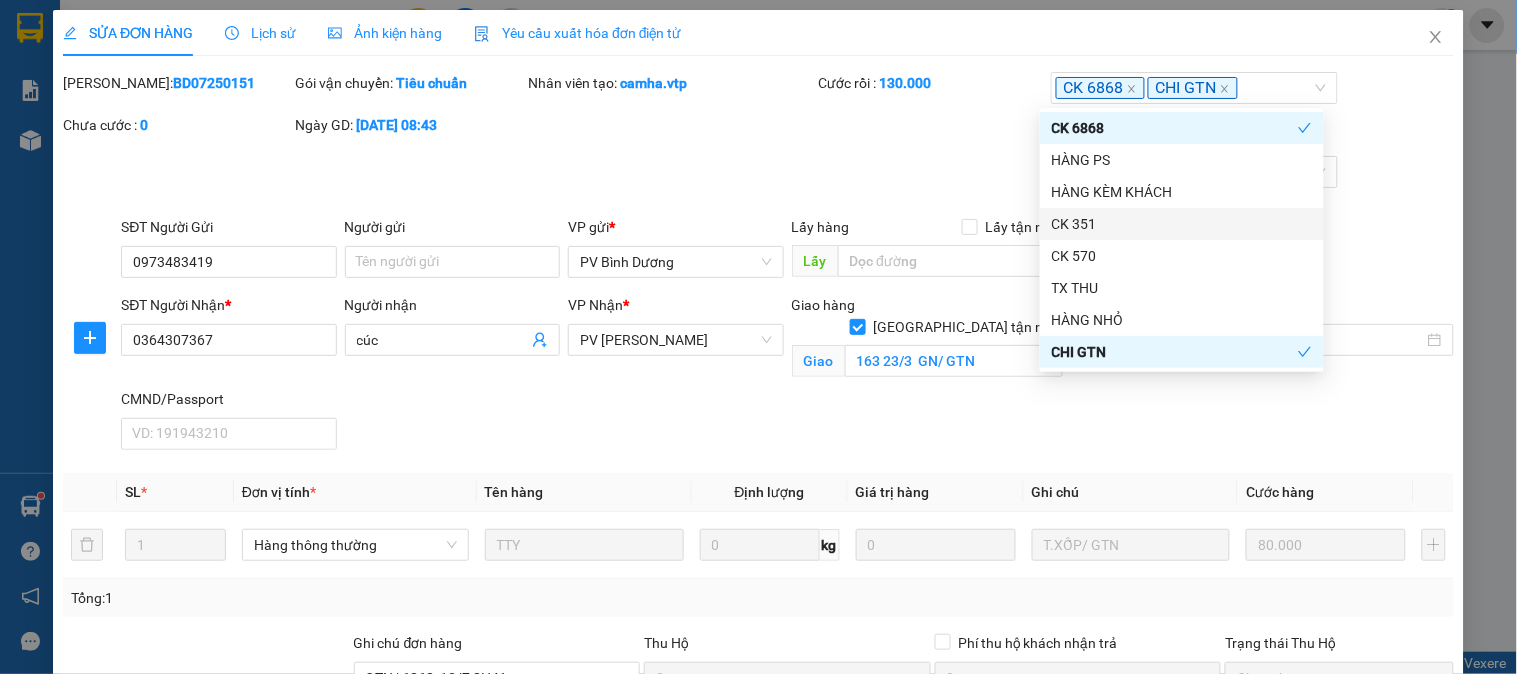 click on "Gửi trước" at bounding box center [758, 186] 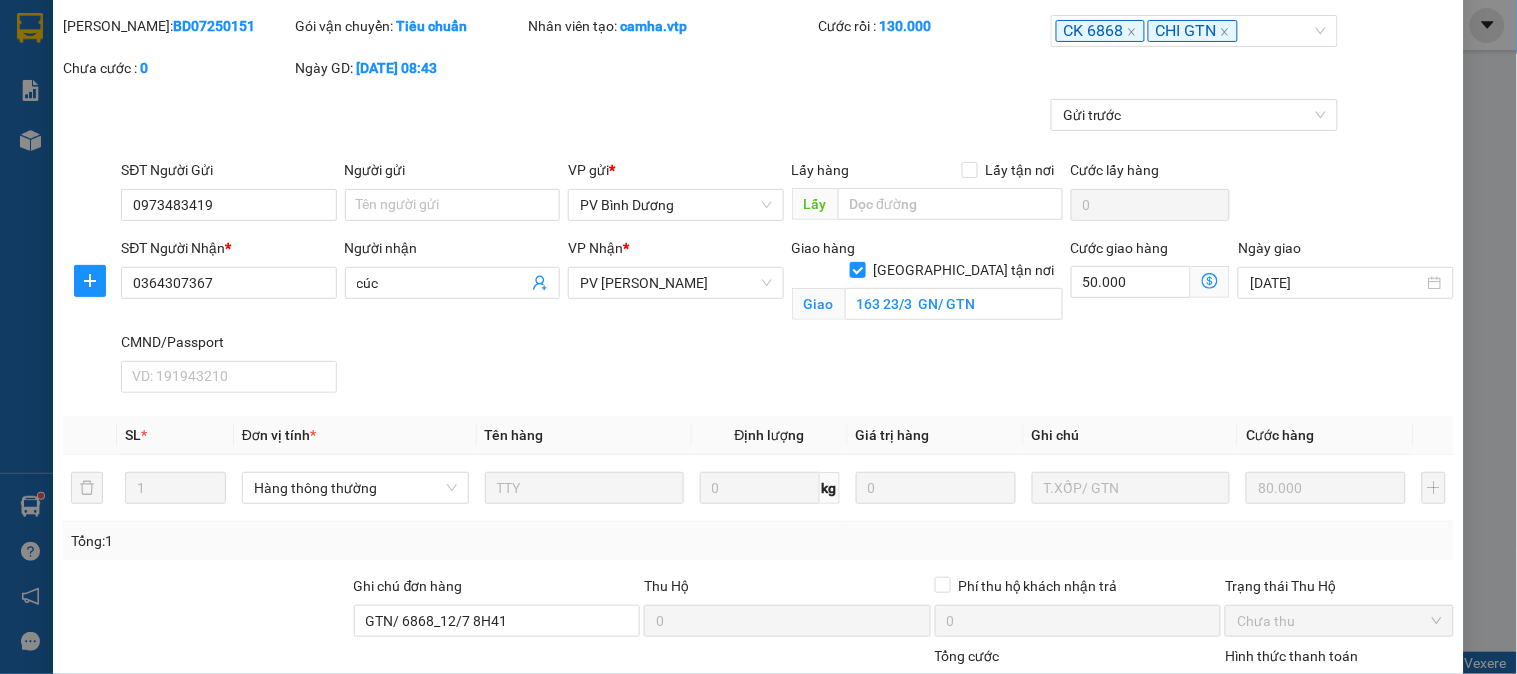 scroll, scrollTop: 222, scrollLeft: 0, axis: vertical 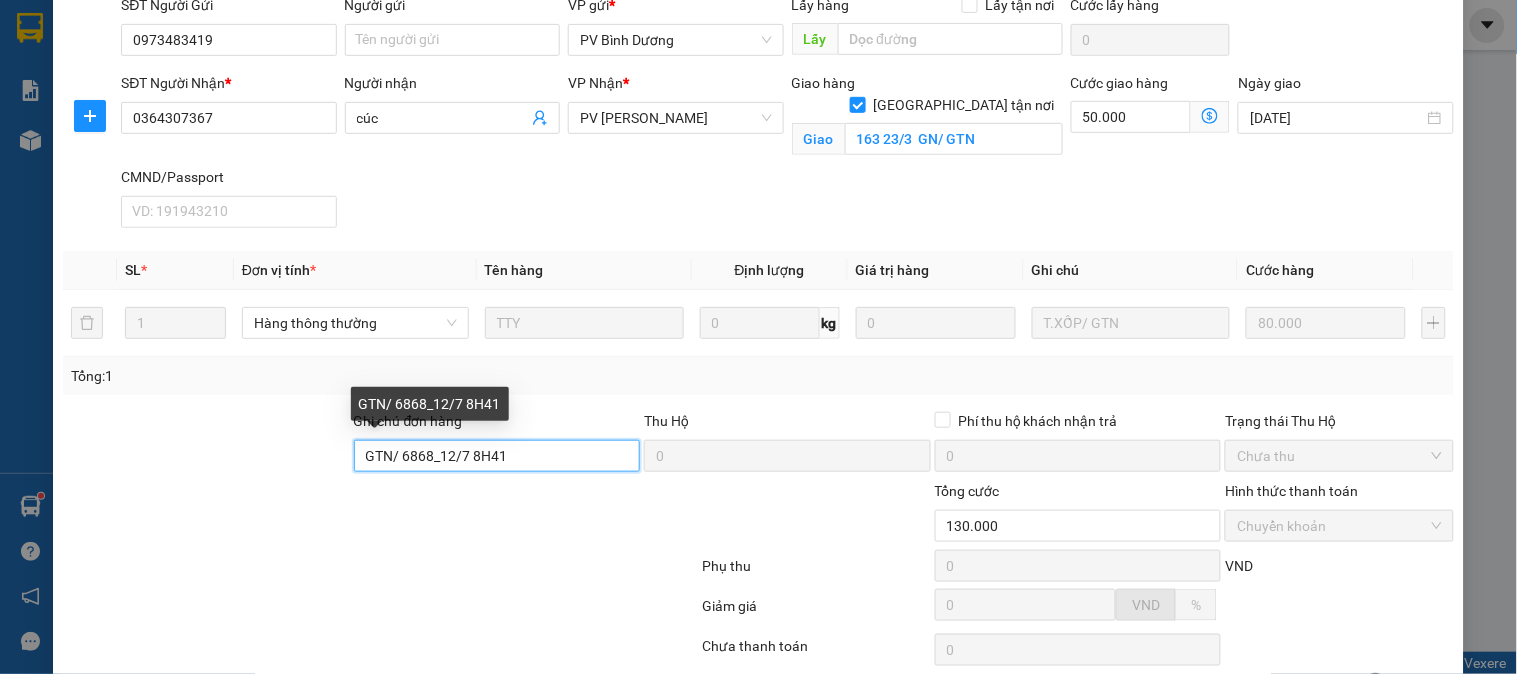 click on "GTN/ 6868_12/7 8H41" at bounding box center (497, 456) 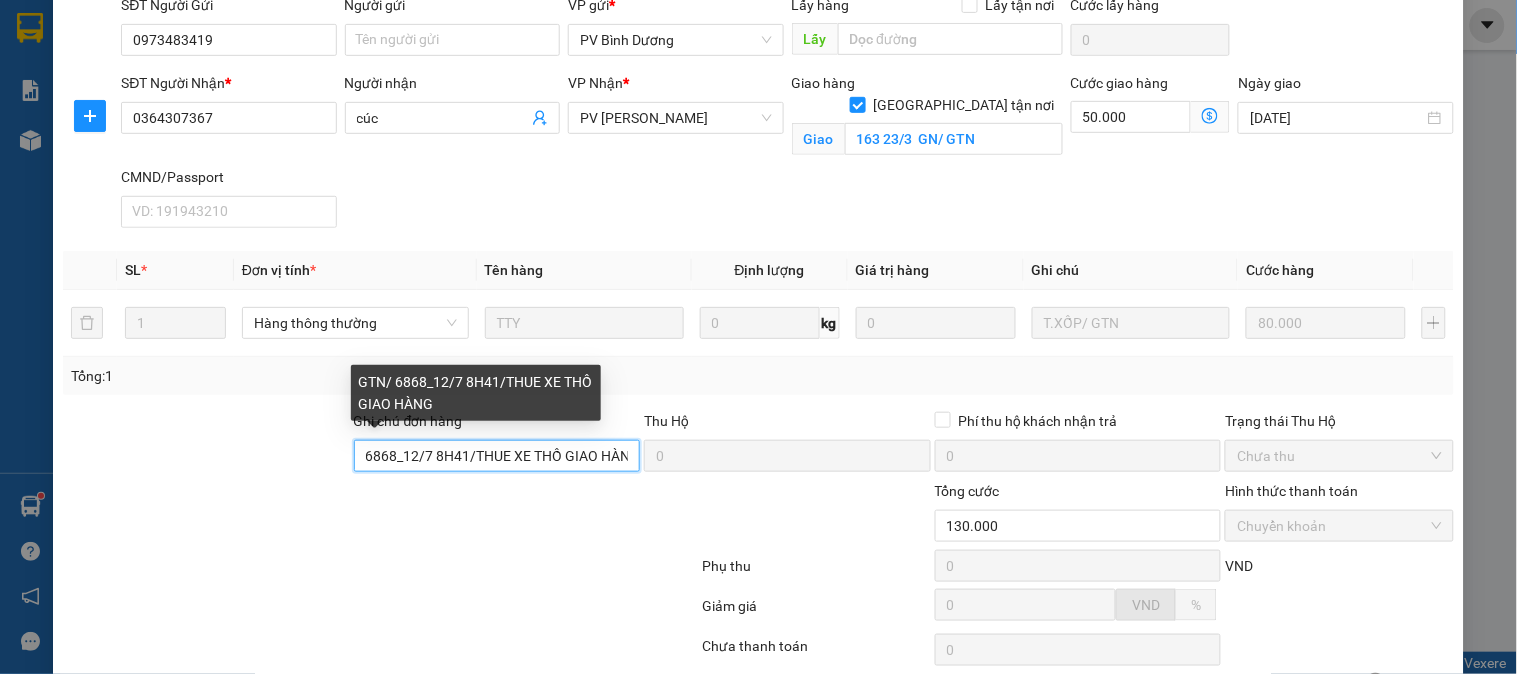scroll, scrollTop: 0, scrollLeft: 51, axis: horizontal 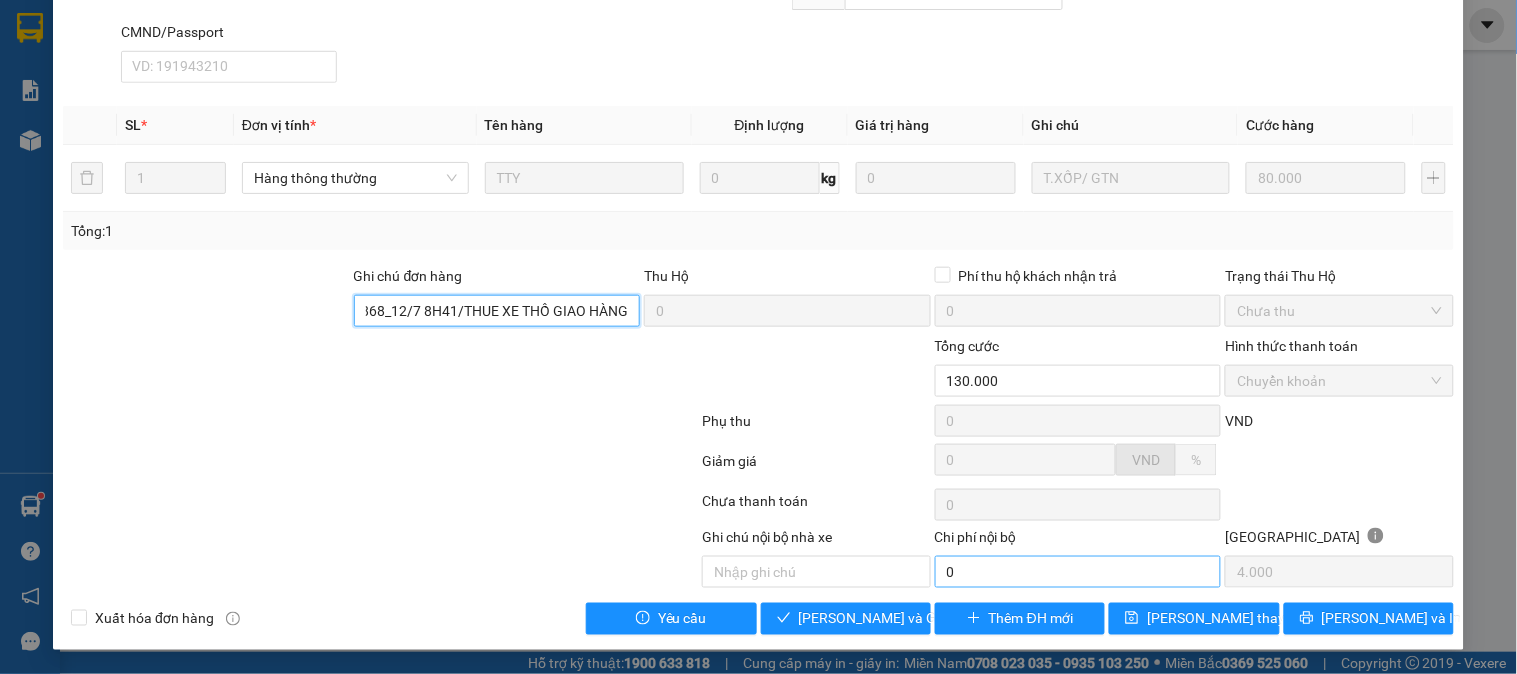 type on "GTN/ 6868_12/7 8H41/THUE XE THỒ GIAO HÀNG" 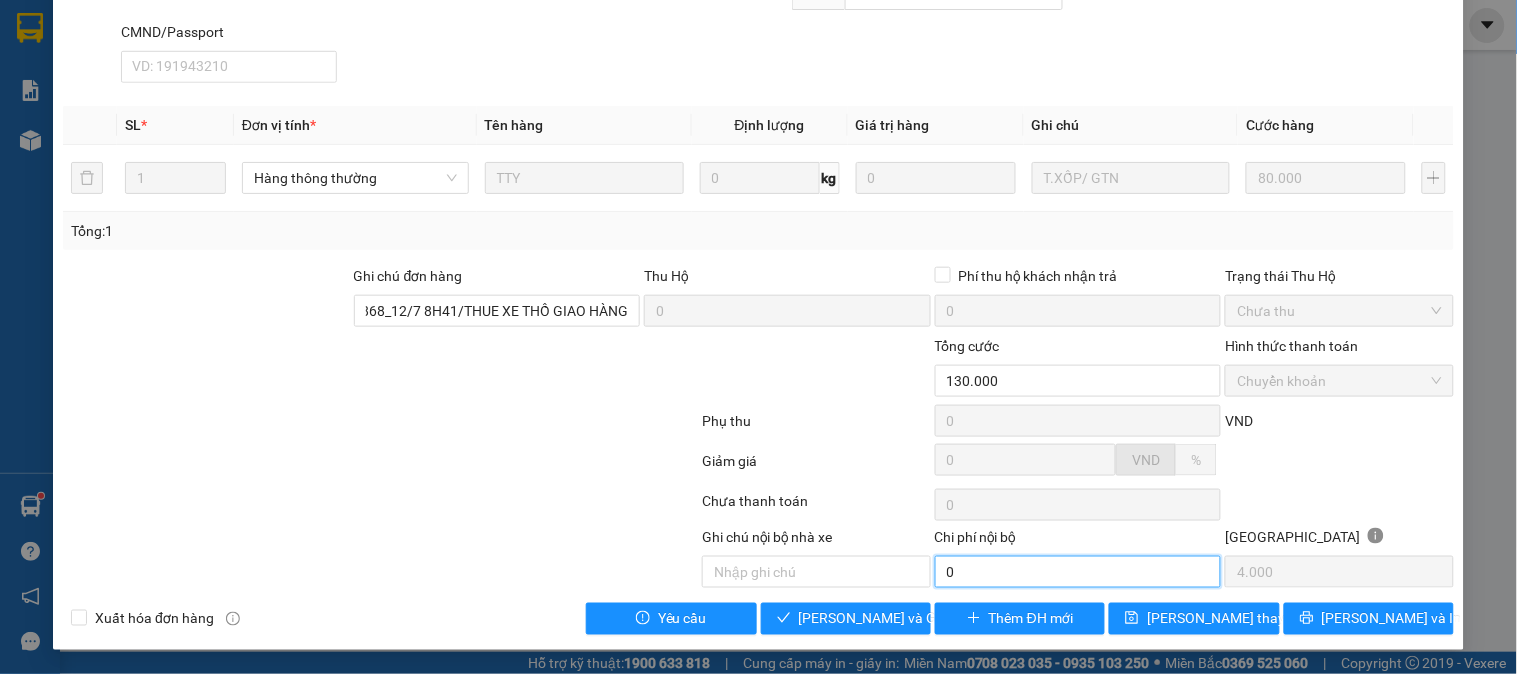 click on "0" at bounding box center (1078, 572) 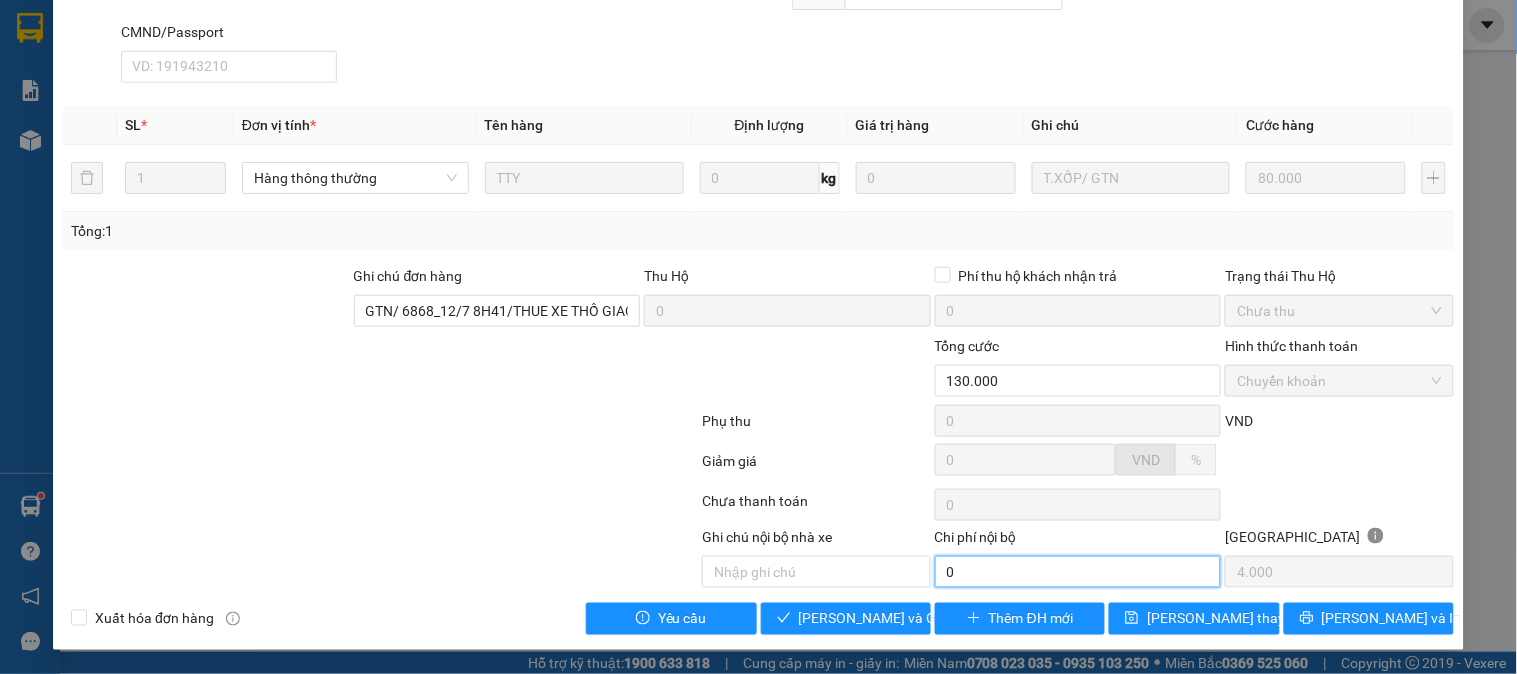 click on "0" at bounding box center (1078, 572) 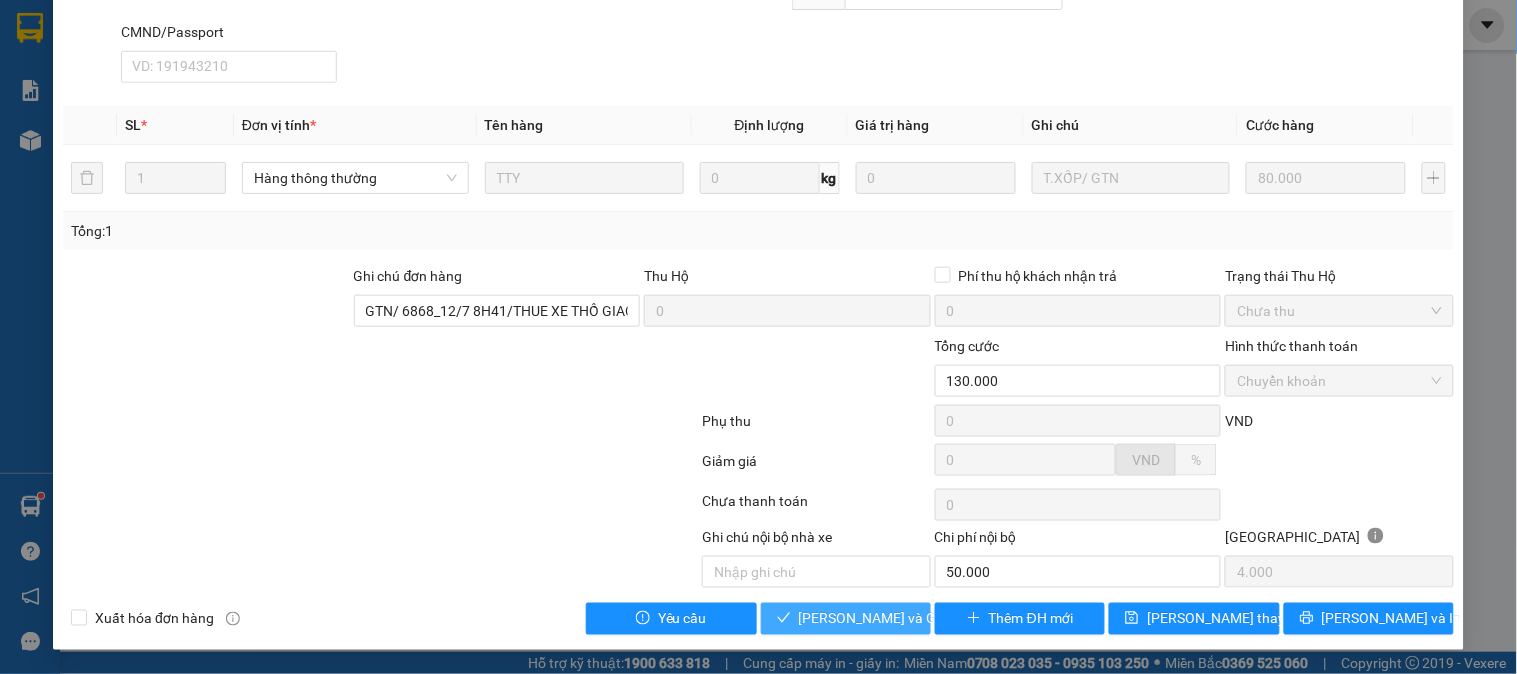 click on "[PERSON_NAME] và Giao hàng" at bounding box center [895, 619] 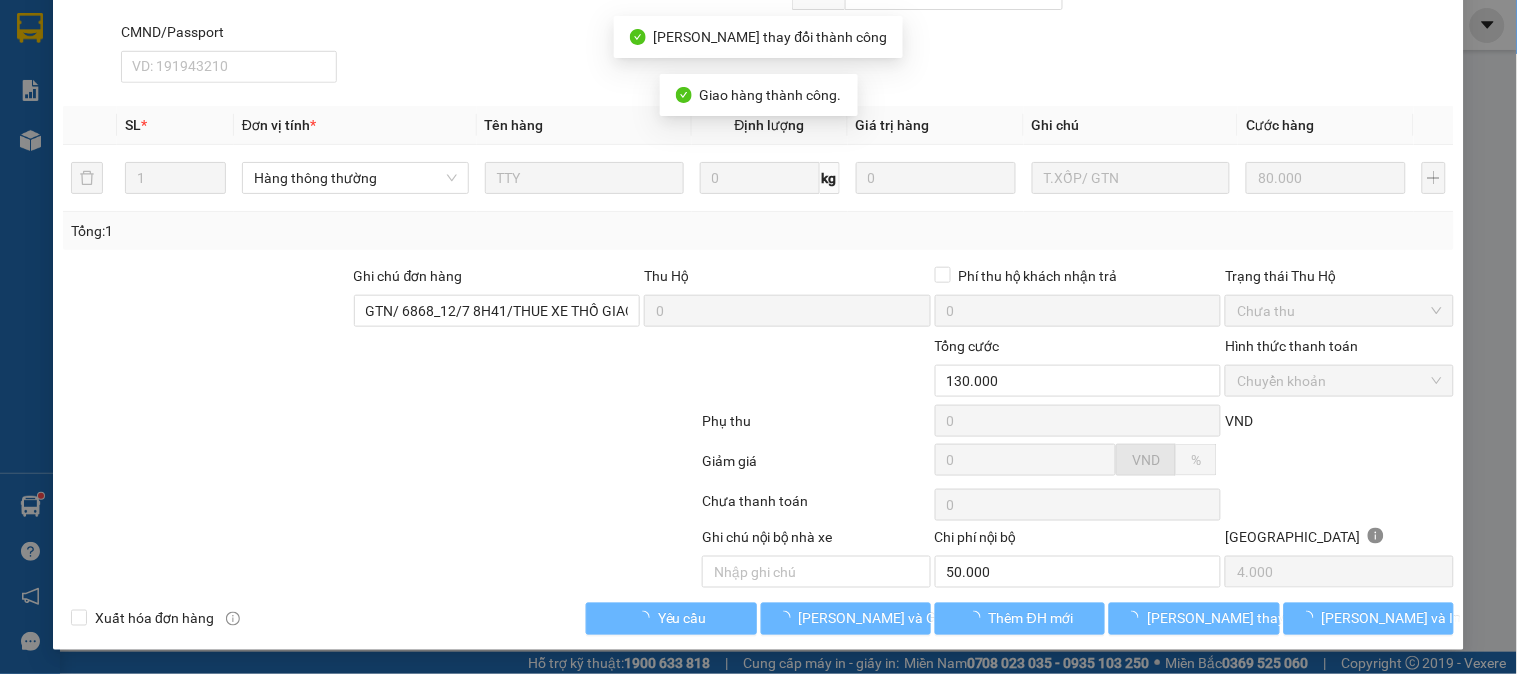 type on "50.000" 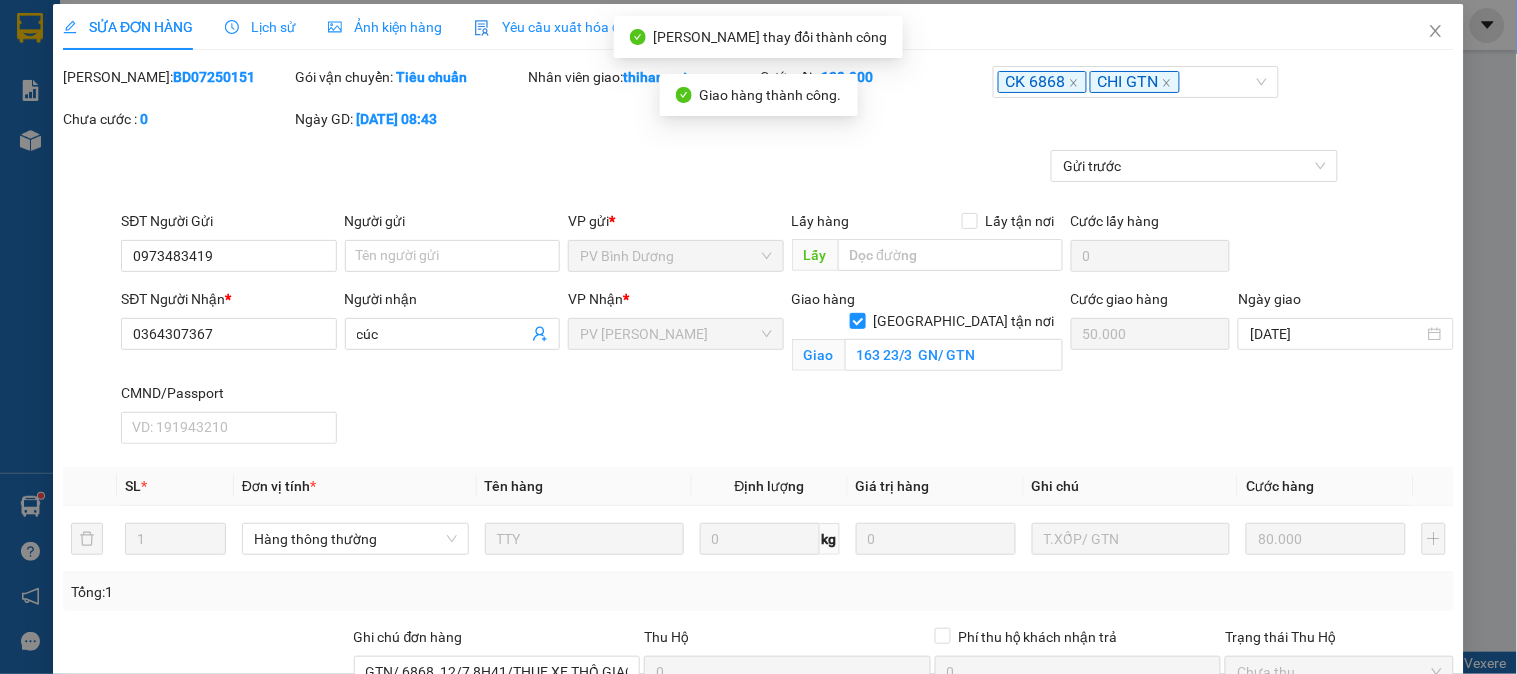 scroll, scrollTop: 0, scrollLeft: 0, axis: both 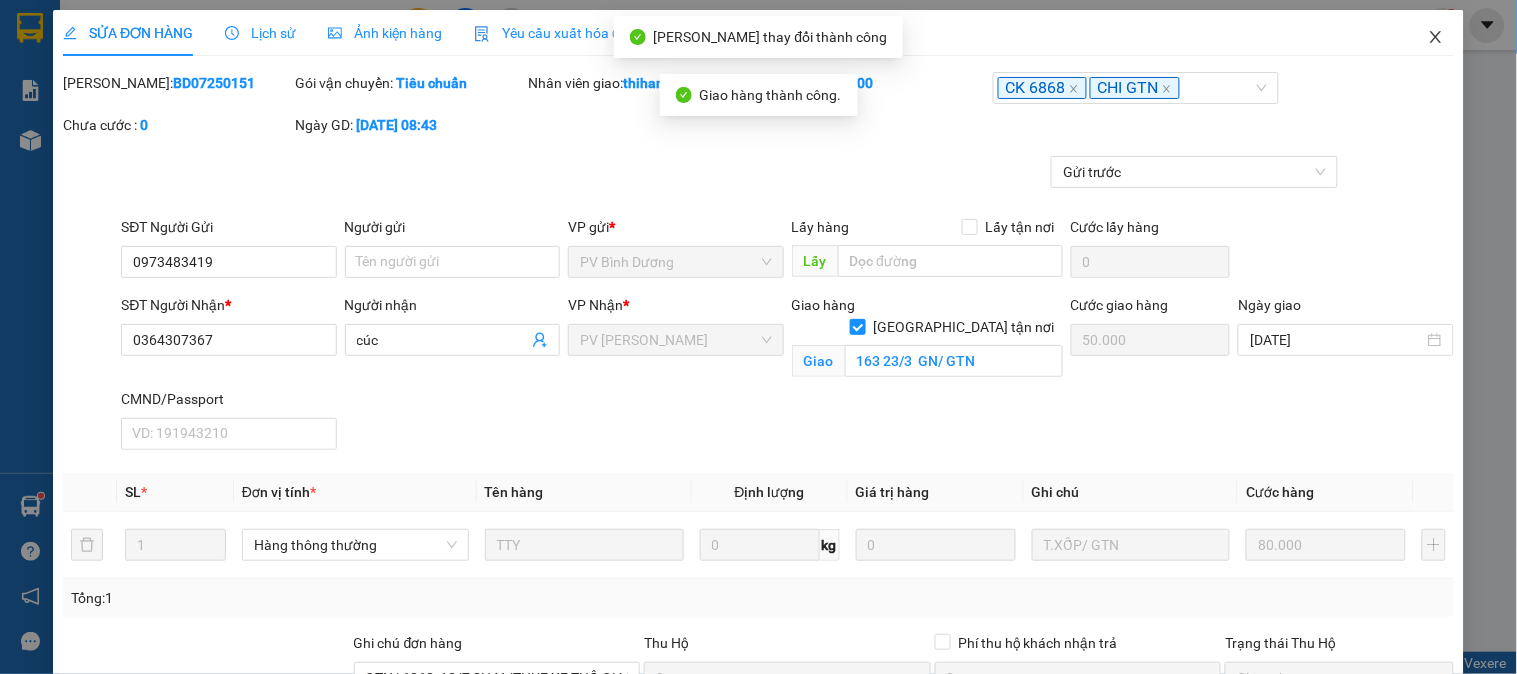 click 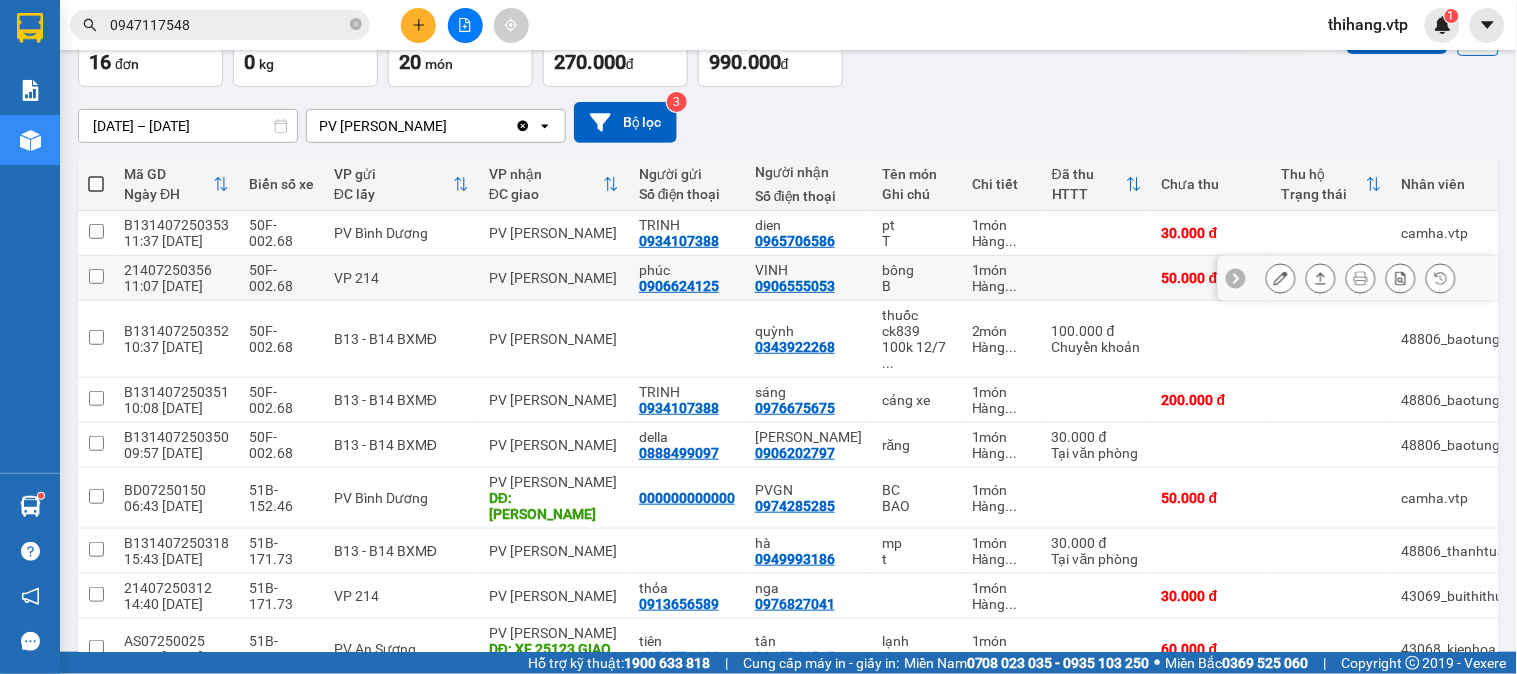 scroll, scrollTop: 0, scrollLeft: 0, axis: both 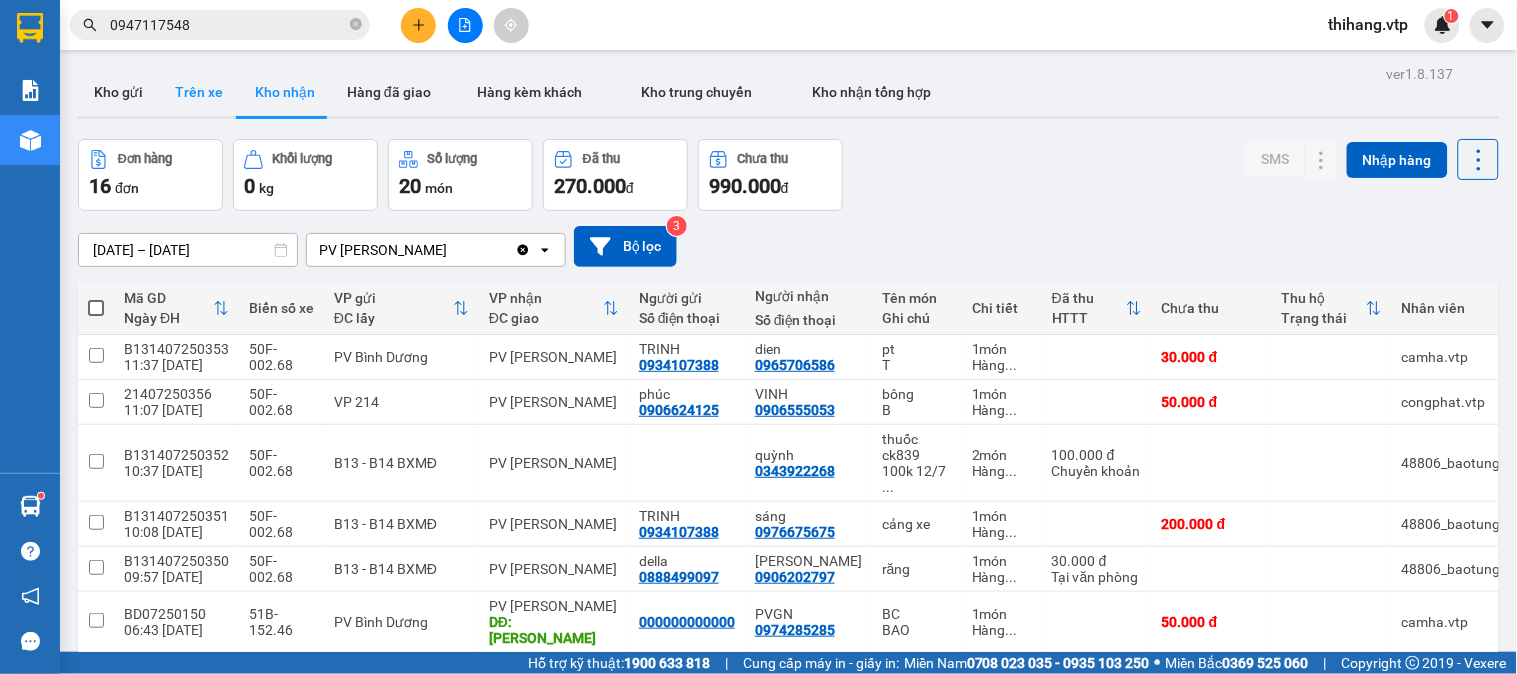 click on "Trên xe" at bounding box center [199, 92] 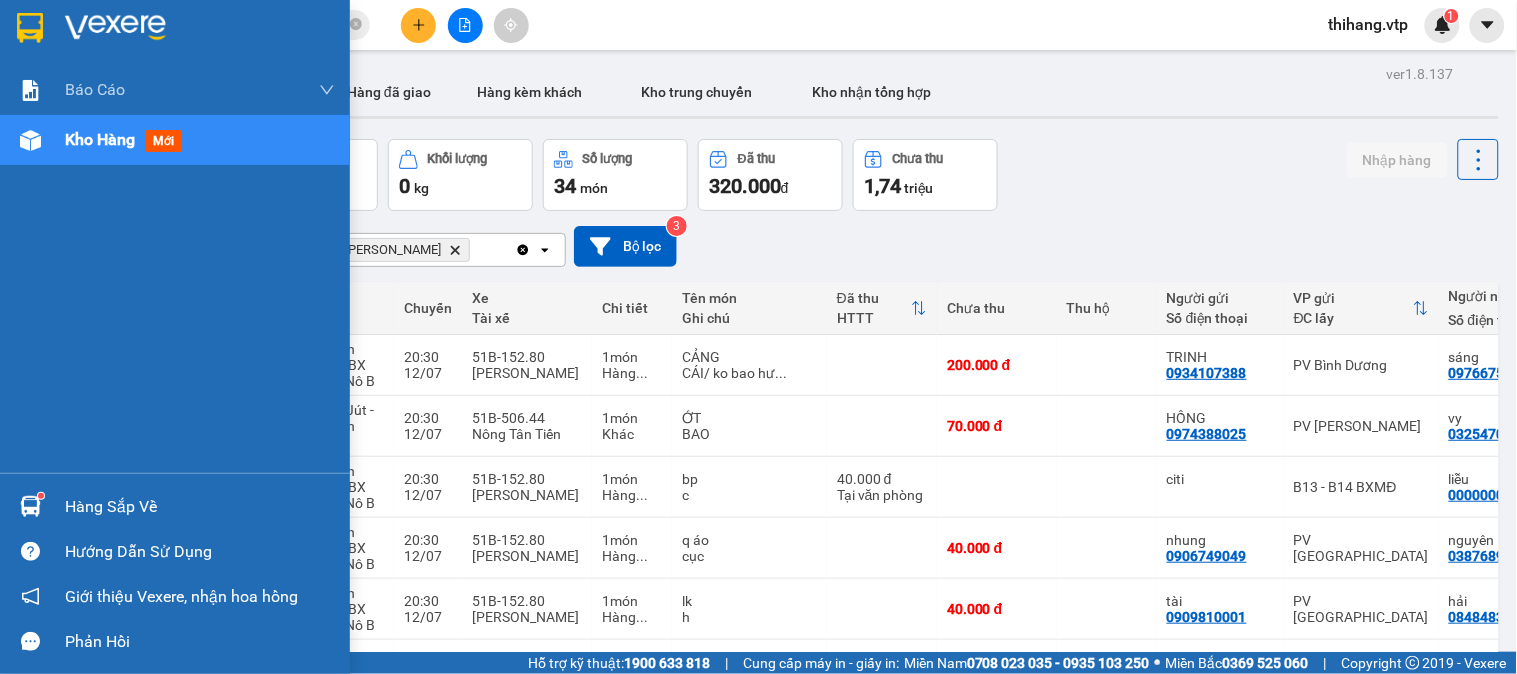 click at bounding box center [30, 506] 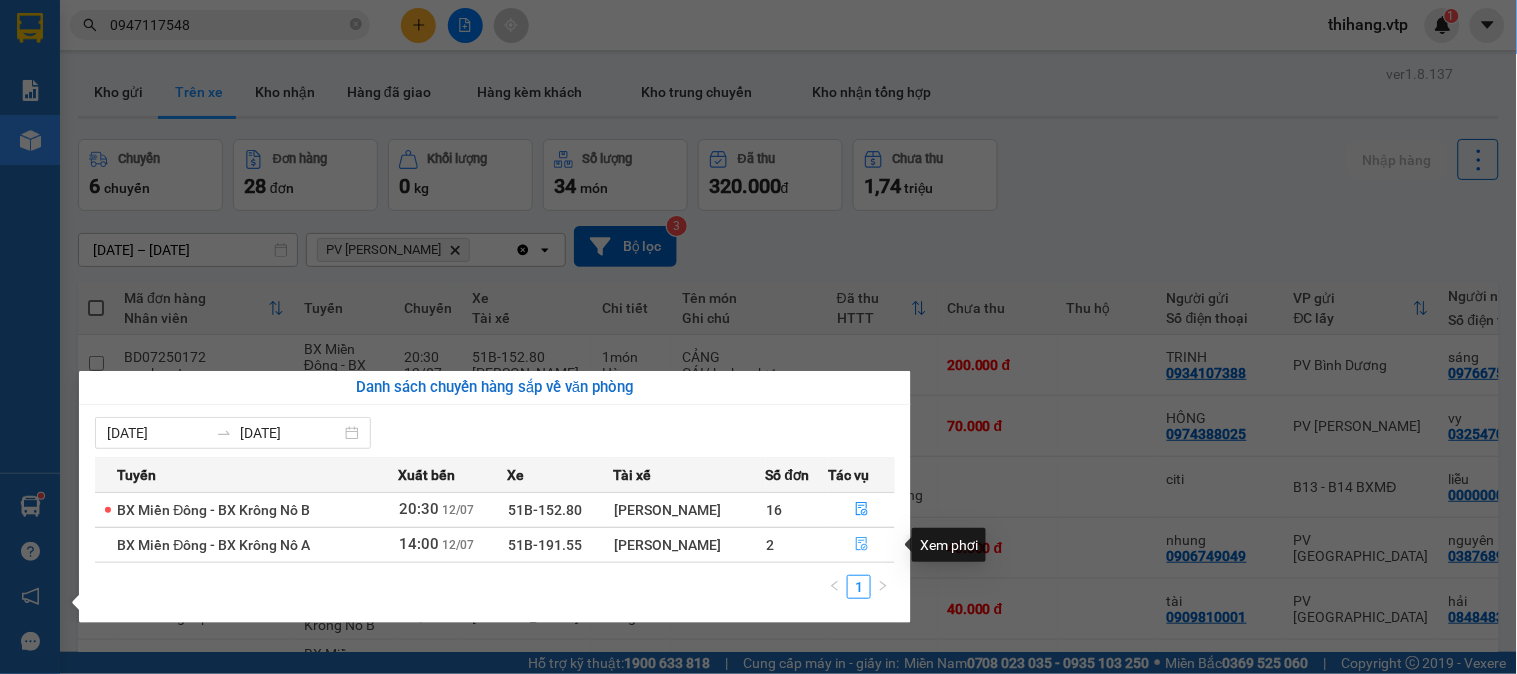 click 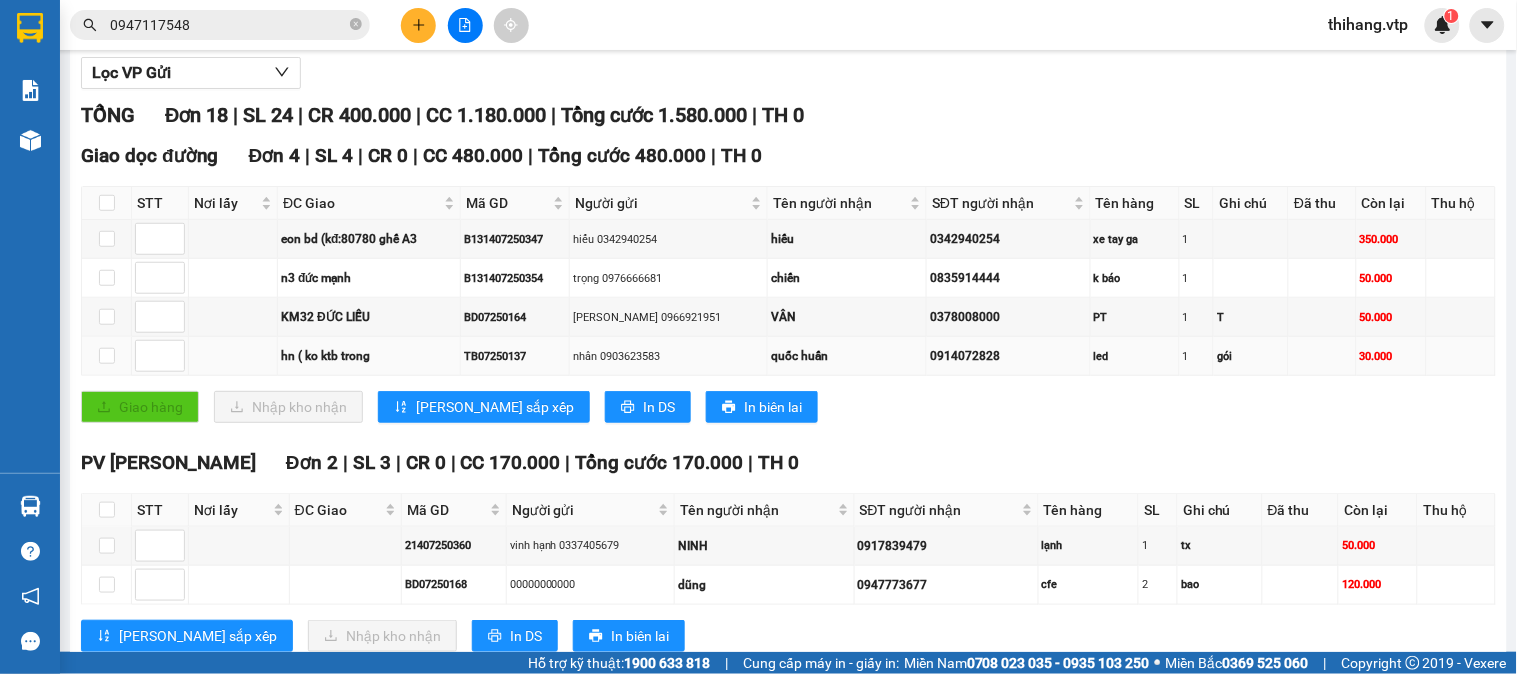 scroll, scrollTop: 222, scrollLeft: 0, axis: vertical 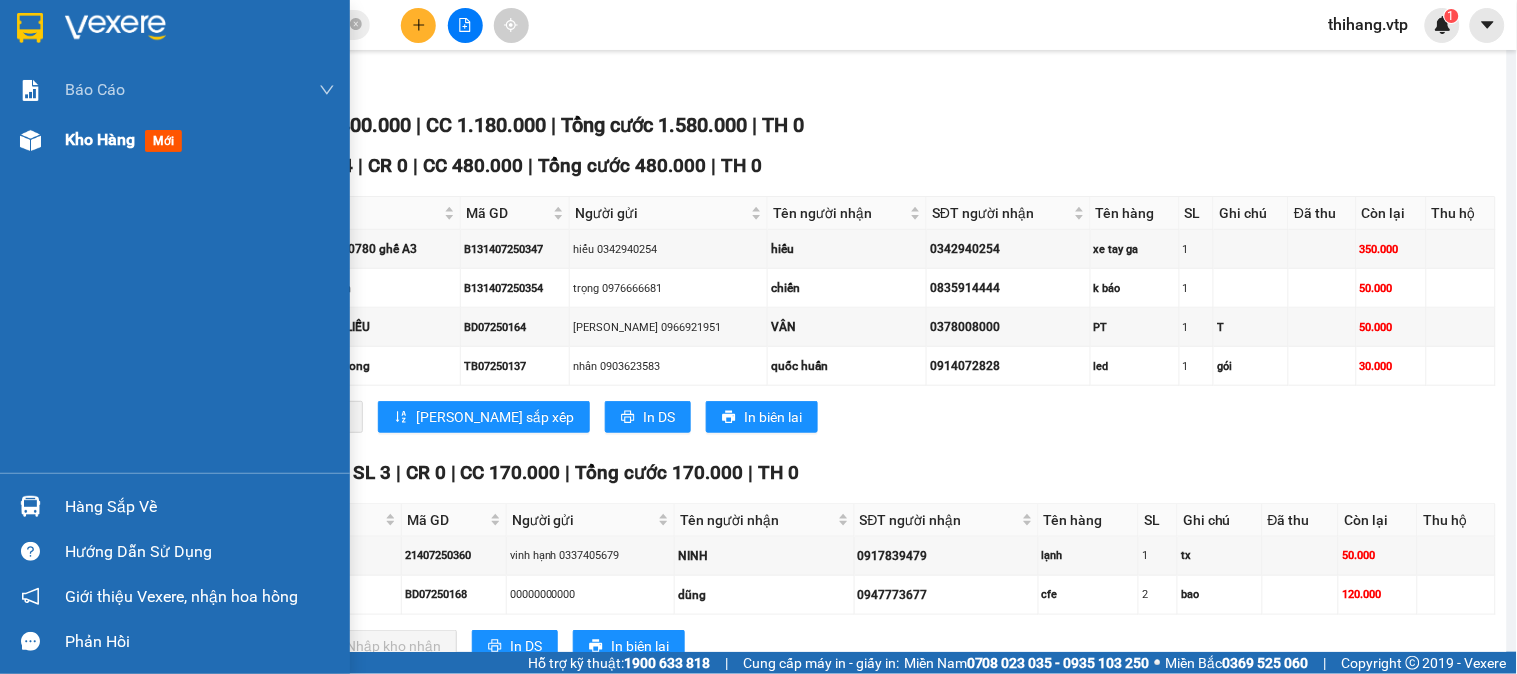 click on "Kho hàng" at bounding box center (100, 139) 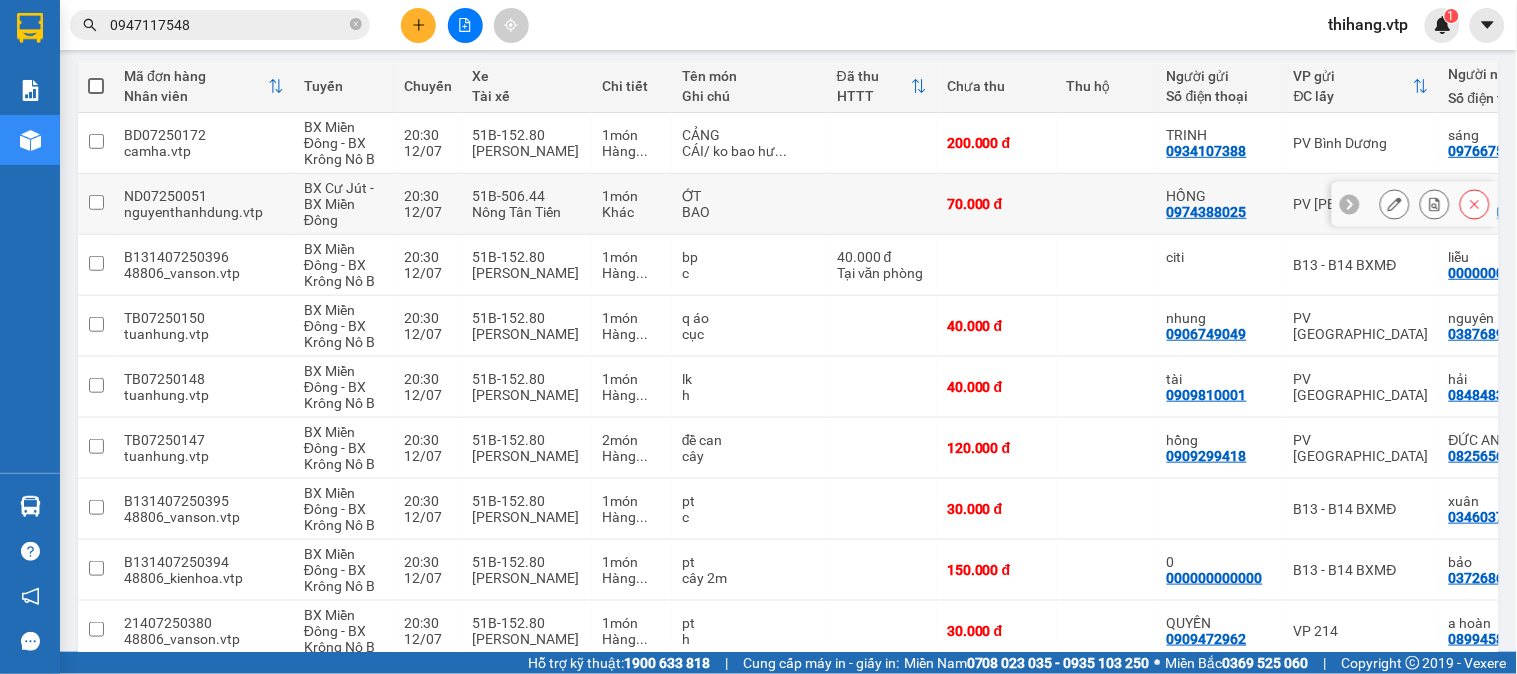 scroll, scrollTop: 0, scrollLeft: 0, axis: both 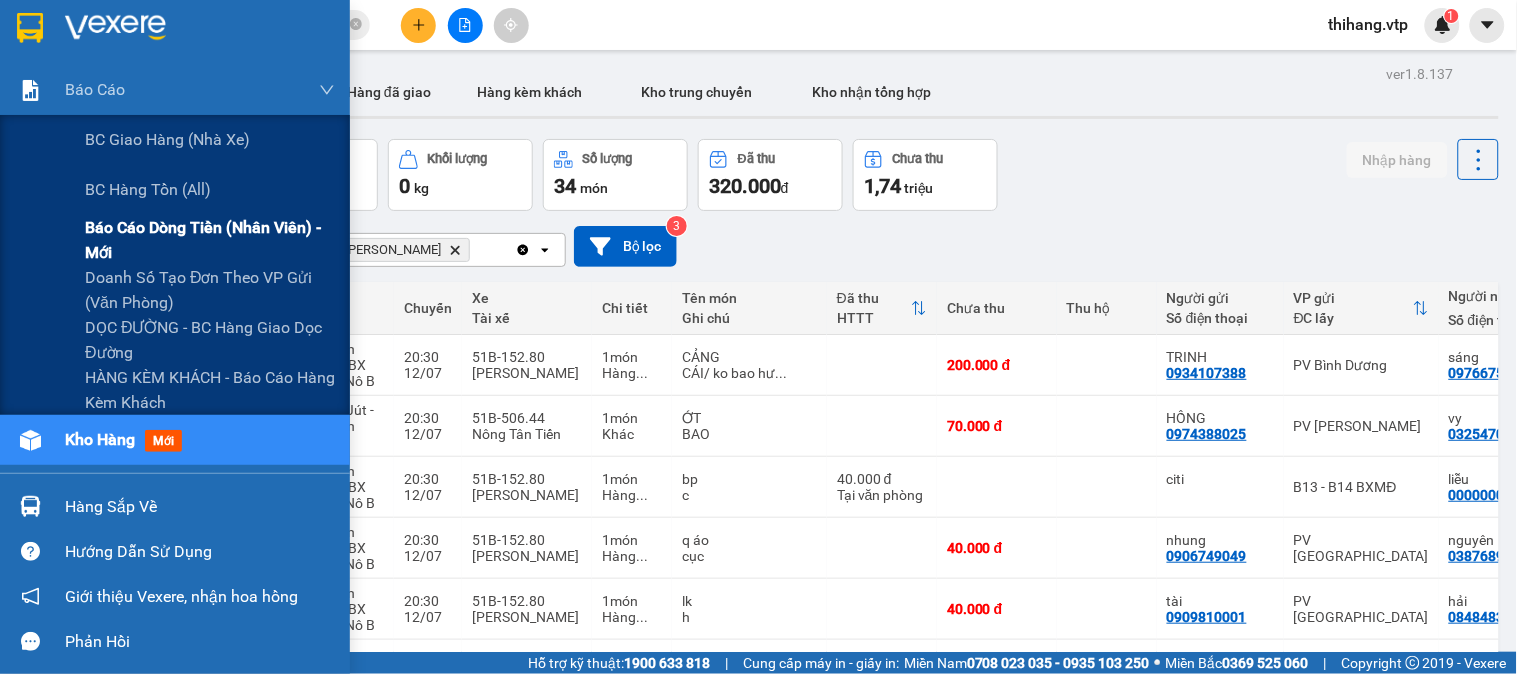 click on "Báo cáo dòng tiền (nhân viên) - mới" at bounding box center [210, 240] 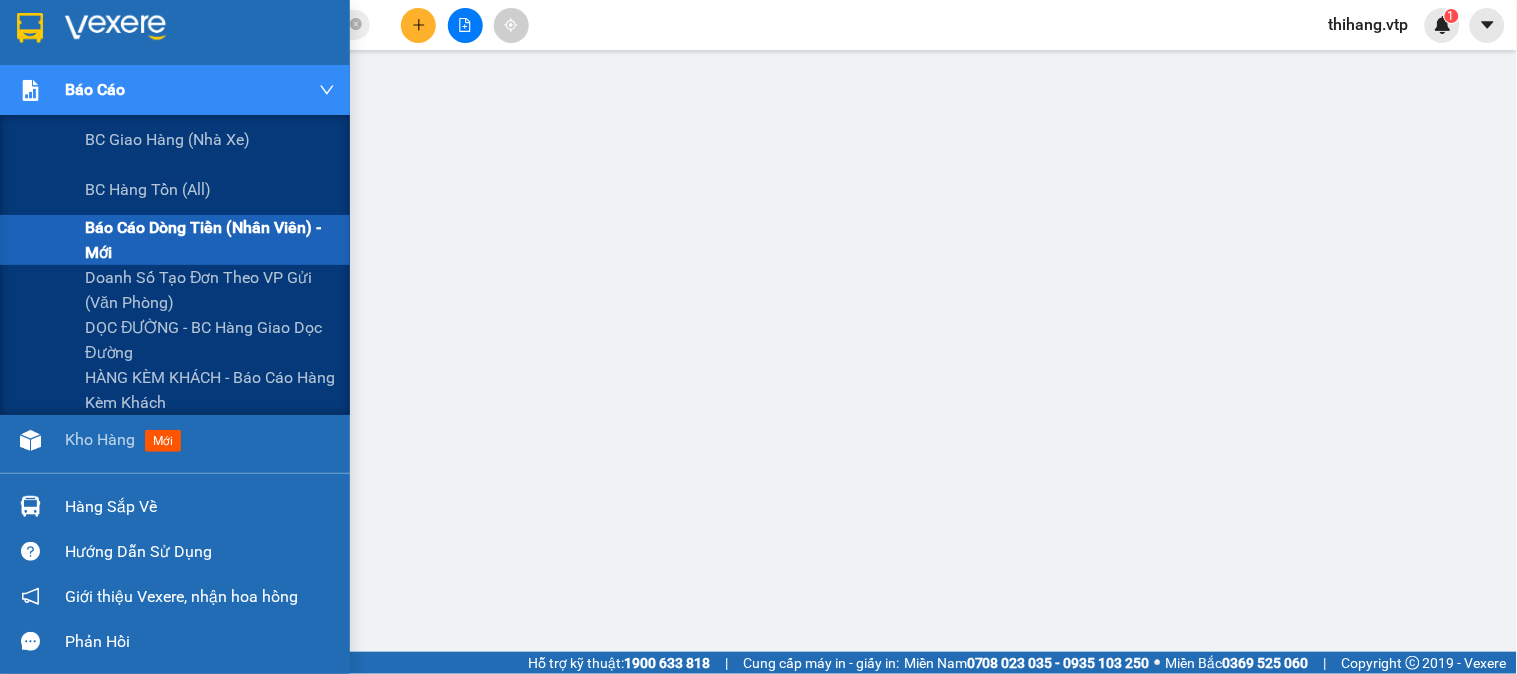 click on "Báo cáo" at bounding box center [175, 90] 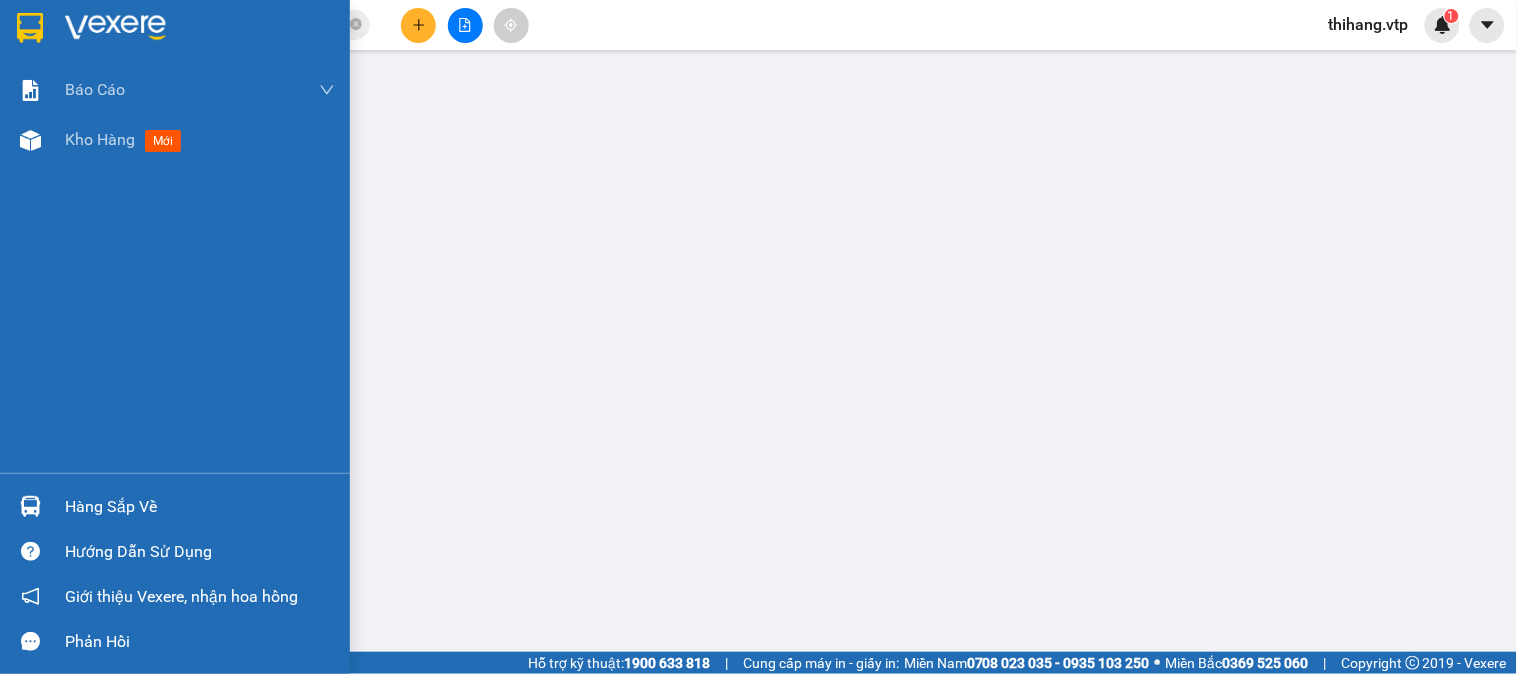 click on "Hàng sắp về" at bounding box center (200, 507) 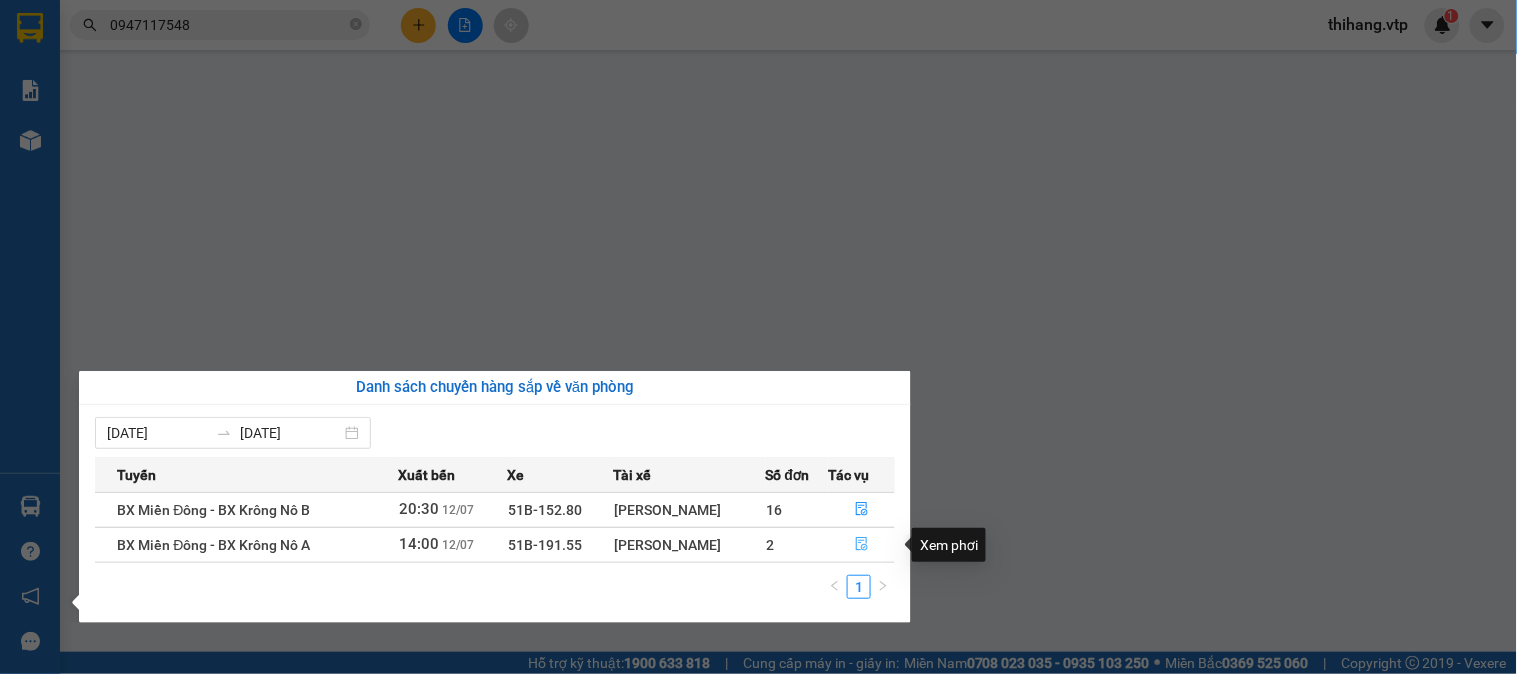 click 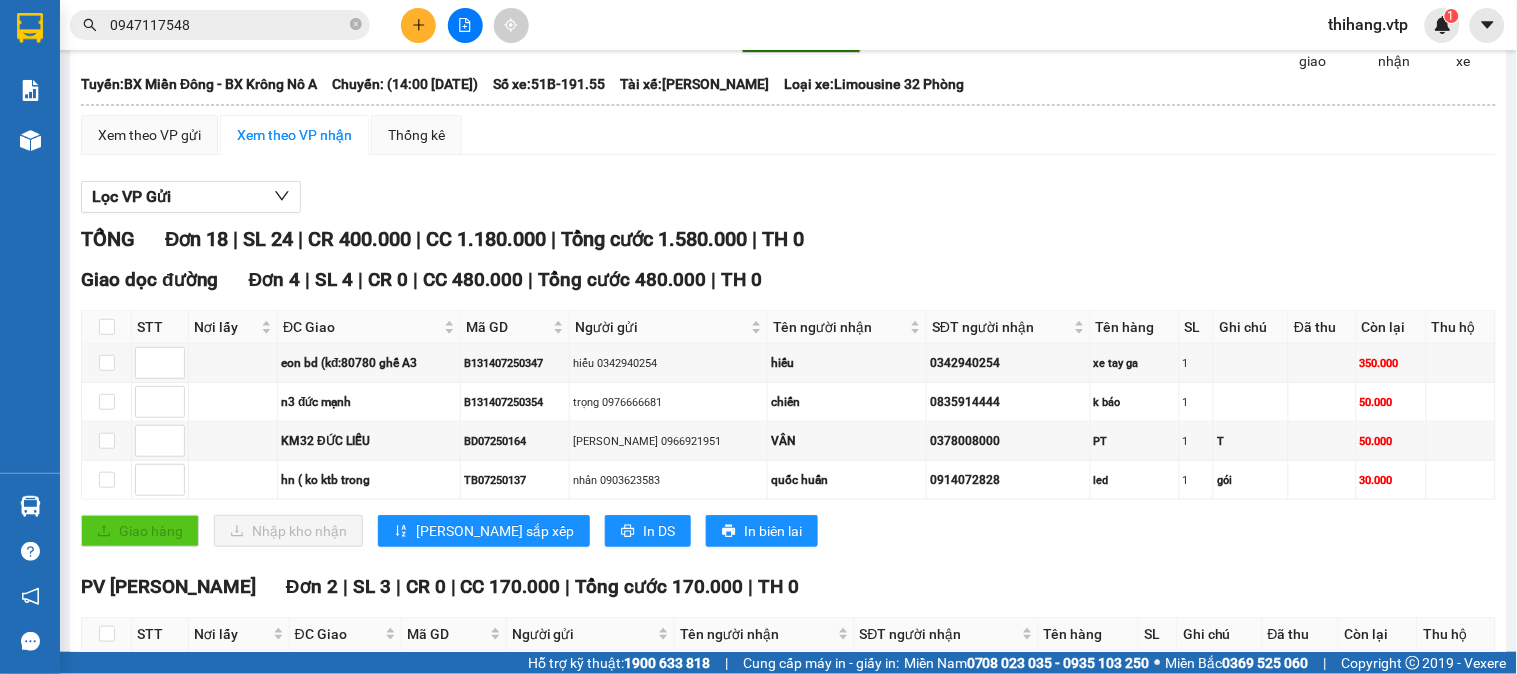 scroll, scrollTop: 0, scrollLeft: 0, axis: both 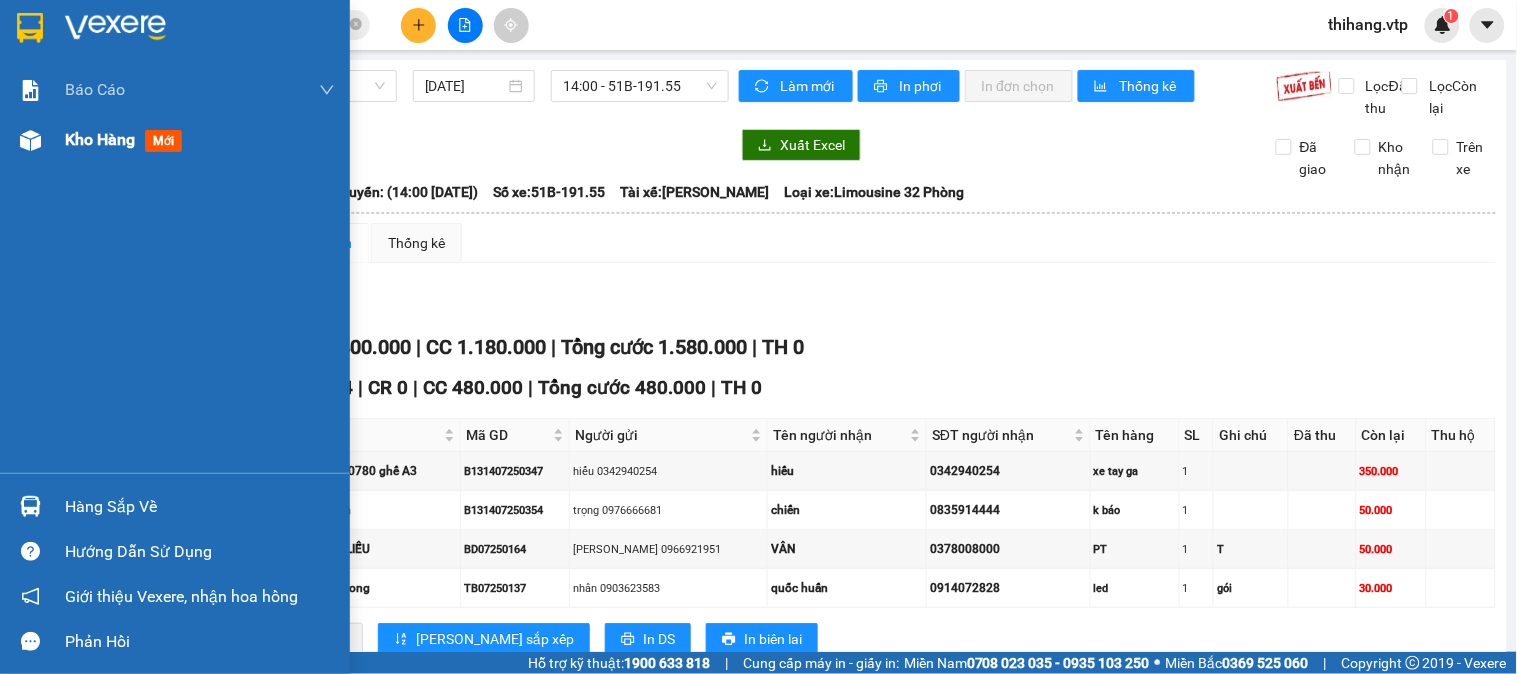 click on "Kho hàng mới" at bounding box center (175, 140) 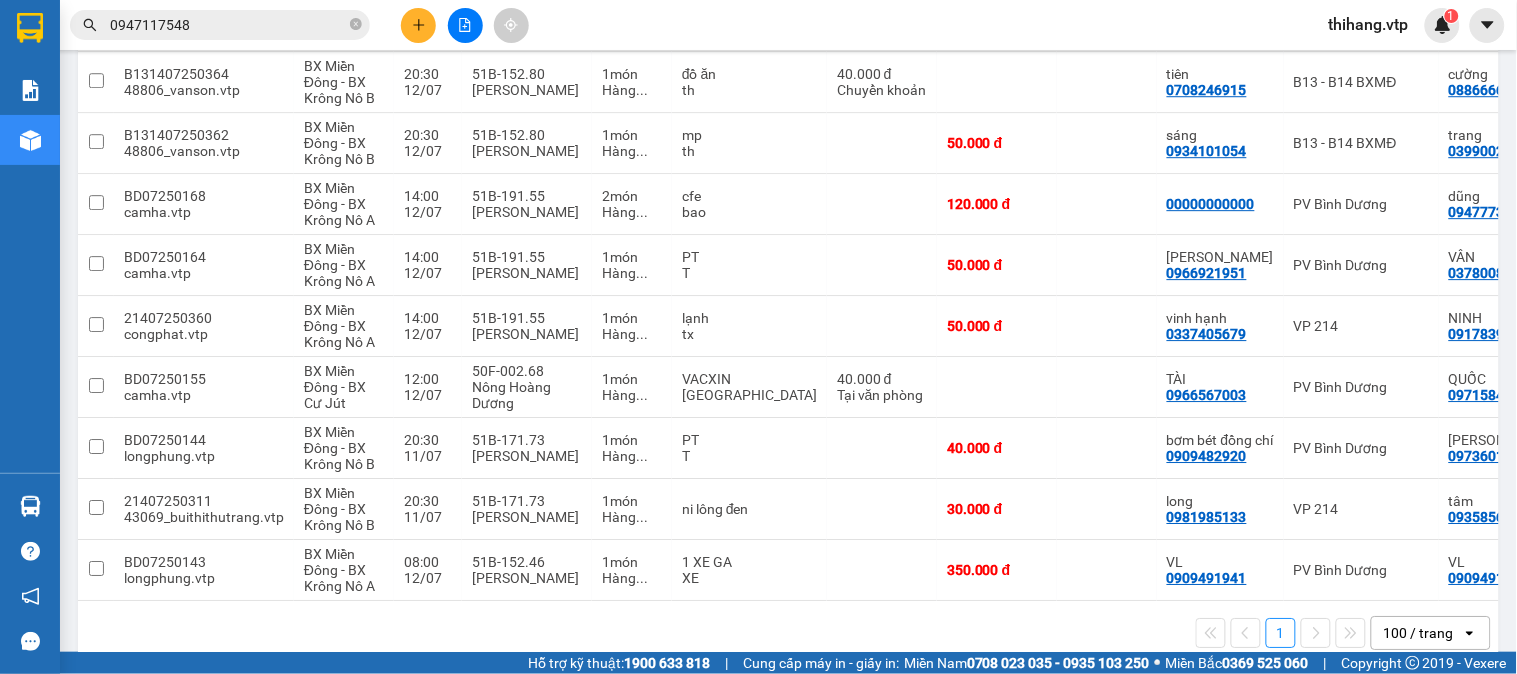 scroll, scrollTop: 1444, scrollLeft: 0, axis: vertical 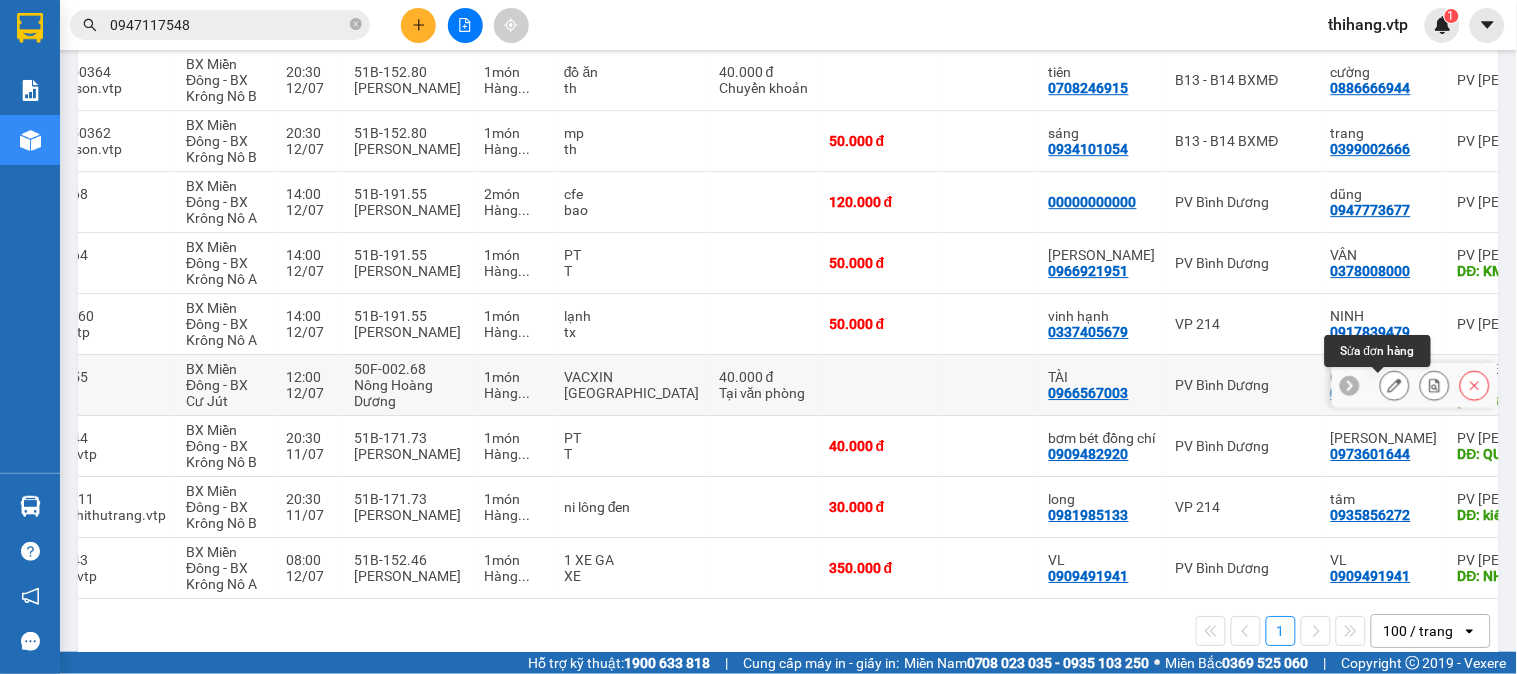 click 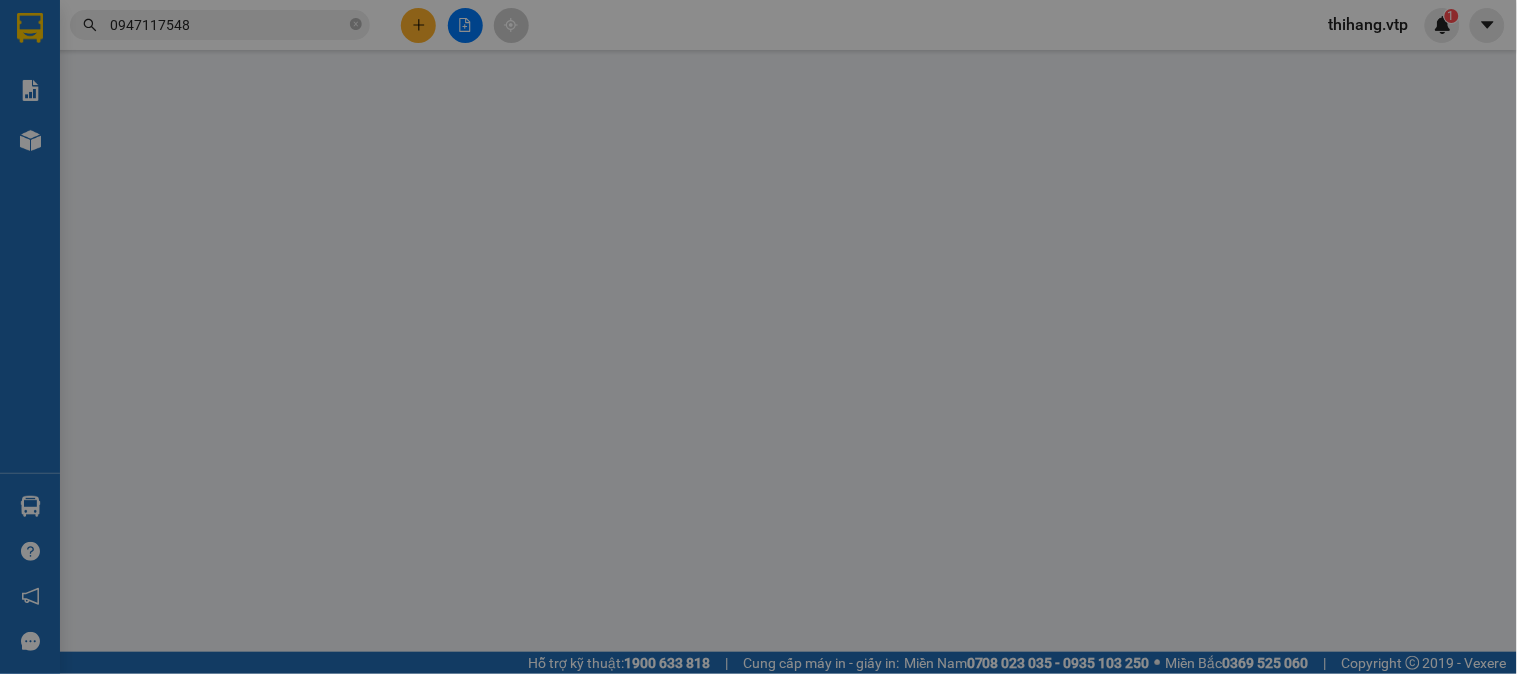 scroll, scrollTop: 0, scrollLeft: 0, axis: both 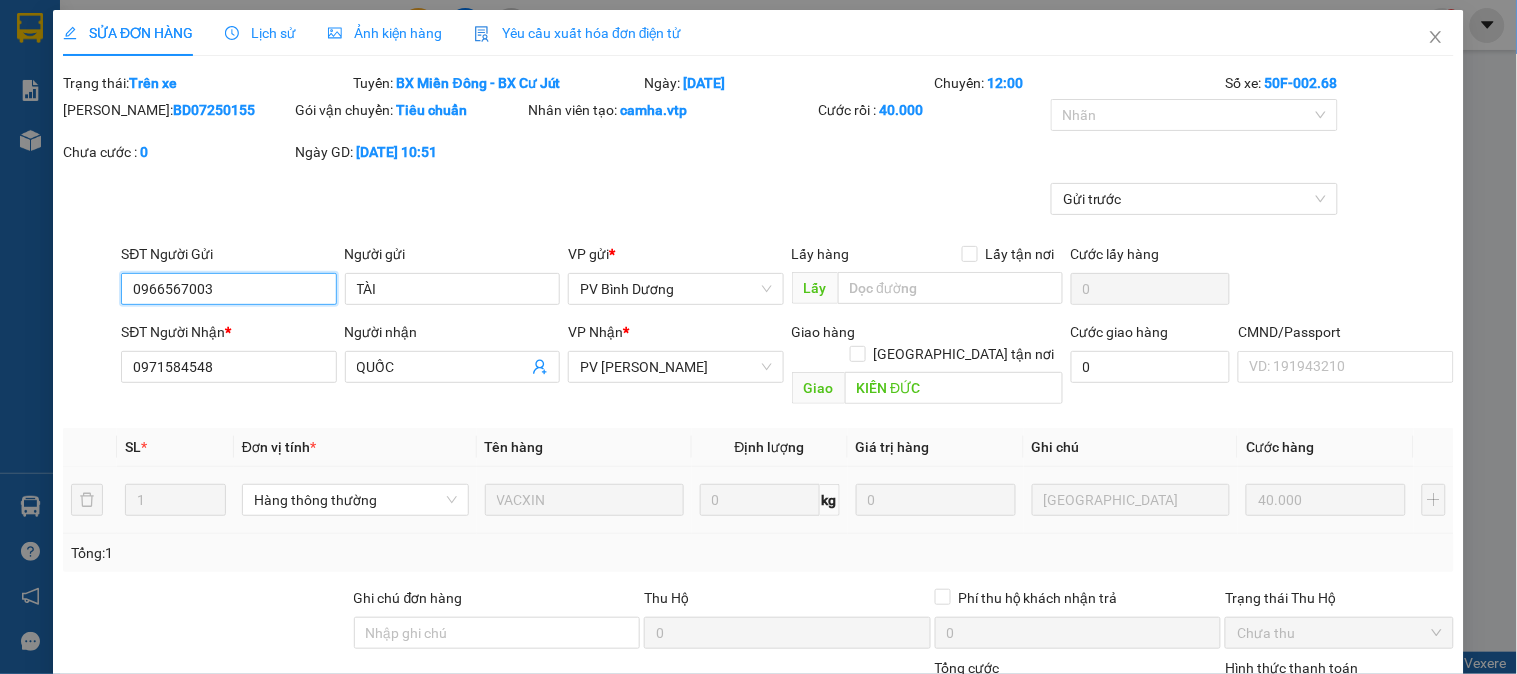 type on "2.000" 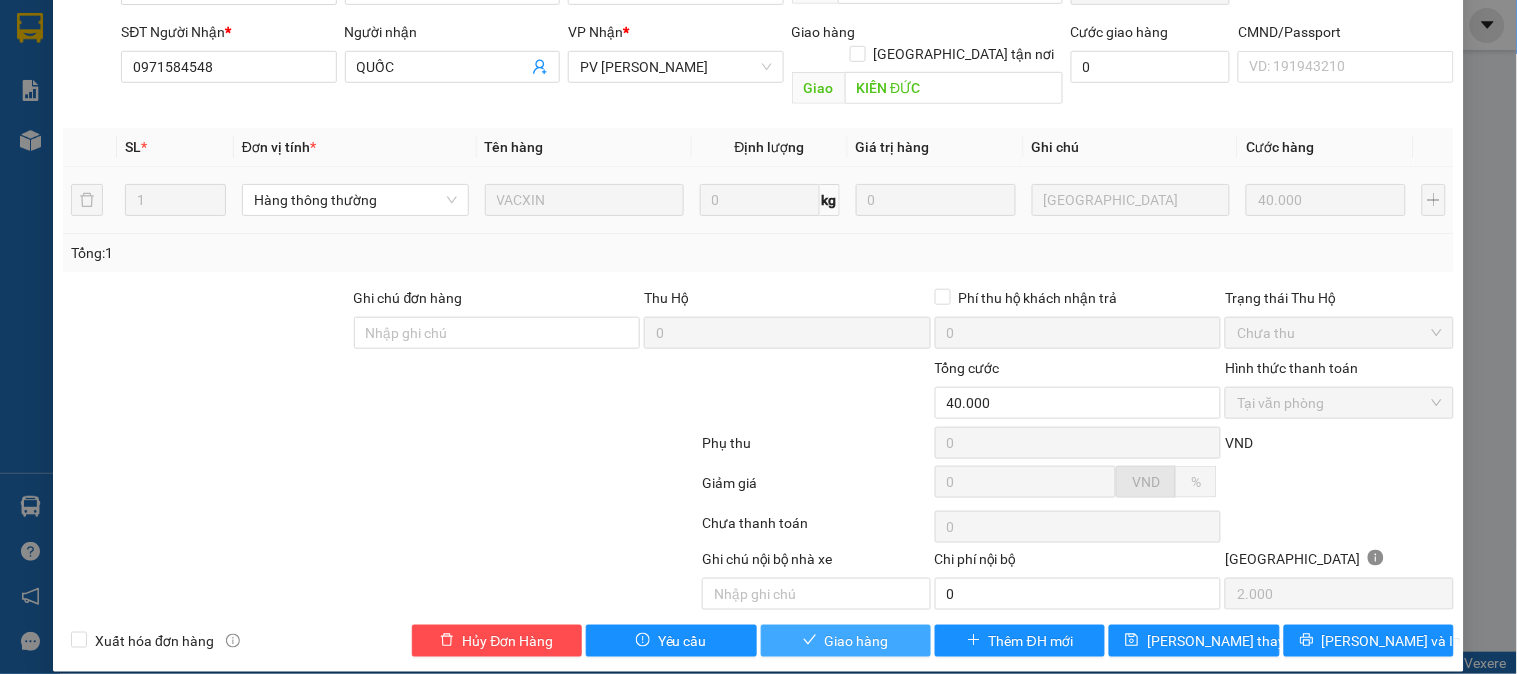 click at bounding box center [810, 641] 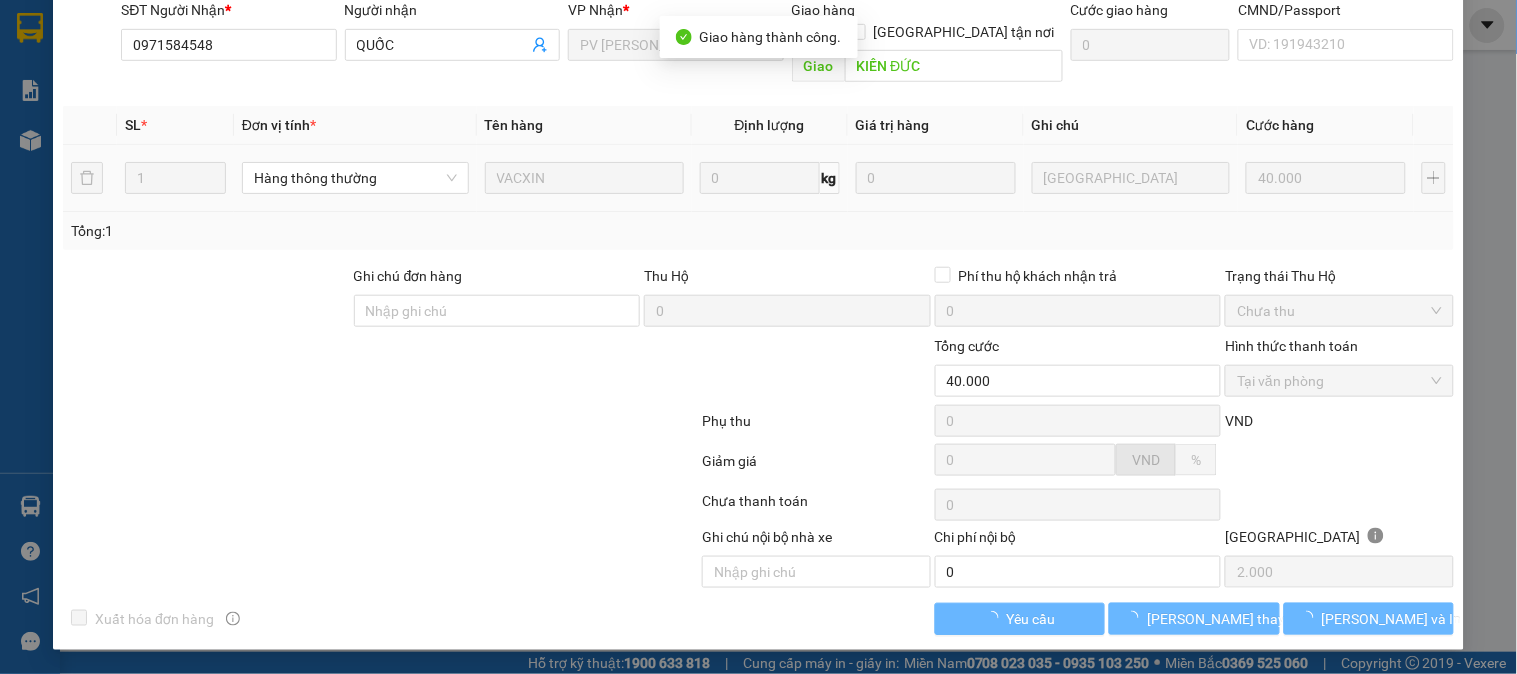 scroll, scrollTop: 0, scrollLeft: 0, axis: both 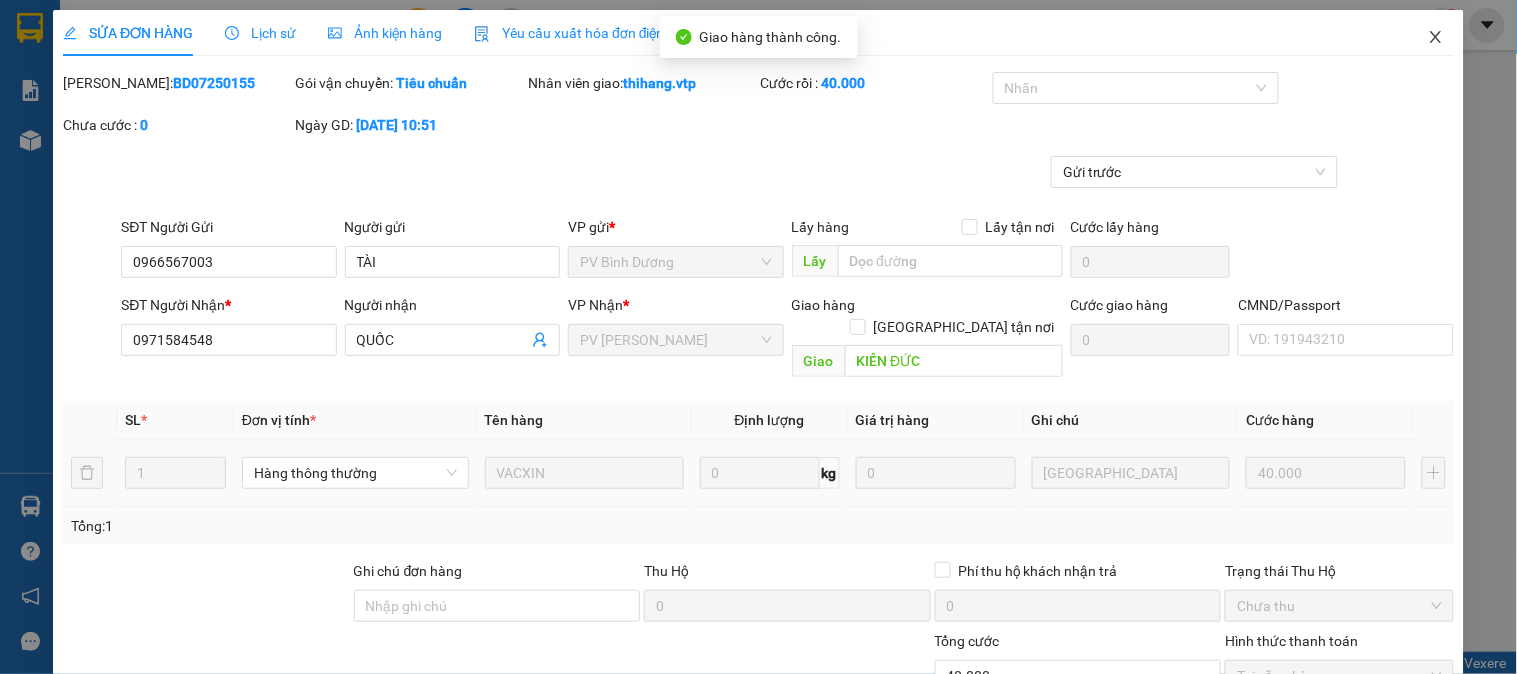 click at bounding box center (1436, 38) 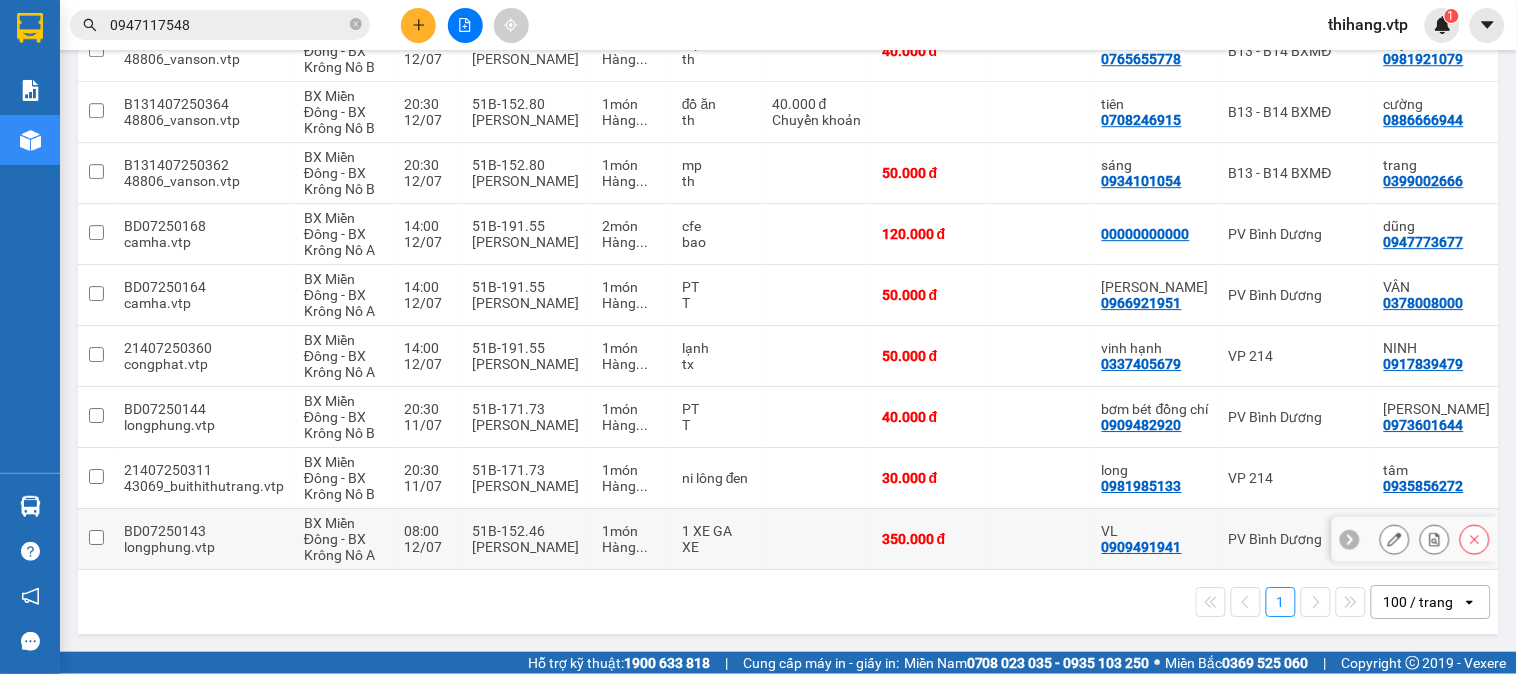 scroll, scrollTop: 1423, scrollLeft: 0, axis: vertical 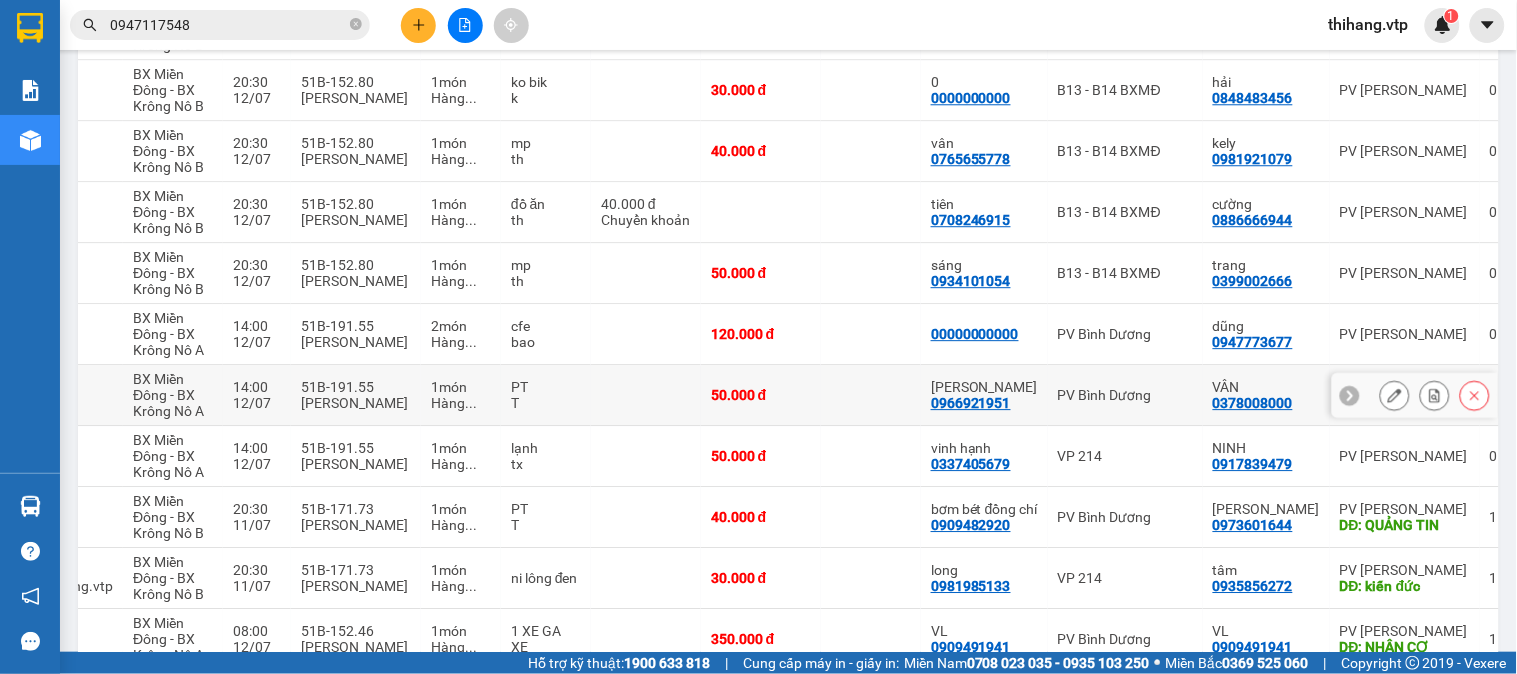 click at bounding box center [1395, 395] 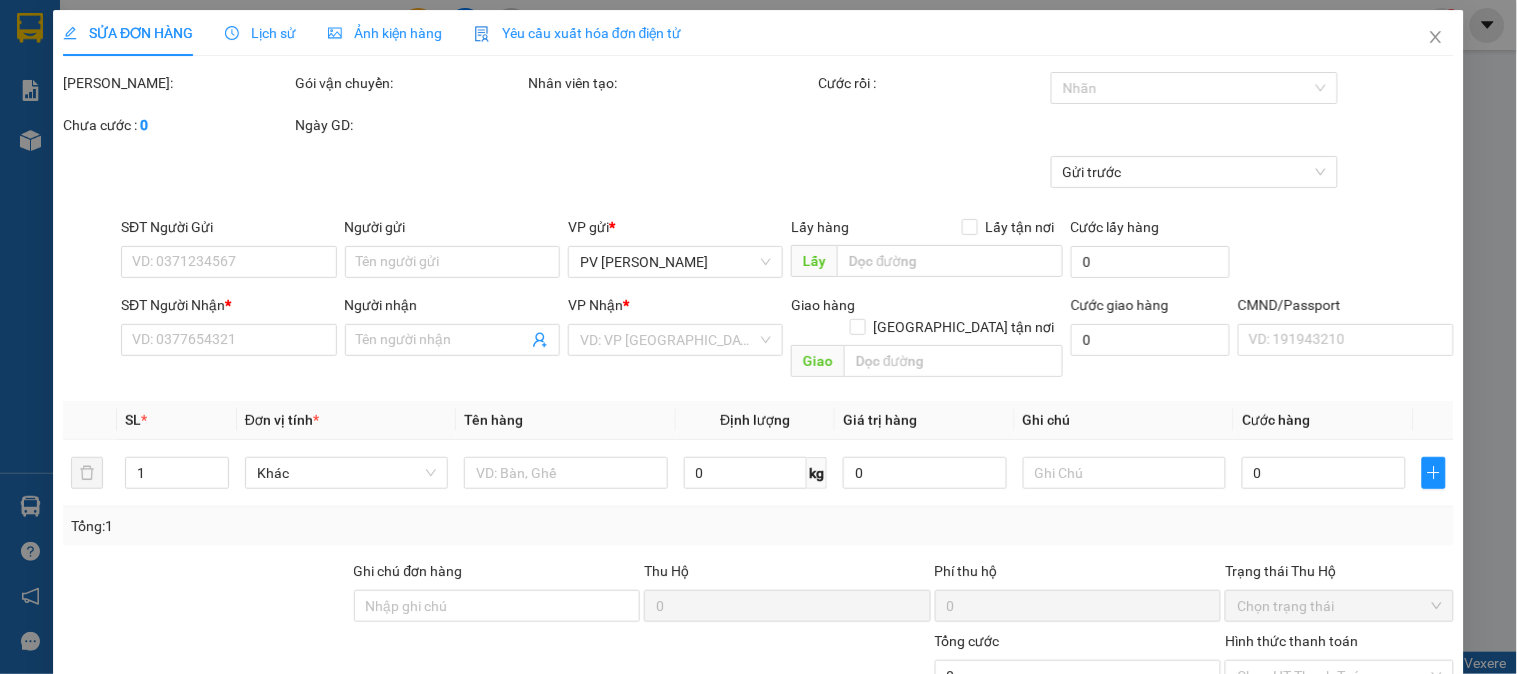 scroll, scrollTop: 0, scrollLeft: 0, axis: both 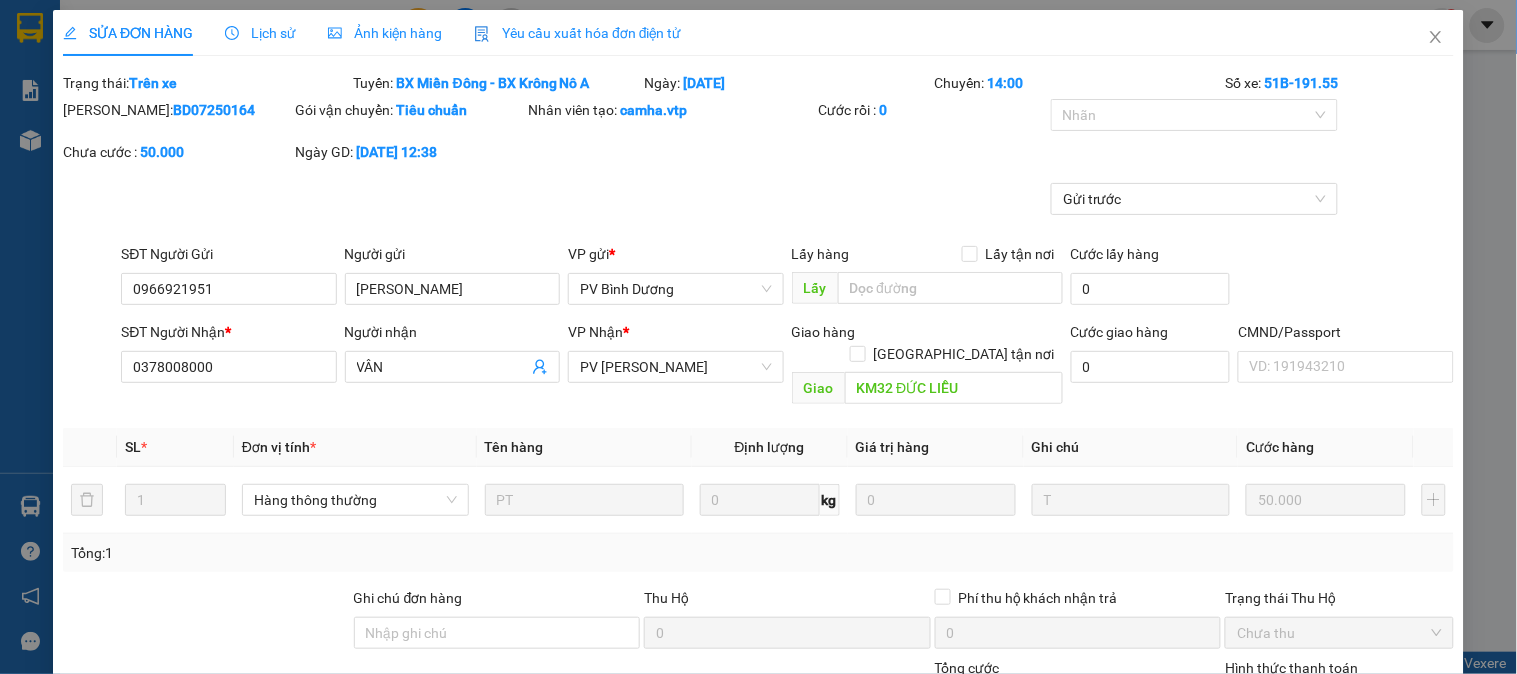 type on "0966921951" 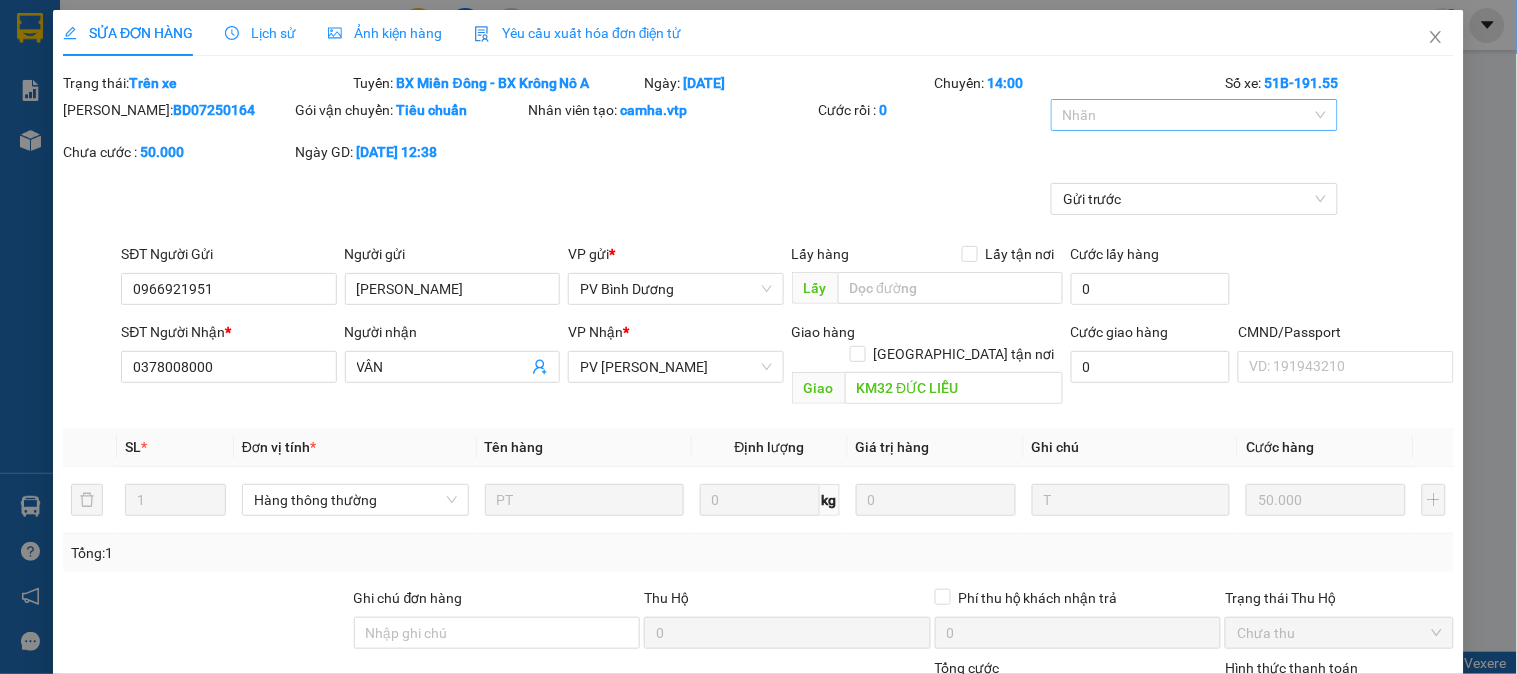 click at bounding box center [1184, 115] 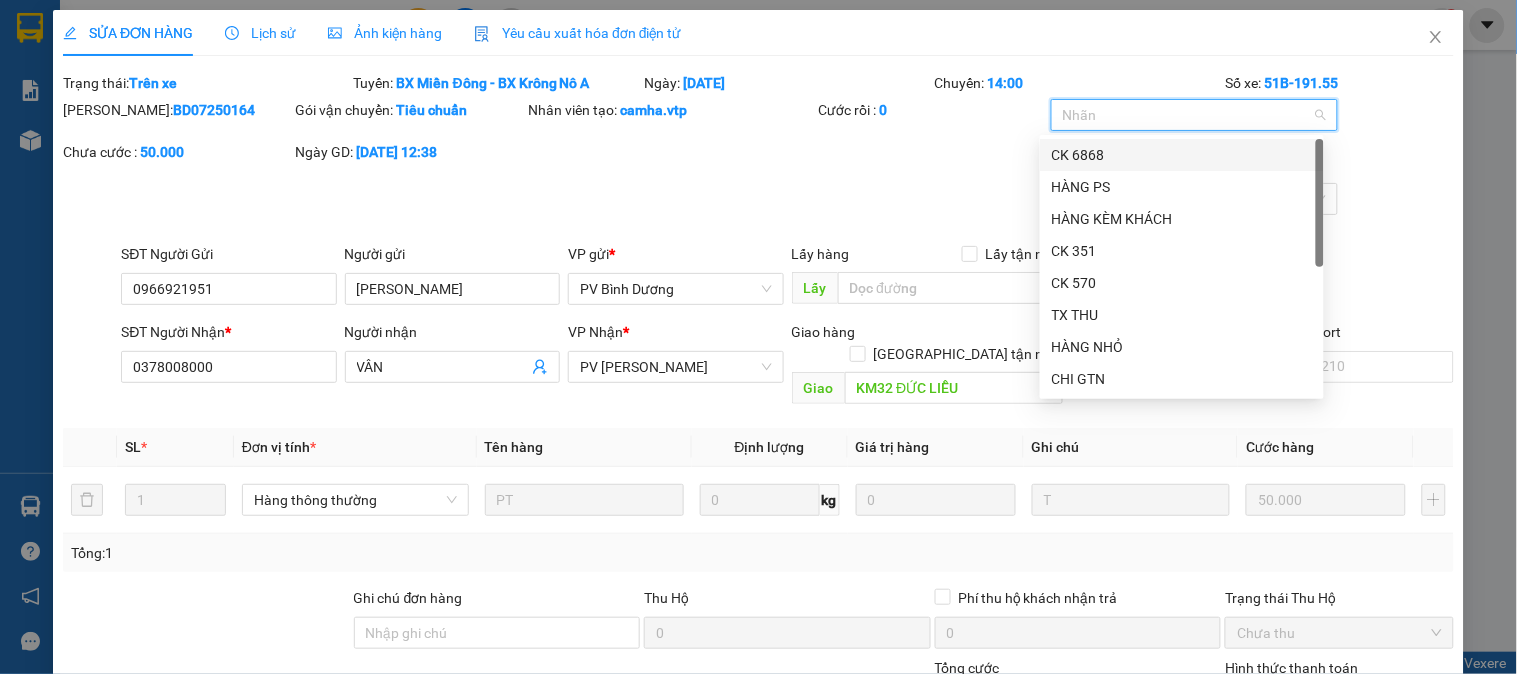 click on "CK 6868" at bounding box center [1182, 155] 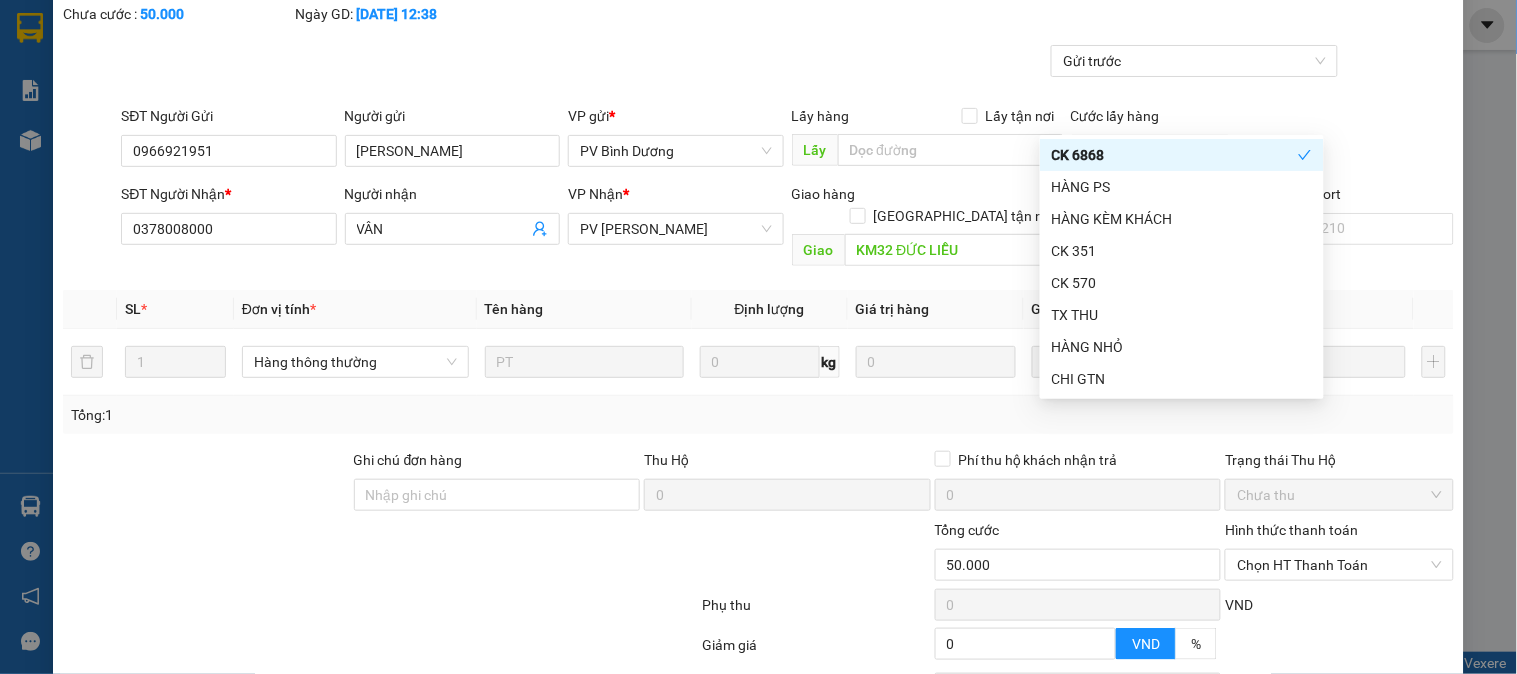 scroll, scrollTop: 0, scrollLeft: 0, axis: both 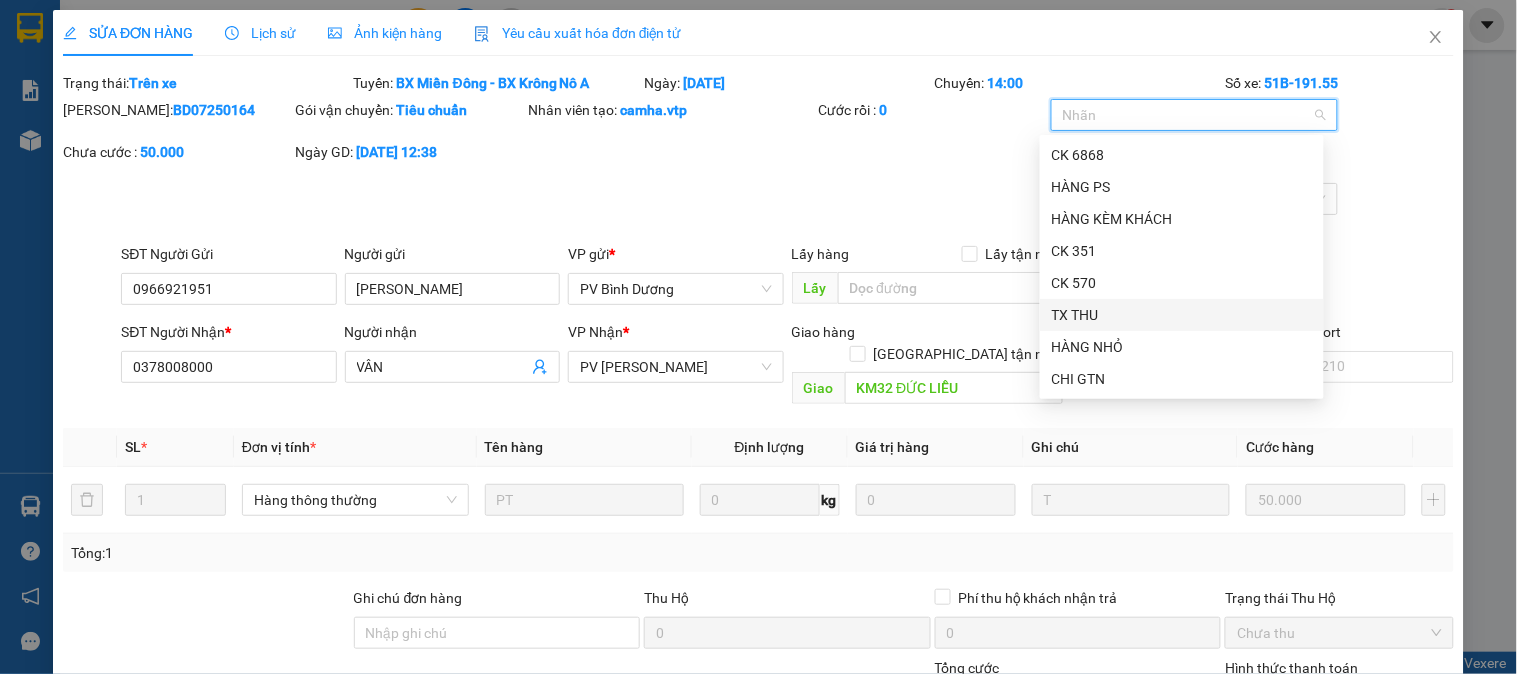 click on "TX THU" at bounding box center [1182, 315] 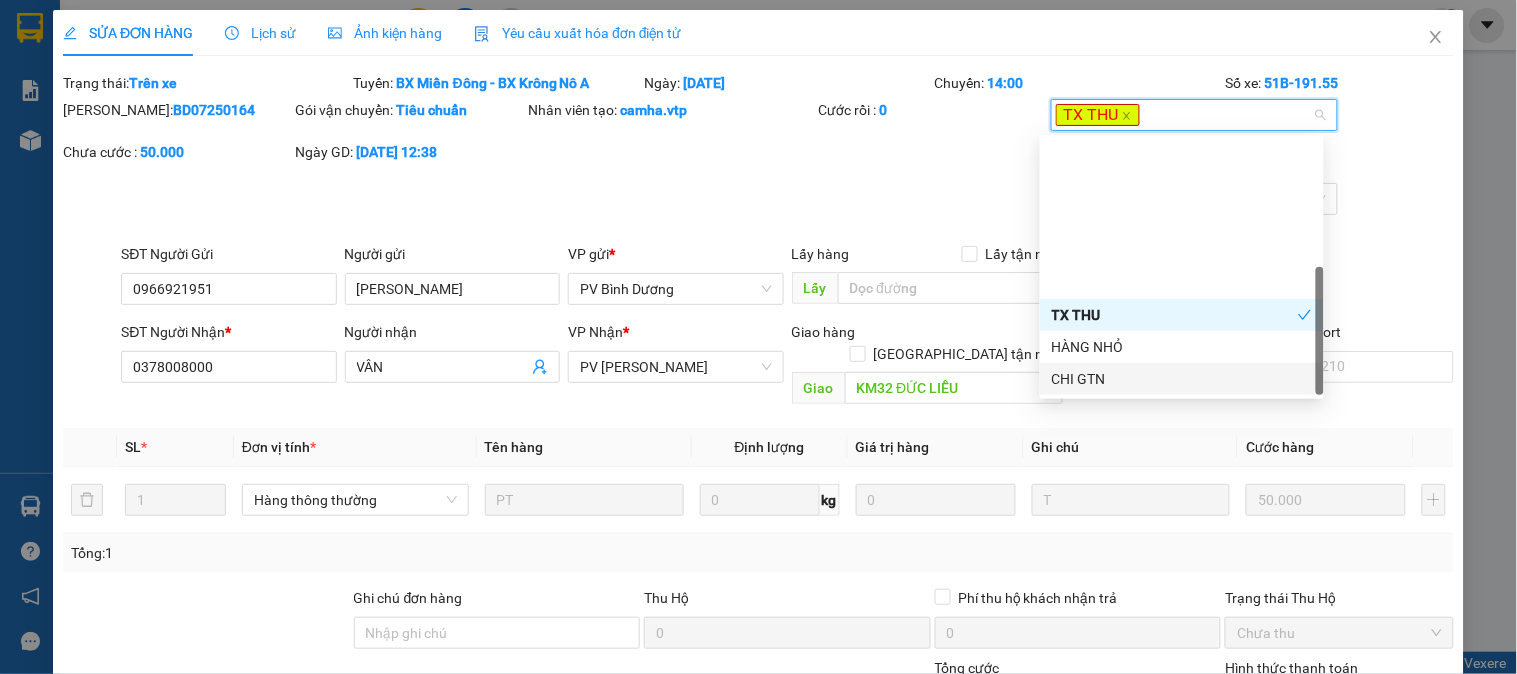 scroll, scrollTop: 192, scrollLeft: 0, axis: vertical 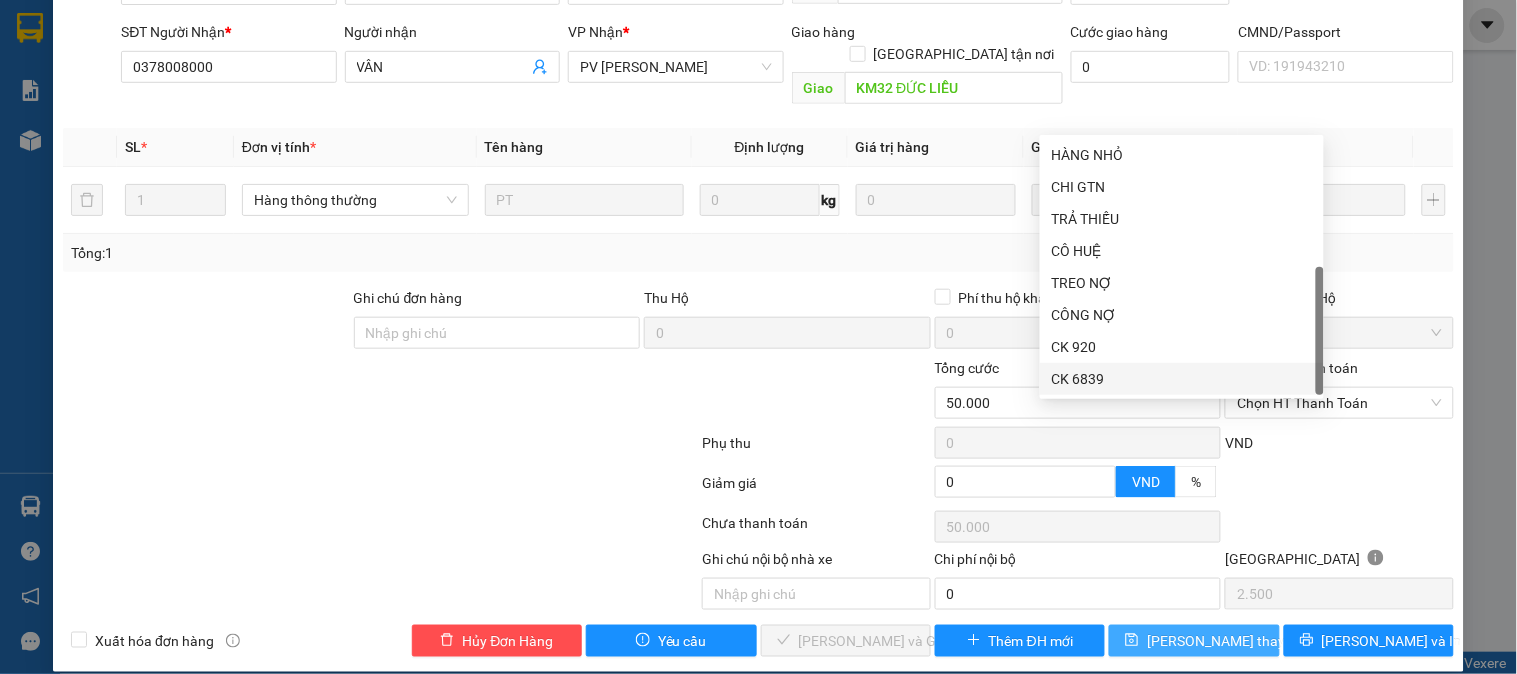 click on "[PERSON_NAME] thay đổi" at bounding box center (1227, 641) 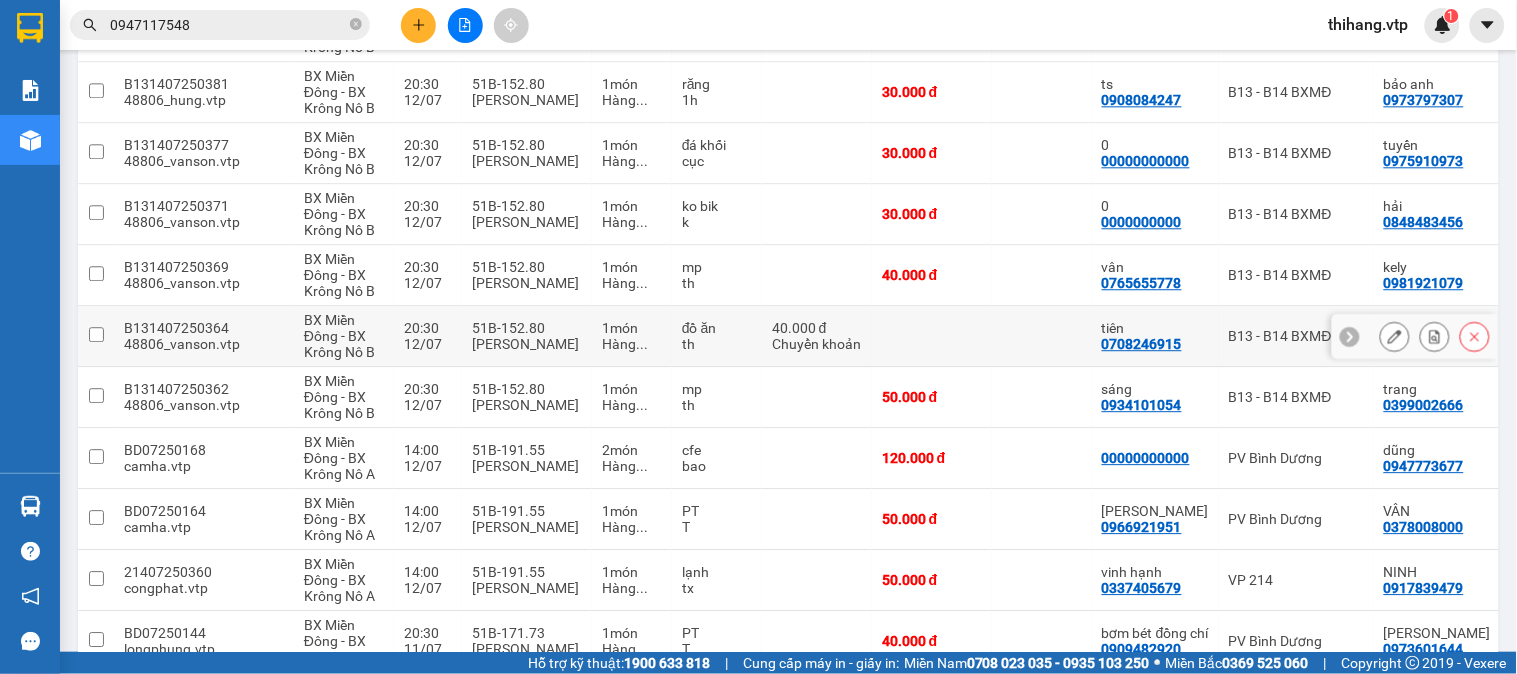 scroll, scrollTop: 1333, scrollLeft: 0, axis: vertical 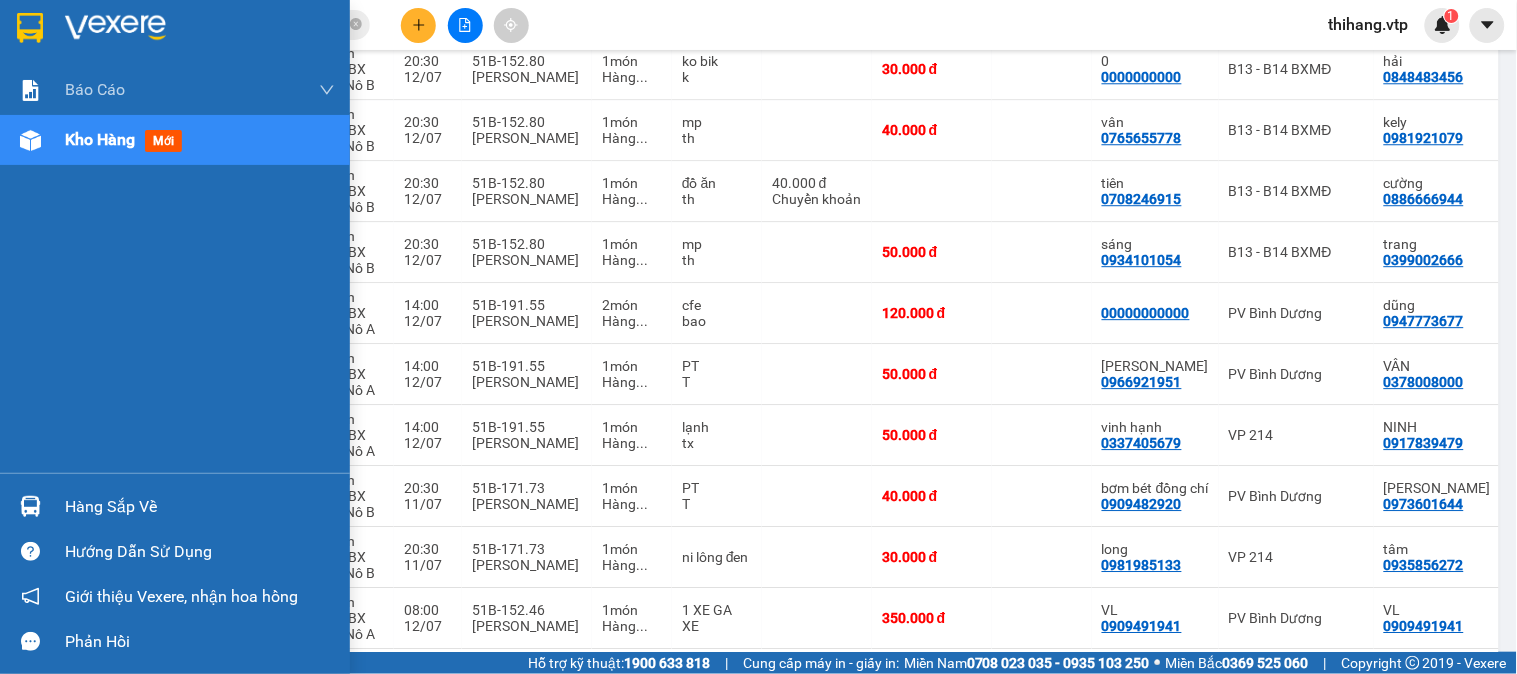 click on "Hàng sắp về" at bounding box center (200, 507) 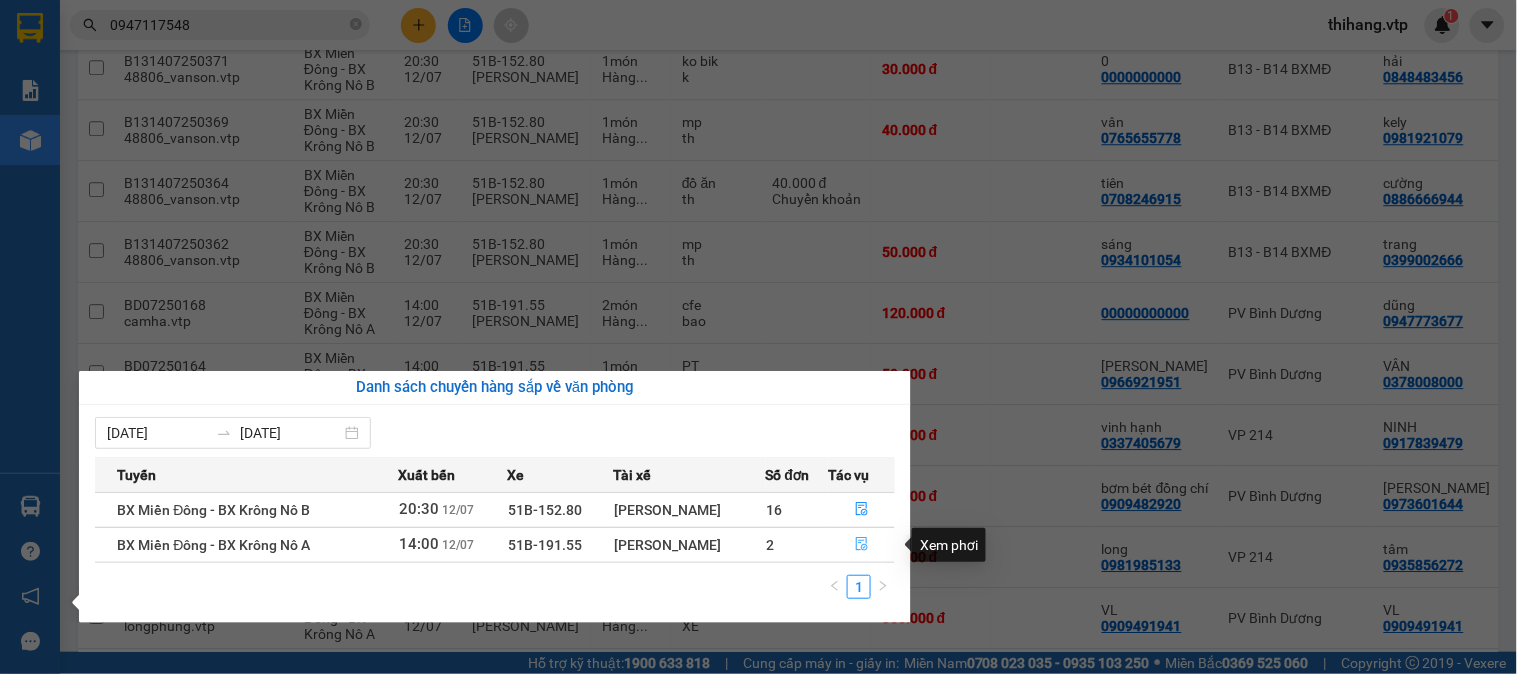 click 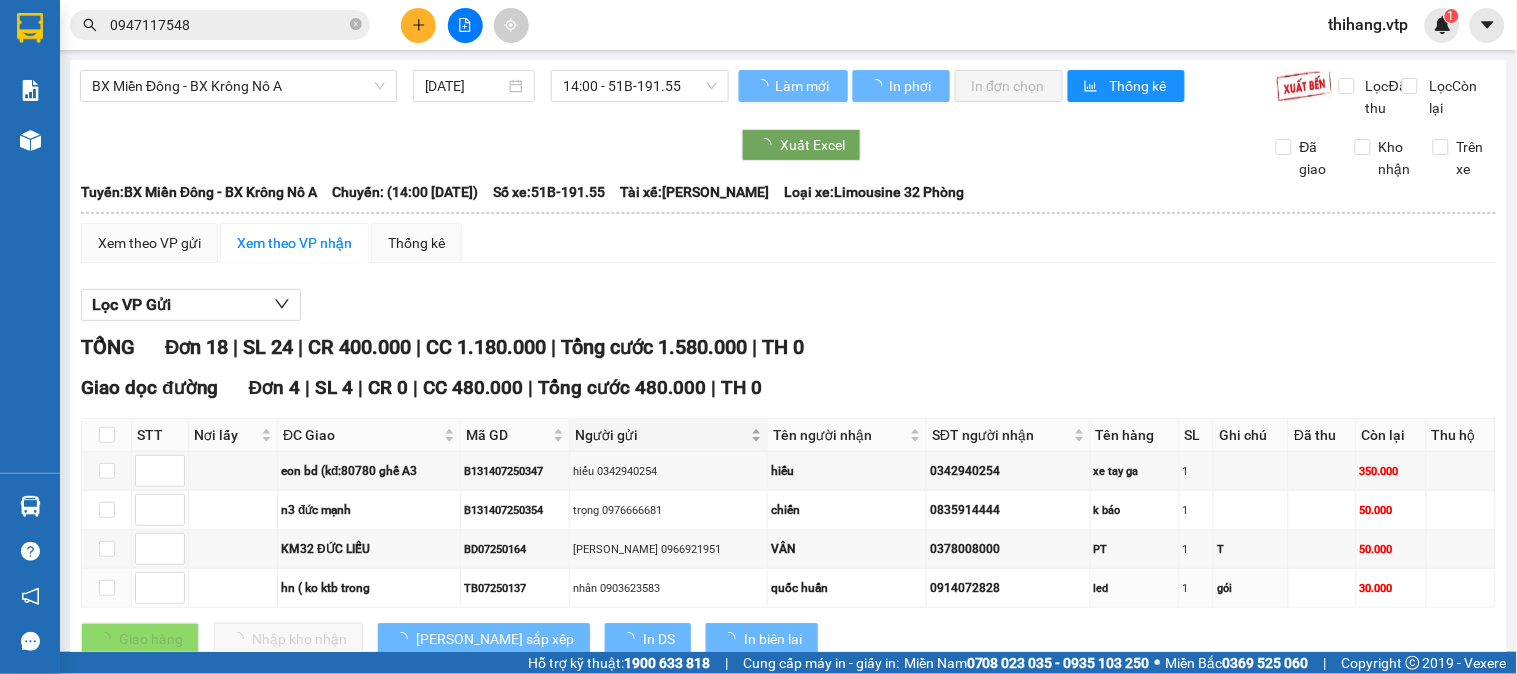 scroll, scrollTop: 333, scrollLeft: 0, axis: vertical 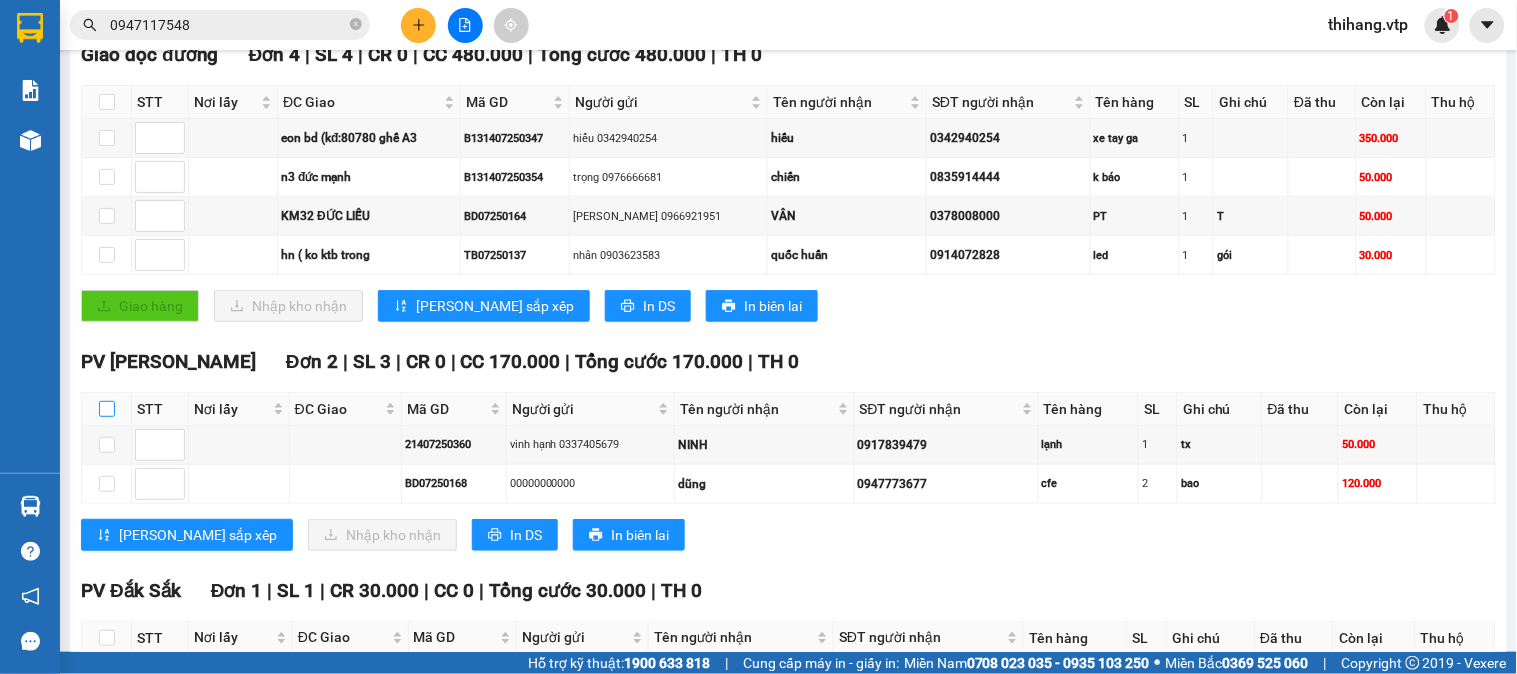 click at bounding box center [107, 409] 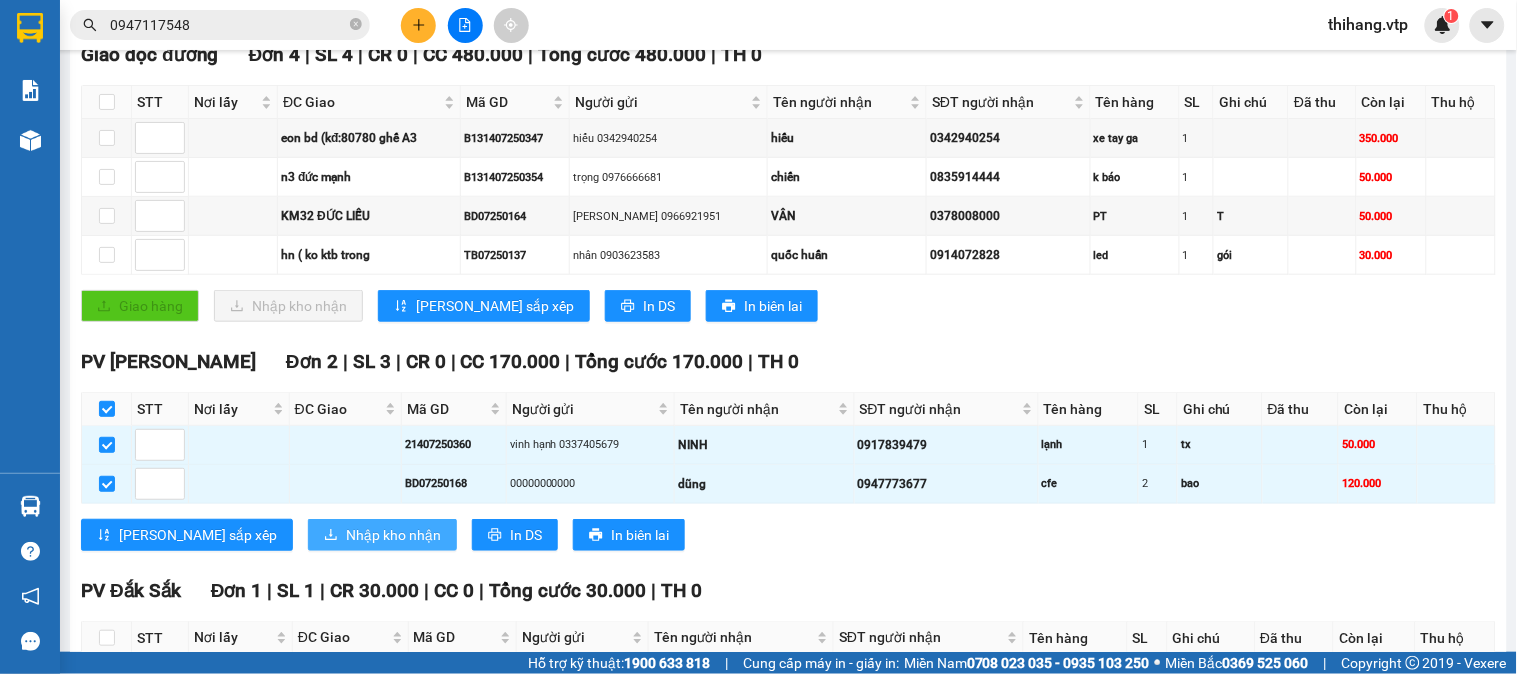 click on "Nhập kho nhận" at bounding box center [393, 535] 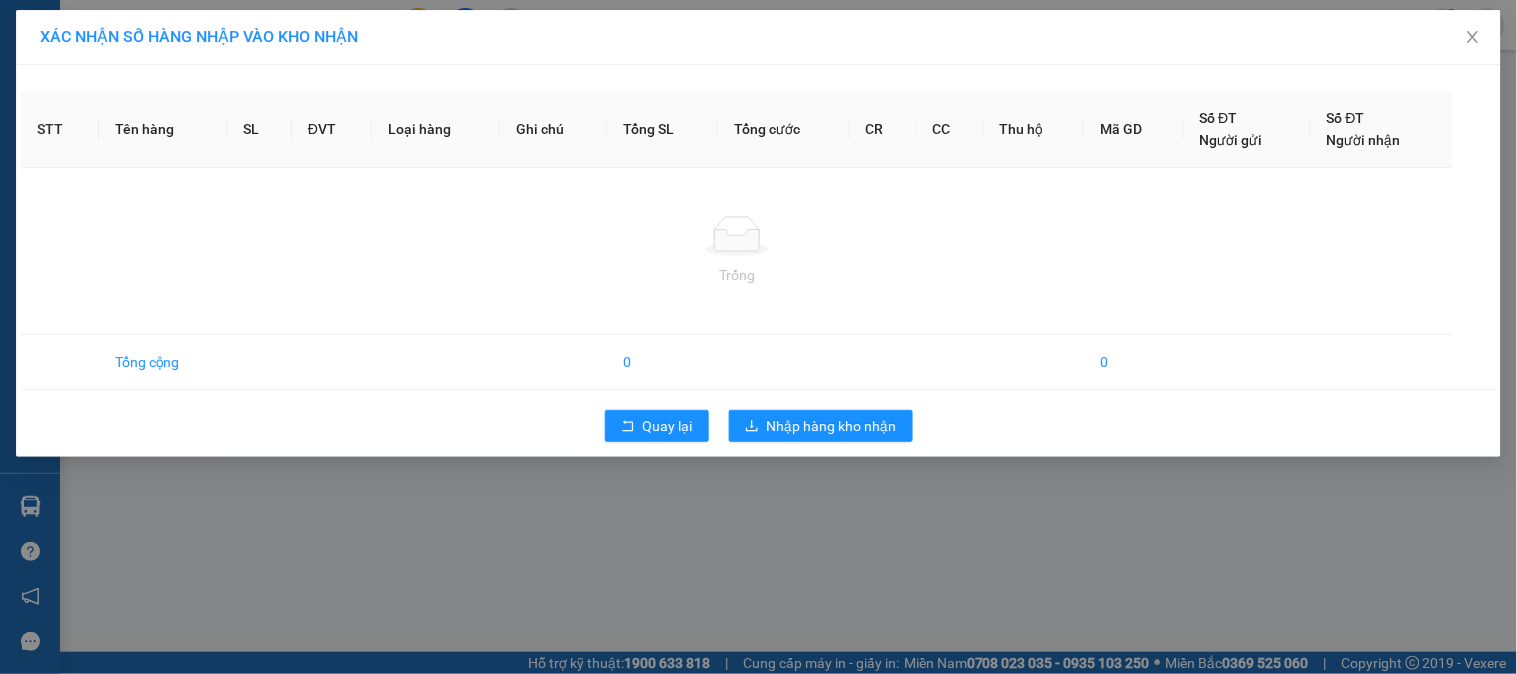scroll, scrollTop: 0, scrollLeft: 0, axis: both 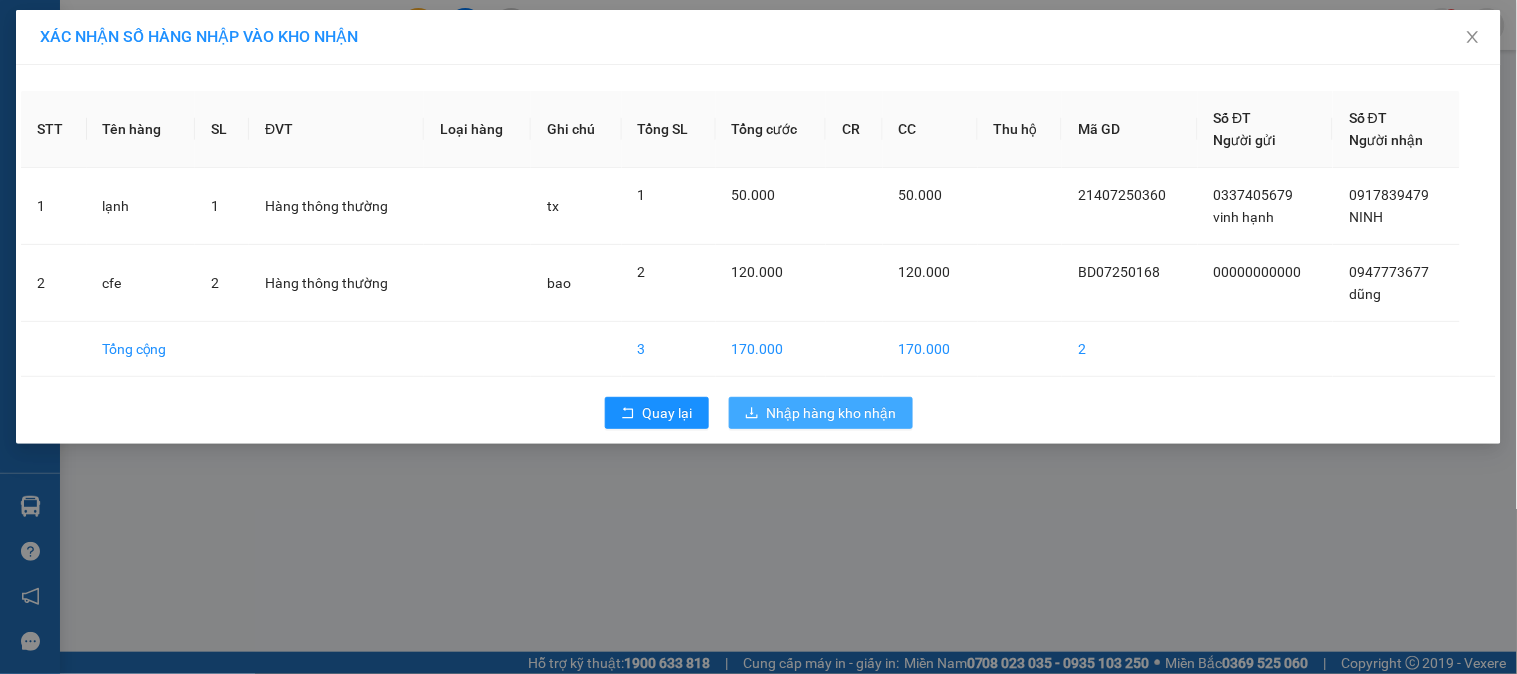 click on "Nhập hàng kho nhận" at bounding box center (832, 413) 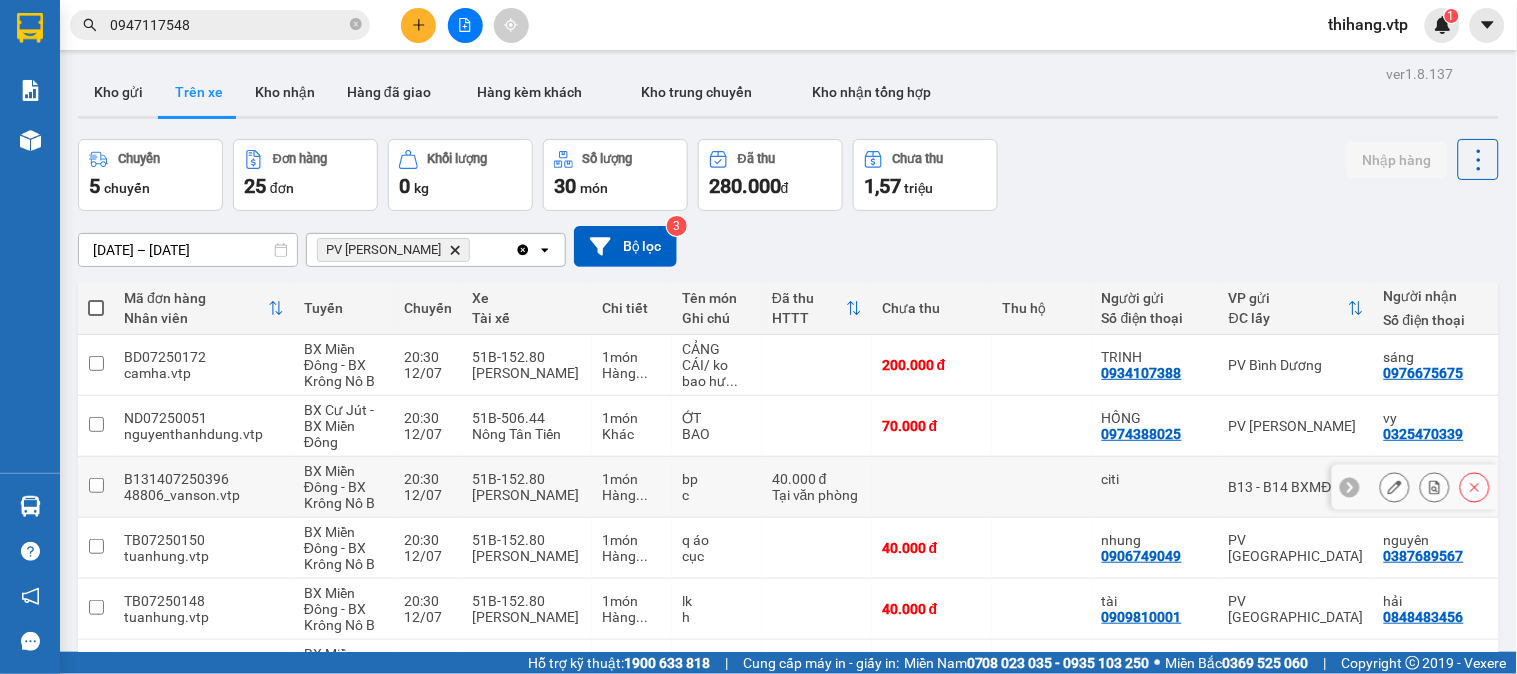 scroll, scrollTop: 222, scrollLeft: 0, axis: vertical 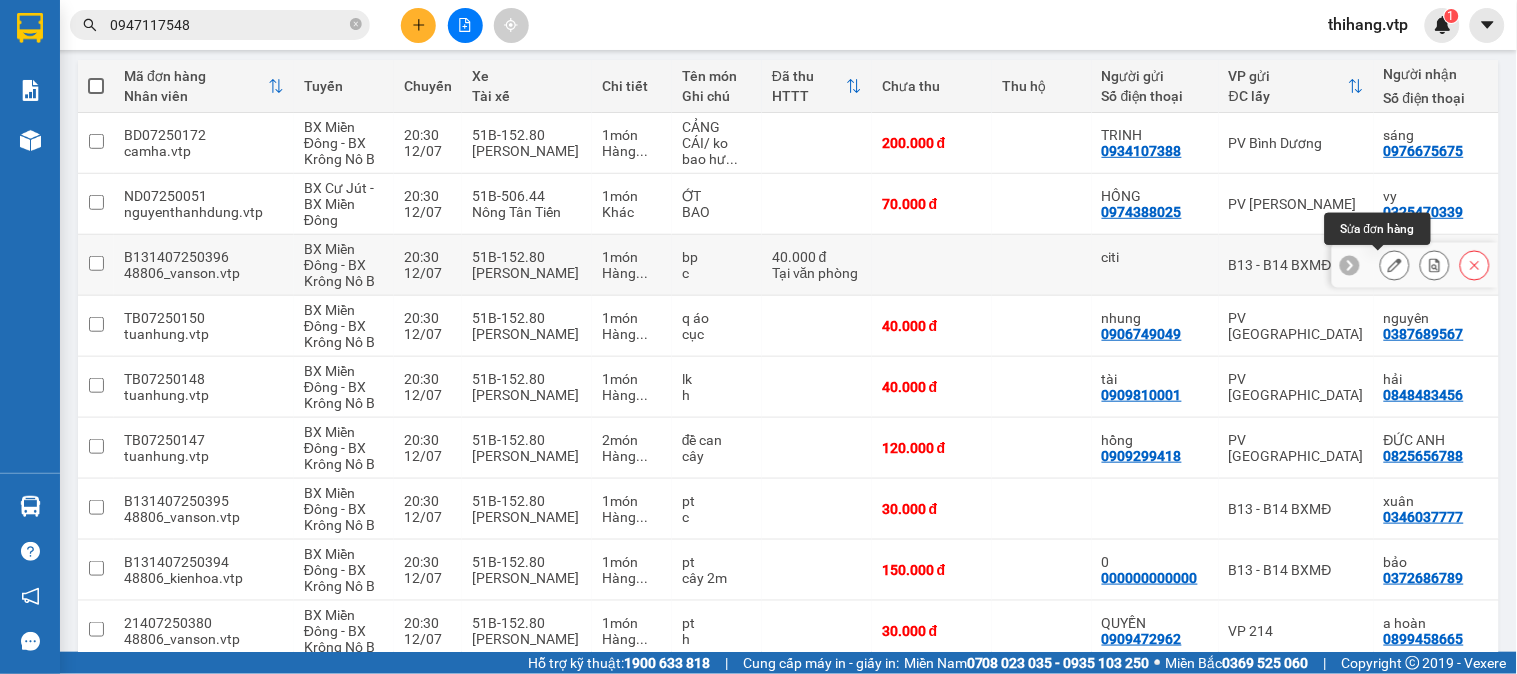 click 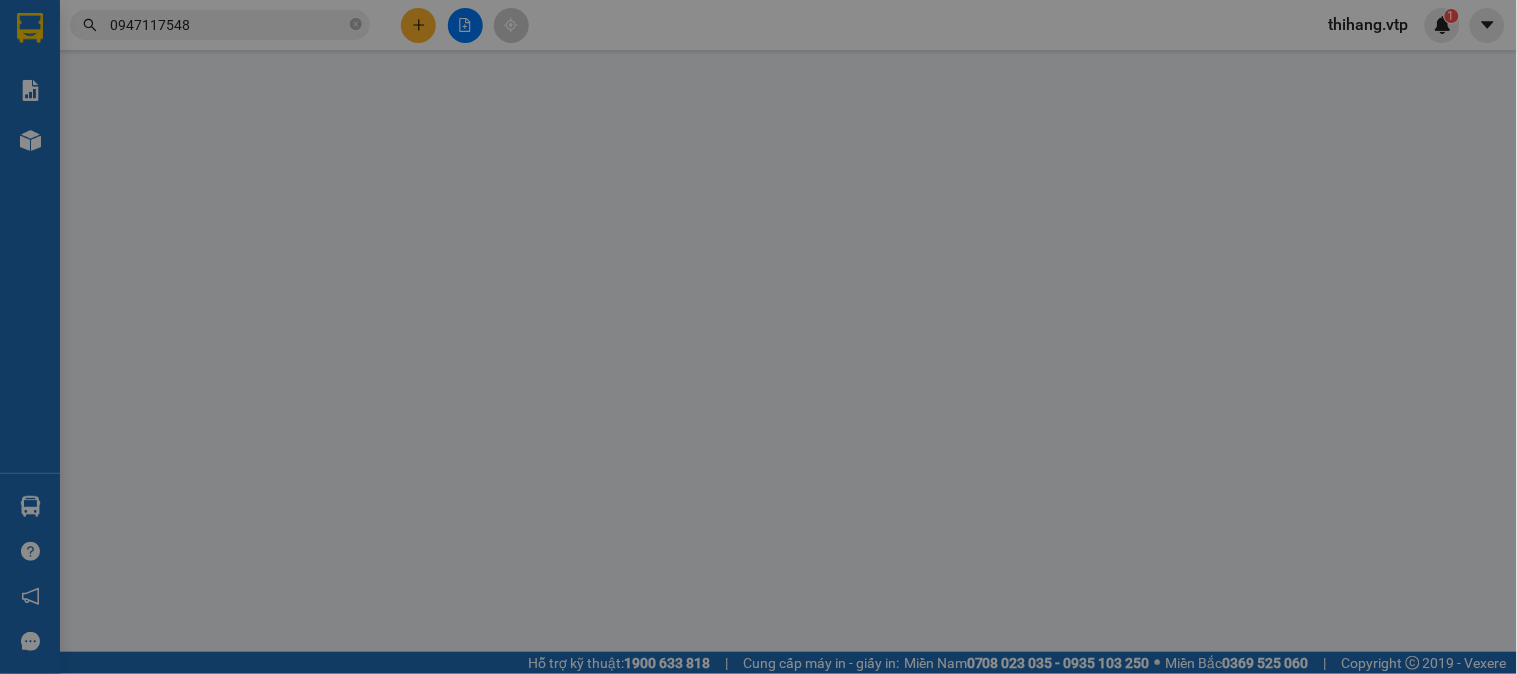 scroll, scrollTop: 0, scrollLeft: 0, axis: both 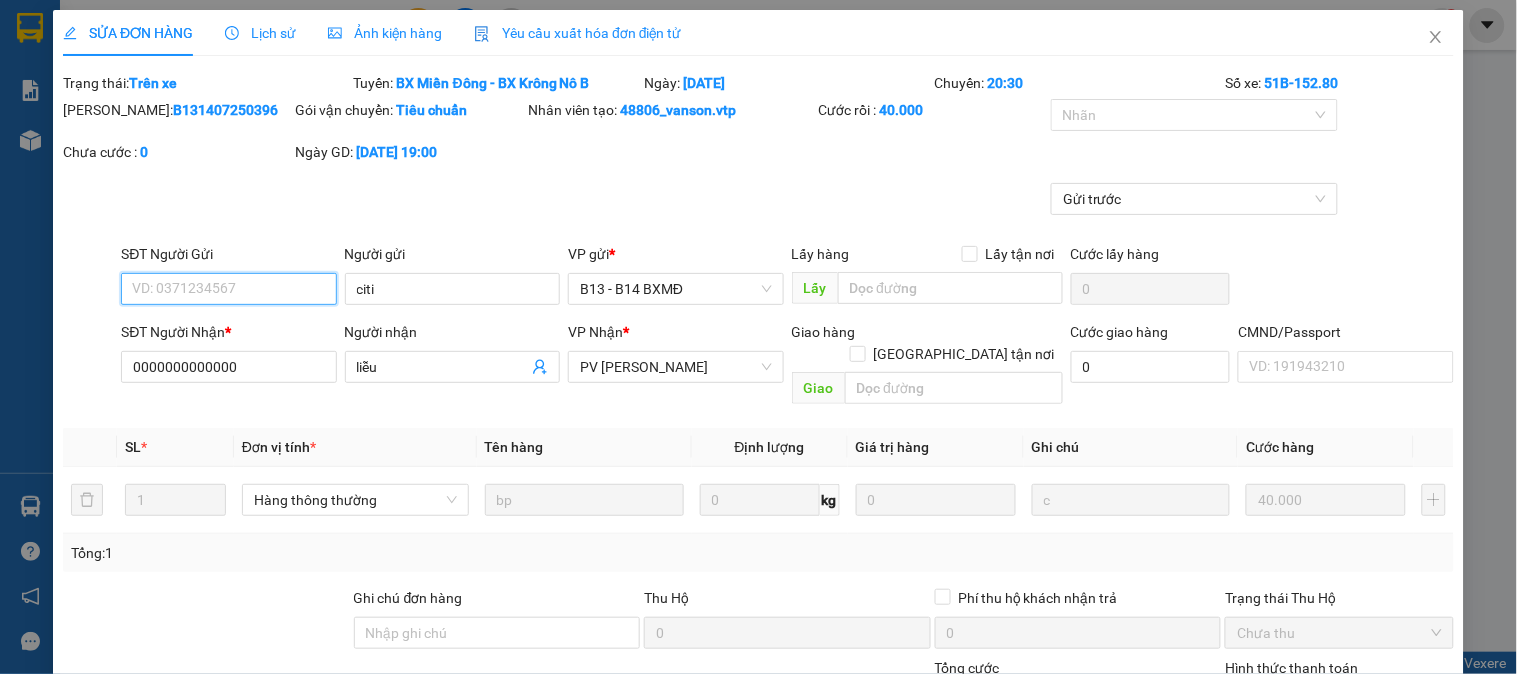 type on "2.000" 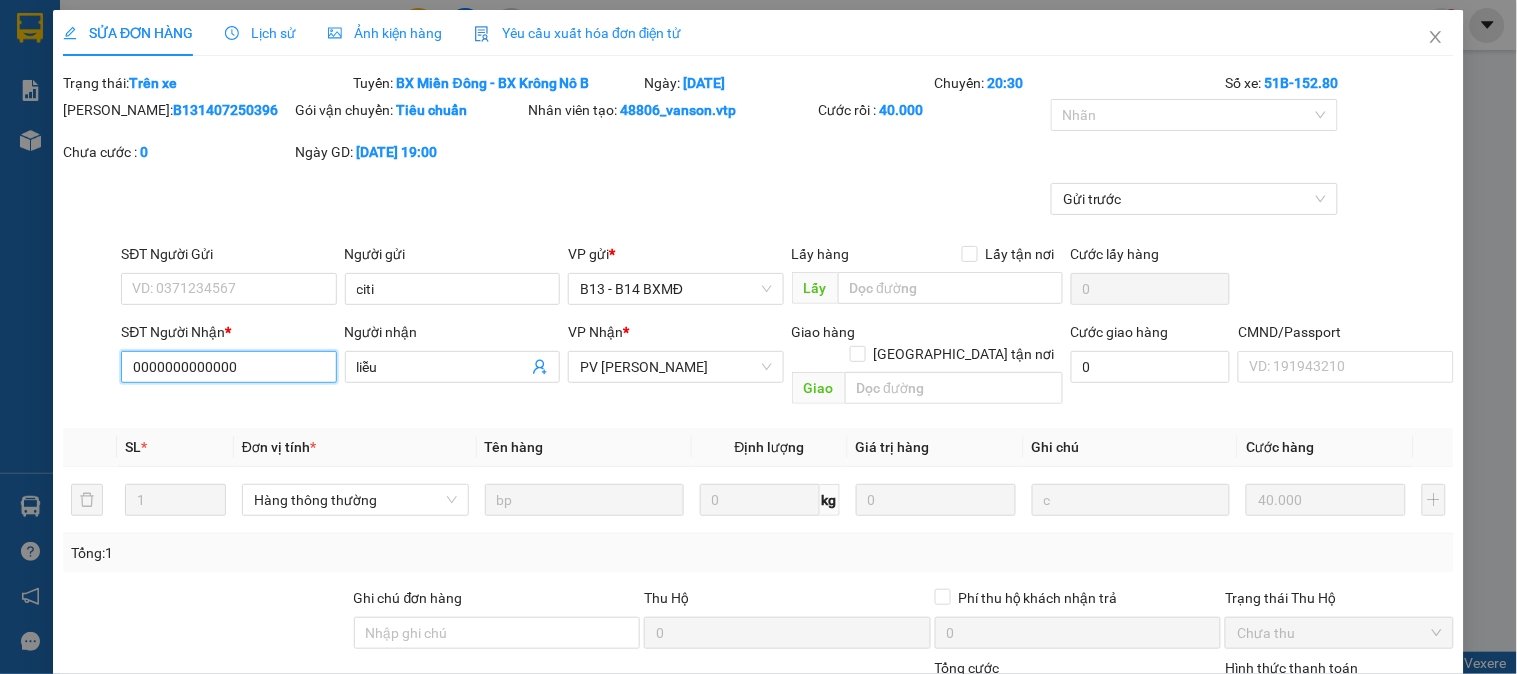 drag, startPoint x: 264, startPoint y: 372, endPoint x: 85, endPoint y: 387, distance: 179.6274 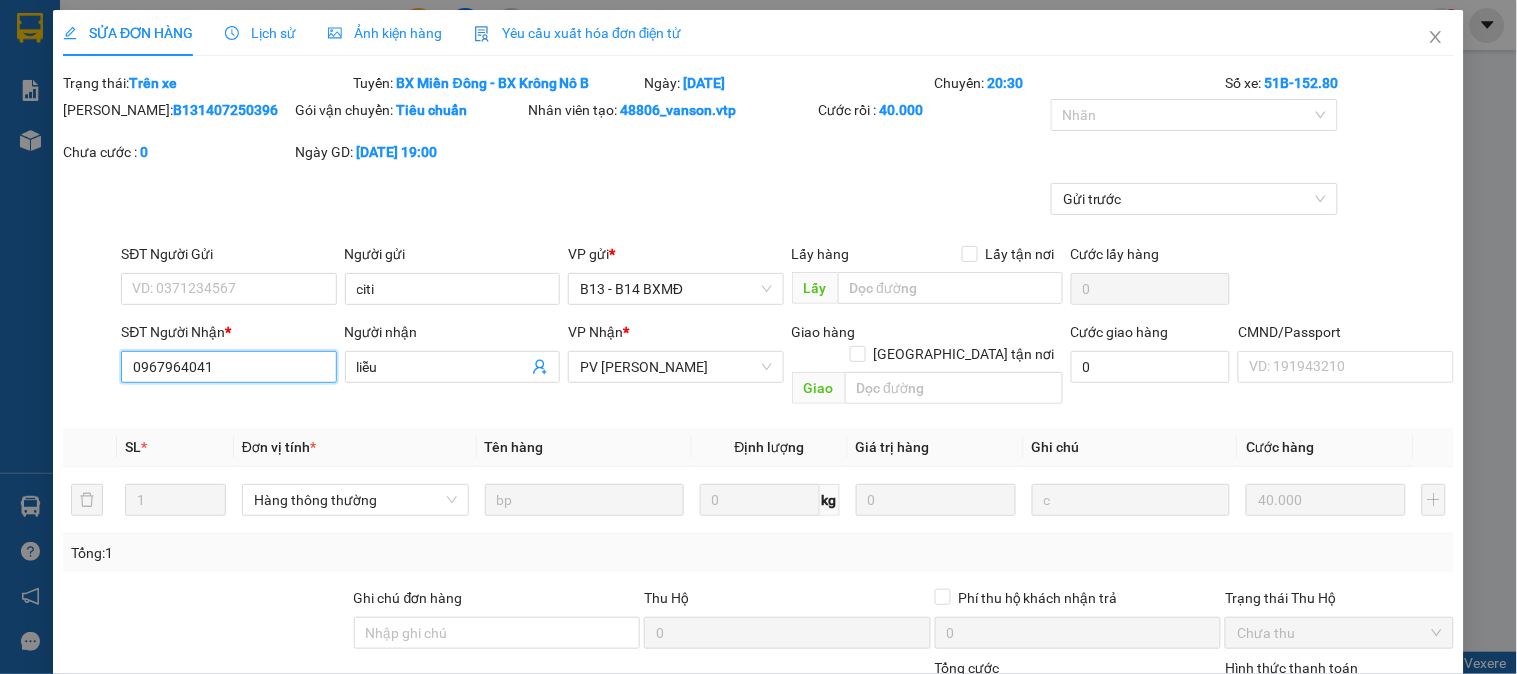 click on "0967964041" at bounding box center [228, 367] 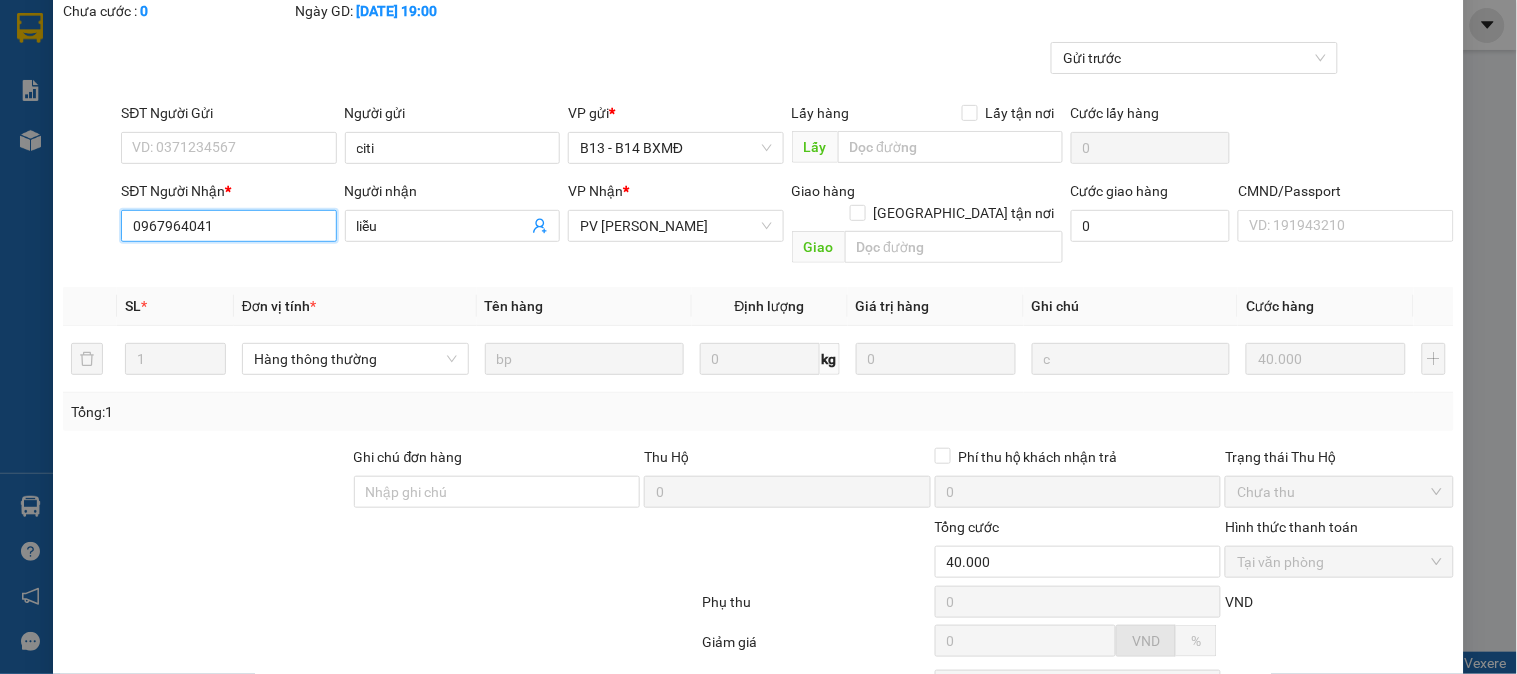 scroll, scrollTop: 300, scrollLeft: 0, axis: vertical 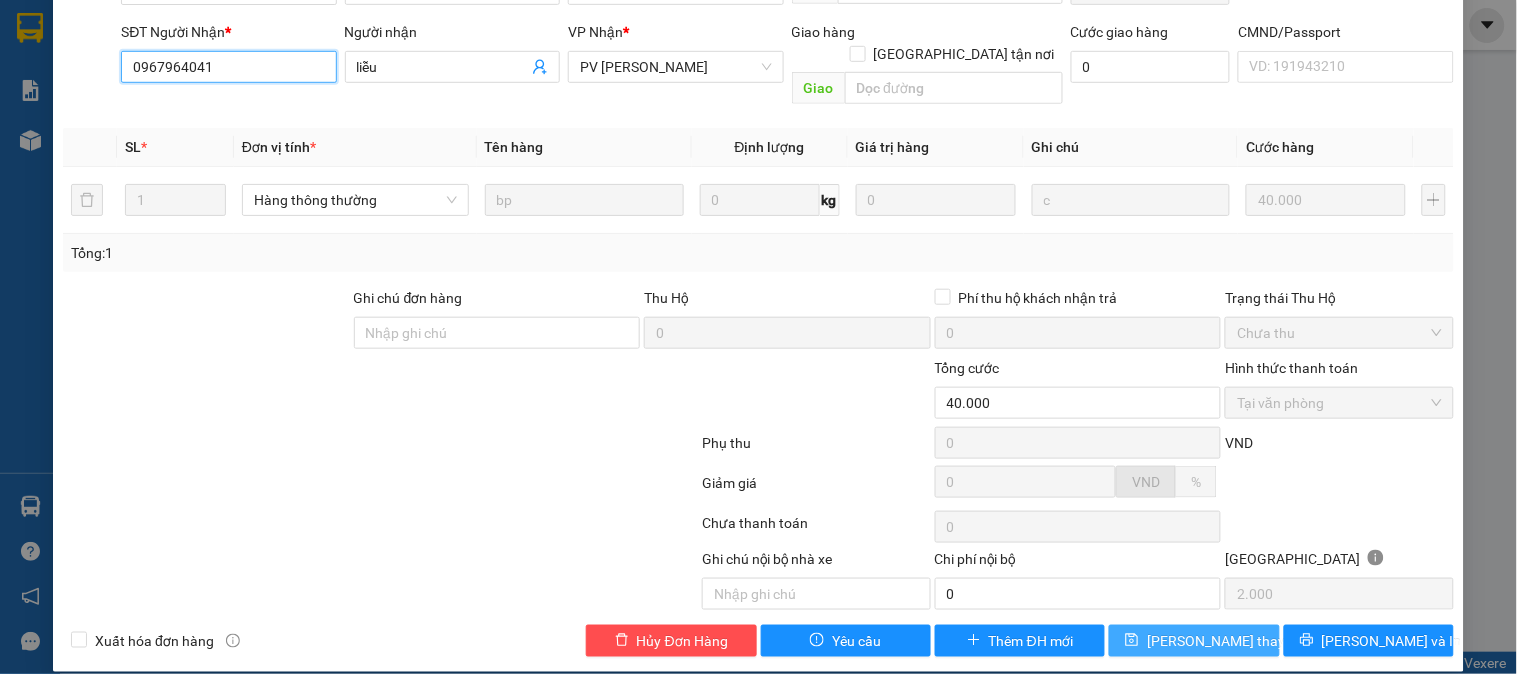 type on "0967964041" 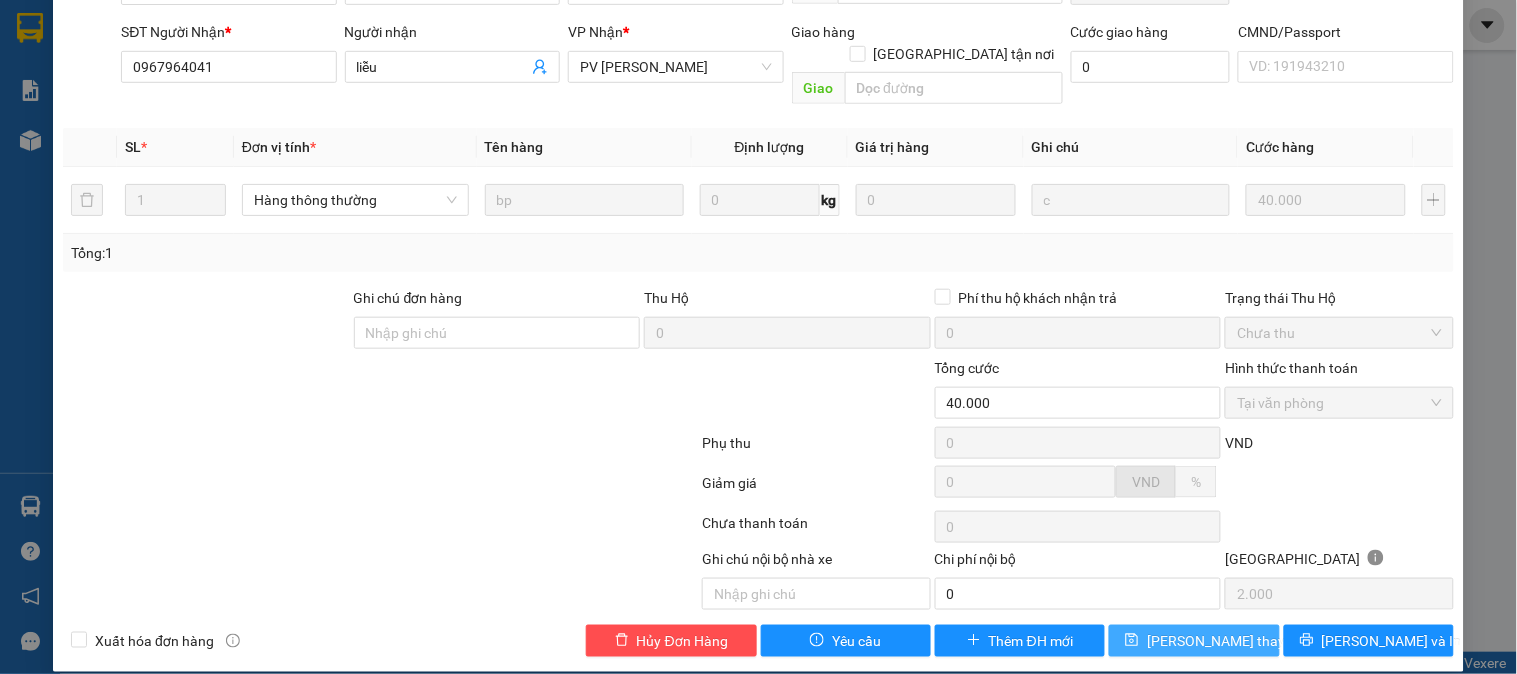 click on "[PERSON_NAME] thay đổi" at bounding box center [1227, 641] 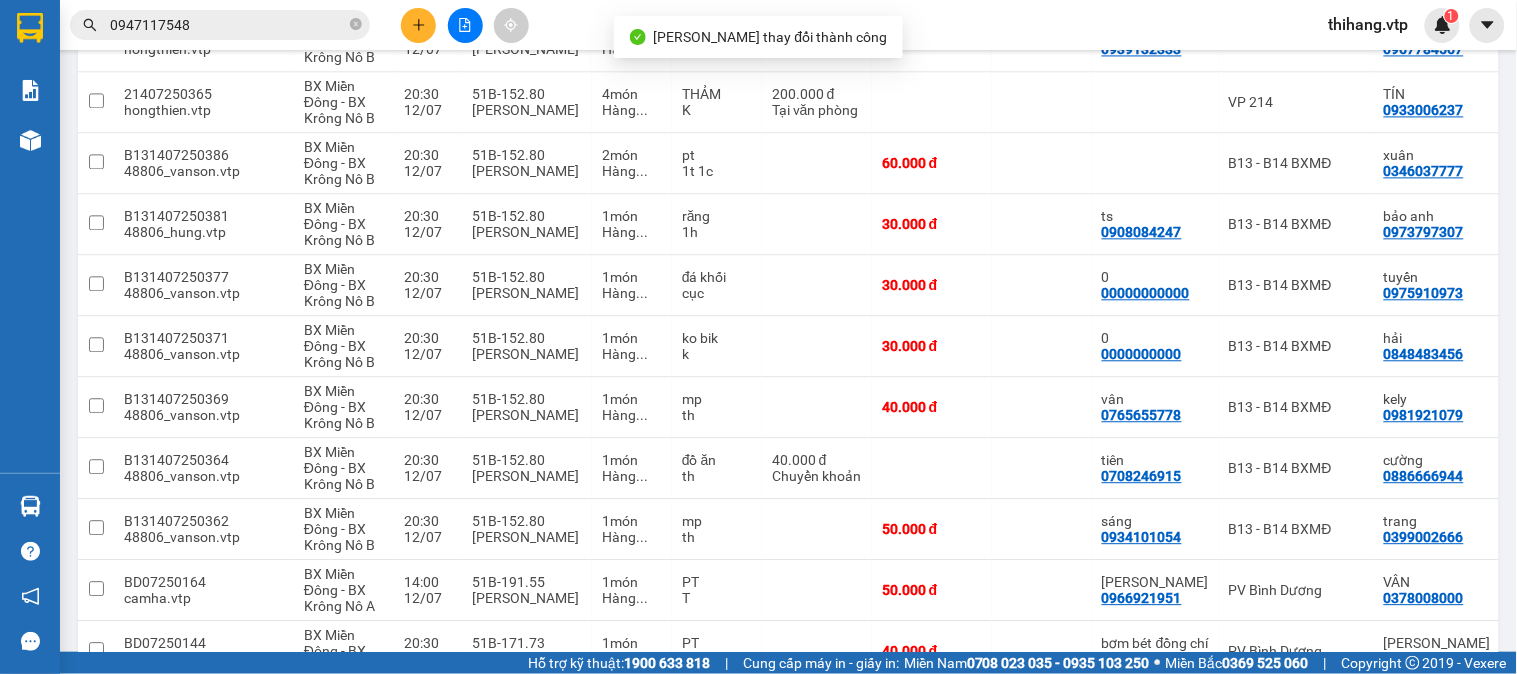 scroll, scrollTop: 1301, scrollLeft: 0, axis: vertical 